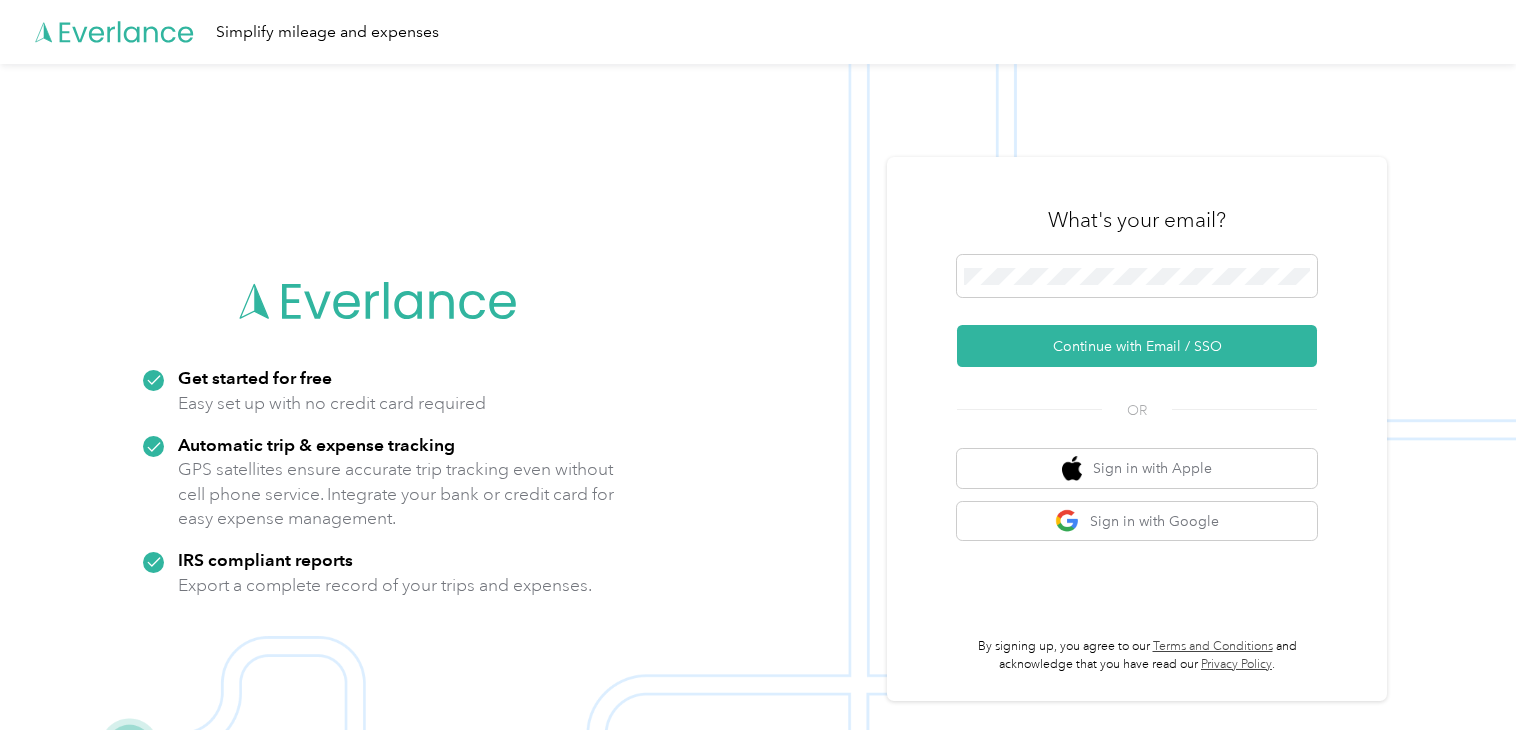 scroll, scrollTop: 0, scrollLeft: 0, axis: both 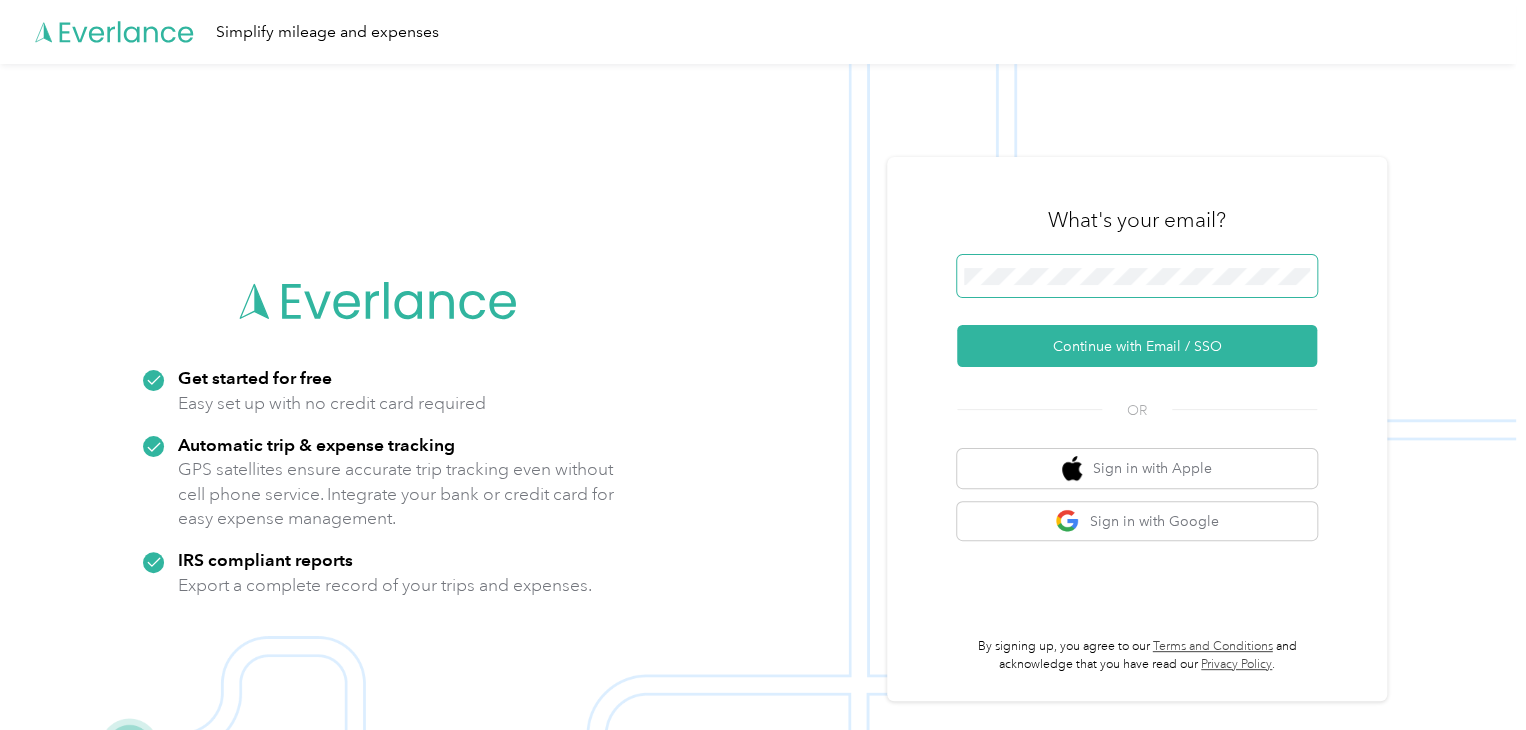 click at bounding box center (1137, 276) 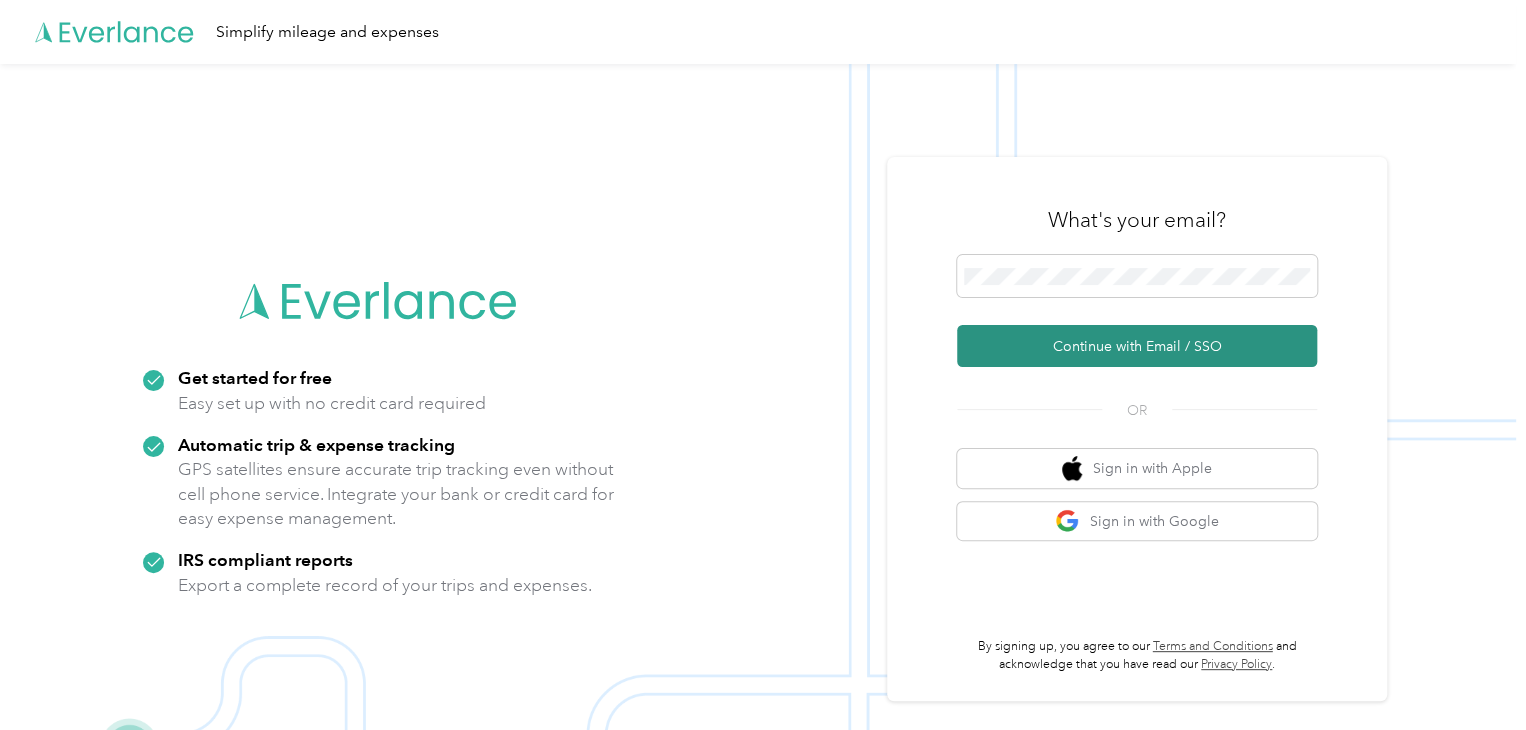 click on "Continue with Email / SSO" at bounding box center (1137, 346) 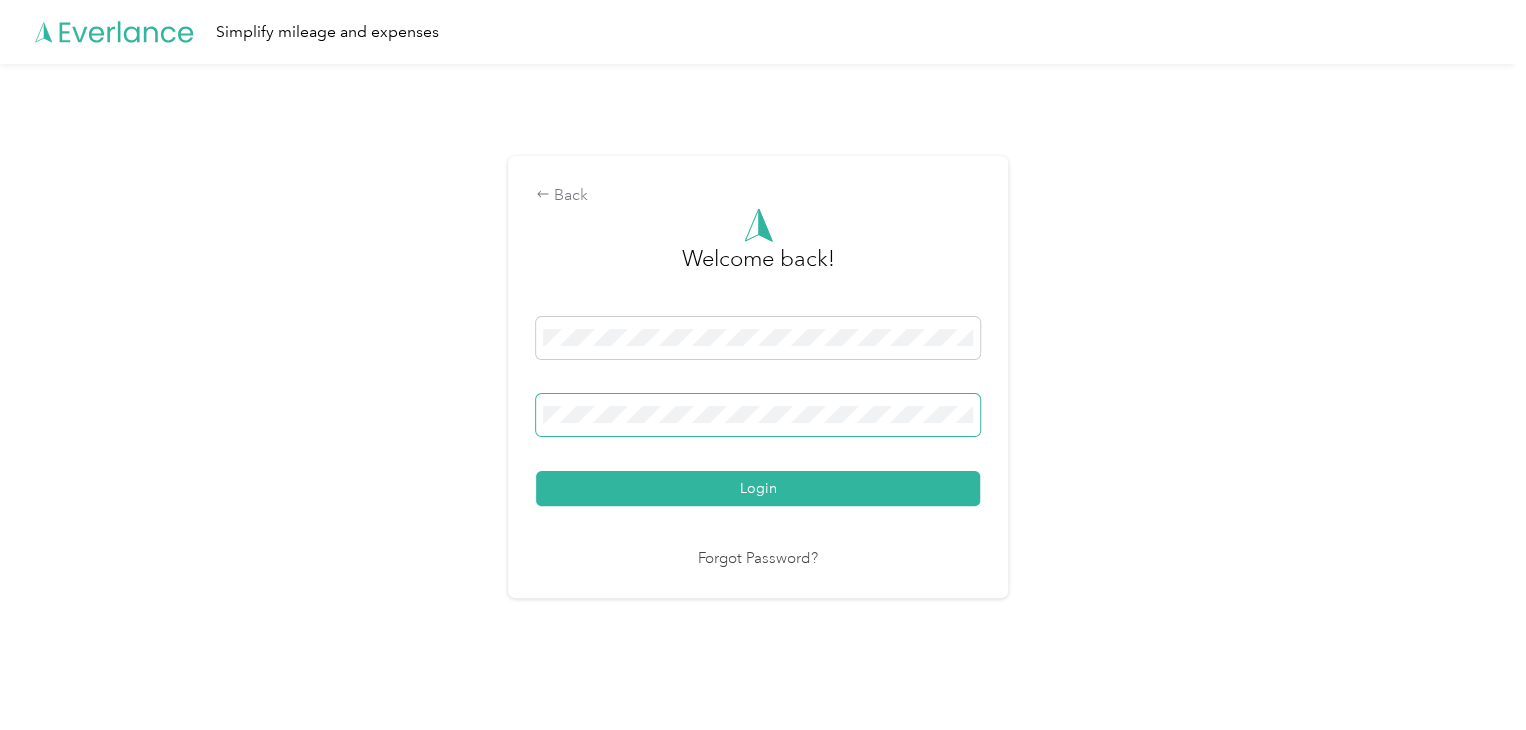 click on "Login" at bounding box center (758, 488) 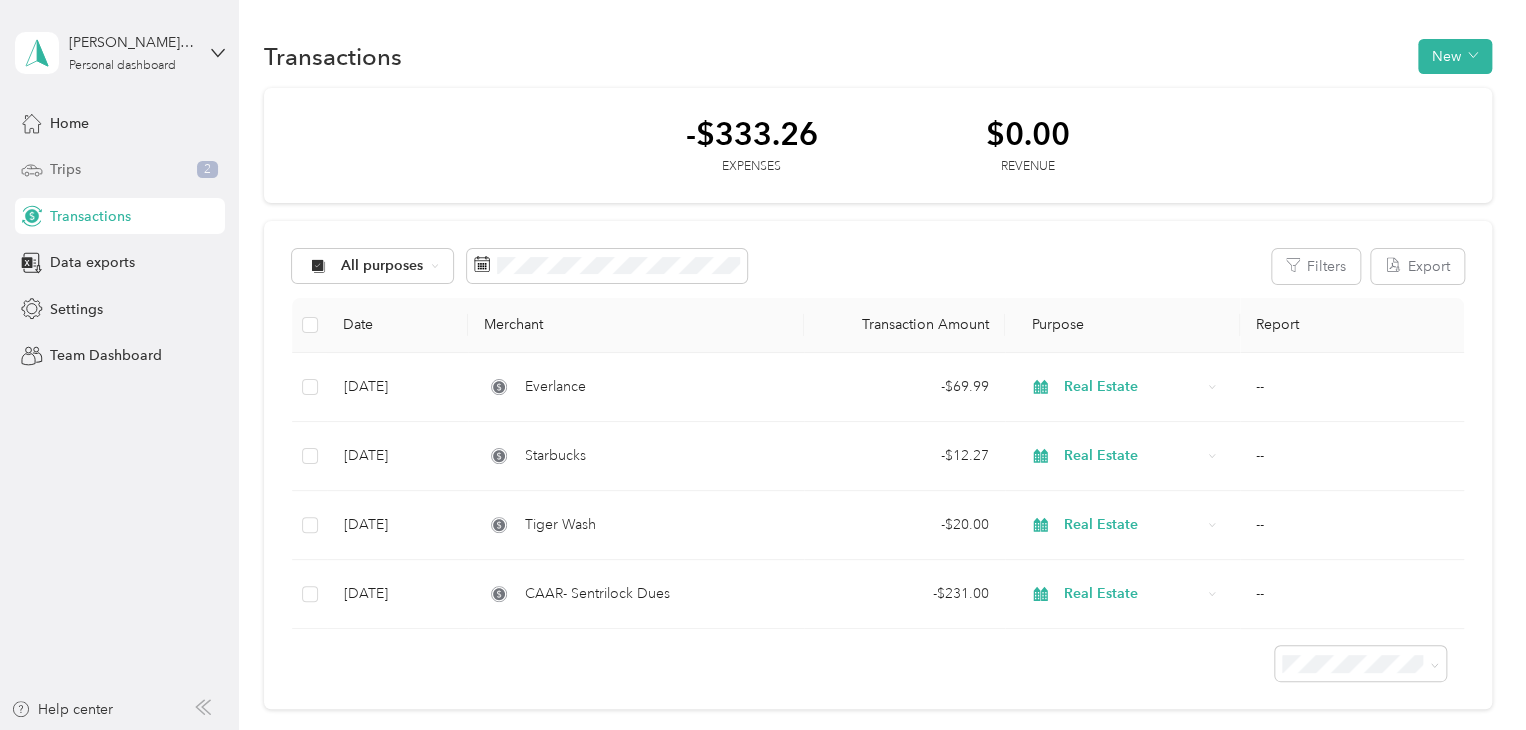 click 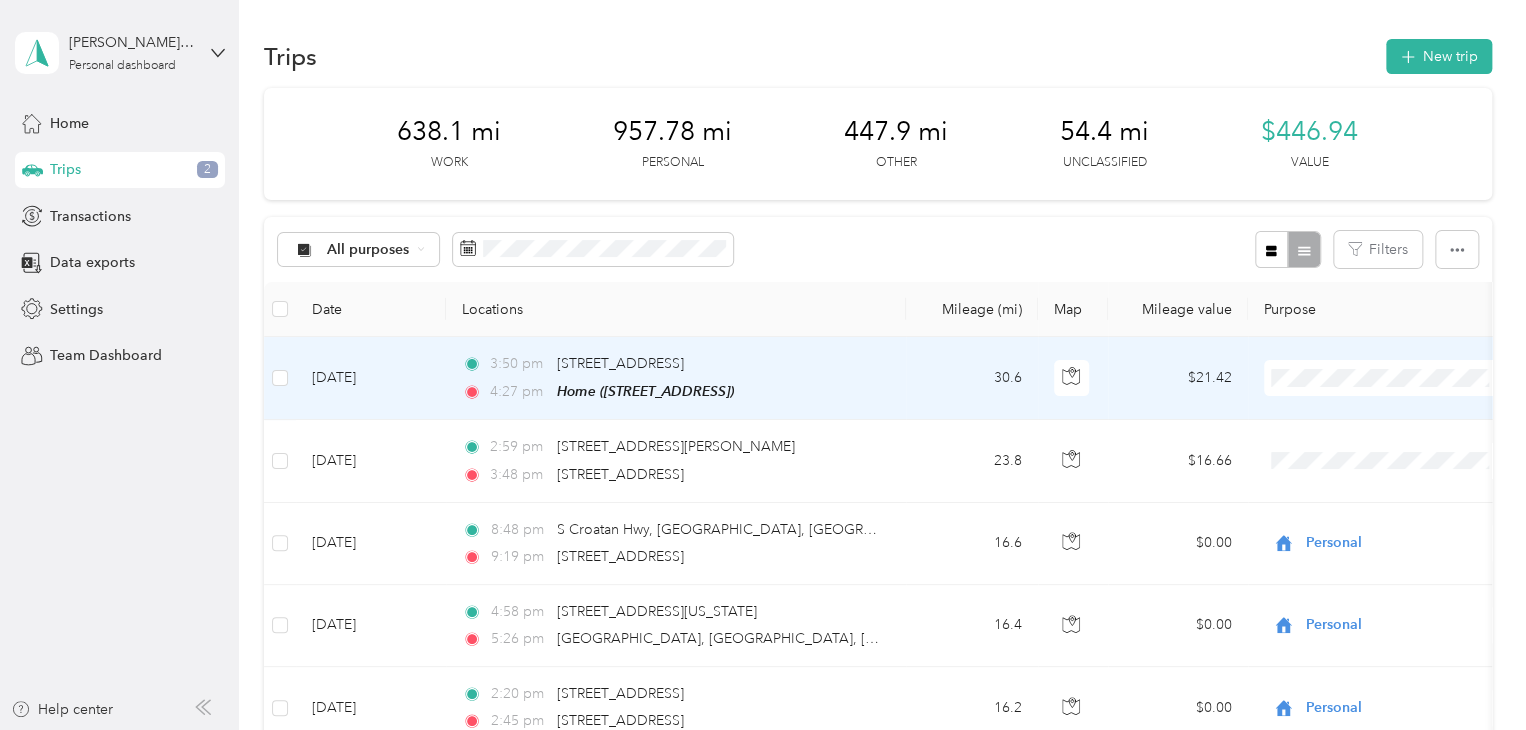 click on "Personal" at bounding box center (1405, 449) 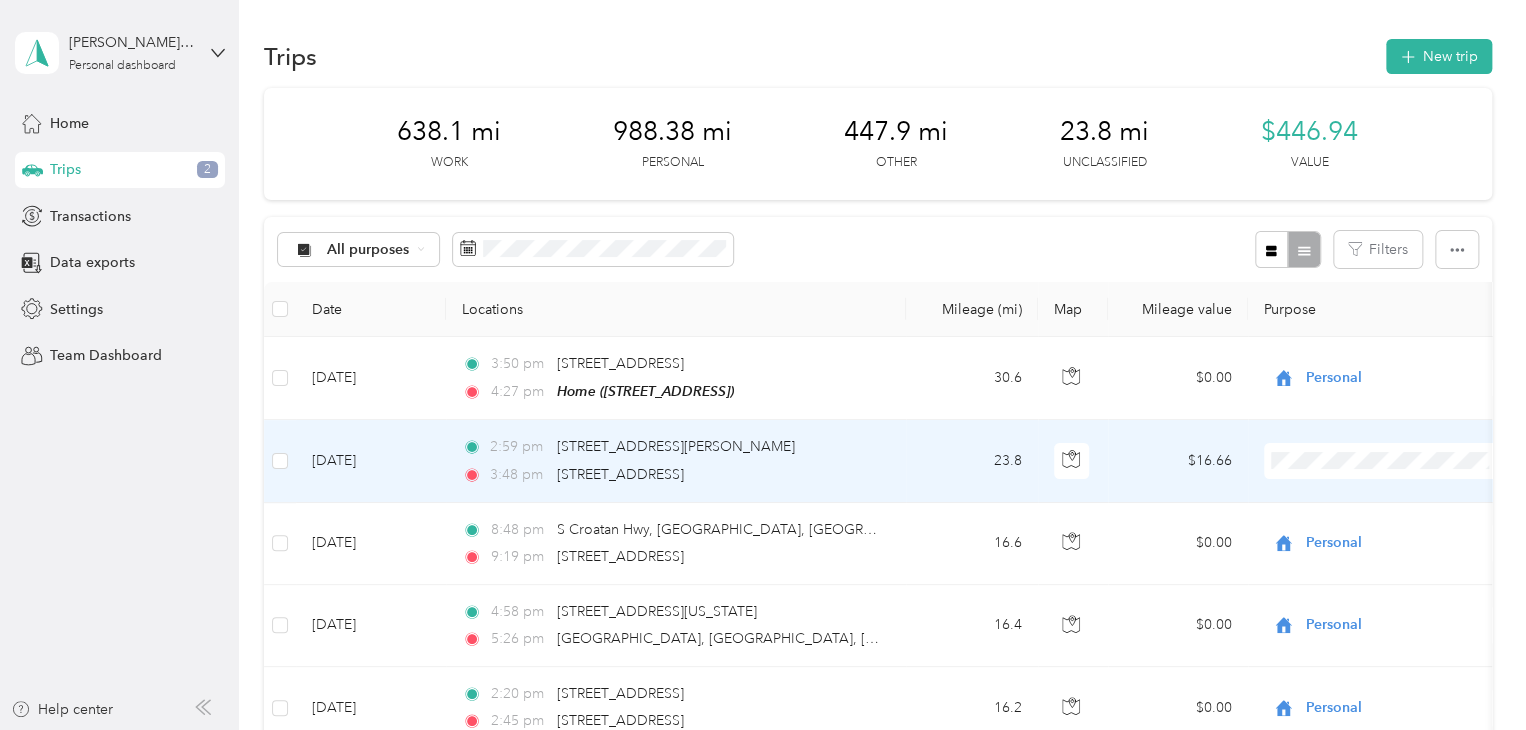 click on "Work Personal   Real Estate Other Charity Medical Moving Commute" at bounding box center [1388, 299] 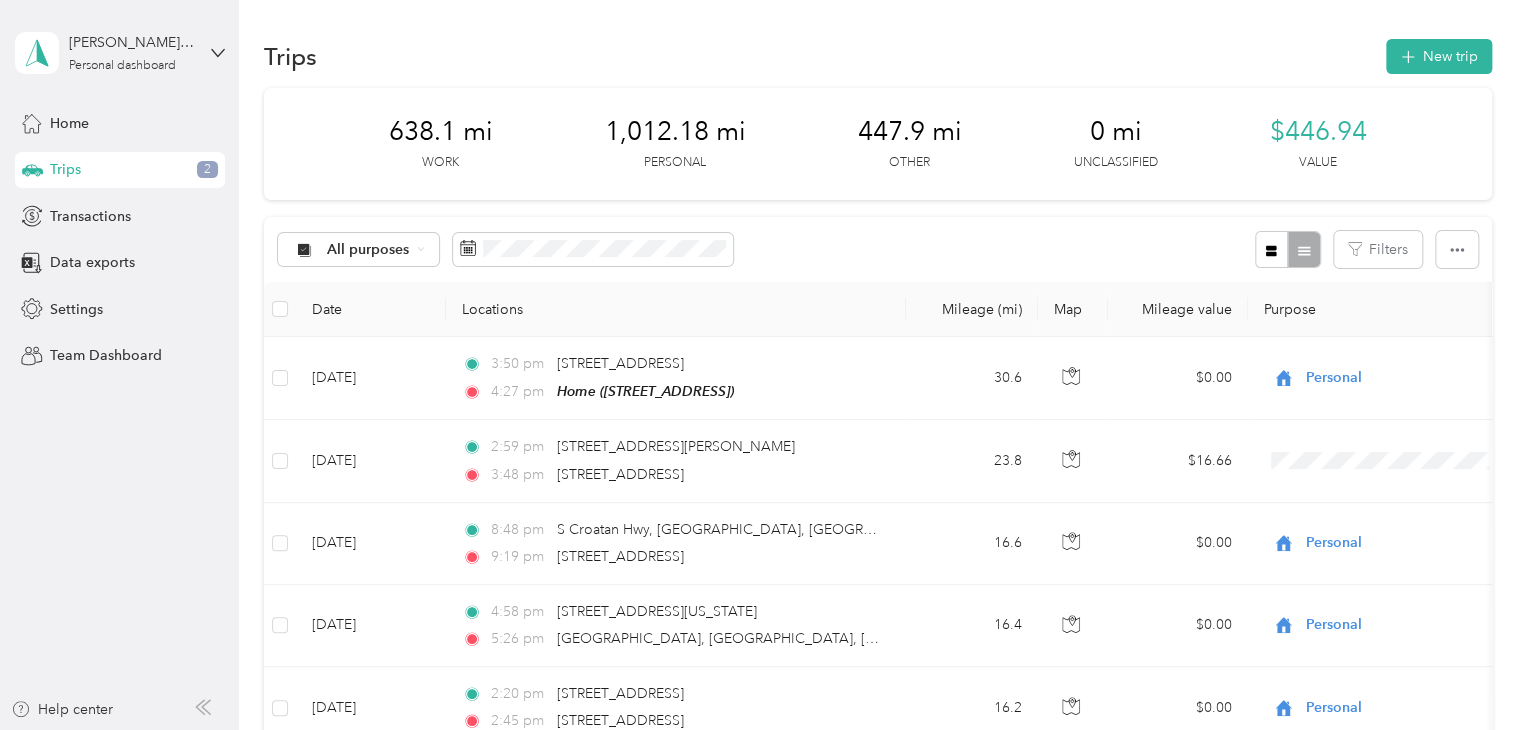 click on "Trips New trip 638.1   mi Work 1,012.18   mi Personal 447.9   mi Other 0   mi Unclassified $446.94 Value All purposes Filters Date Locations Mileage (mi) Map Mileage value Purpose Track Method Report                     [DATE] 3:50 pm [STREET_ADDRESS] 4:27 pm Home ([STREET_ADDRESS]) 30.6 $0.00 Personal GPS -- [DATE] 2:59 pm [STREET_ADDRESS][PERSON_NAME] 3:48 pm [STREET_ADDRESS] 23.8 $16.66 GPS -- [DATE] 8:48 pm [GEOGRAPHIC_DATA]:19 pm [STREET_ADDRESS][GEOGRAPHIC_DATA] $0.00 Personal GPS -- [DATE] 4:58 pm [STREET_ADDRESS][GEOGRAPHIC_DATA][US_STATE], [GEOGRAPHIC_DATA] 5:26 pm [GEOGRAPHIC_DATA], [GEOGRAPHIC_DATA], [US_STATE][GEOGRAPHIC_DATA], [GEOGRAPHIC_DATA] 16.4 $0.00 Personal GPS -- [DATE] 2:20 pm [STREET_ADDRESS] 2:45 pm [STREET_ADDRESS] 16.2 $0.00 Personal GPS -- [DATE] 1:49 pm [STREET_ADDRESS] 2:06 pm 8.2 GPS" at bounding box center (878, 1286) 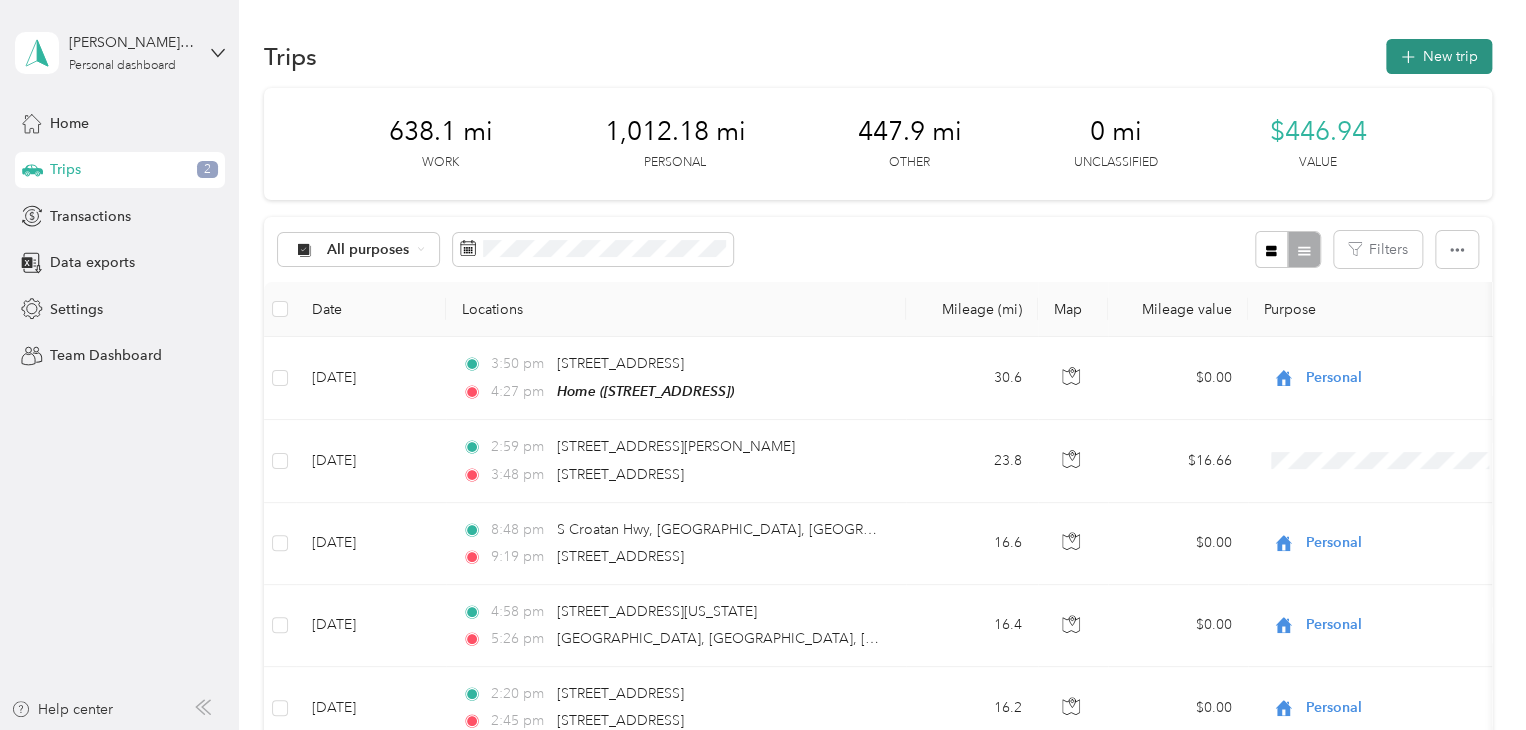 click on "New trip" at bounding box center (1439, 56) 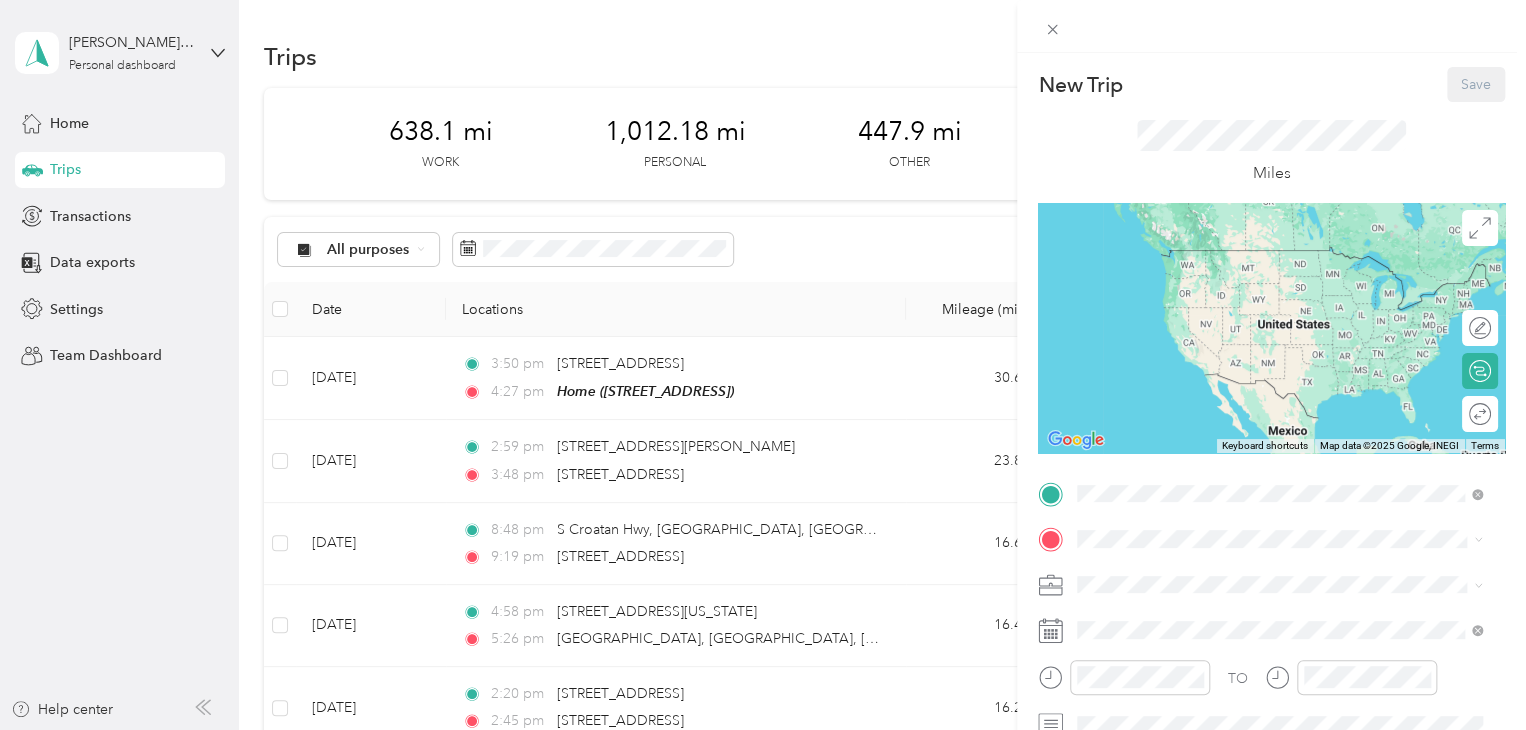 click on "[STREET_ADDRESS]" at bounding box center [1178, 595] 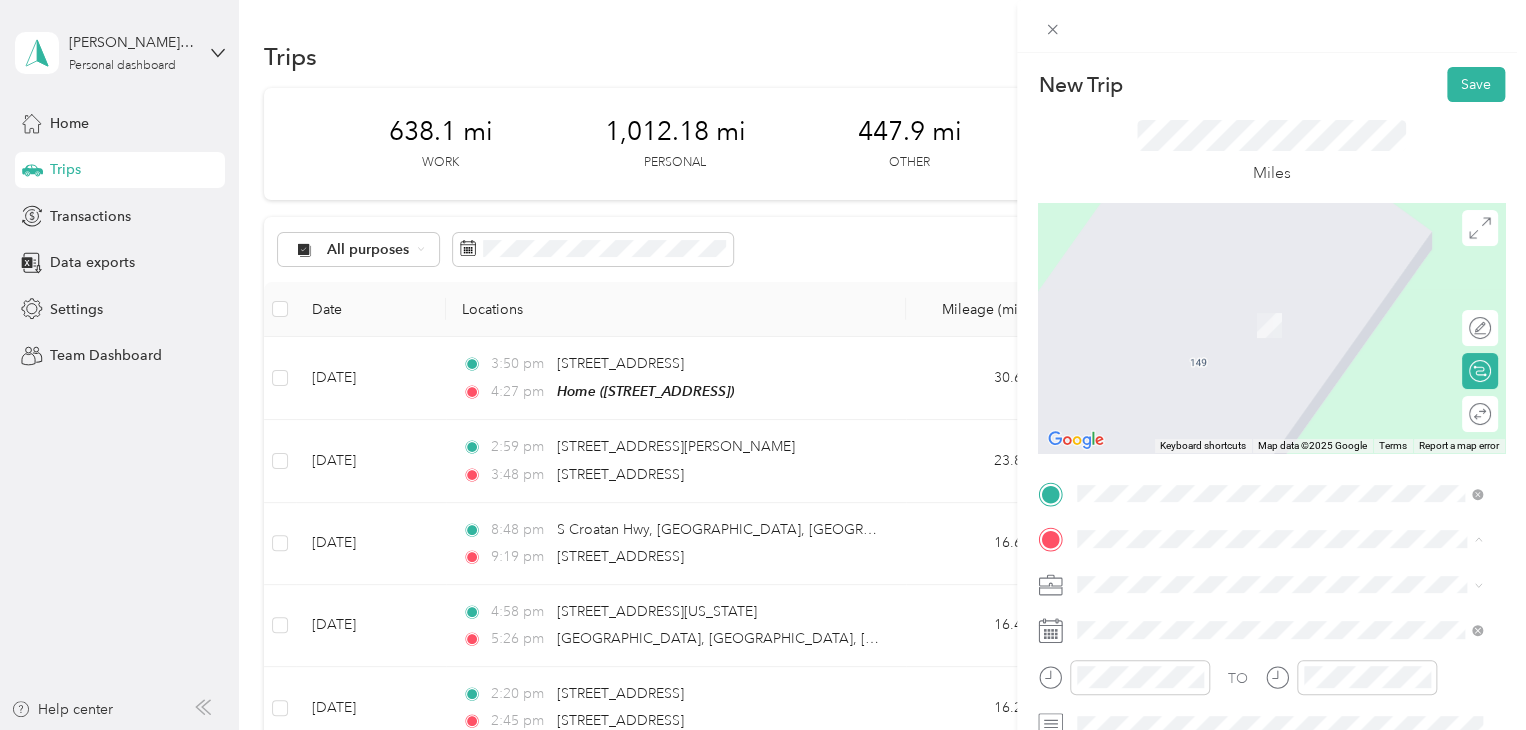 click on "[STREET_ADDRESS][PERSON_NAME][US_STATE]" at bounding box center [1270, 296] 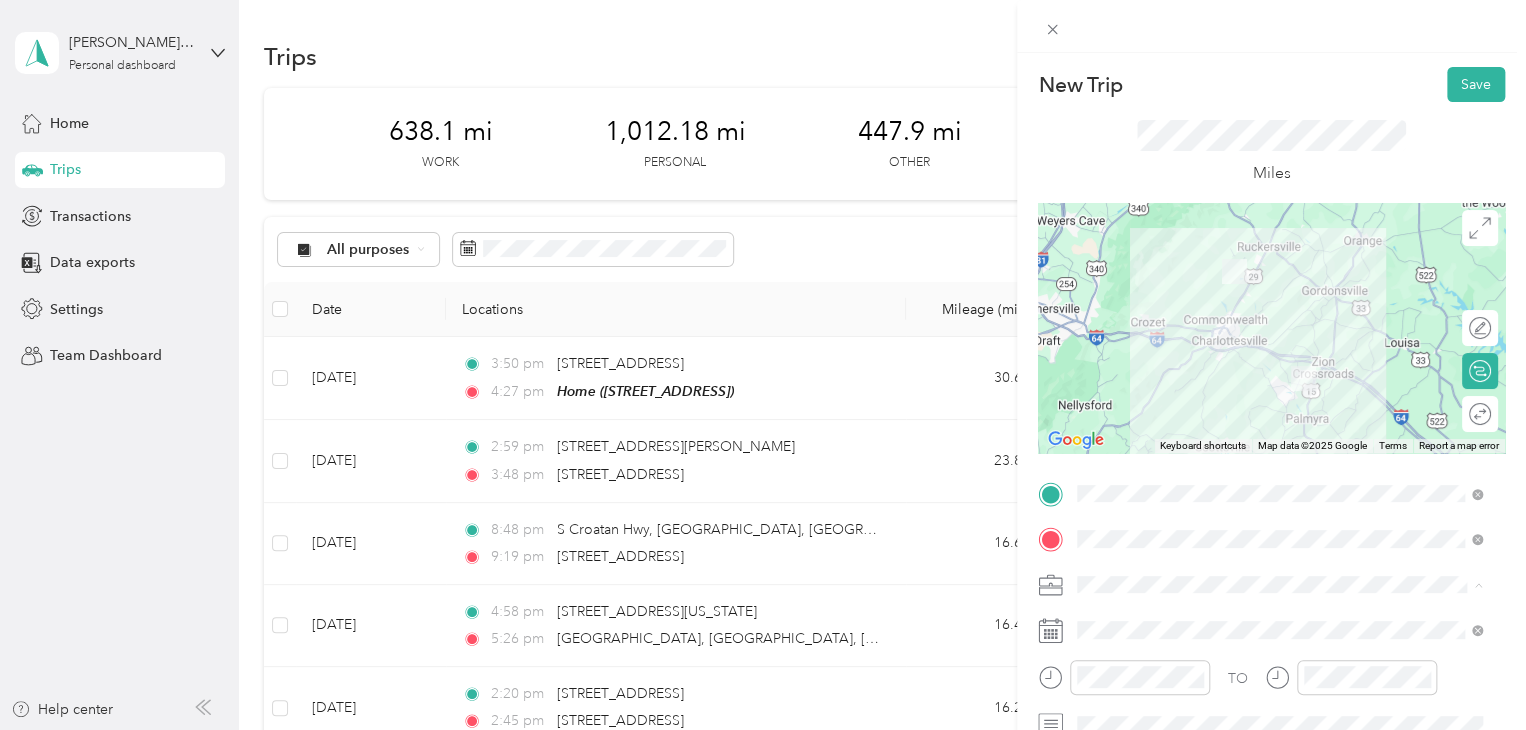 click on "Other" at bounding box center [1279, 409] 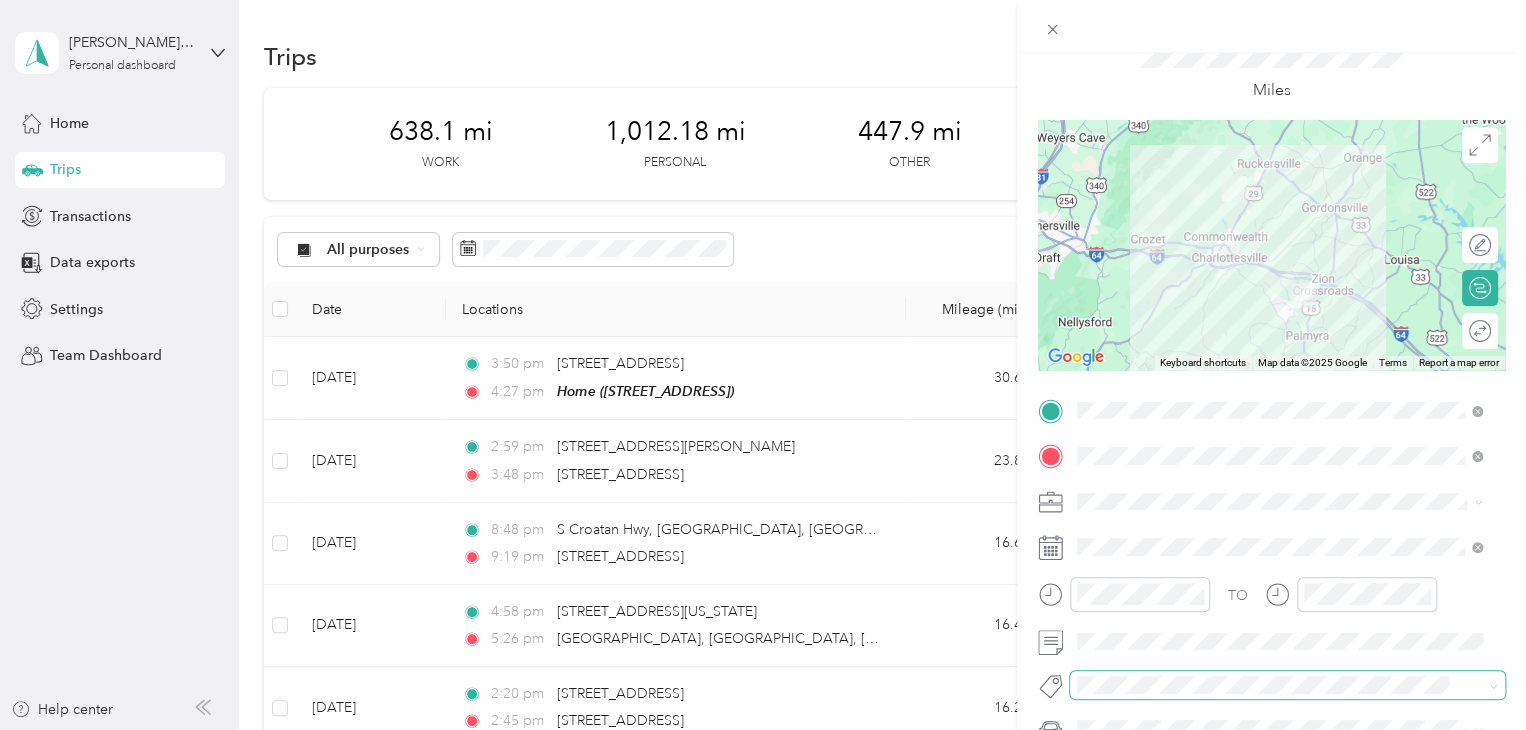 scroll, scrollTop: 200, scrollLeft: 0, axis: vertical 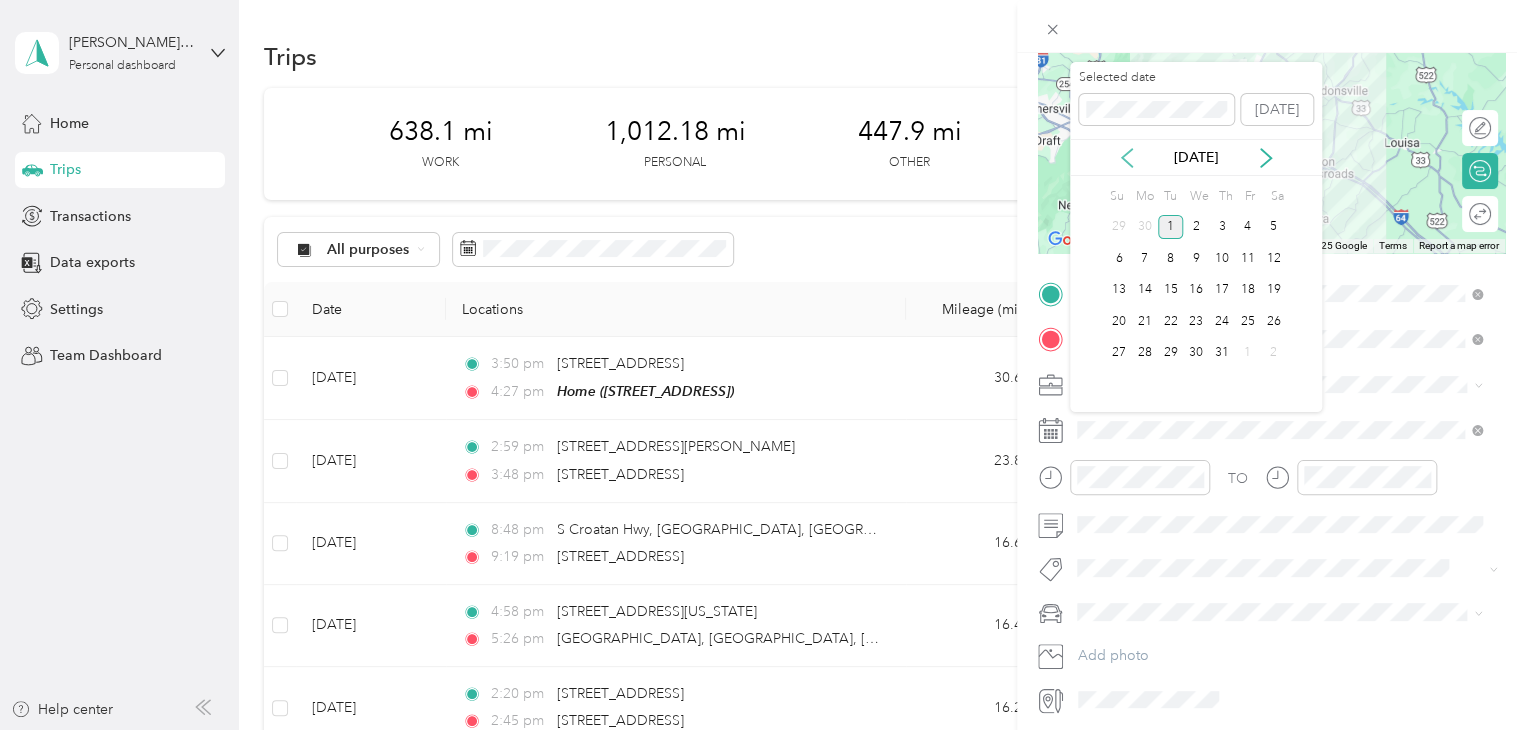 click 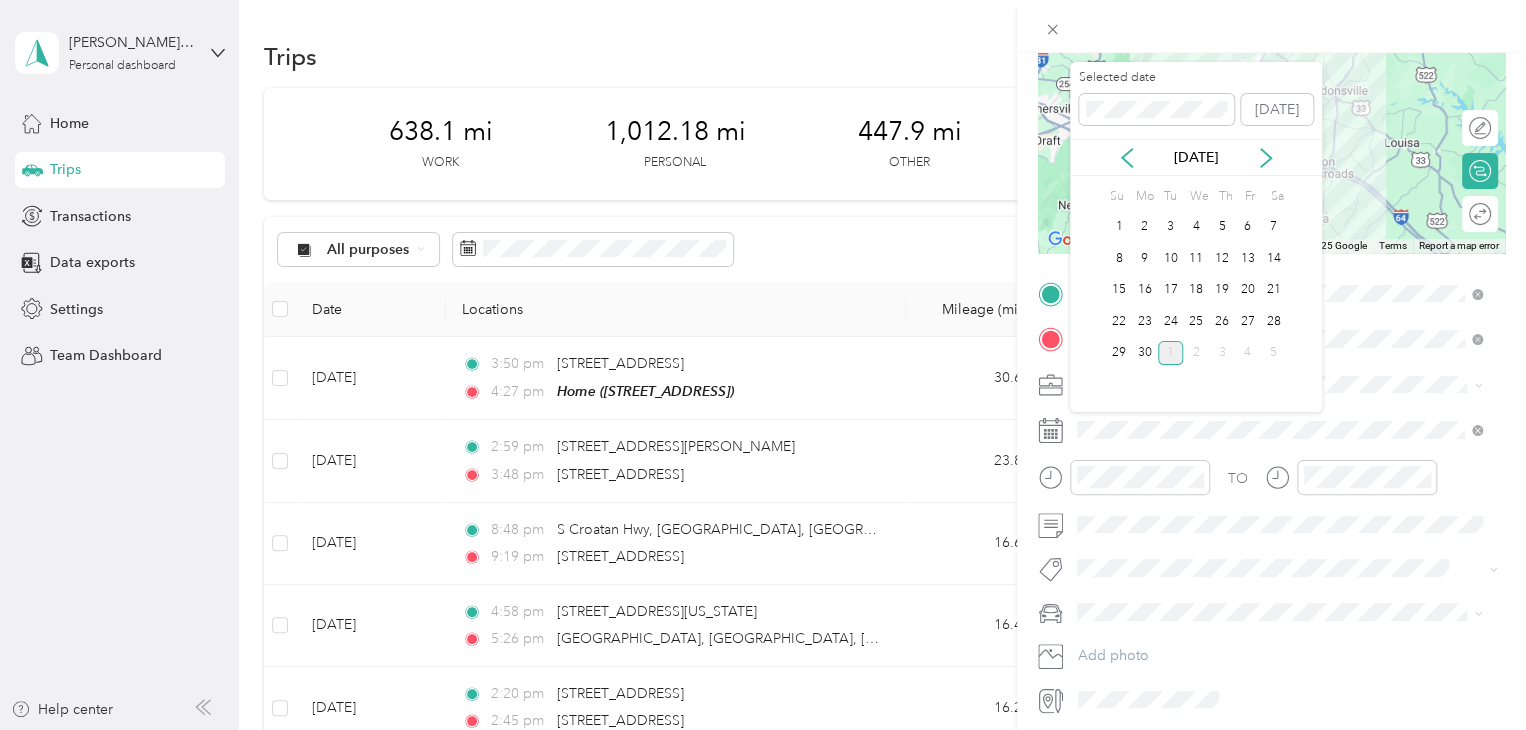 drag, startPoint x: 1280, startPoint y: 229, endPoint x: 1288, endPoint y: 246, distance: 18.788294 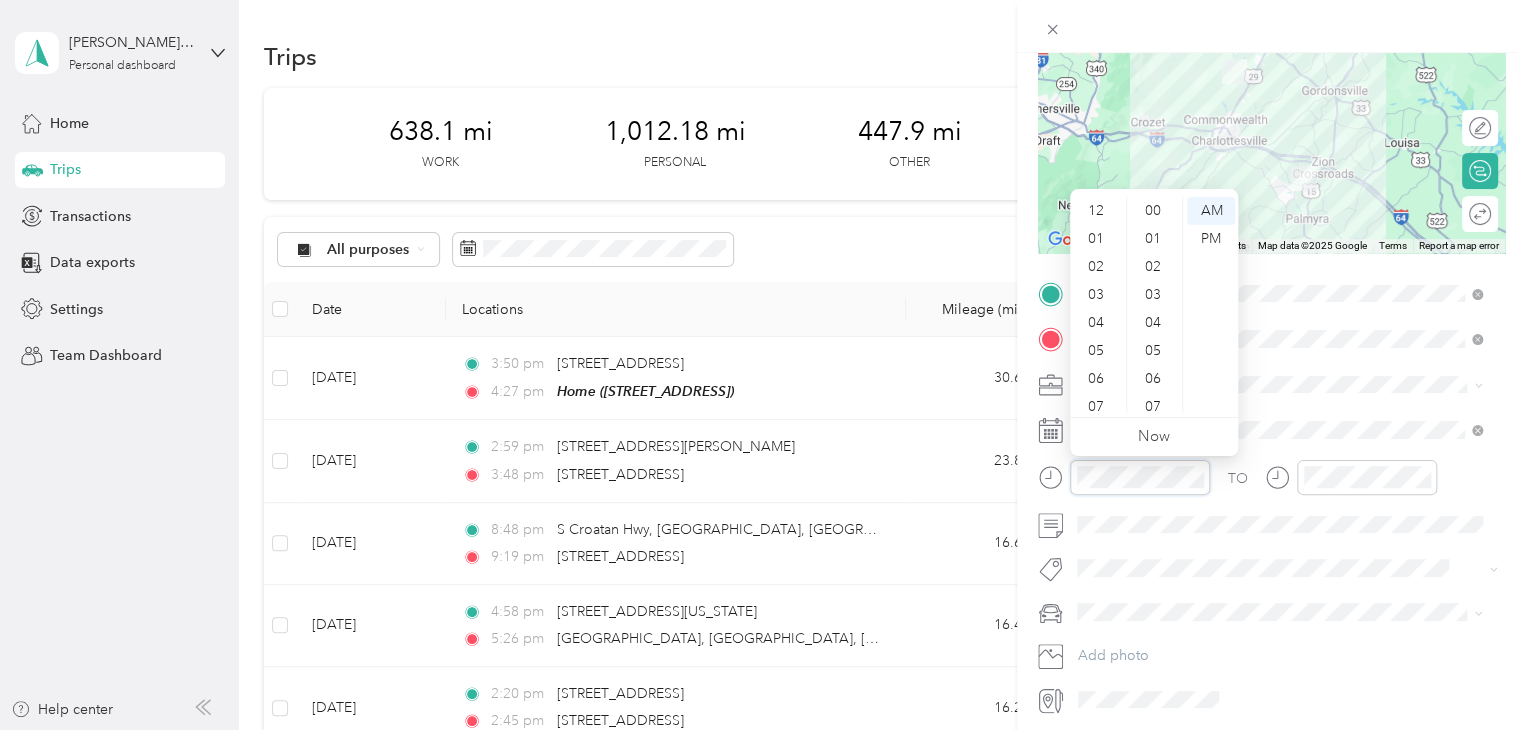 scroll, scrollTop: 120, scrollLeft: 0, axis: vertical 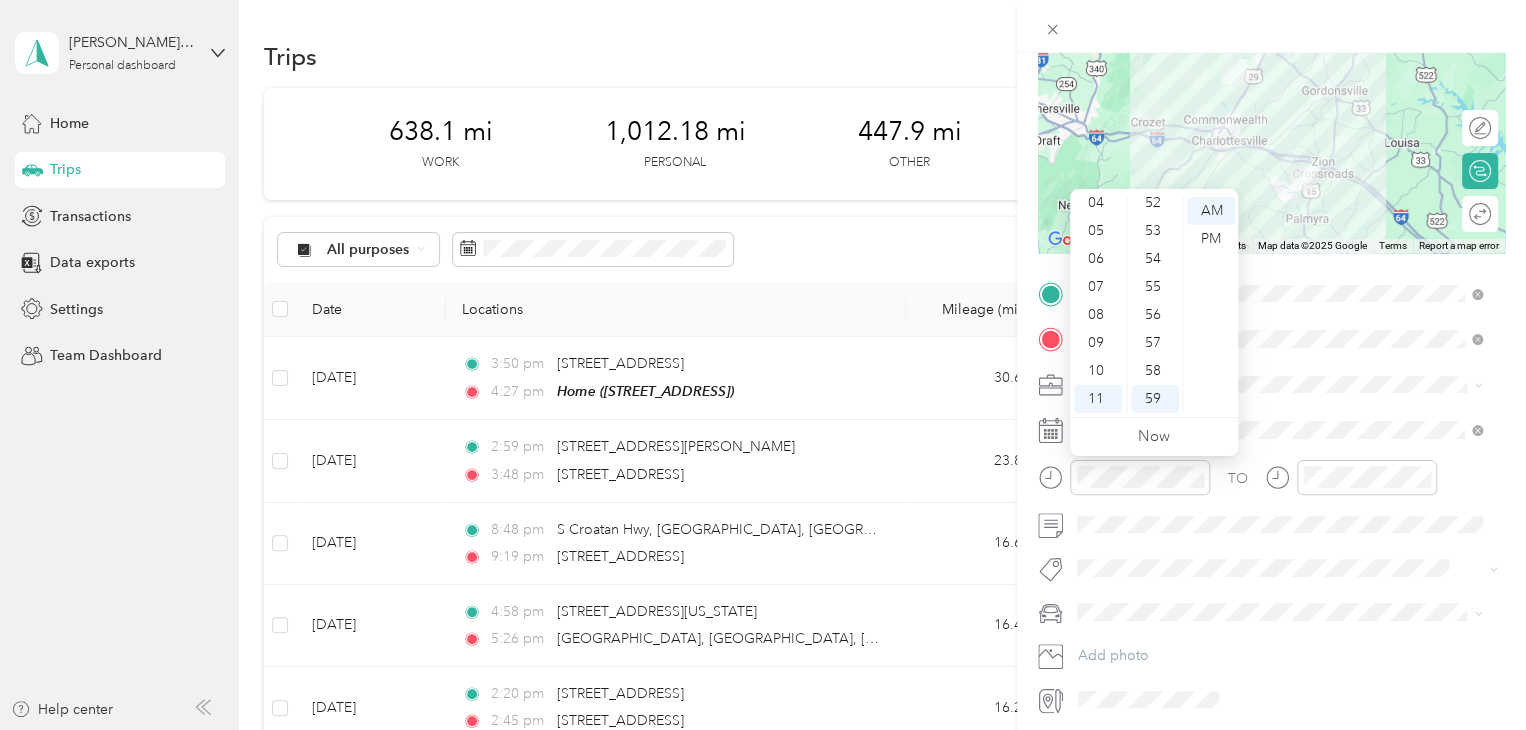 click 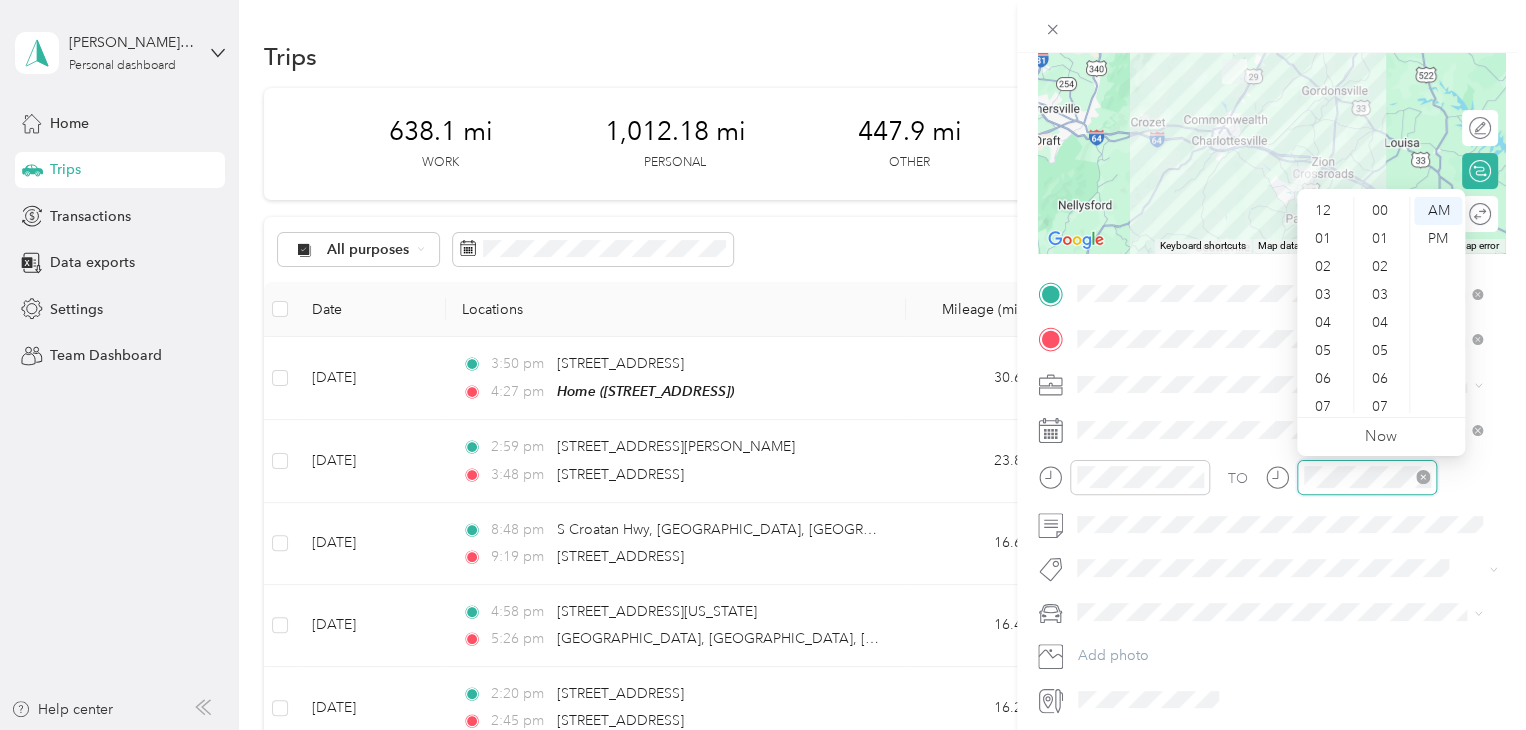 scroll, scrollTop: 1464, scrollLeft: 0, axis: vertical 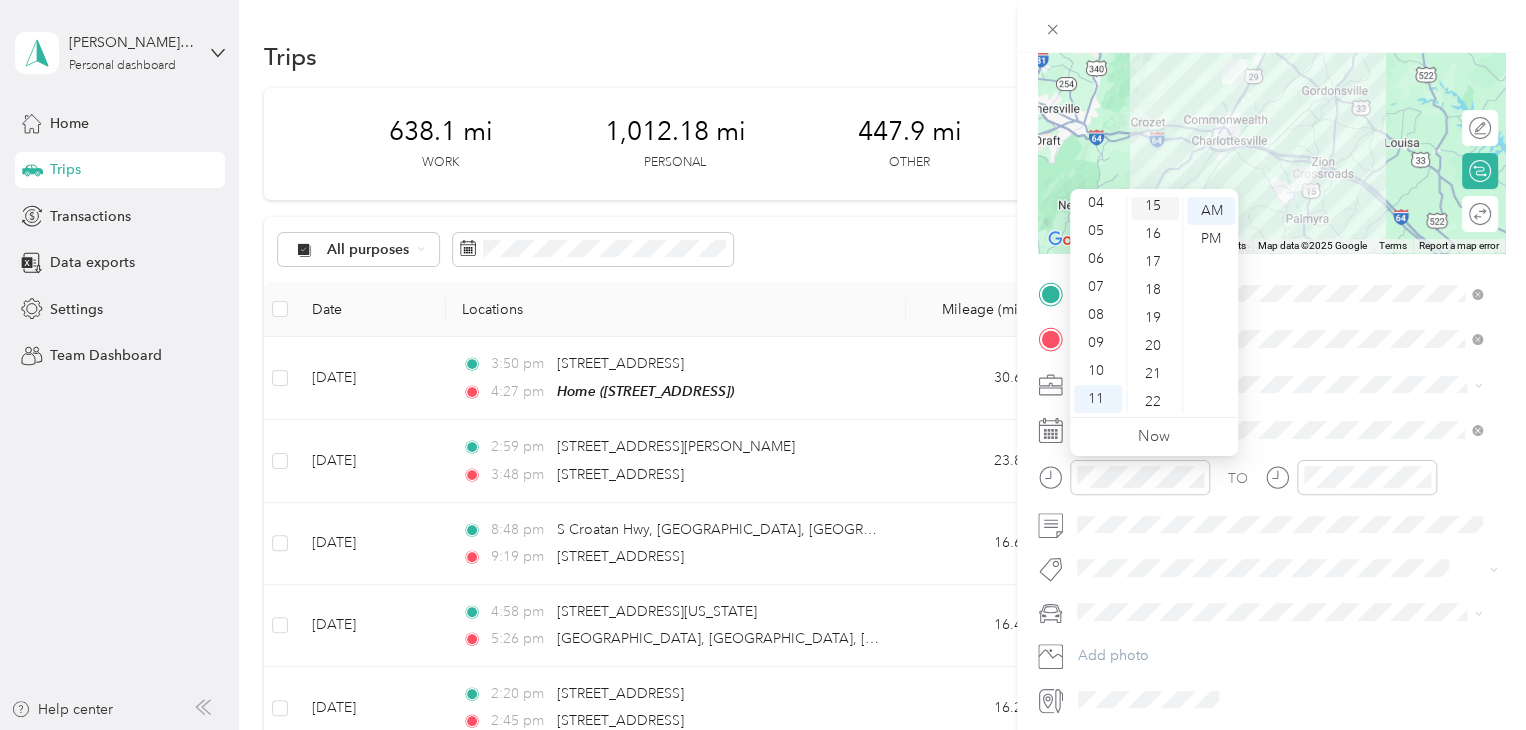click on "15" at bounding box center (1155, 206) 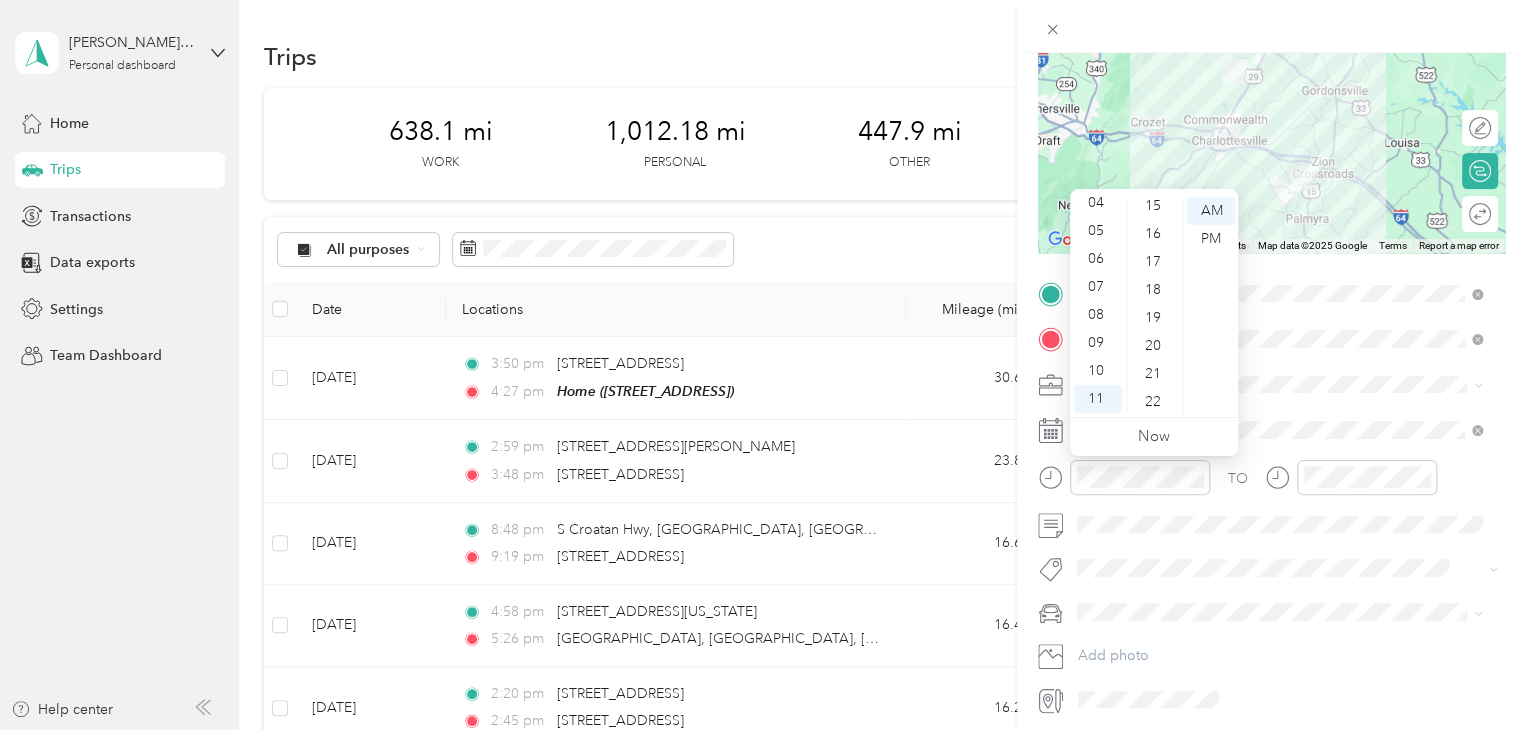 scroll, scrollTop: 420, scrollLeft: 0, axis: vertical 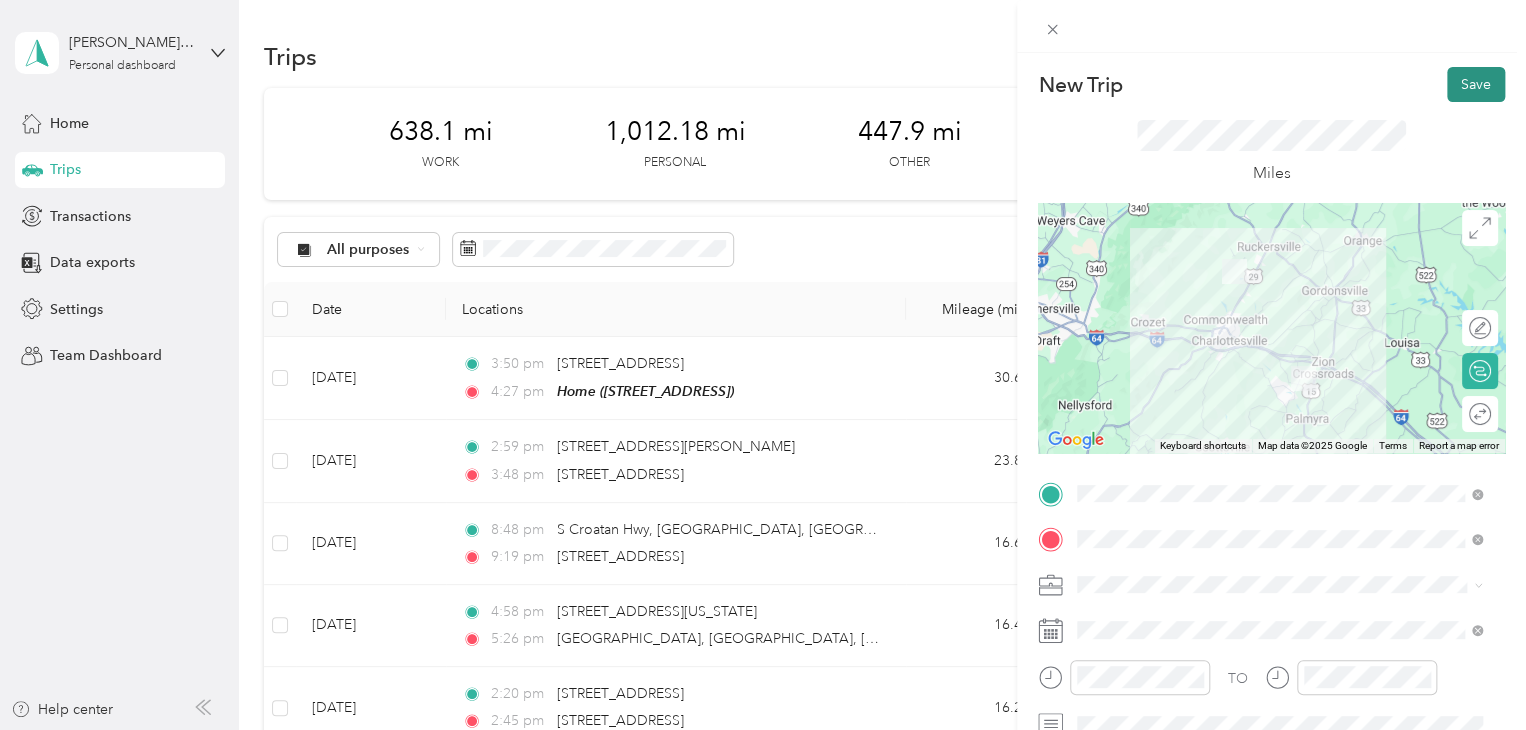 click on "Save" at bounding box center (1476, 84) 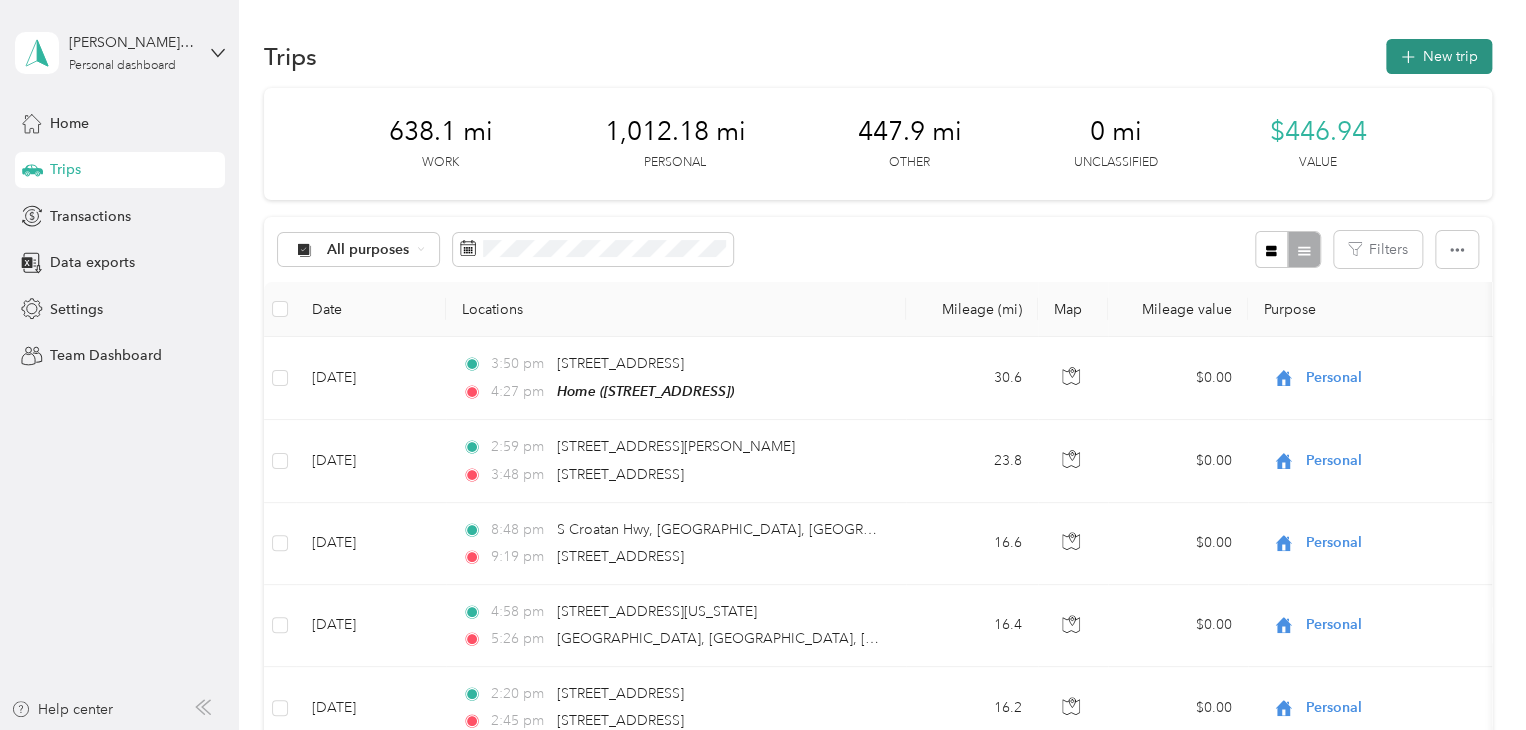 click on "New trip" at bounding box center (1439, 56) 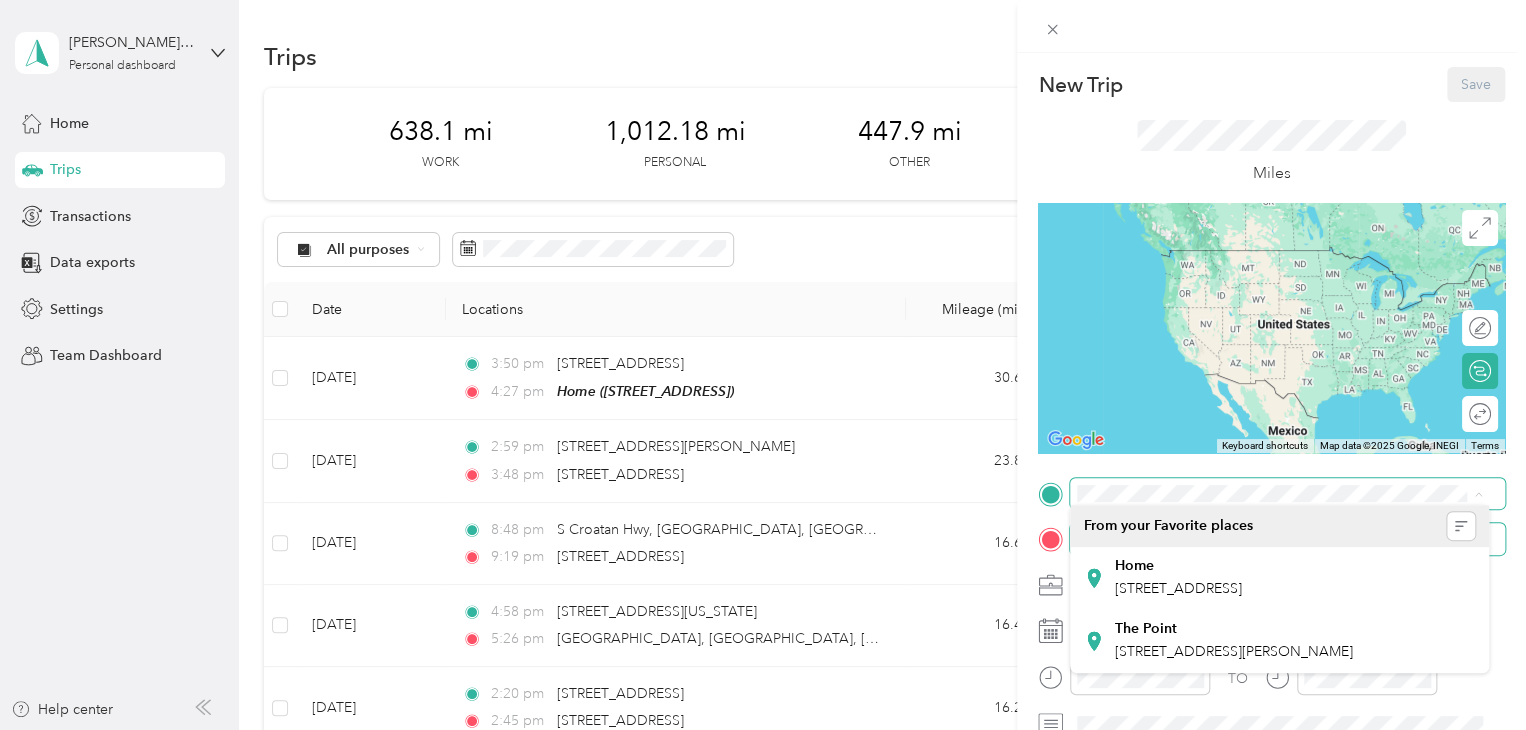 scroll, scrollTop: 273, scrollLeft: 0, axis: vertical 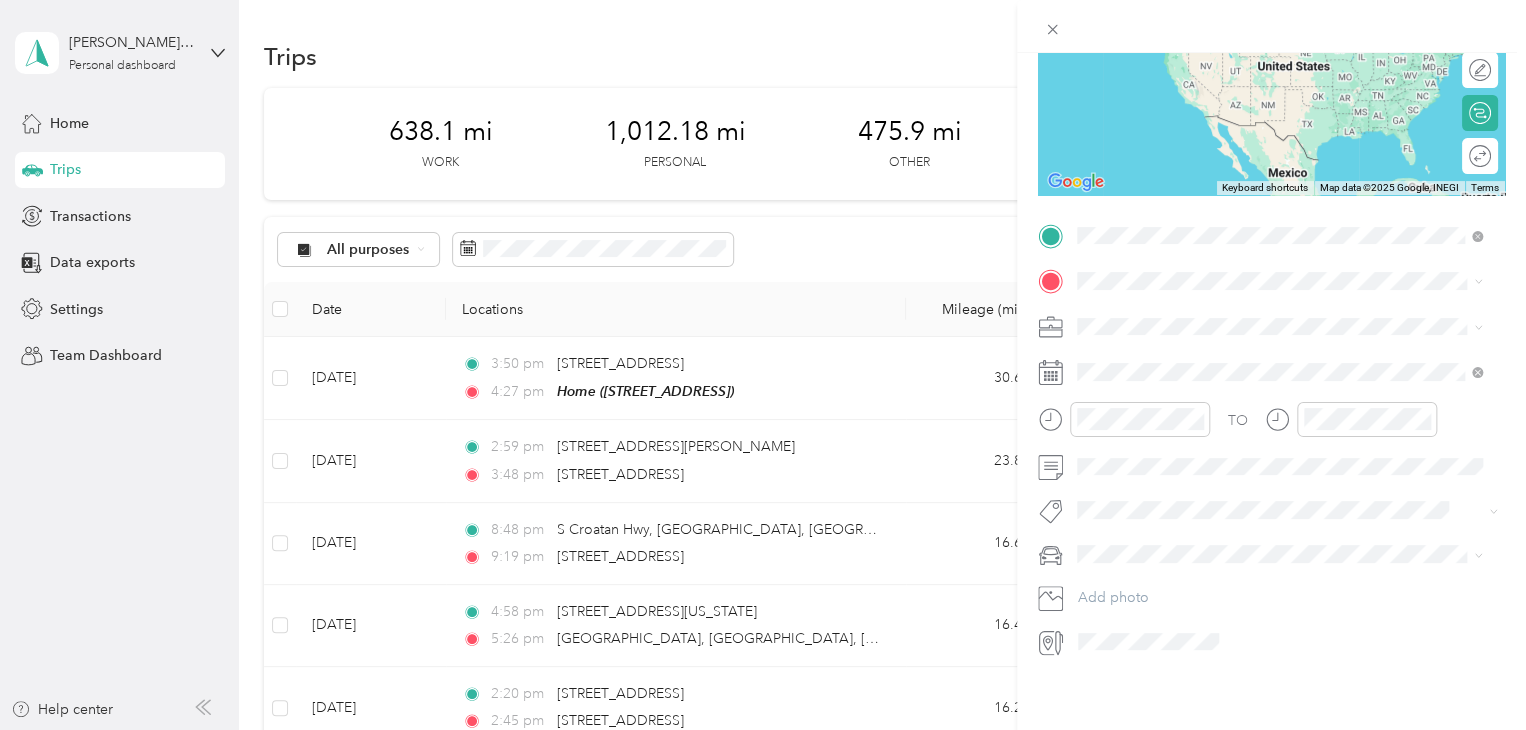 click on "From search results [STREET_ADDRESS][PERSON_NAME][US_STATE] [STREET_ADDRESS][PERSON_NAME][US_STATE] [STREET_ADDRESS][PERSON_NAME][PERSON_NAME][US_STATE] [STREET_ADDRESS][PERSON_NAME][PERSON_NAME][US_STATE] [STREET_ADDRESS][PERSON_NAME][US_STATE]" at bounding box center (1279, 373) 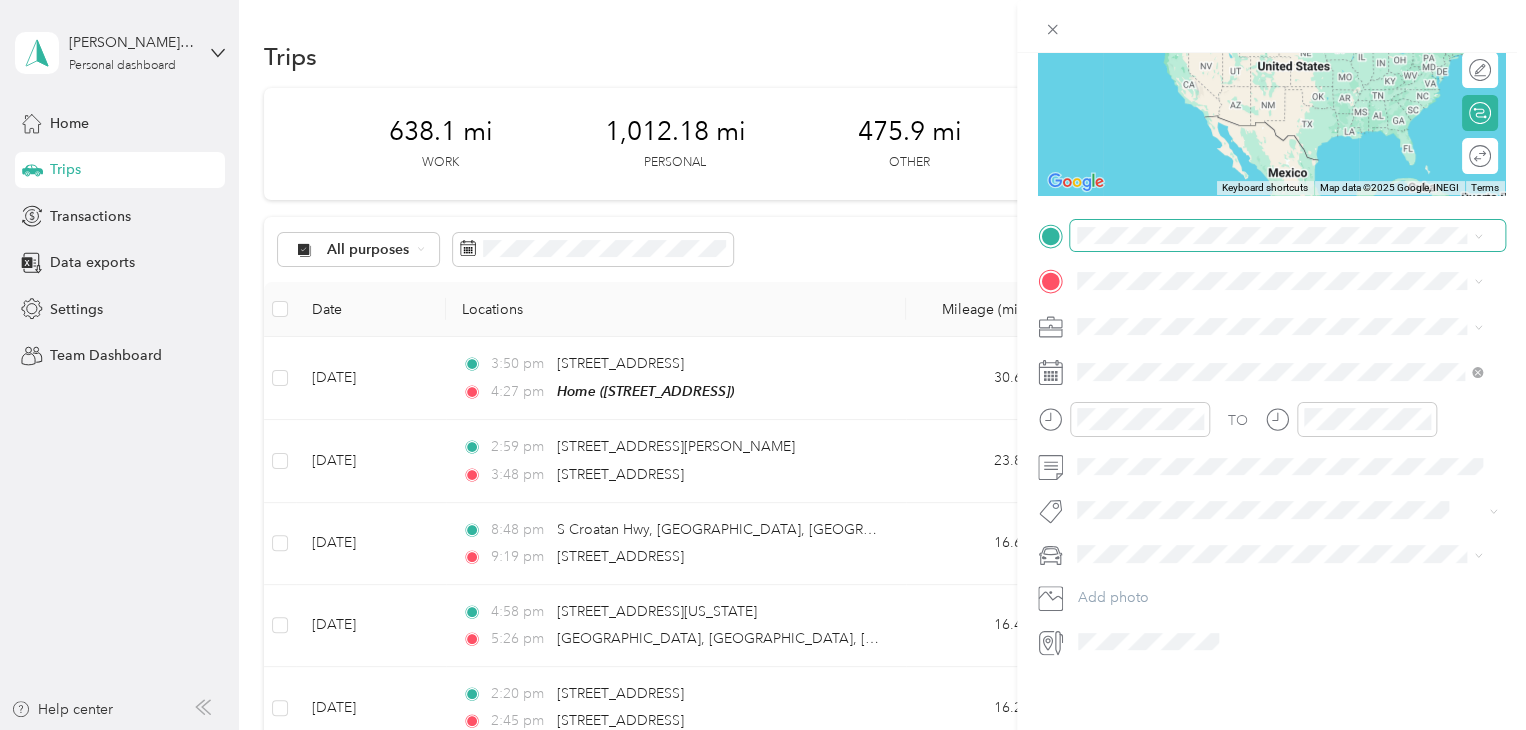 click at bounding box center (1287, 236) 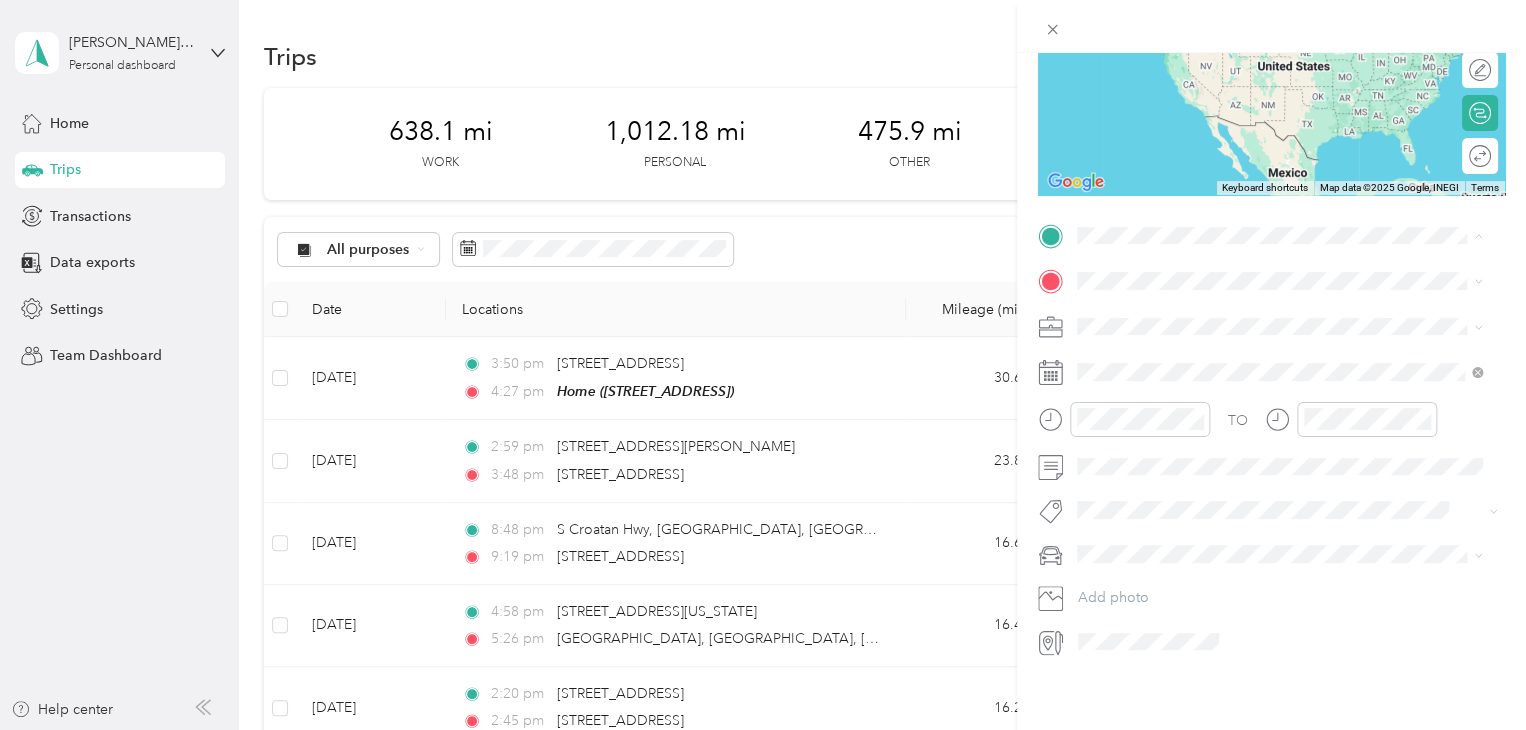 click on "[STREET_ADDRESS][PERSON_NAME][US_STATE]" at bounding box center [1270, 292] 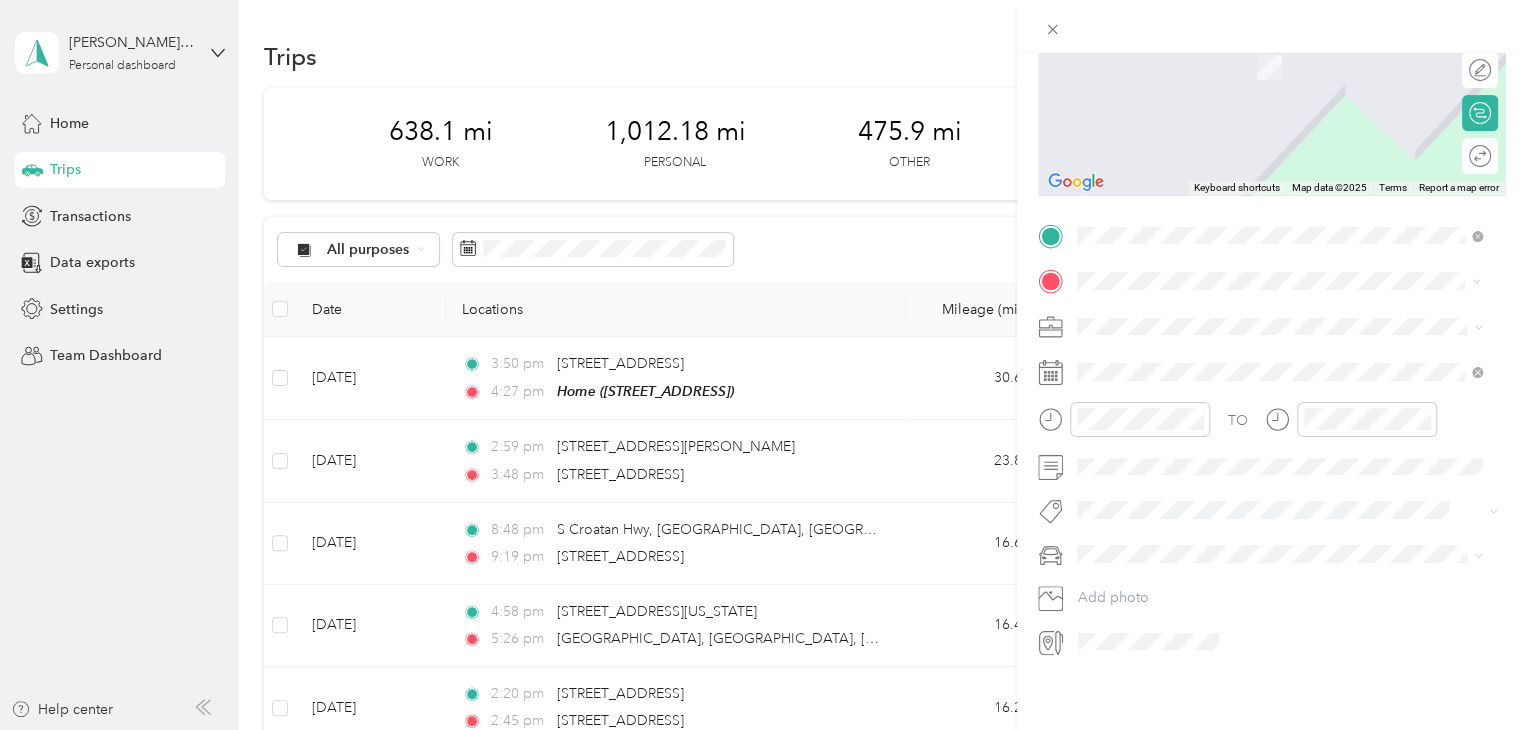 click on "[STREET_ADDRESS][US_STATE]" at bounding box center [1215, 338] 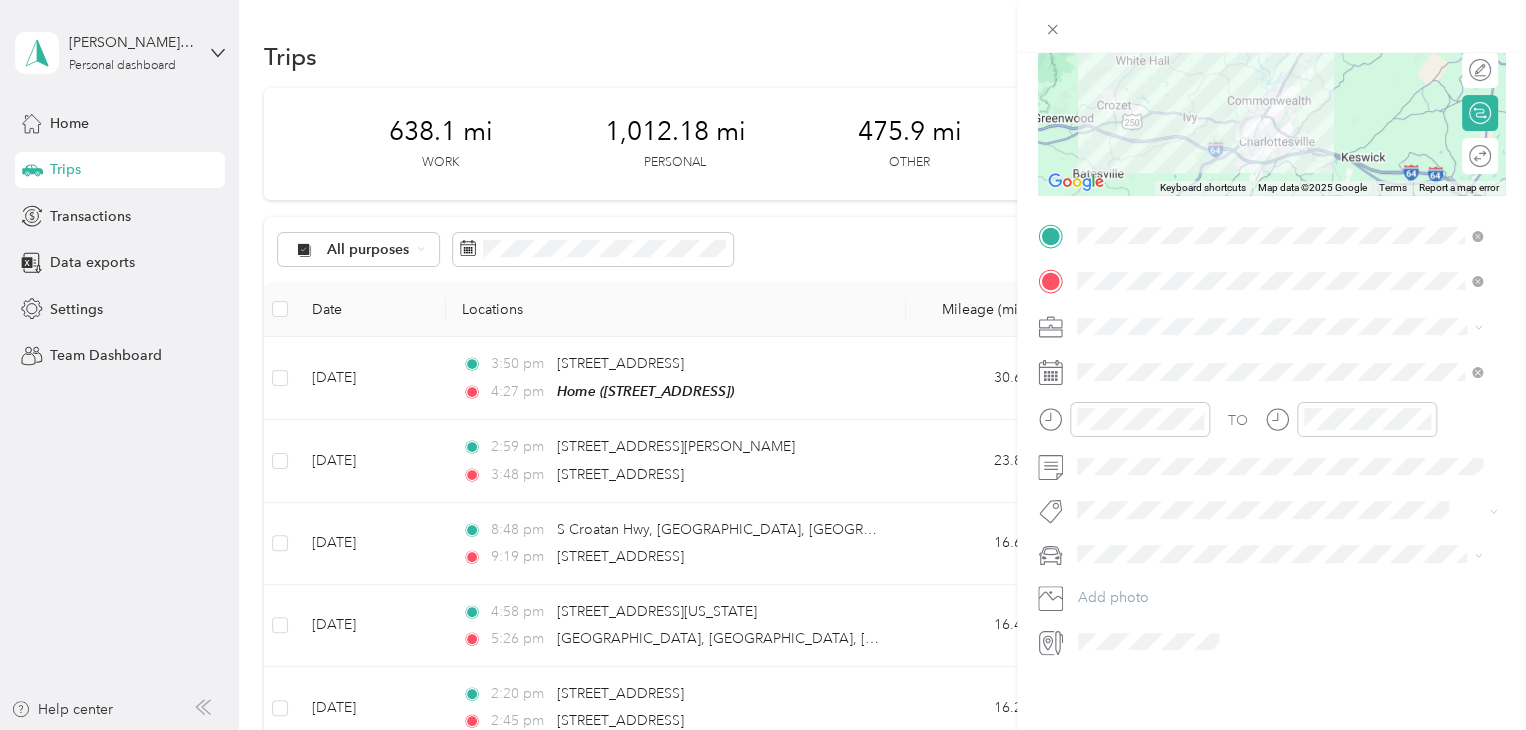 click at bounding box center (1287, 327) 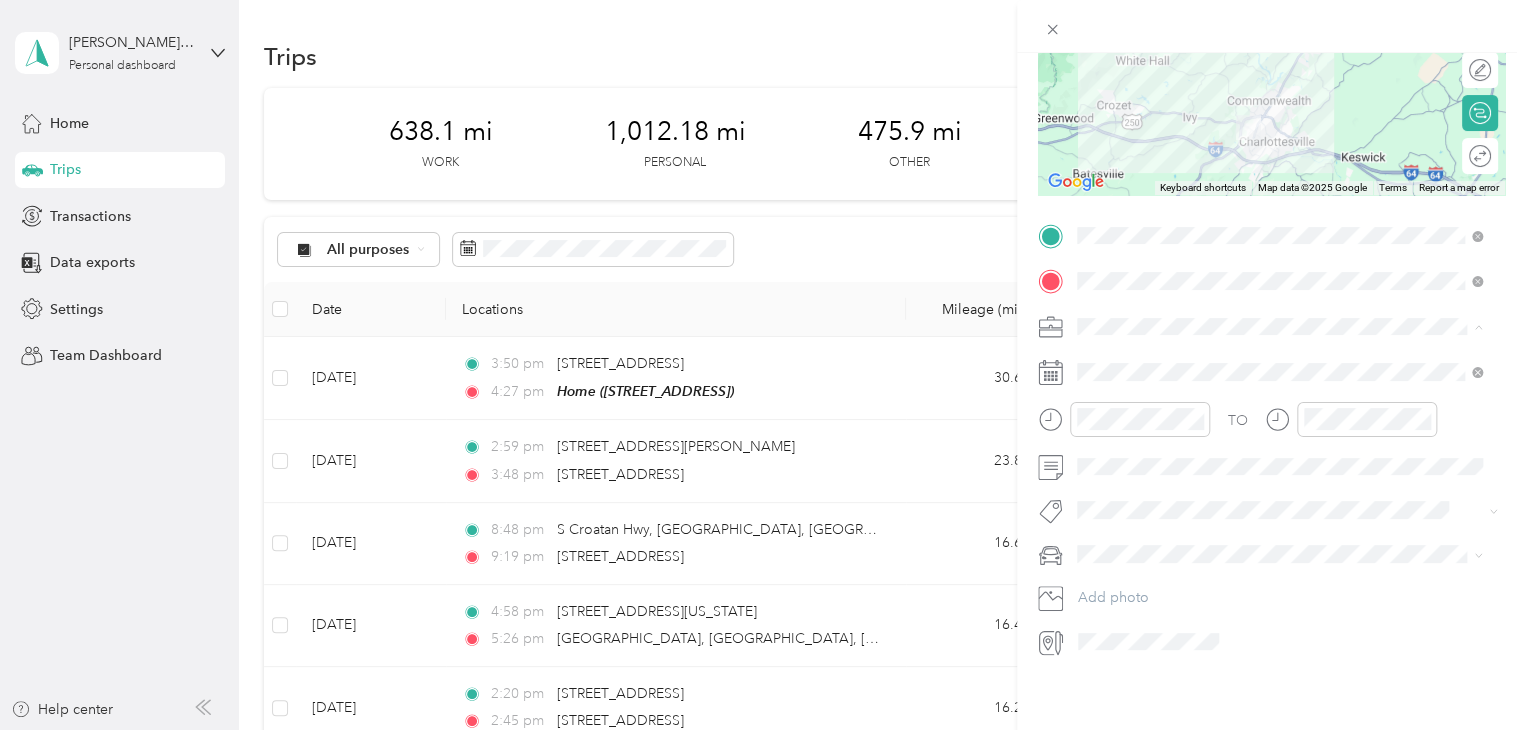 click on "Real Estate" at bounding box center [1117, 416] 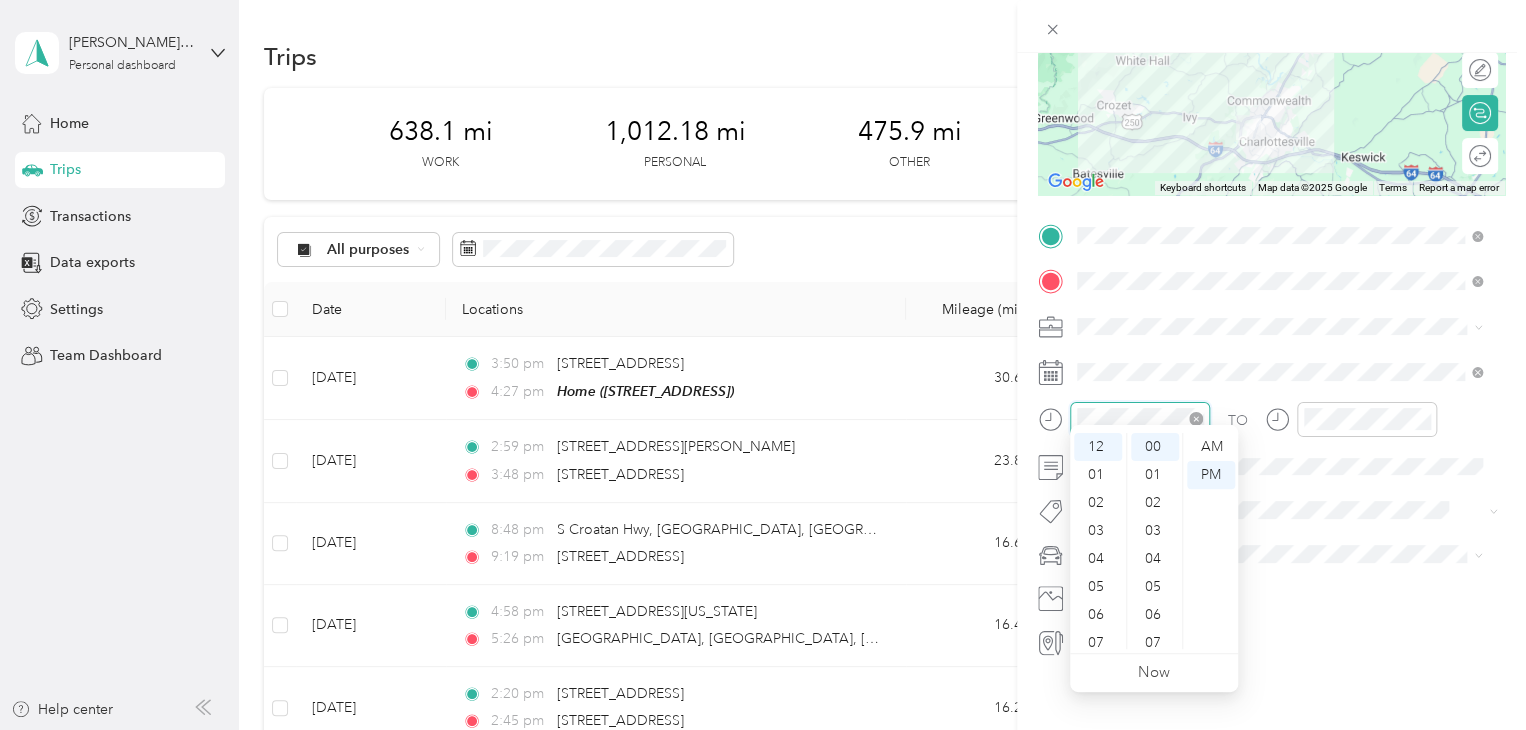 click 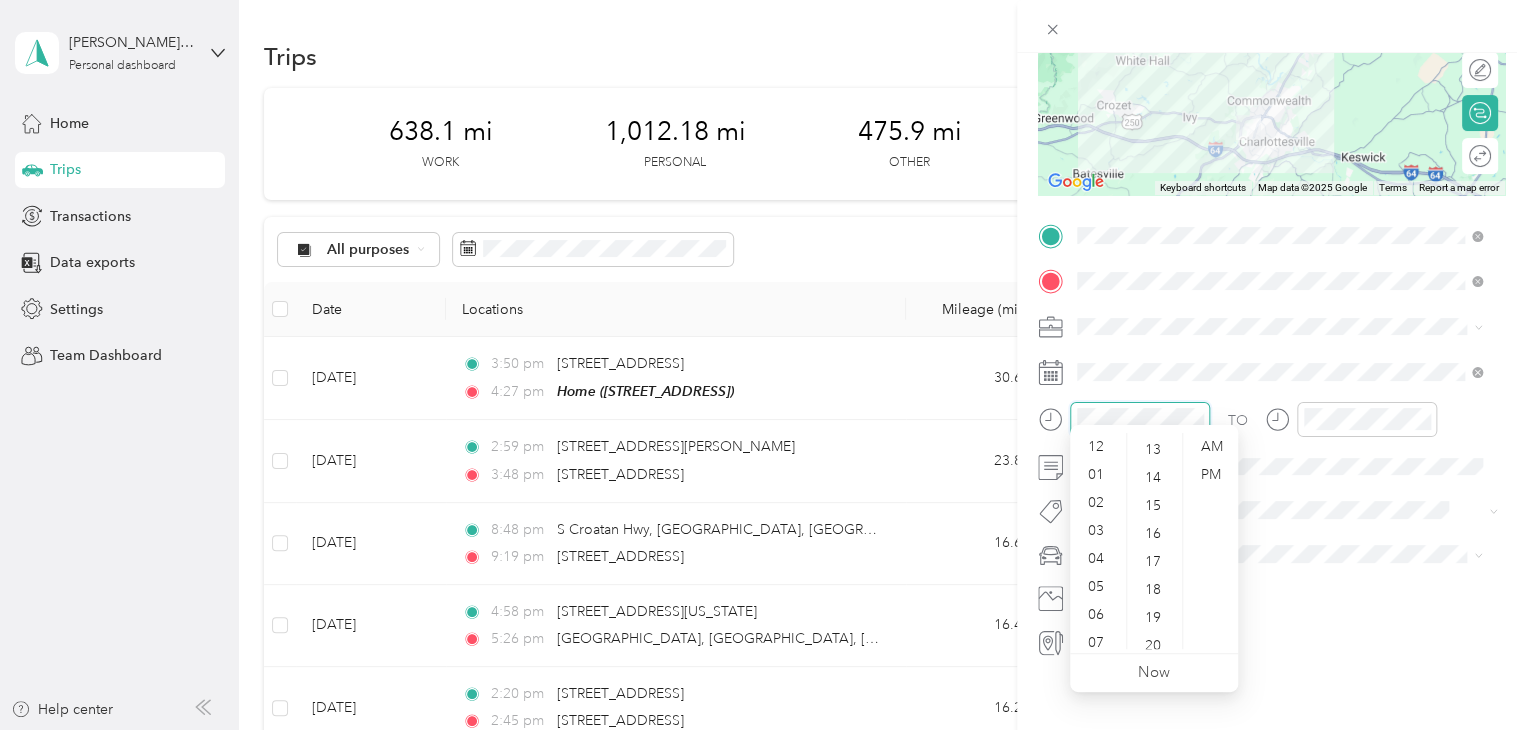 scroll, scrollTop: 500, scrollLeft: 0, axis: vertical 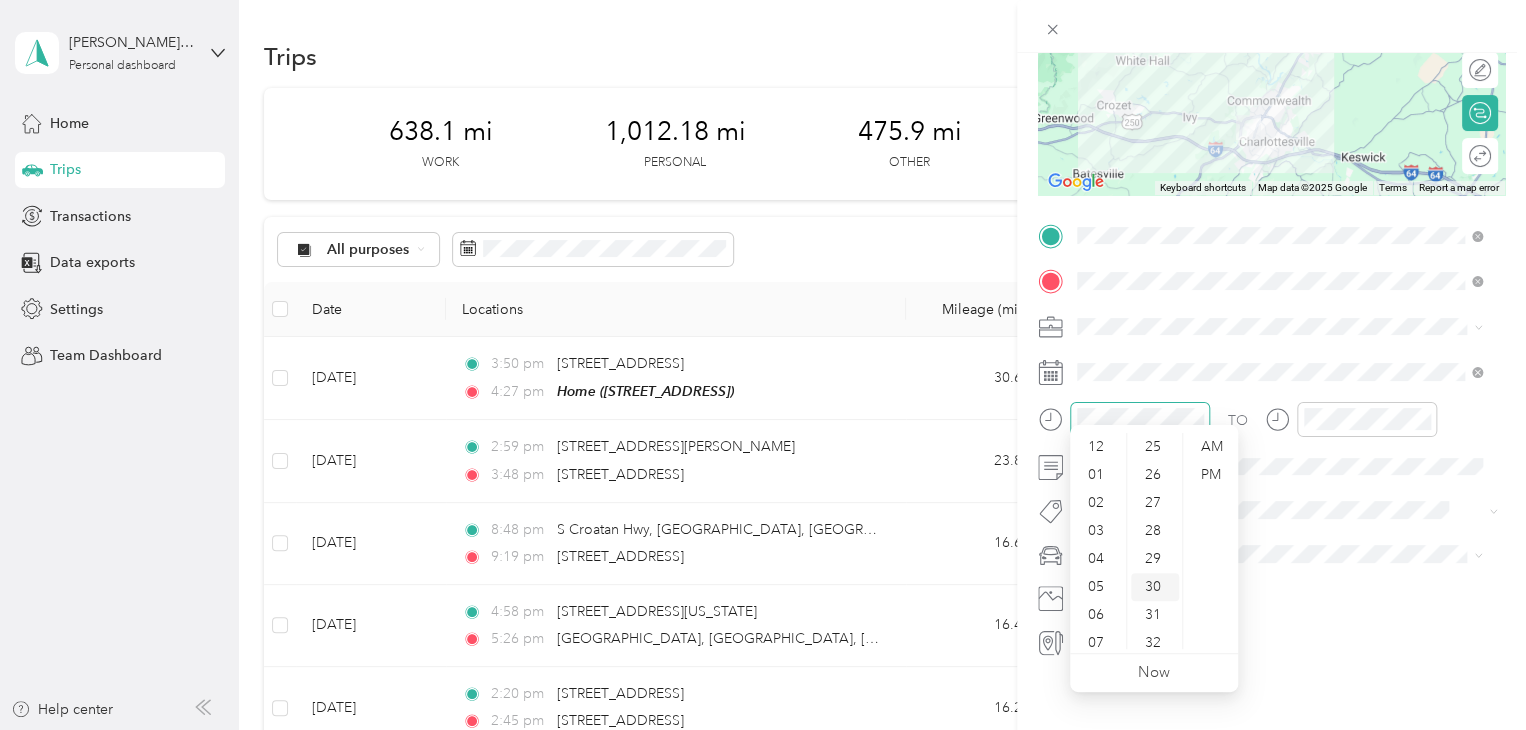 click on "30" at bounding box center [1155, 587] 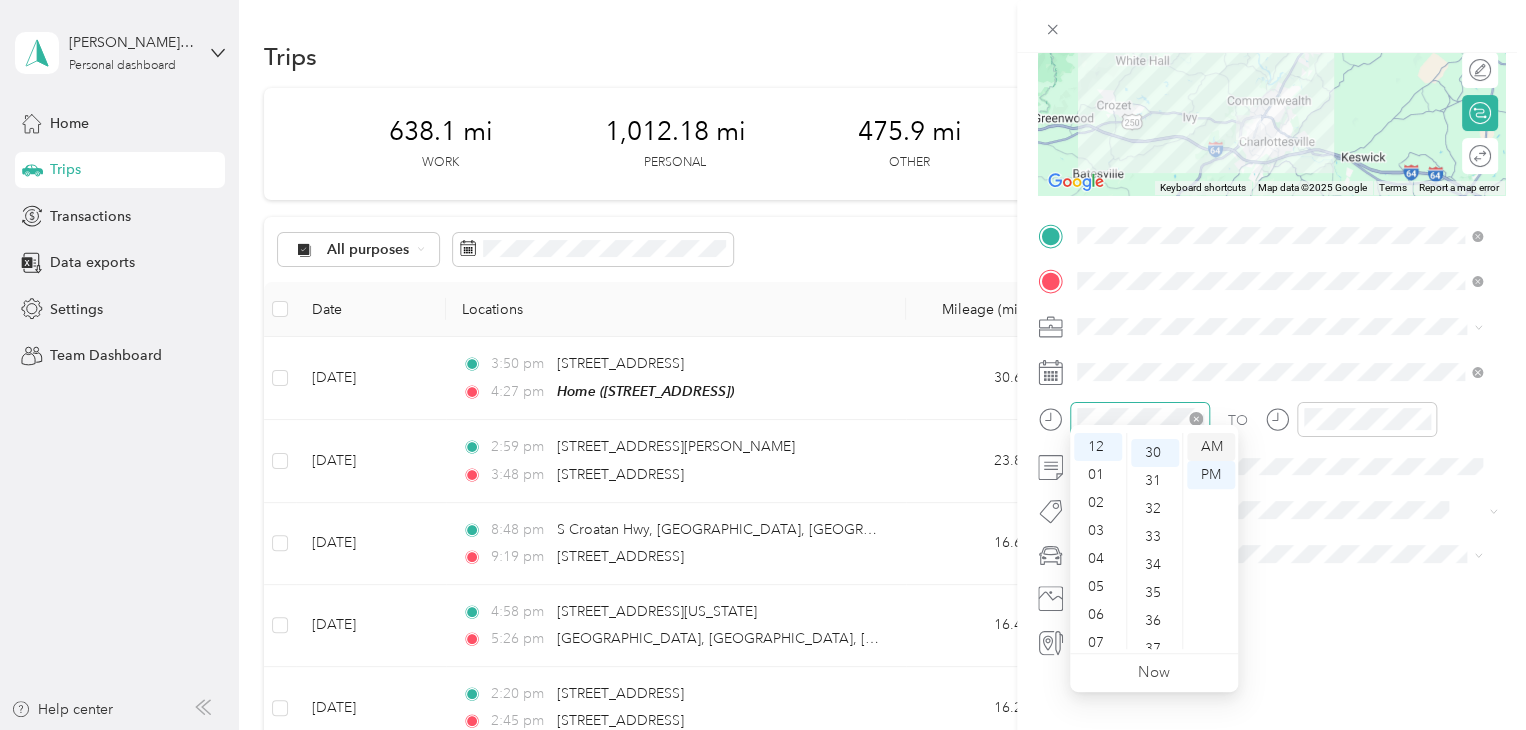 scroll, scrollTop: 840, scrollLeft: 0, axis: vertical 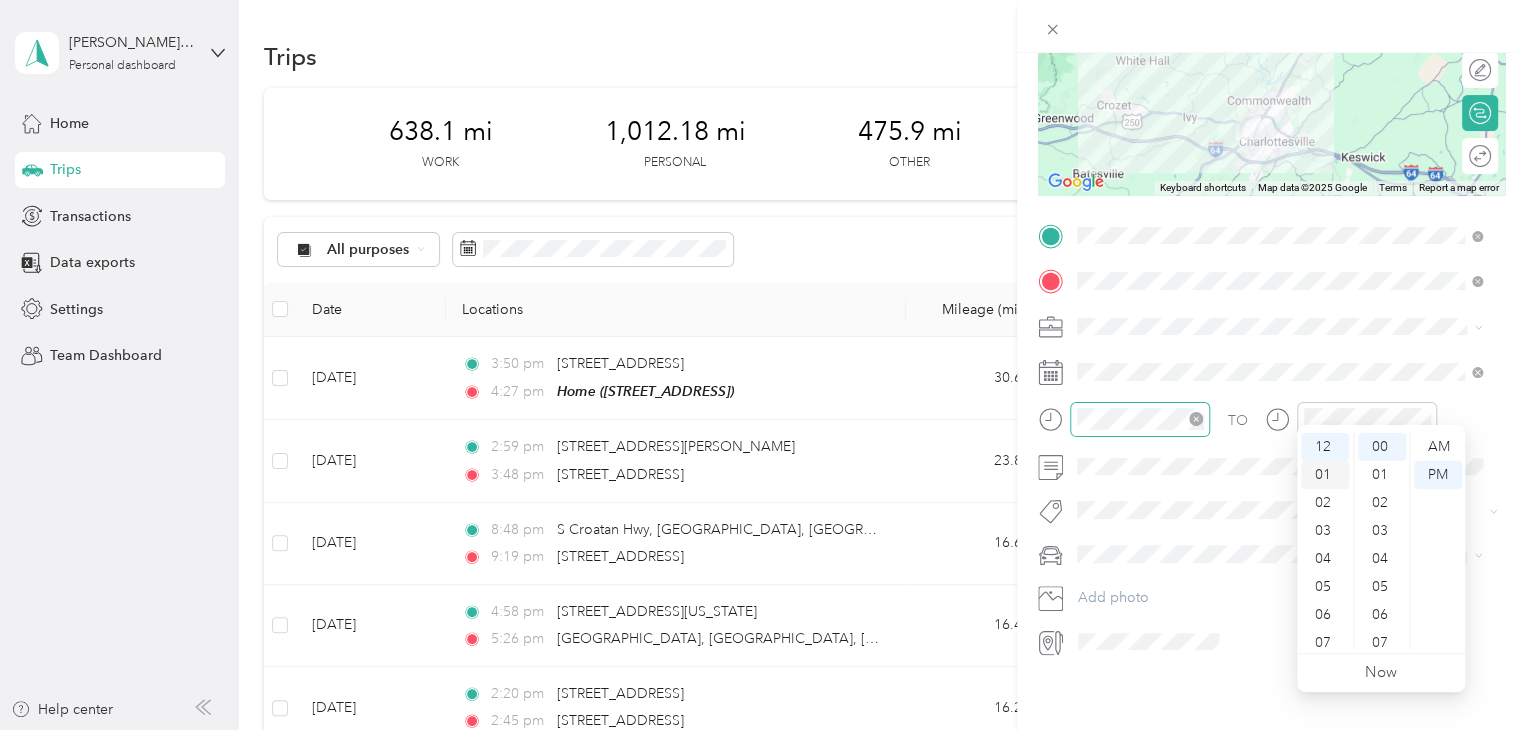 click on "01" at bounding box center [1325, 475] 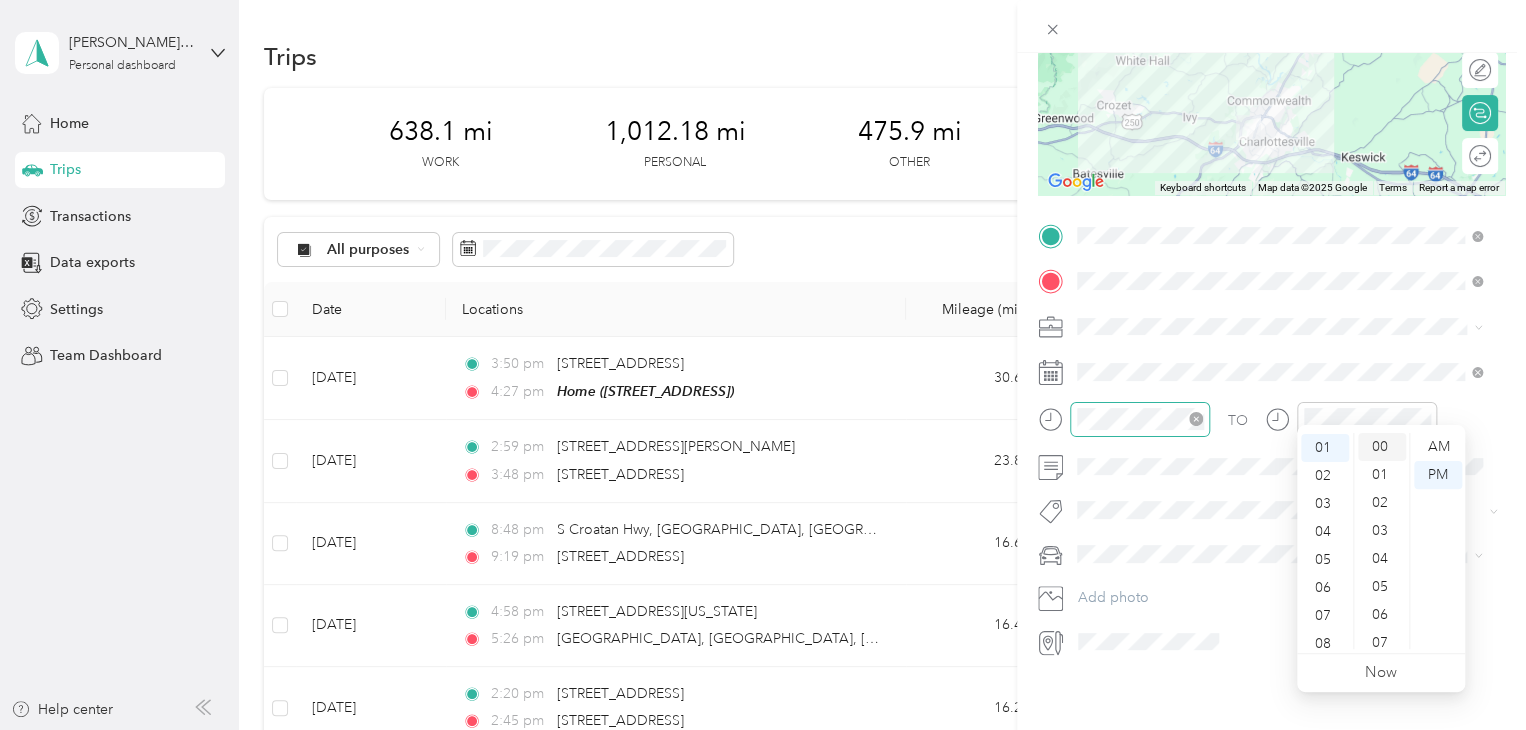 scroll, scrollTop: 28, scrollLeft: 0, axis: vertical 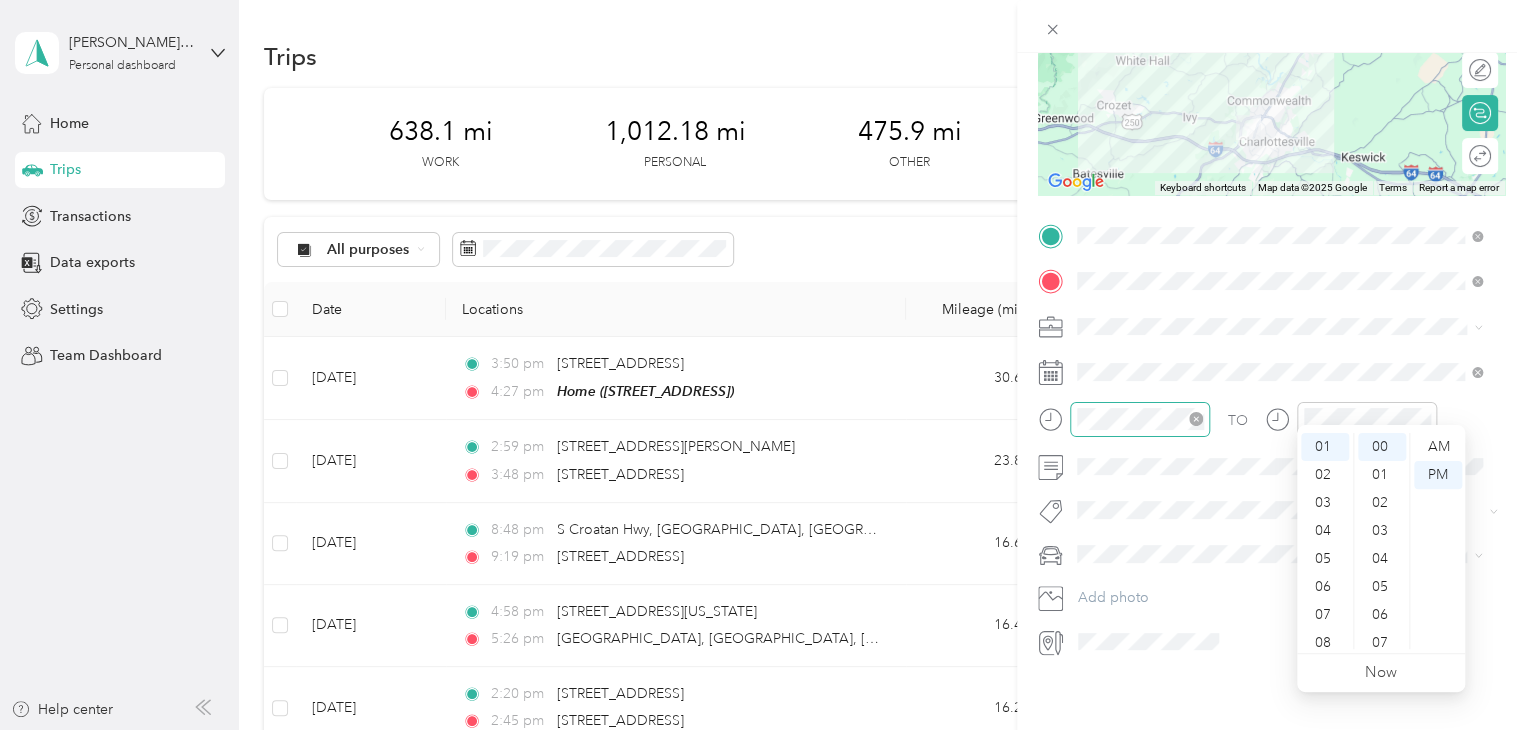 click on "TO Add photo" at bounding box center (1271, 439) 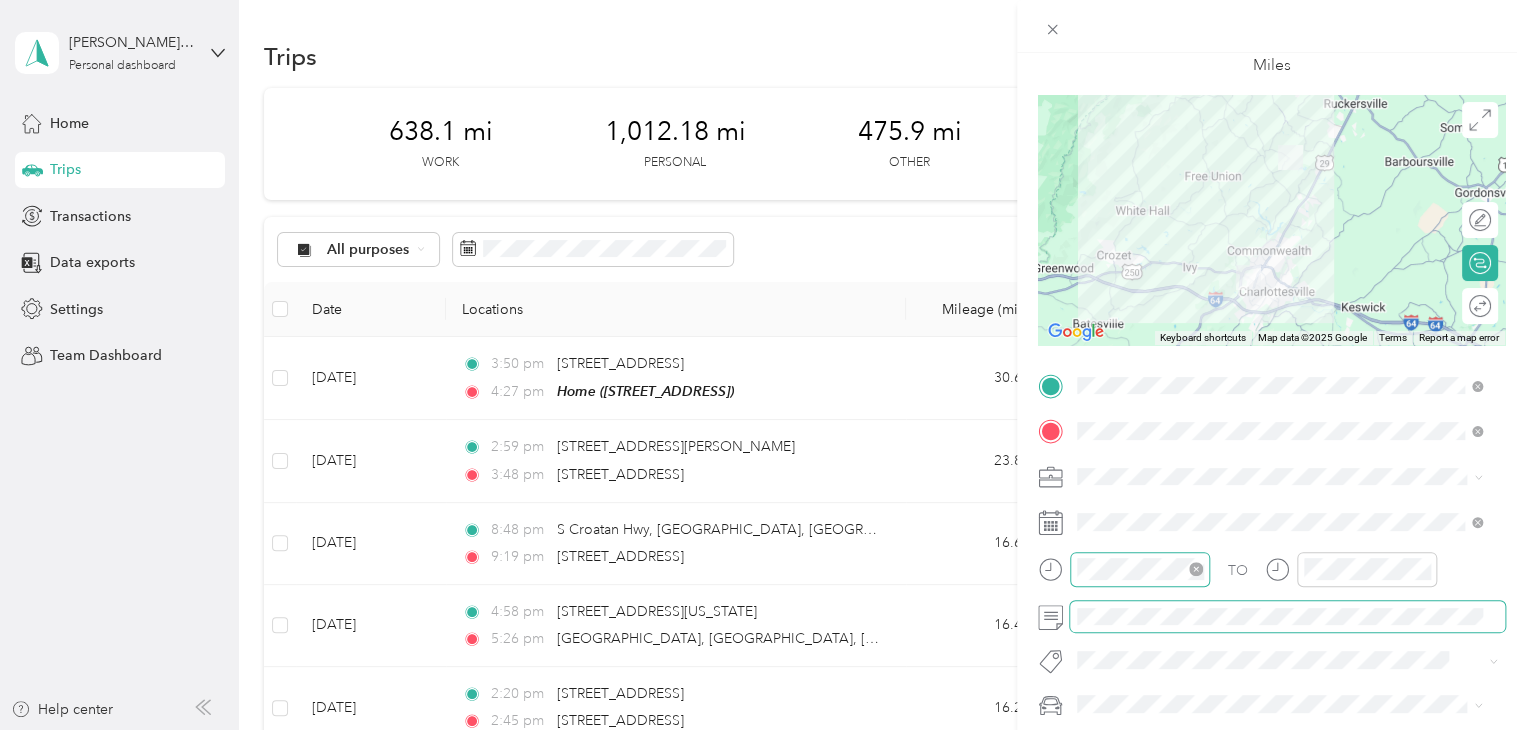 scroll, scrollTop: 0, scrollLeft: 0, axis: both 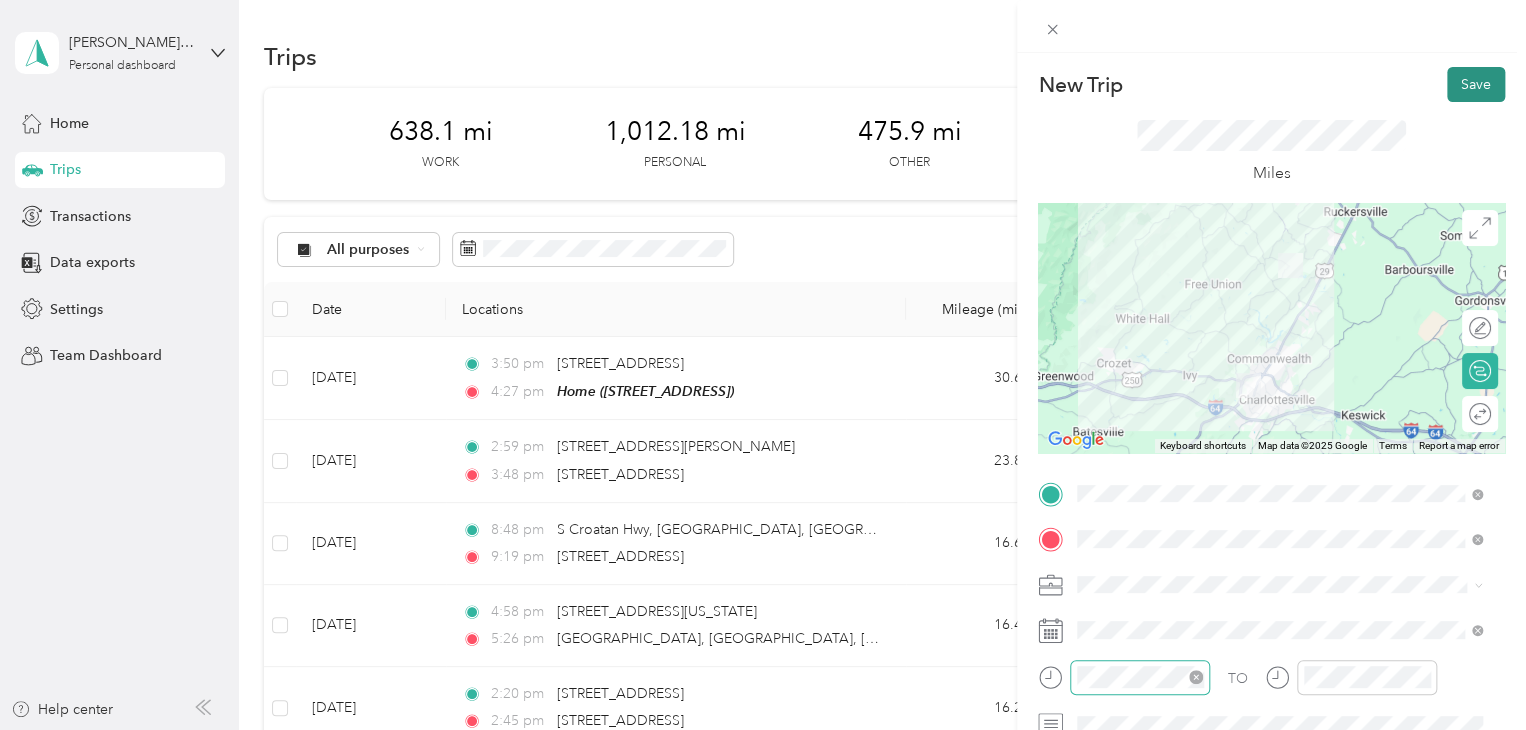 click on "Save" at bounding box center (1476, 84) 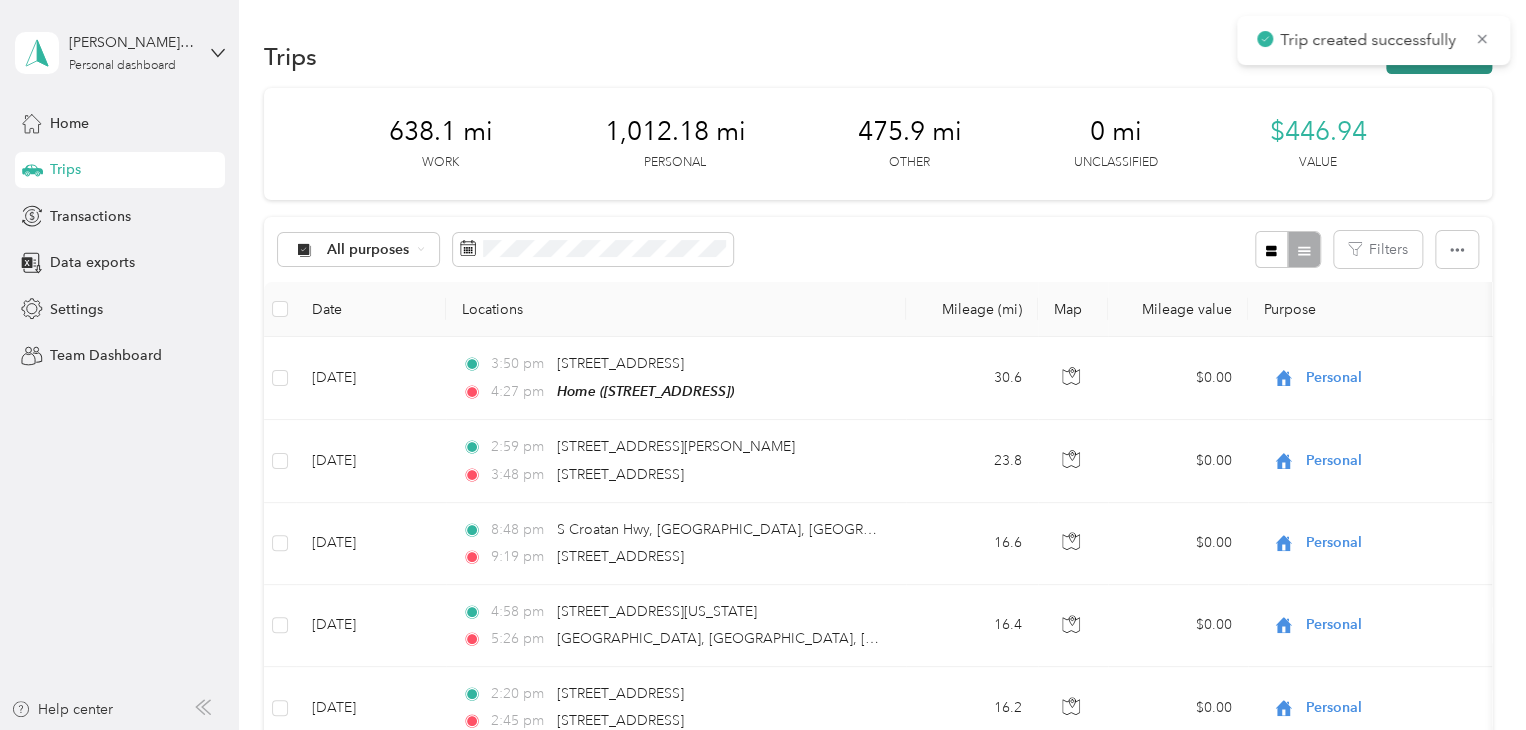 click on "New trip" at bounding box center [1439, 56] 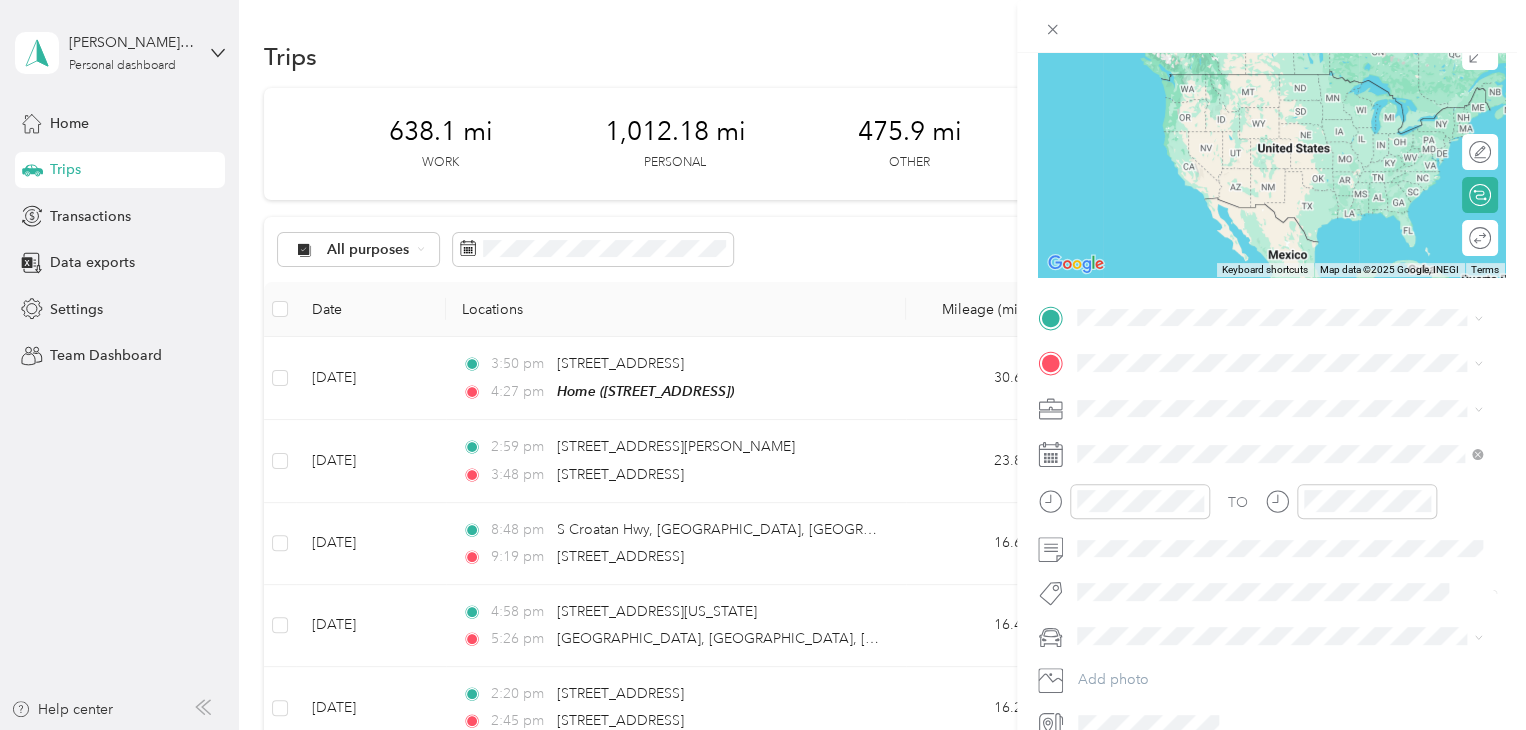 scroll, scrollTop: 273, scrollLeft: 0, axis: vertical 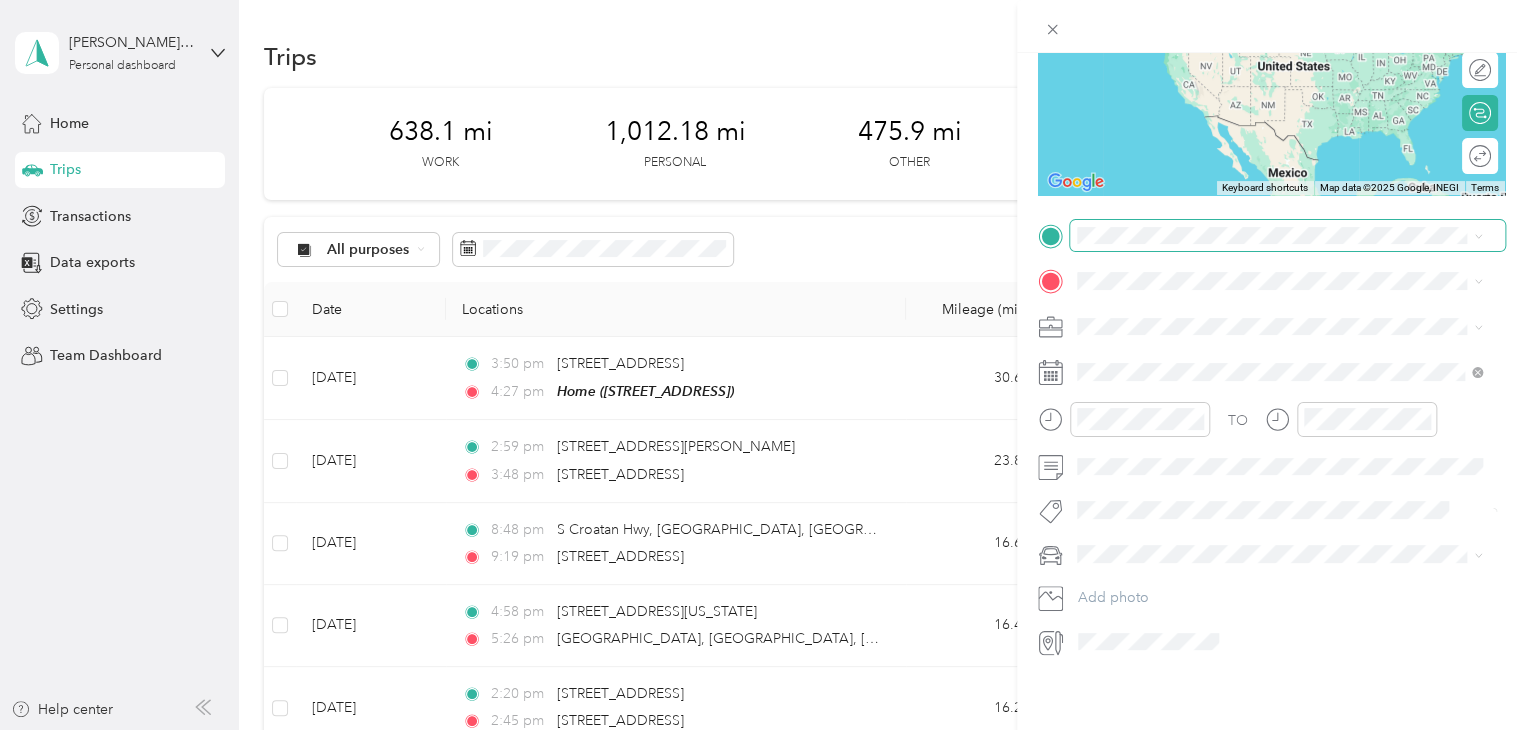 click at bounding box center [1287, 236] 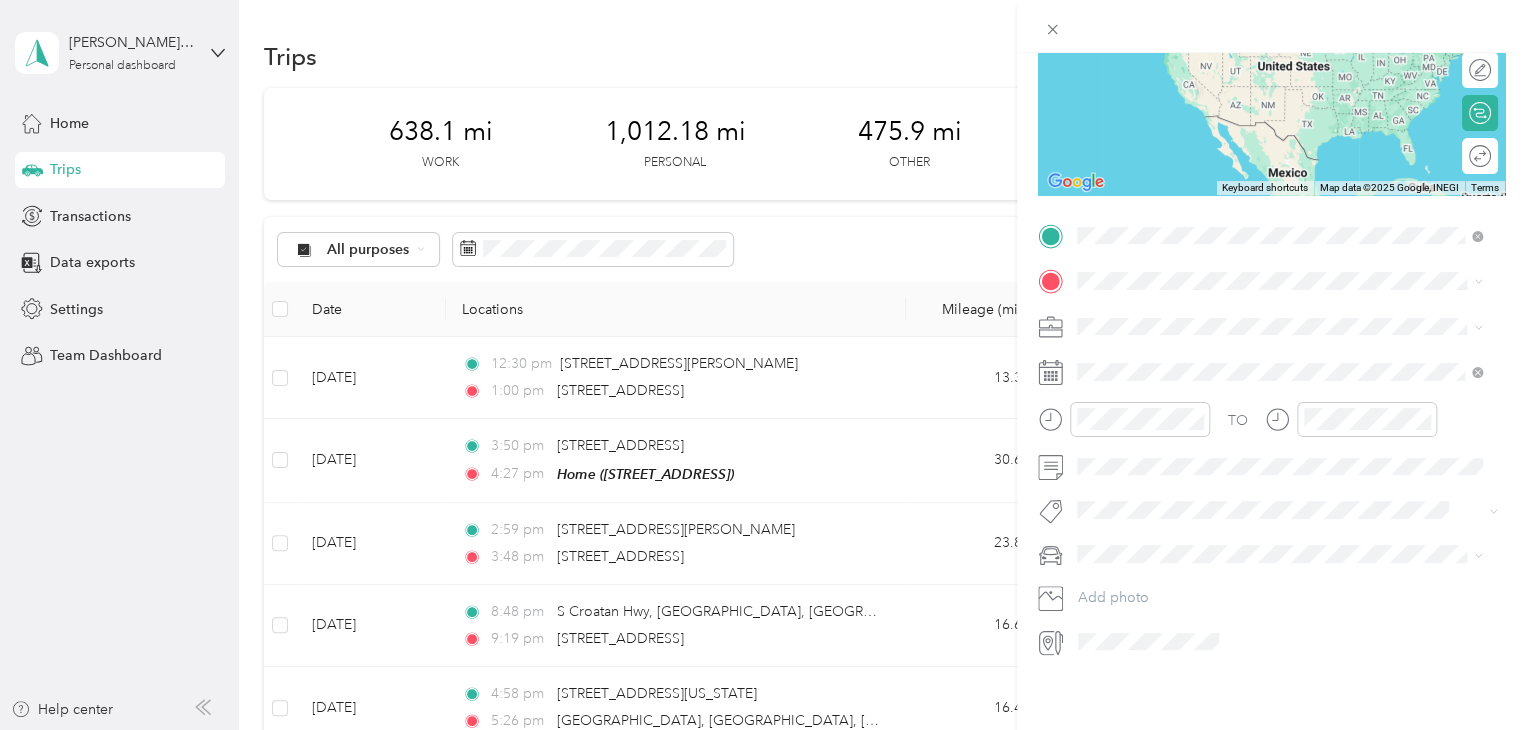 click on "[STREET_ADDRESS][US_STATE]" at bounding box center [1215, 292] 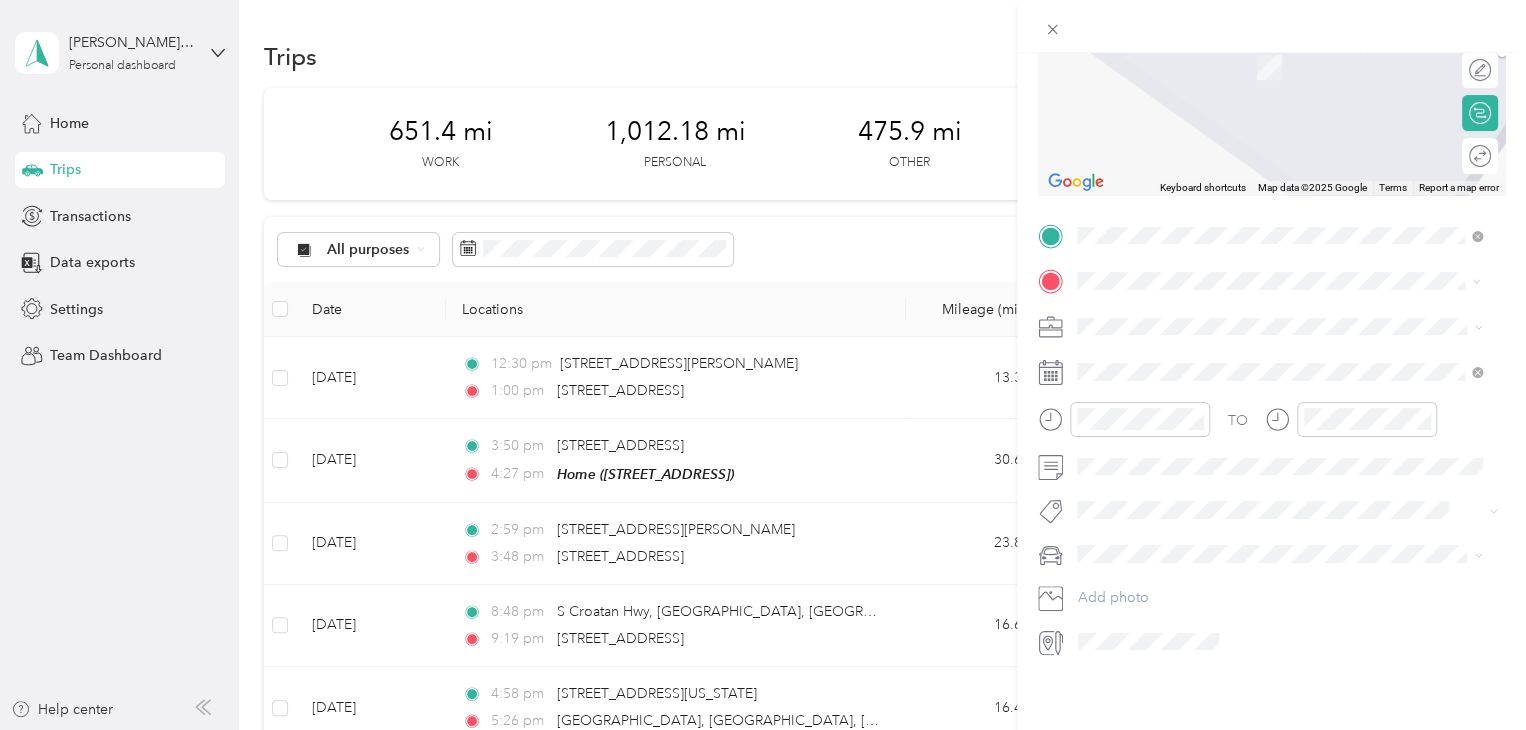 click on "[STREET_ADDRESS][US_STATE]" at bounding box center (1215, 338) 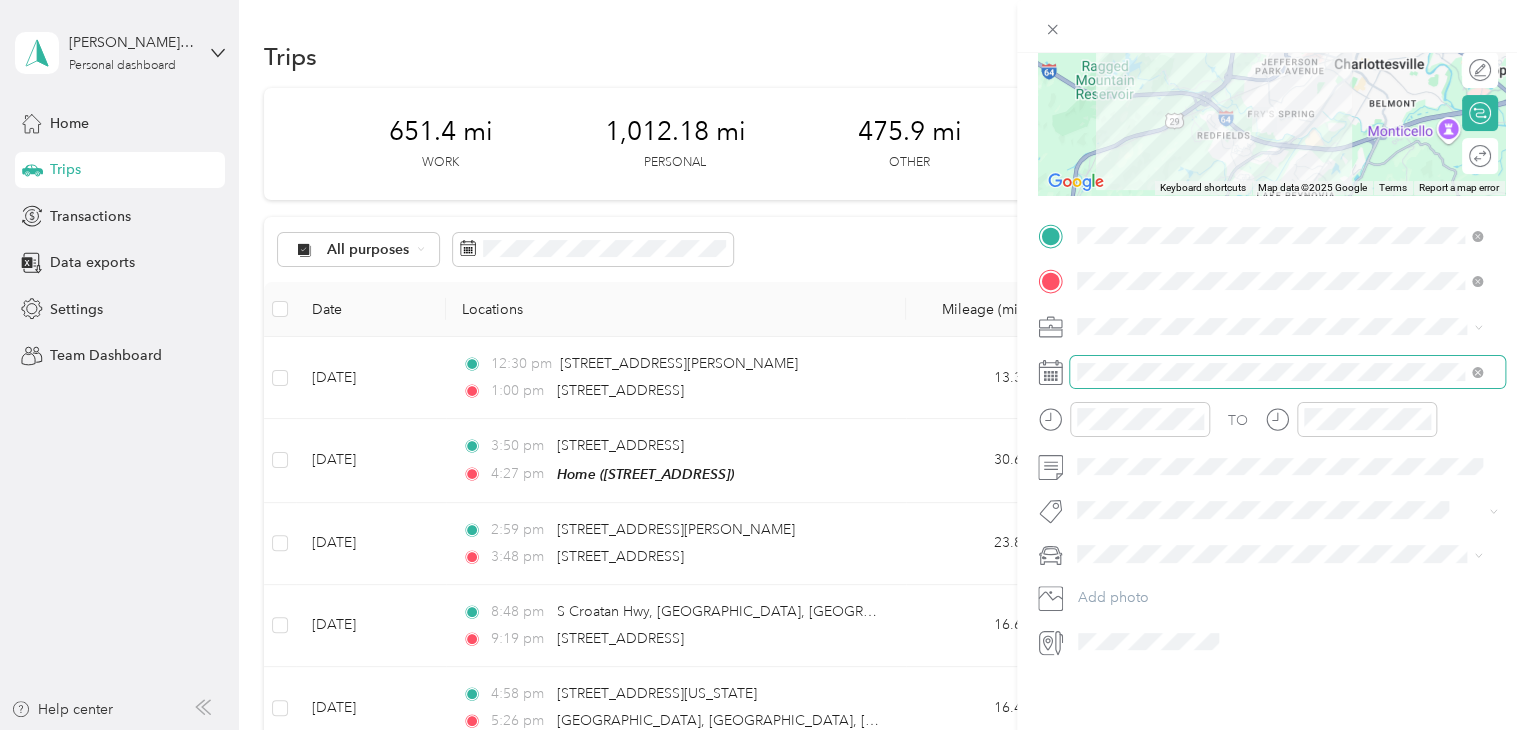click at bounding box center (1287, 372) 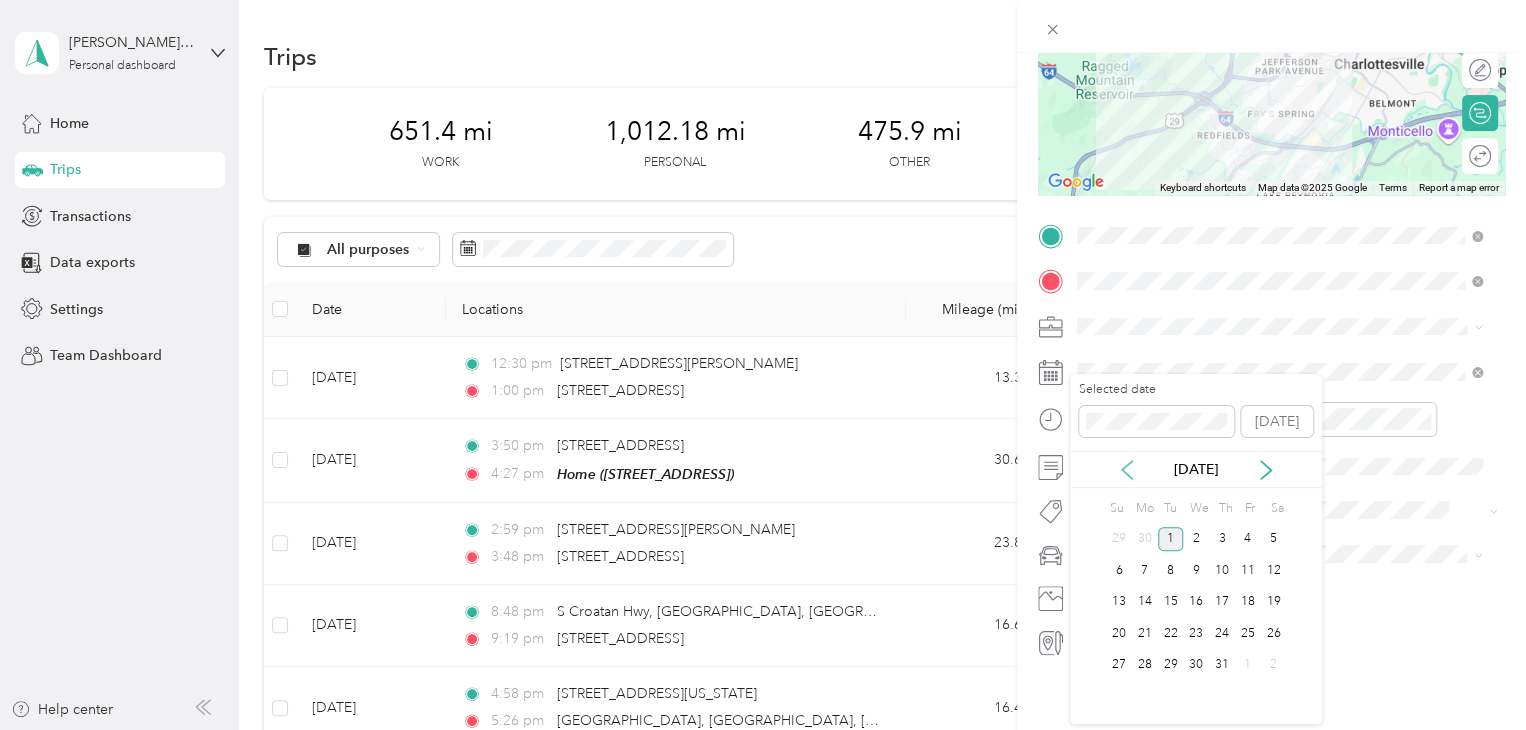 click 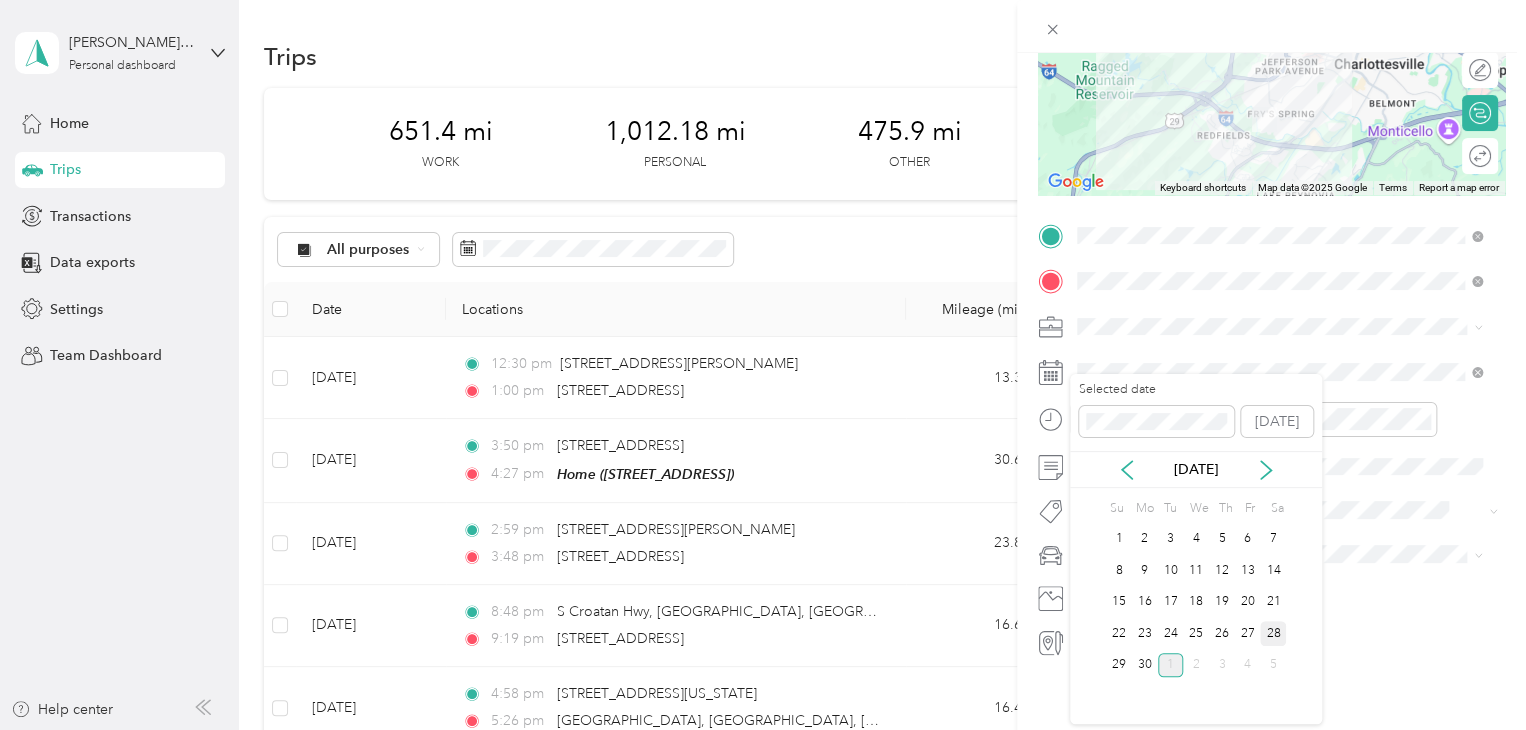 click on "28" at bounding box center [1273, 633] 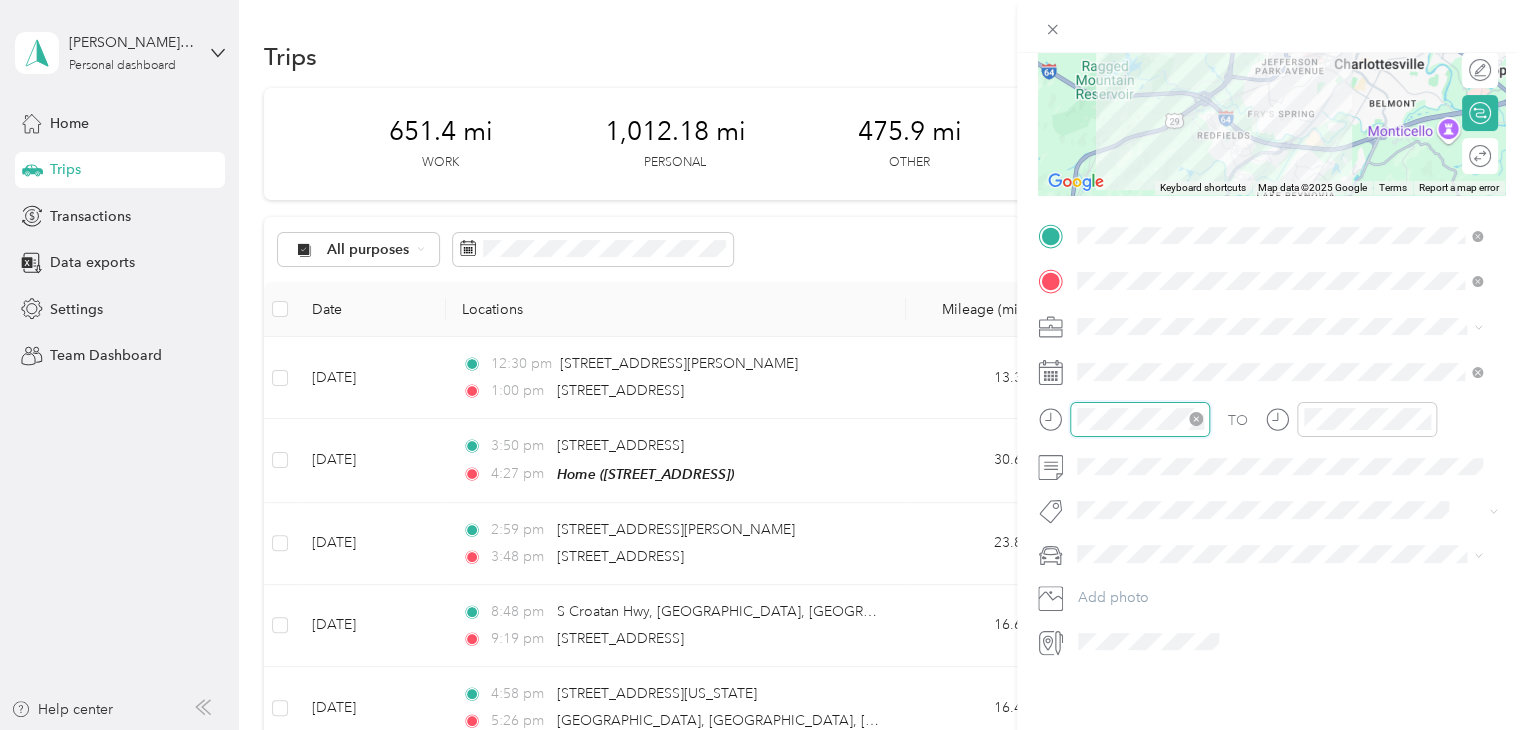 scroll, scrollTop: 28, scrollLeft: 0, axis: vertical 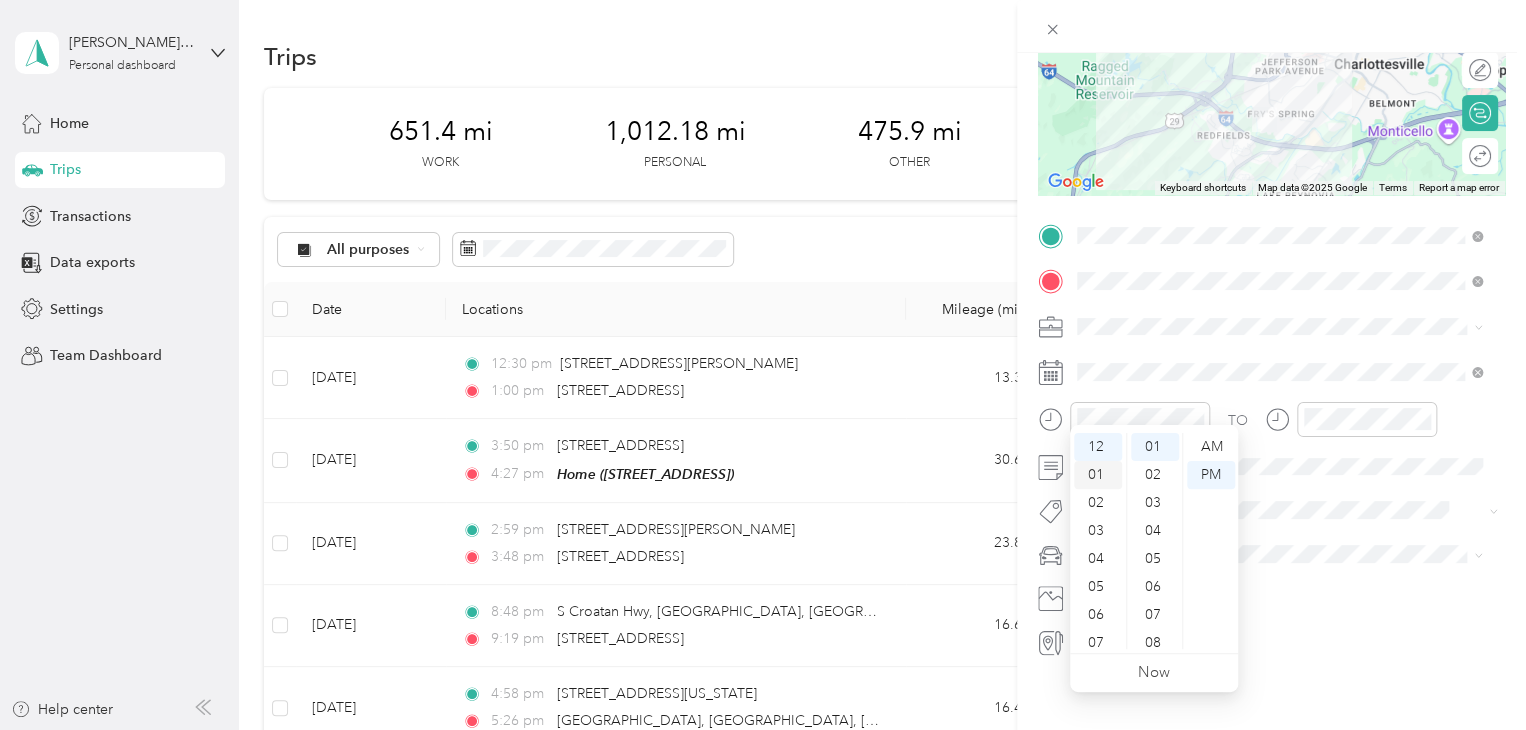 click on "01" at bounding box center [1098, 475] 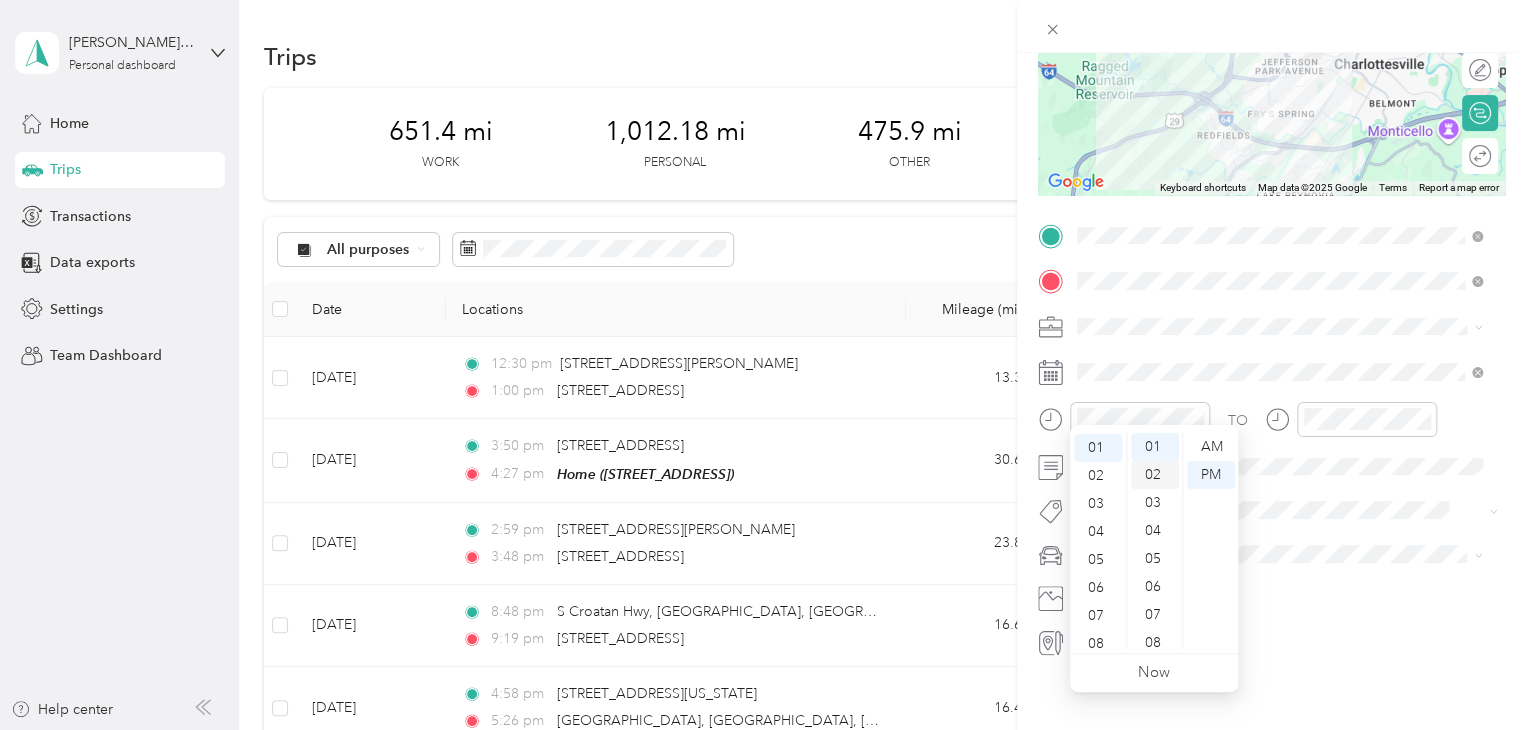 scroll, scrollTop: 28, scrollLeft: 0, axis: vertical 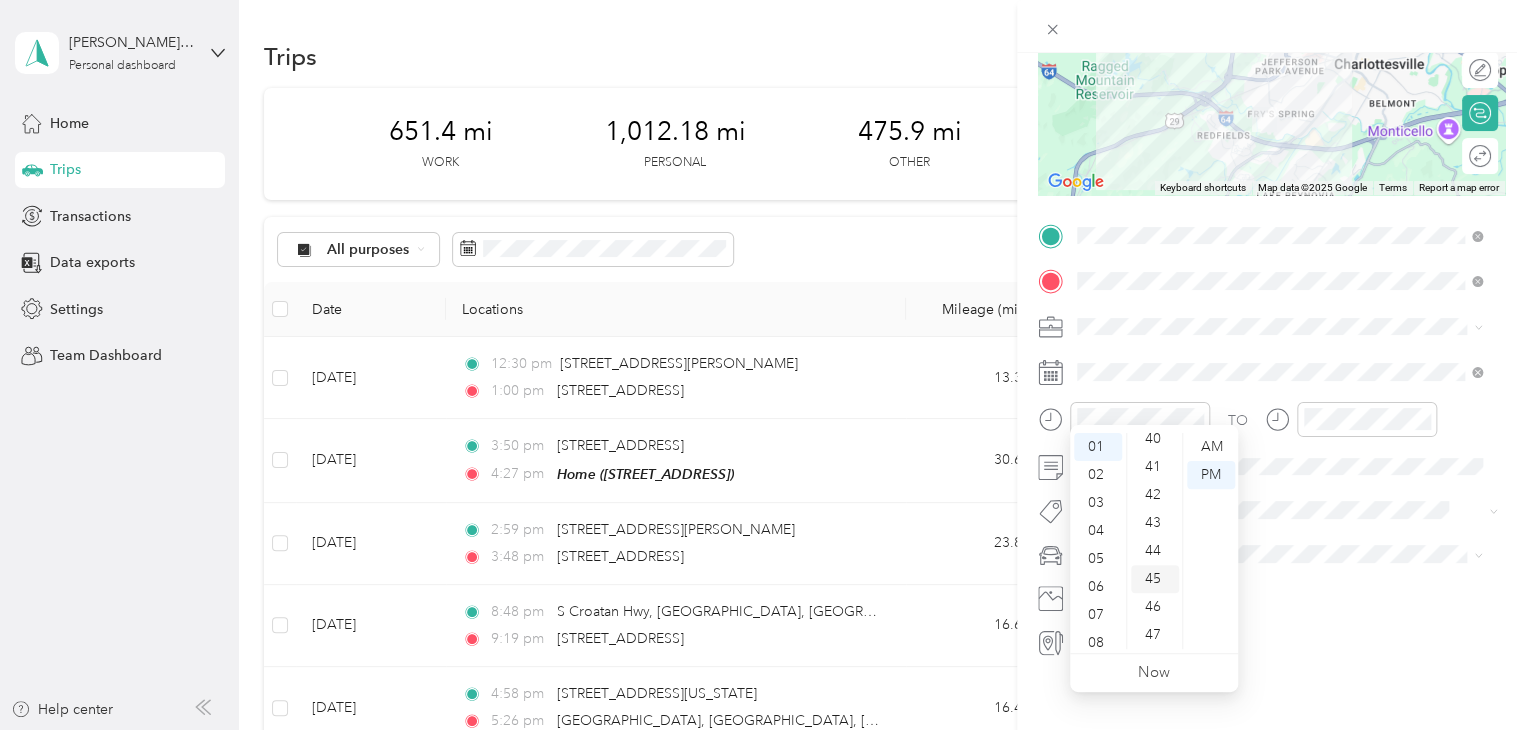 click on "45" at bounding box center [1155, 579] 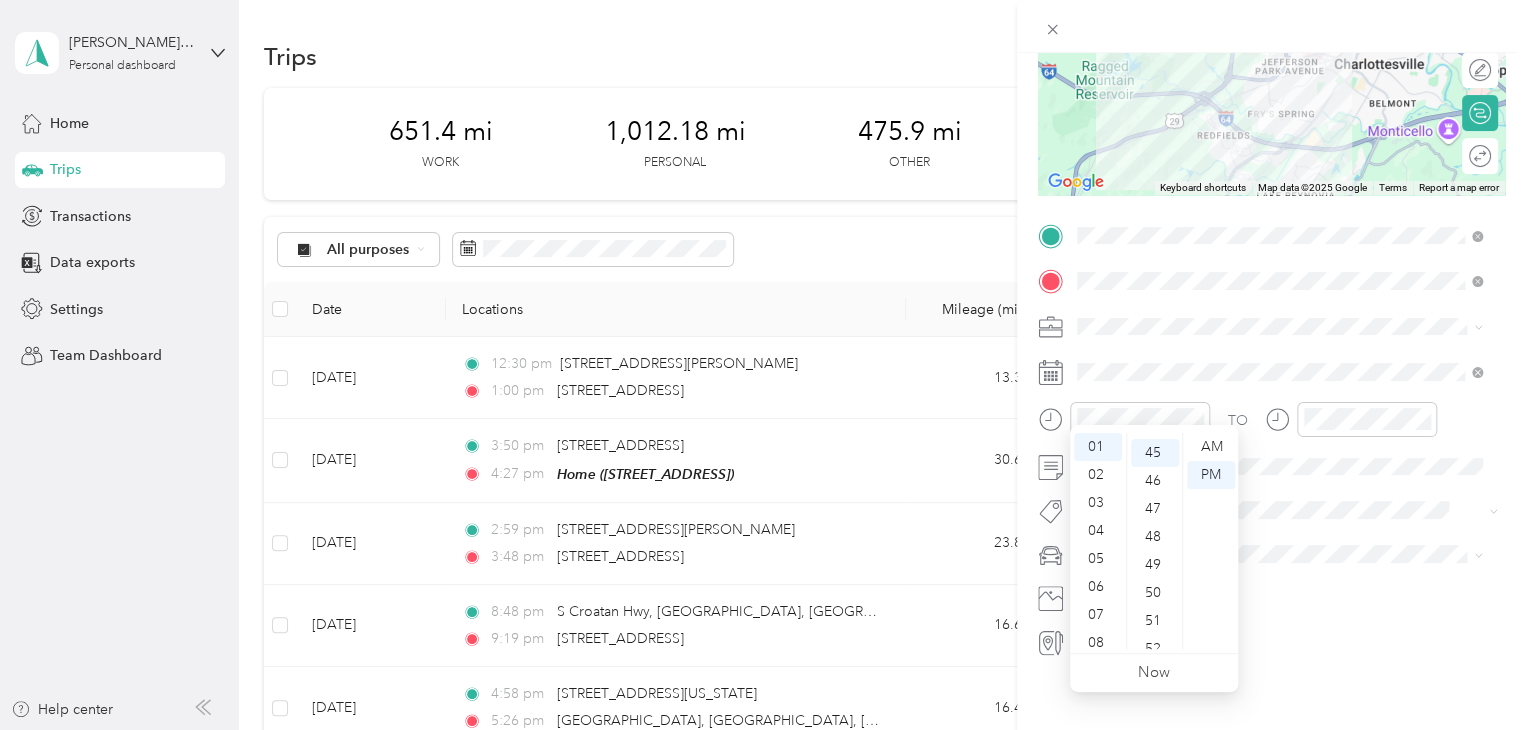 scroll, scrollTop: 1260, scrollLeft: 0, axis: vertical 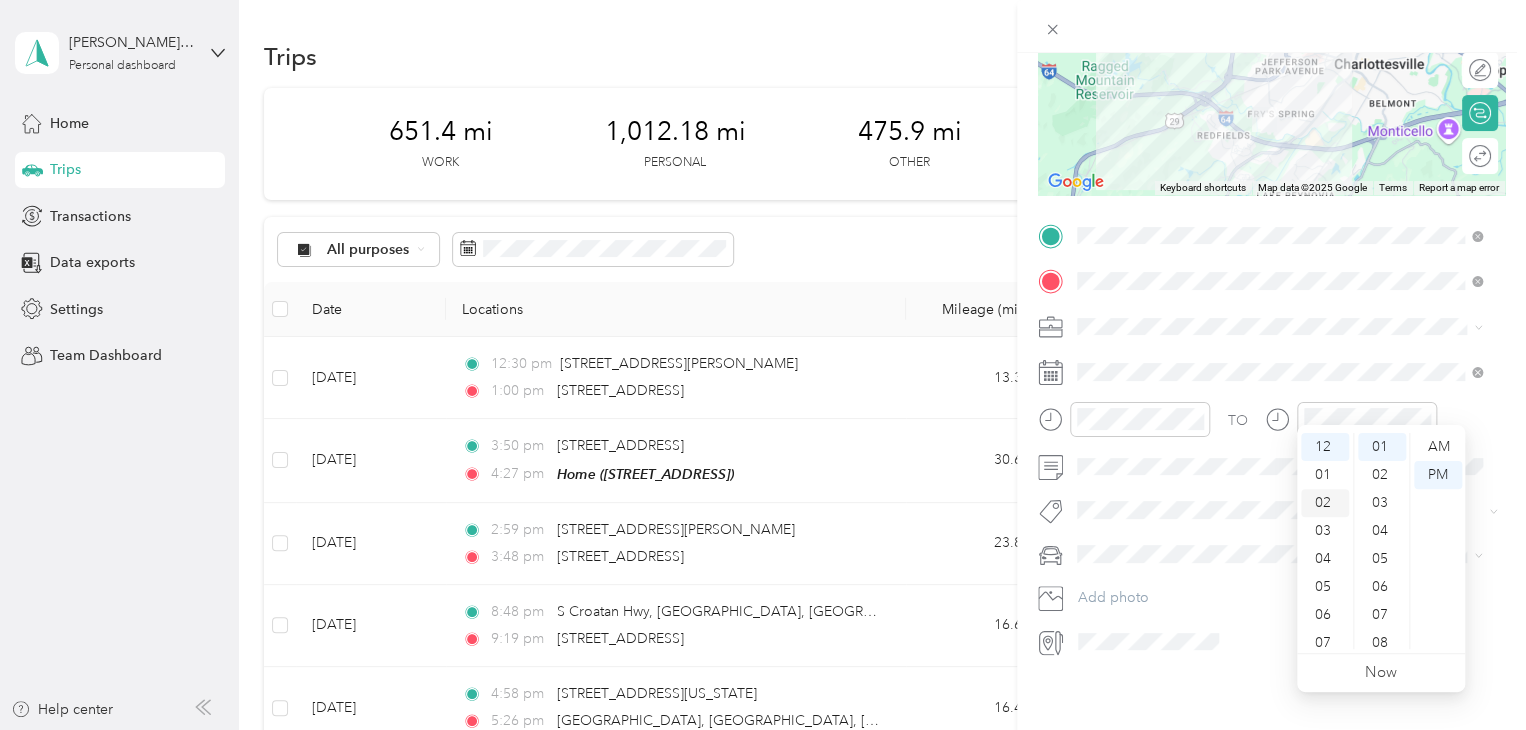 click on "02" at bounding box center [1325, 503] 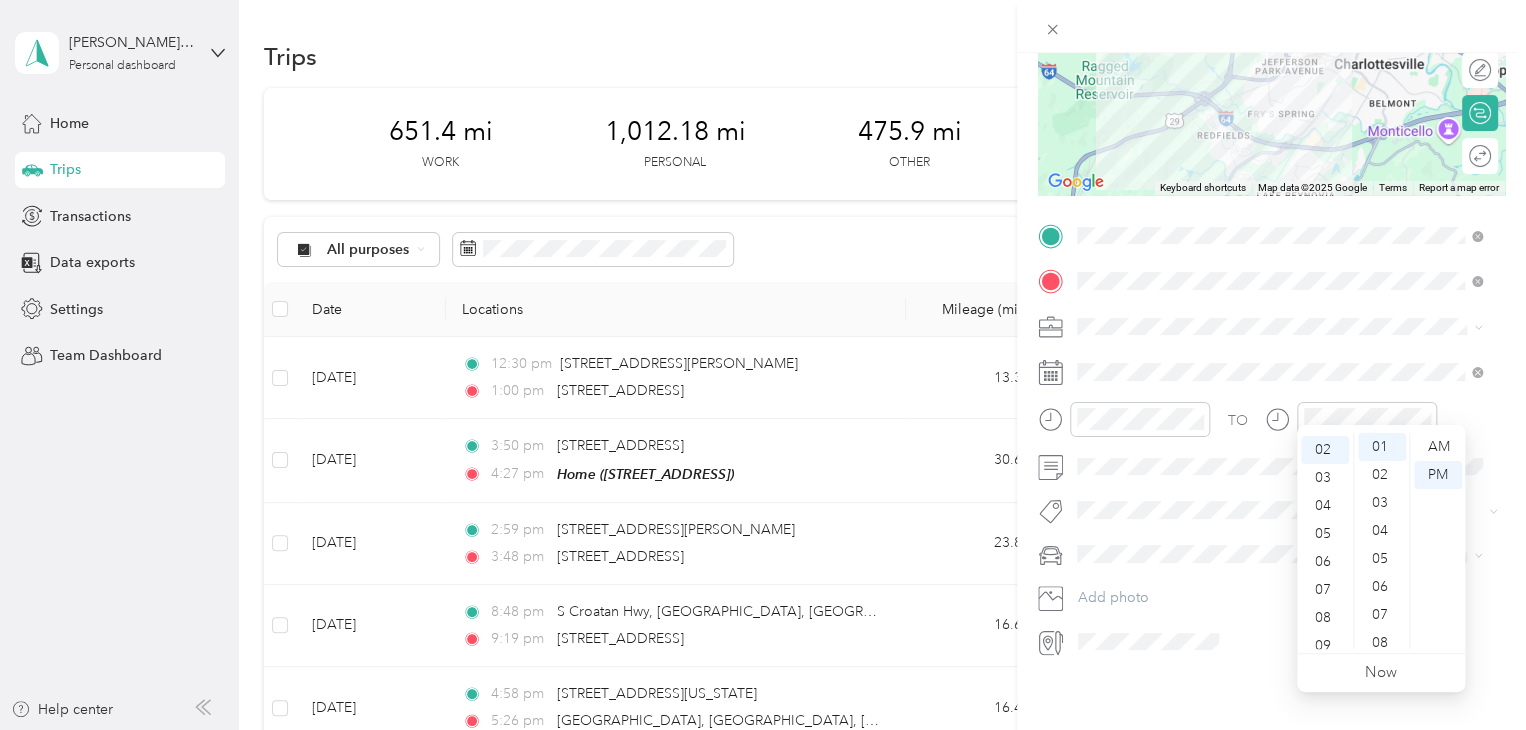 scroll, scrollTop: 56, scrollLeft: 0, axis: vertical 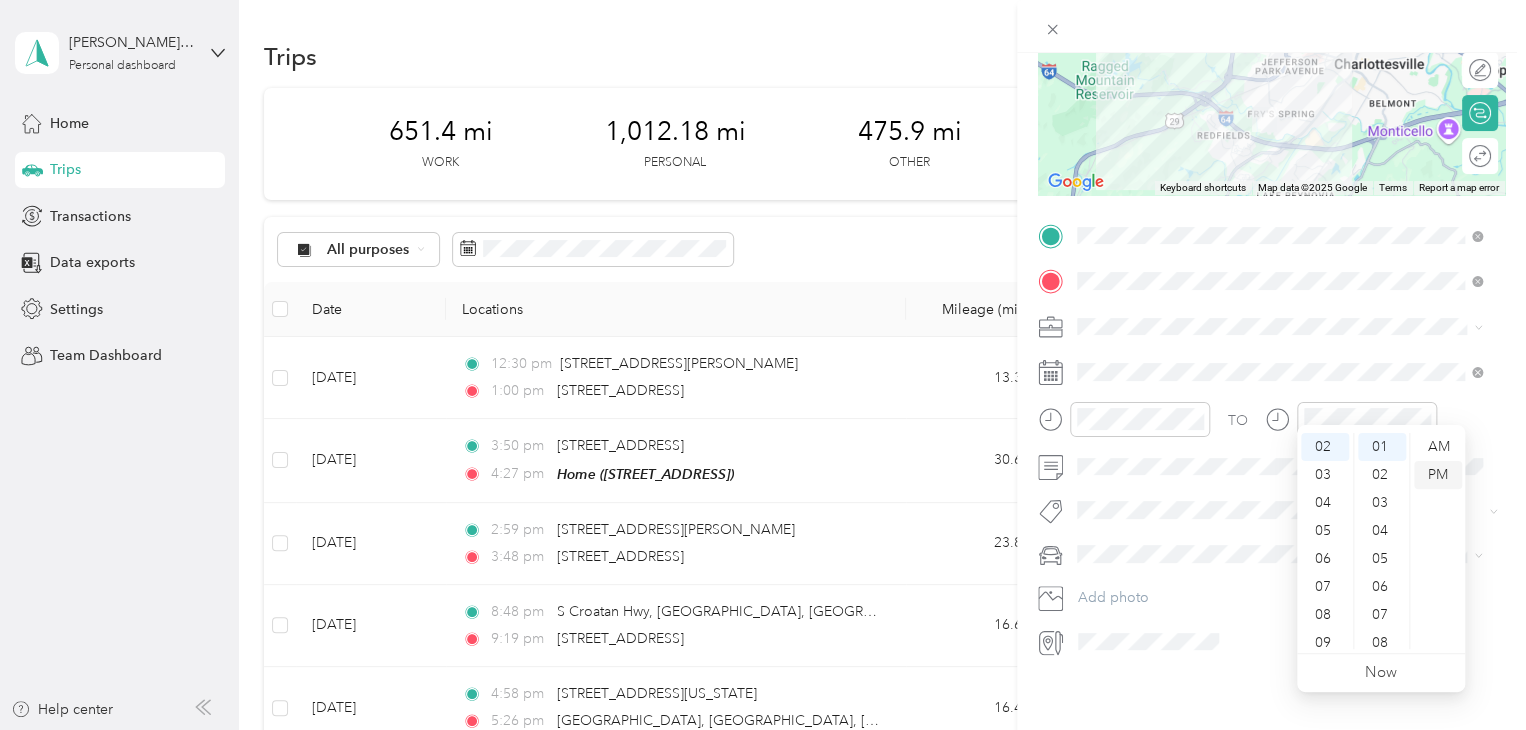 click on "PM" at bounding box center [1438, 475] 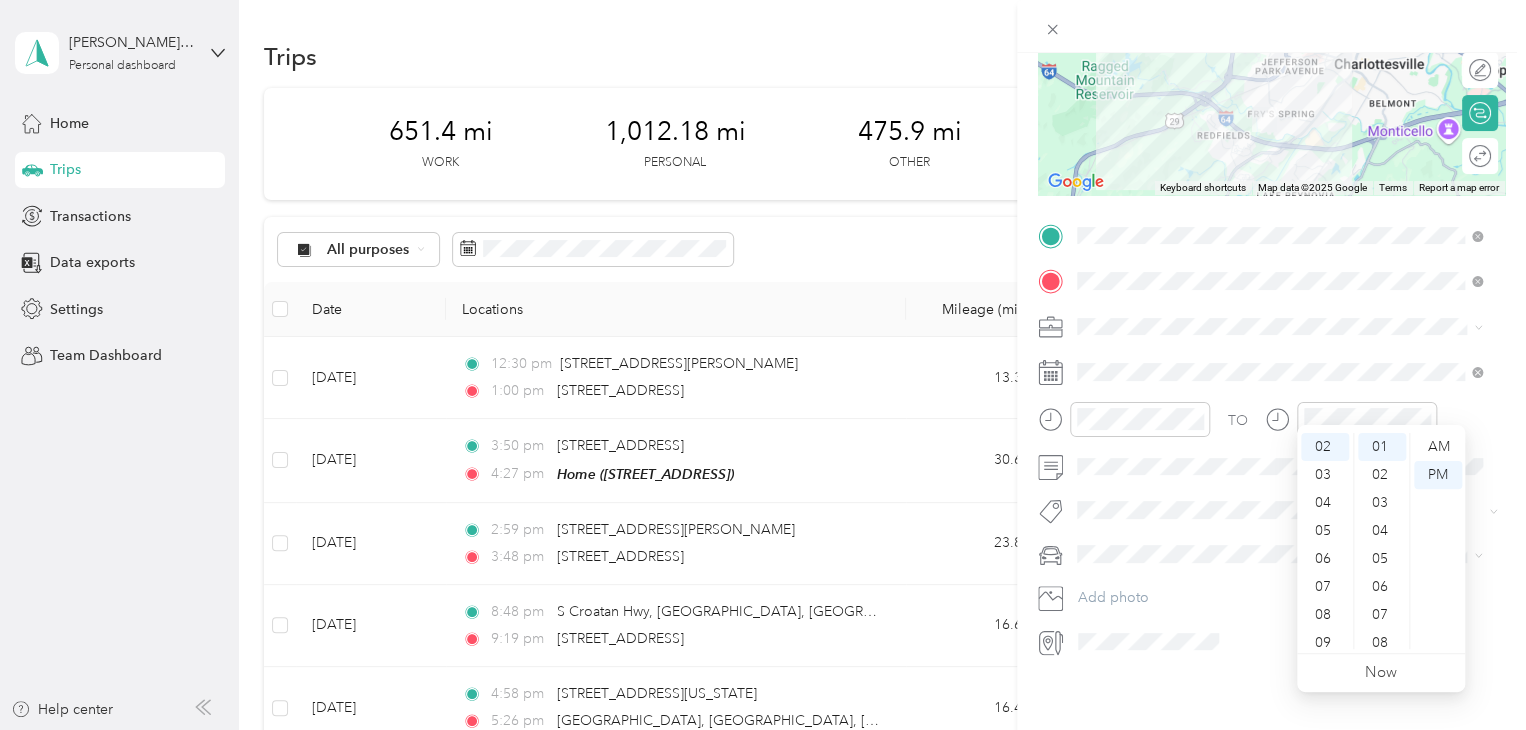 click on "TO Add photo" at bounding box center [1271, 439] 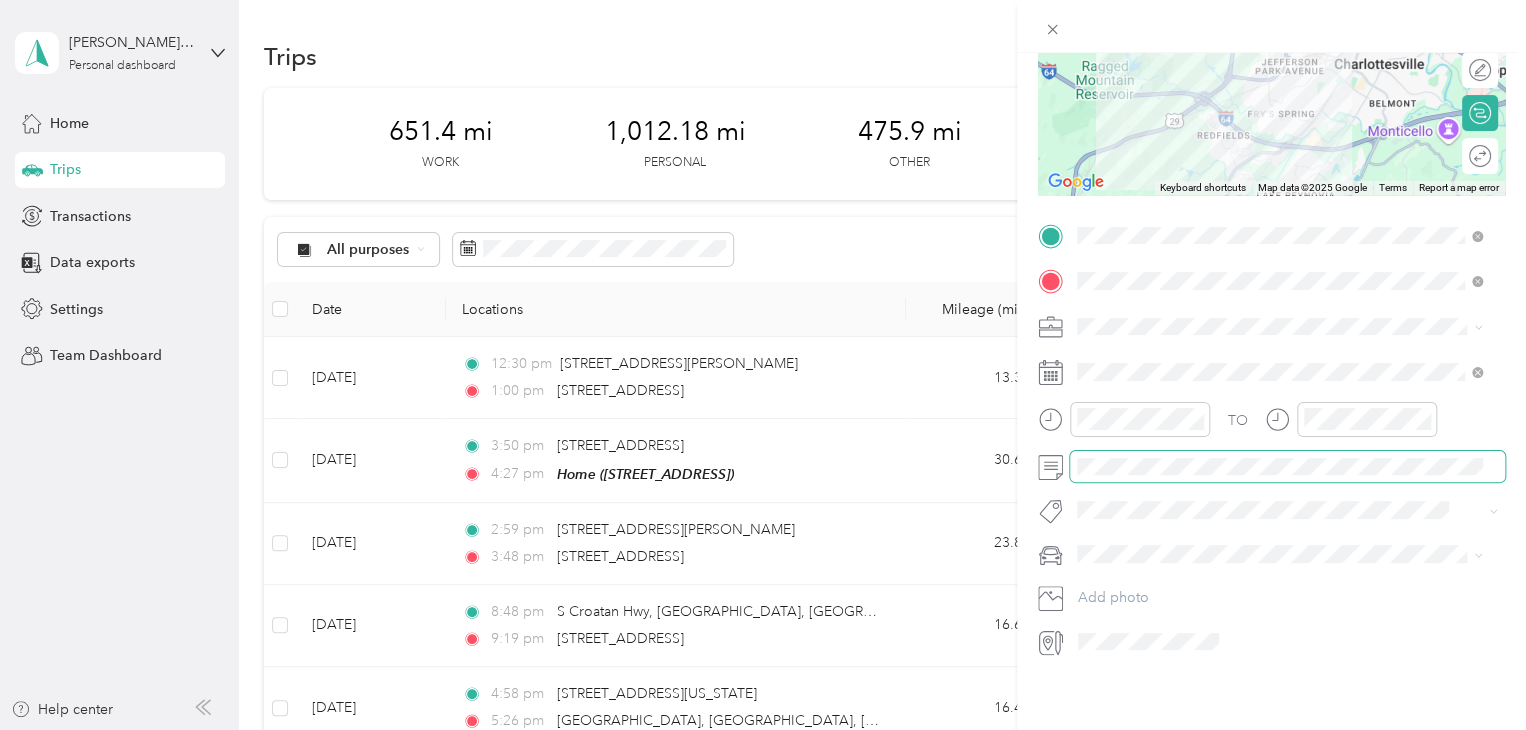 click on "New Trip Save This trip cannot be edited because it is either under review, approved, or paid. Contact your Team Manager to edit it. Miles ← Move left → Move right ↑ Move up ↓ Move down + Zoom in - Zoom out Home Jump left by 75% End Jump right by 75% Page Up Jump up by 75% Page Down Jump down by 75% To navigate, press the arrow keys. Keyboard shortcuts Map Data Map data ©2025 Google Map data ©2025 Google 2 km  Click to toggle between metric and imperial units Terms Report a map error Edit route Calculate route Round trip TO Add photo" at bounding box center [763, 365] 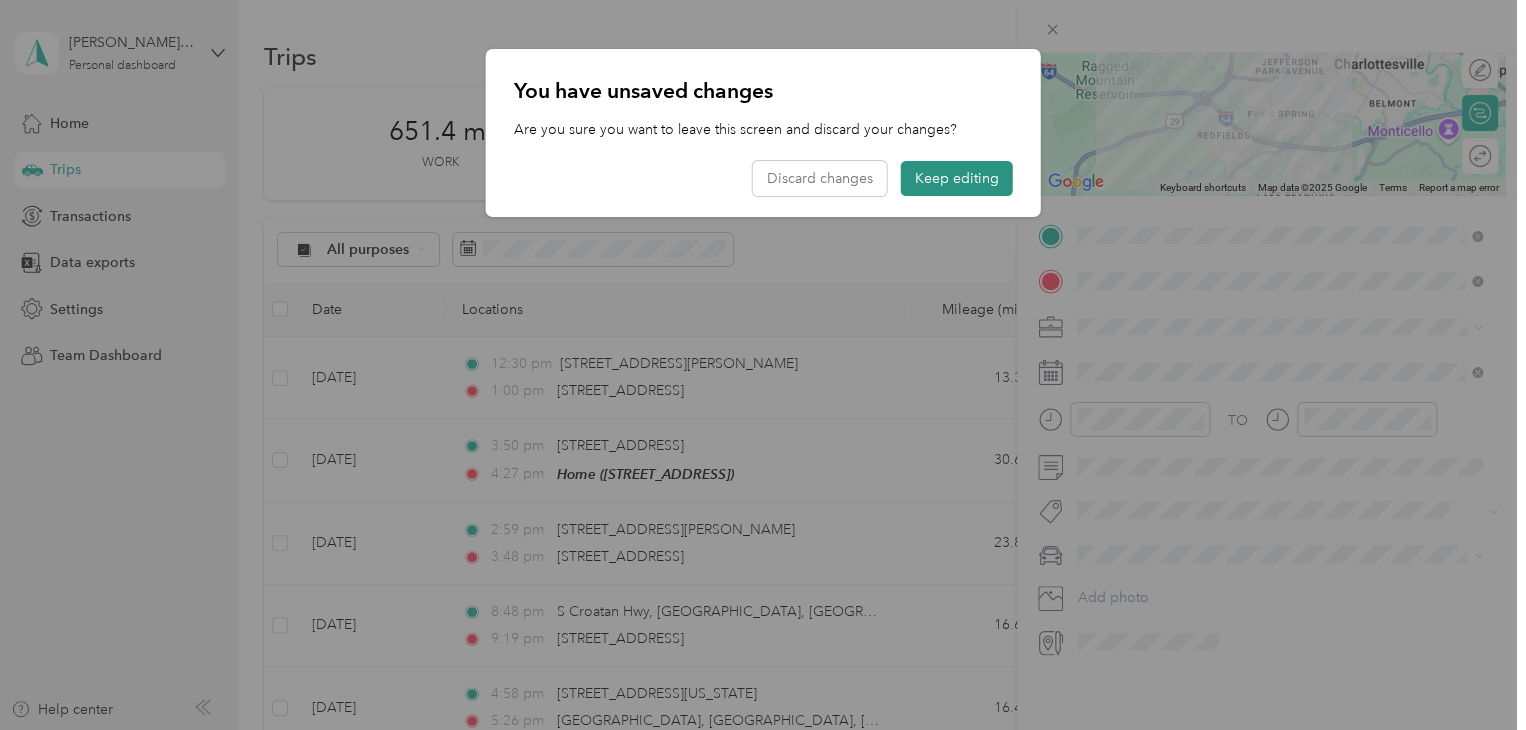 click on "Keep editing" at bounding box center [957, 178] 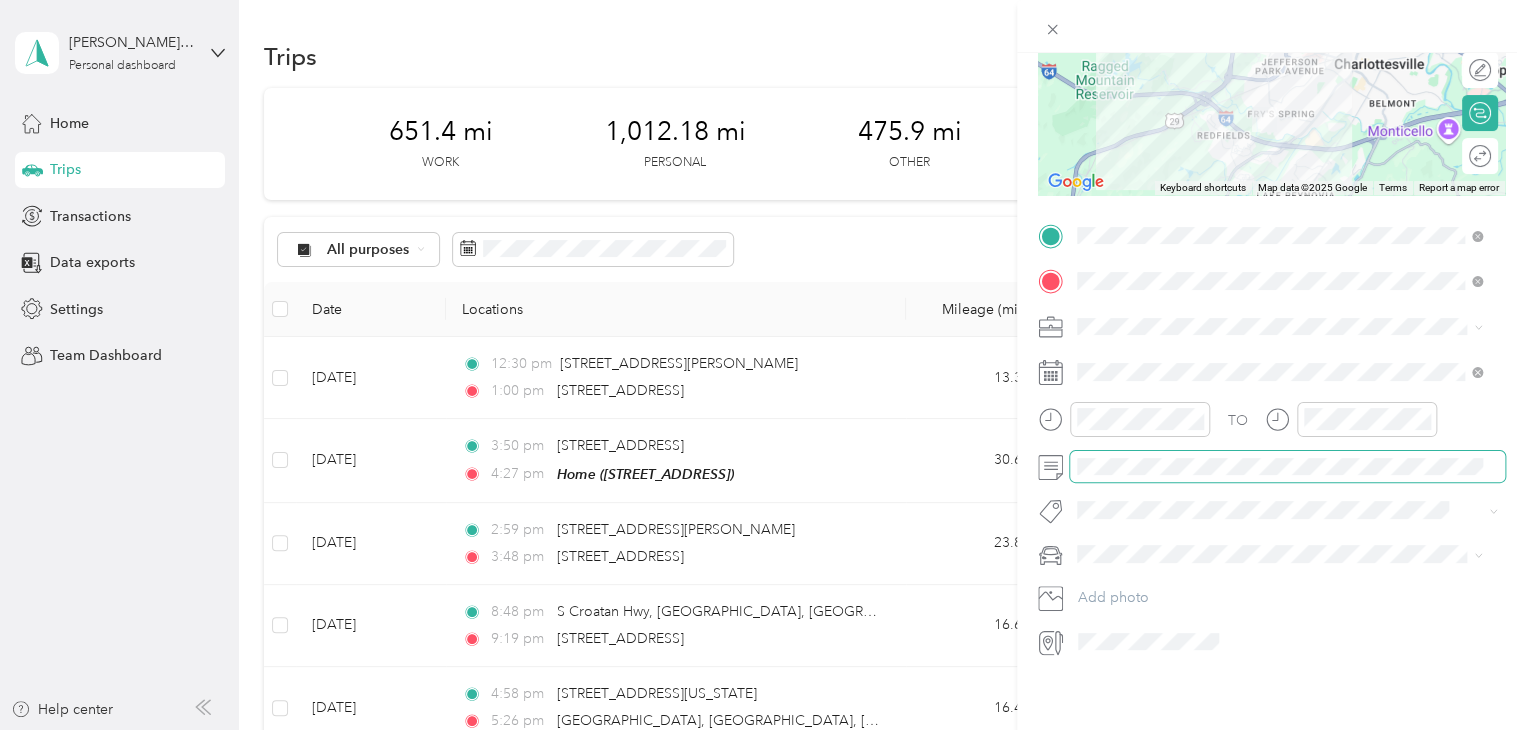 click on "New Trip Save This trip cannot be edited because it is either under review, approved, or paid. Contact your Team Manager to edit it. Miles ← Move left → Move right ↑ Move up ↓ Move down + Zoom in - Zoom out Home Jump left by 75% End Jump right by 75% Page Up Jump up by 75% Page Down Jump down by 75% To navigate, press the arrow keys. Keyboard shortcuts Map Data Map data ©2025 Google Map data ©2025 Google 2 km  Click to toggle between metric and imperial units Terms Report a map error Edit route Calculate route Round trip TO Add photo" at bounding box center [763, 365] 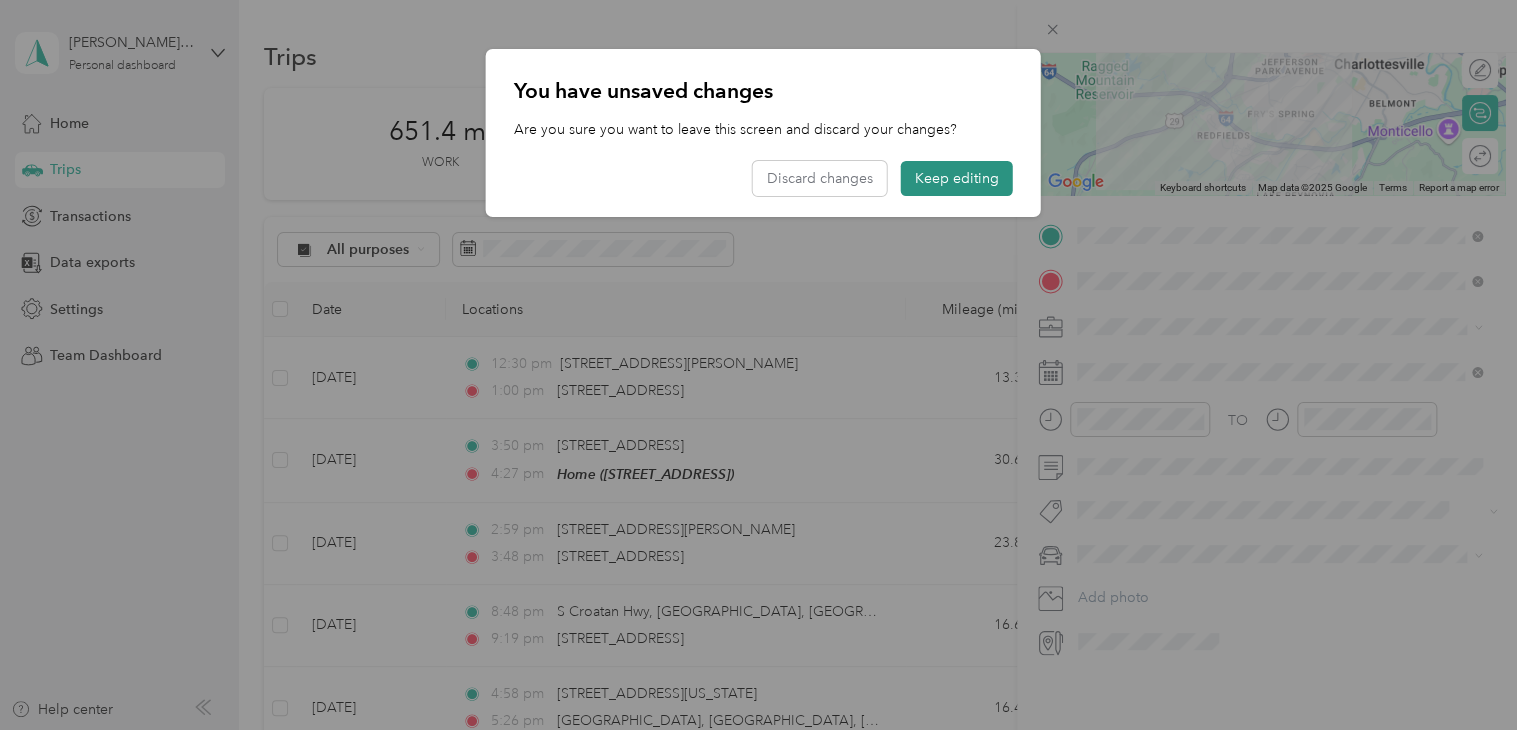 click on "Keep editing" at bounding box center [957, 178] 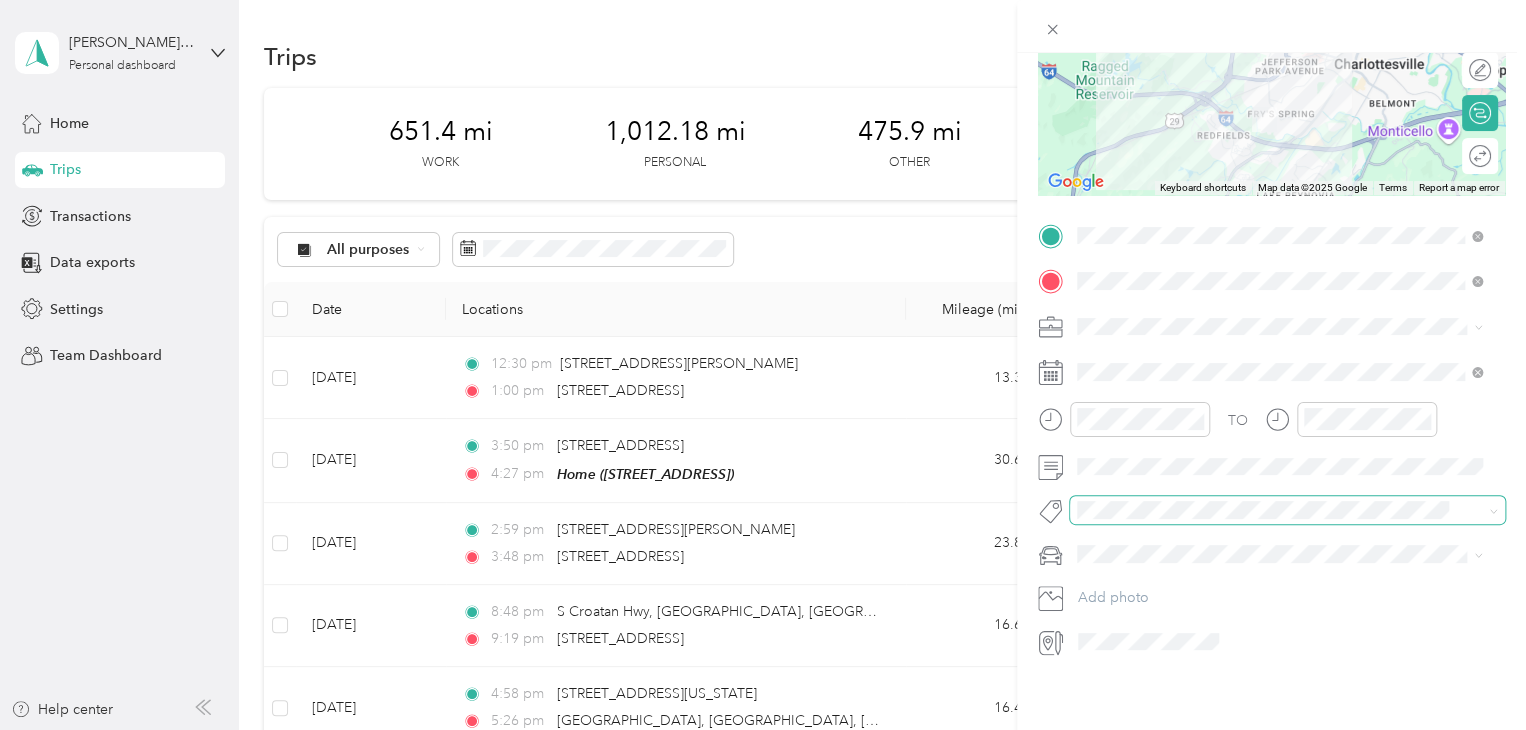 click at bounding box center (1270, 510) 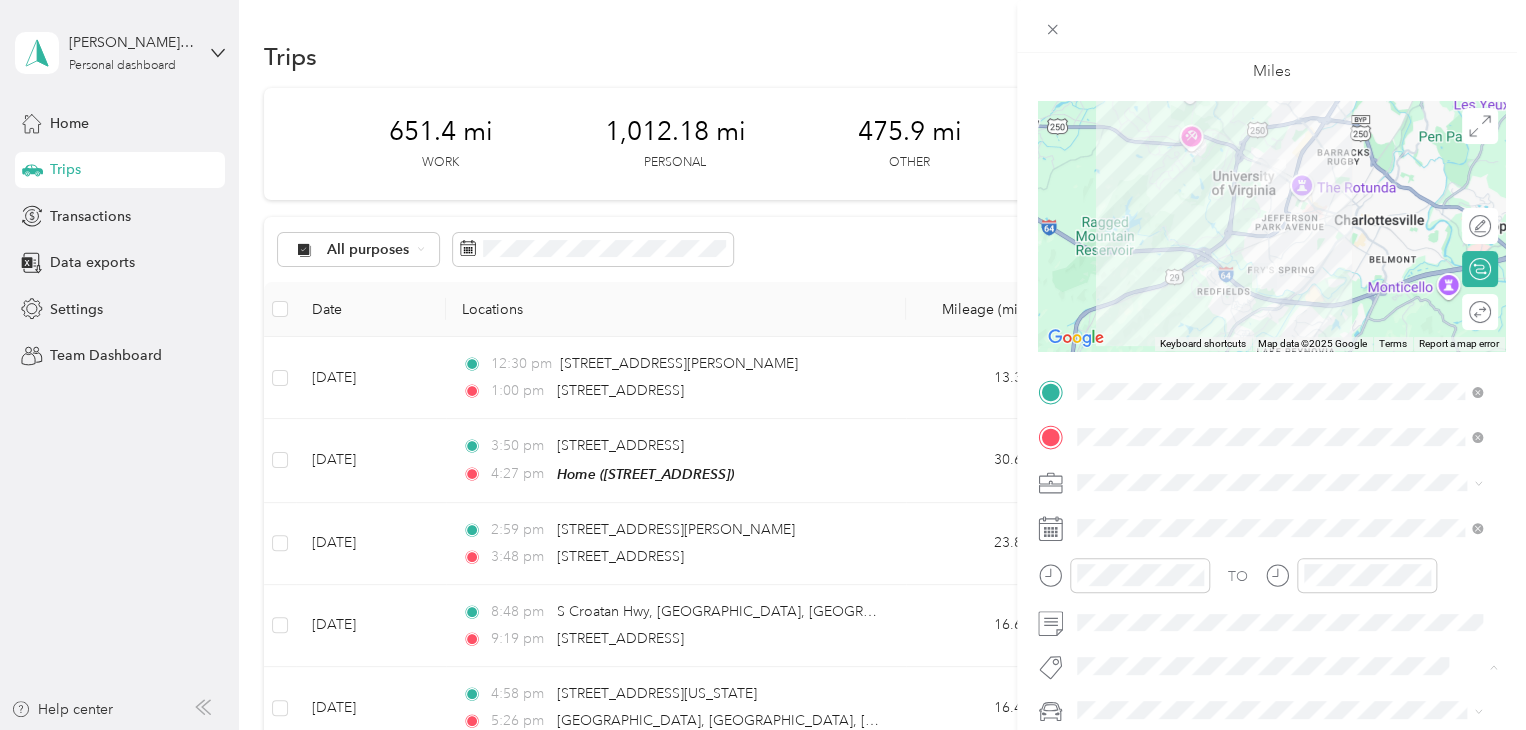 scroll, scrollTop: 0, scrollLeft: 0, axis: both 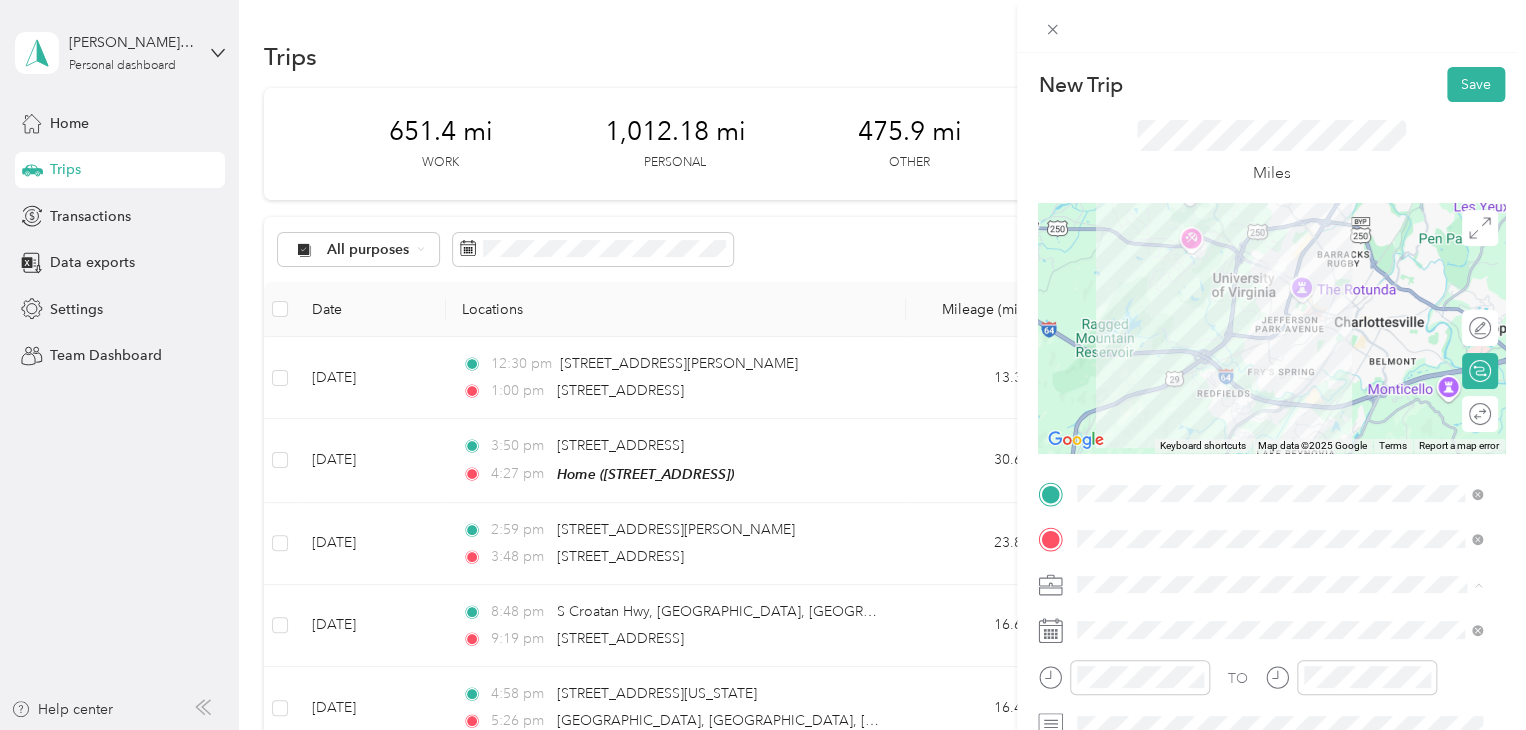 click on "Other" at bounding box center (1279, 409) 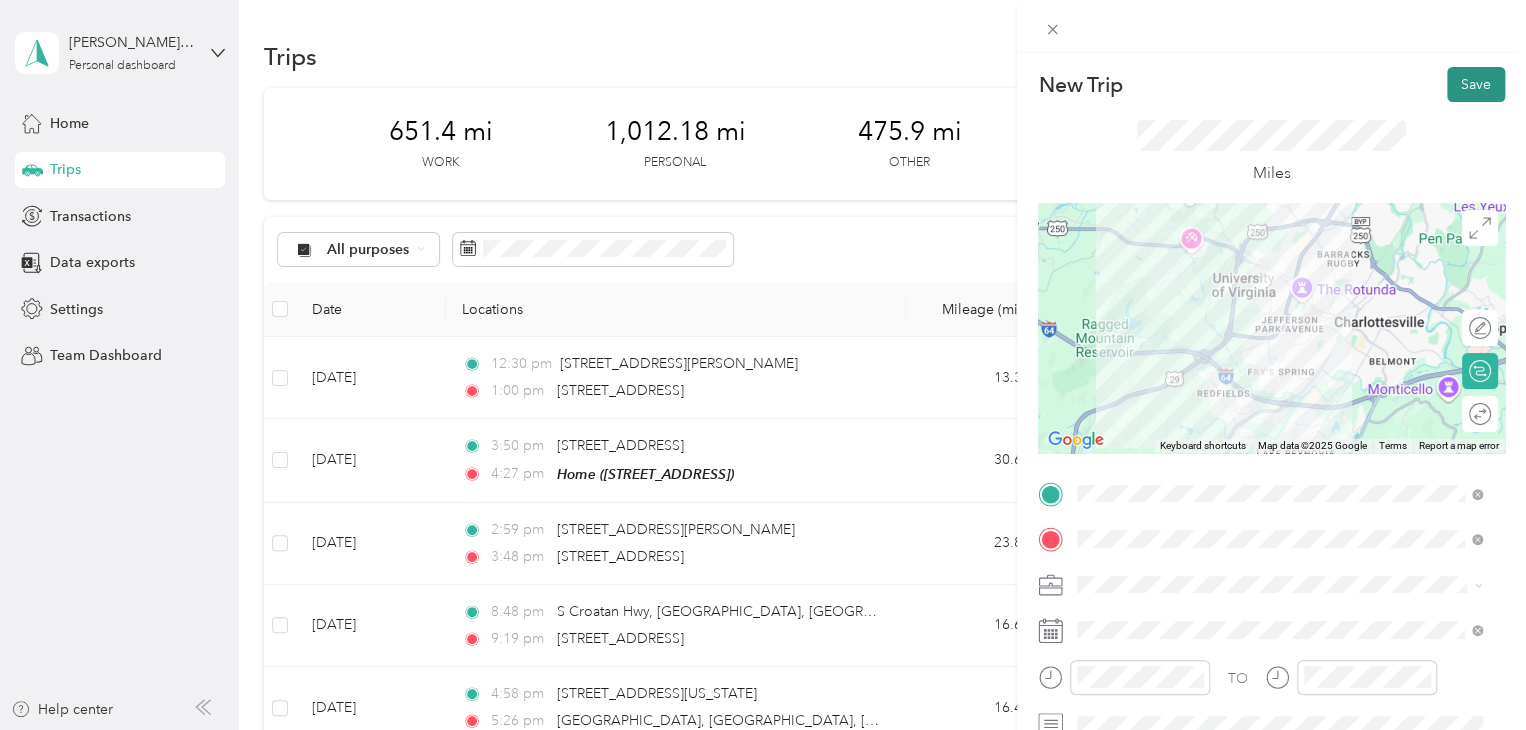 click on "Save" at bounding box center (1476, 84) 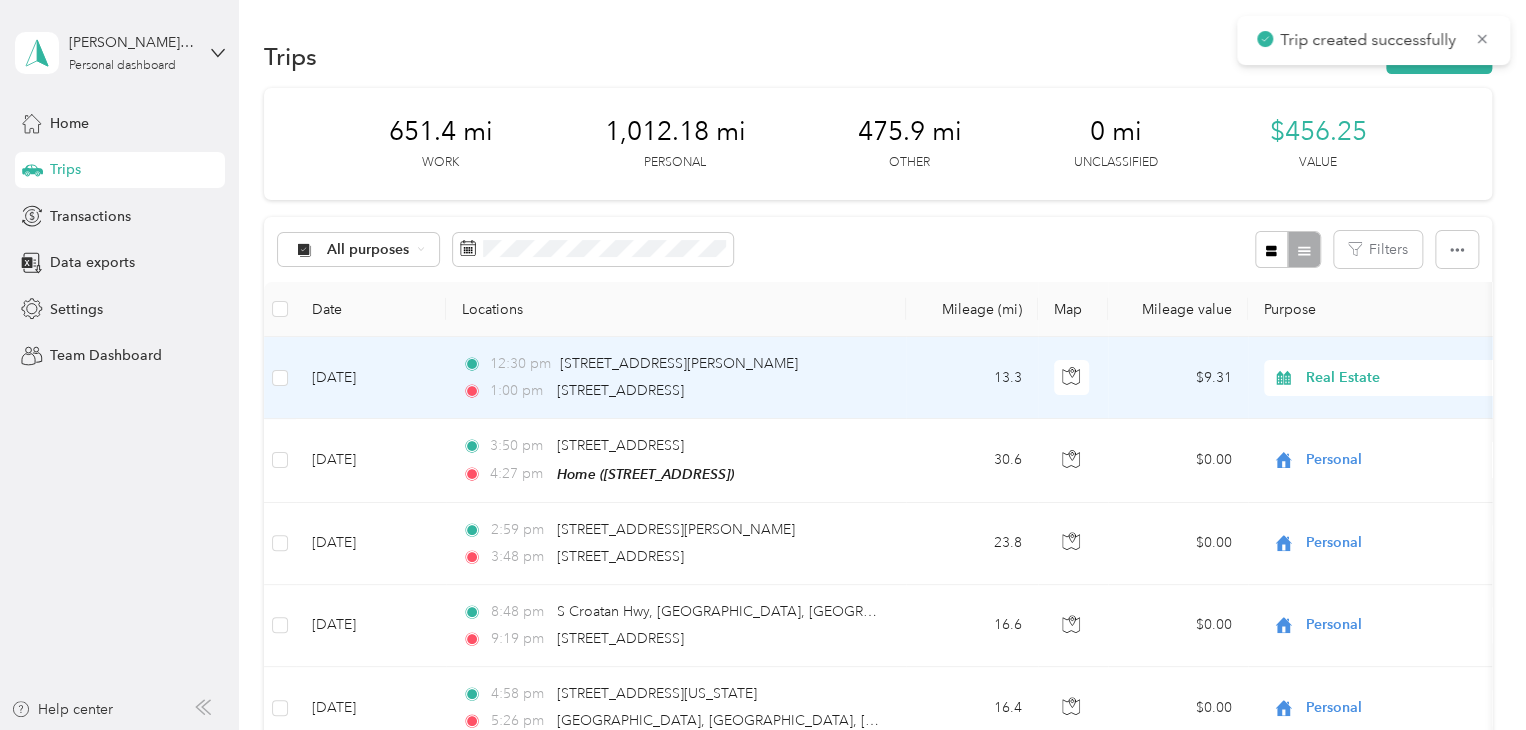 click on "[DATE]" at bounding box center (371, 378) 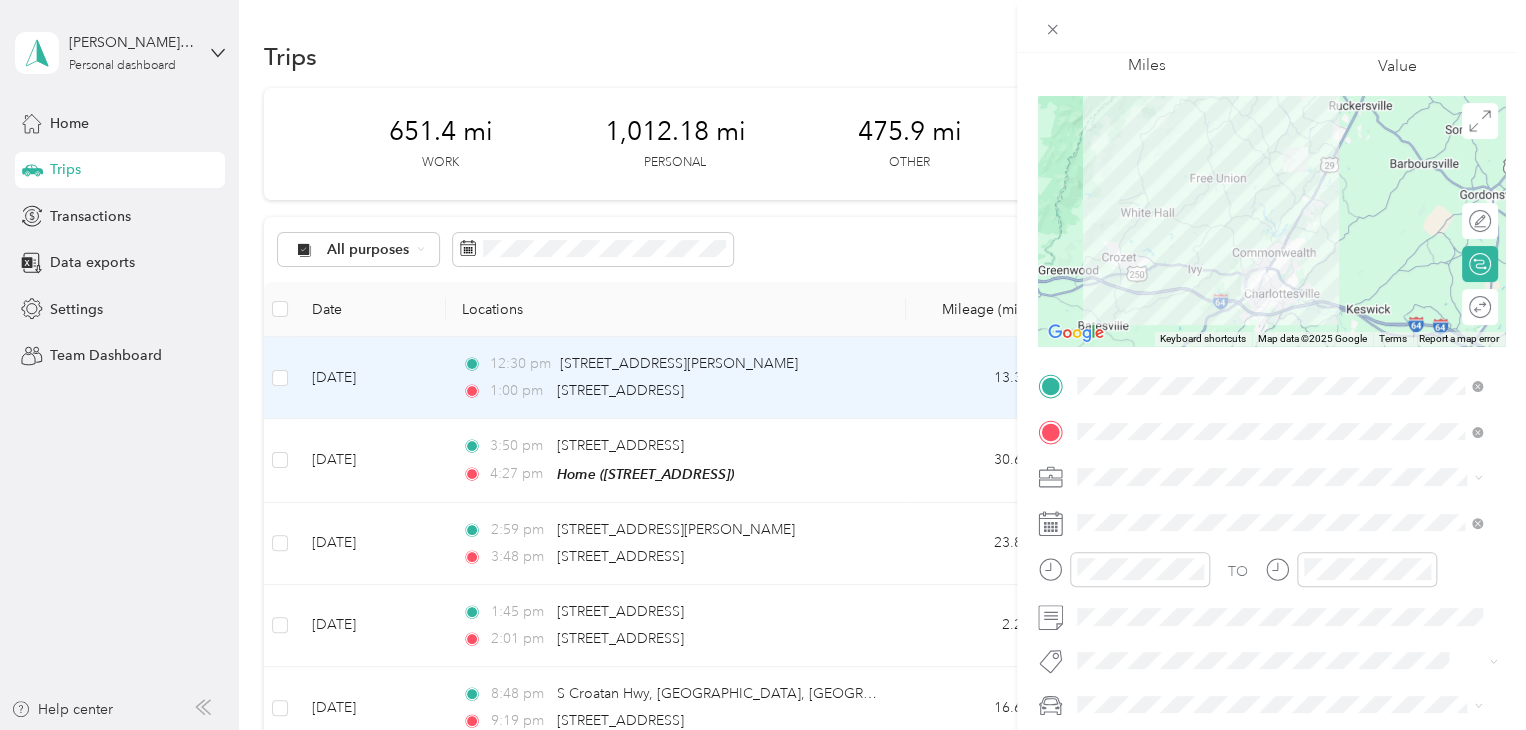 scroll, scrollTop: 200, scrollLeft: 0, axis: vertical 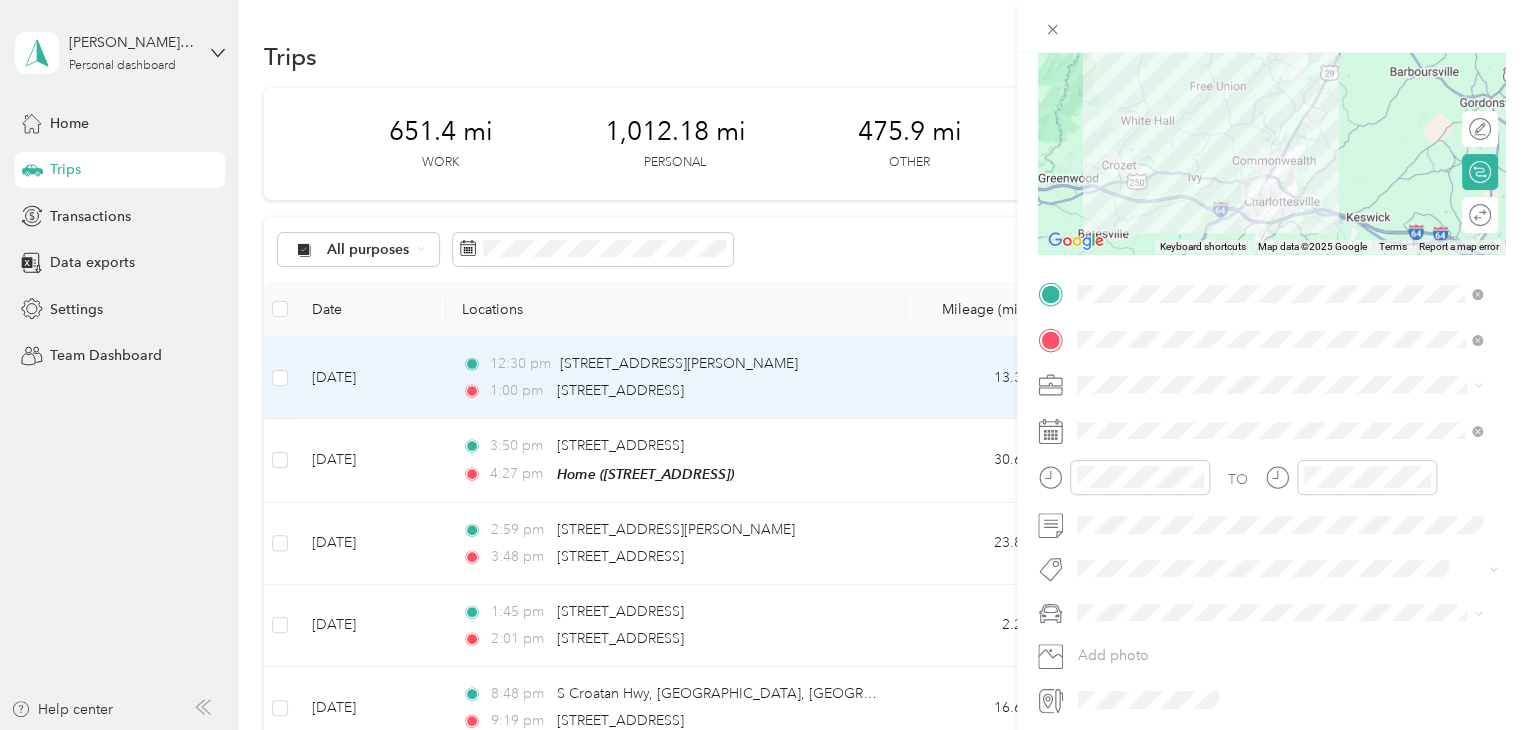 click on "TO Add photo" at bounding box center (1271, 497) 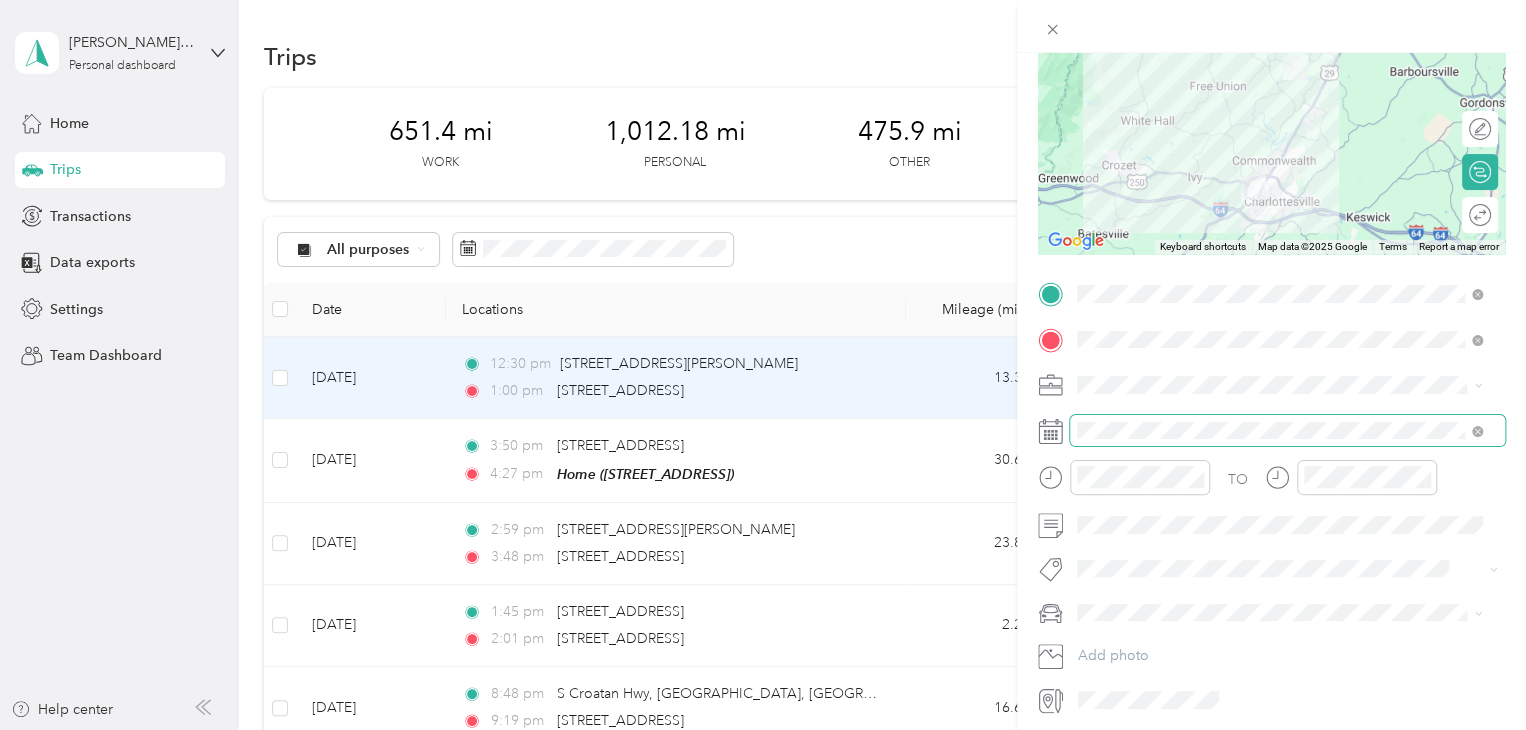 click at bounding box center (1287, 431) 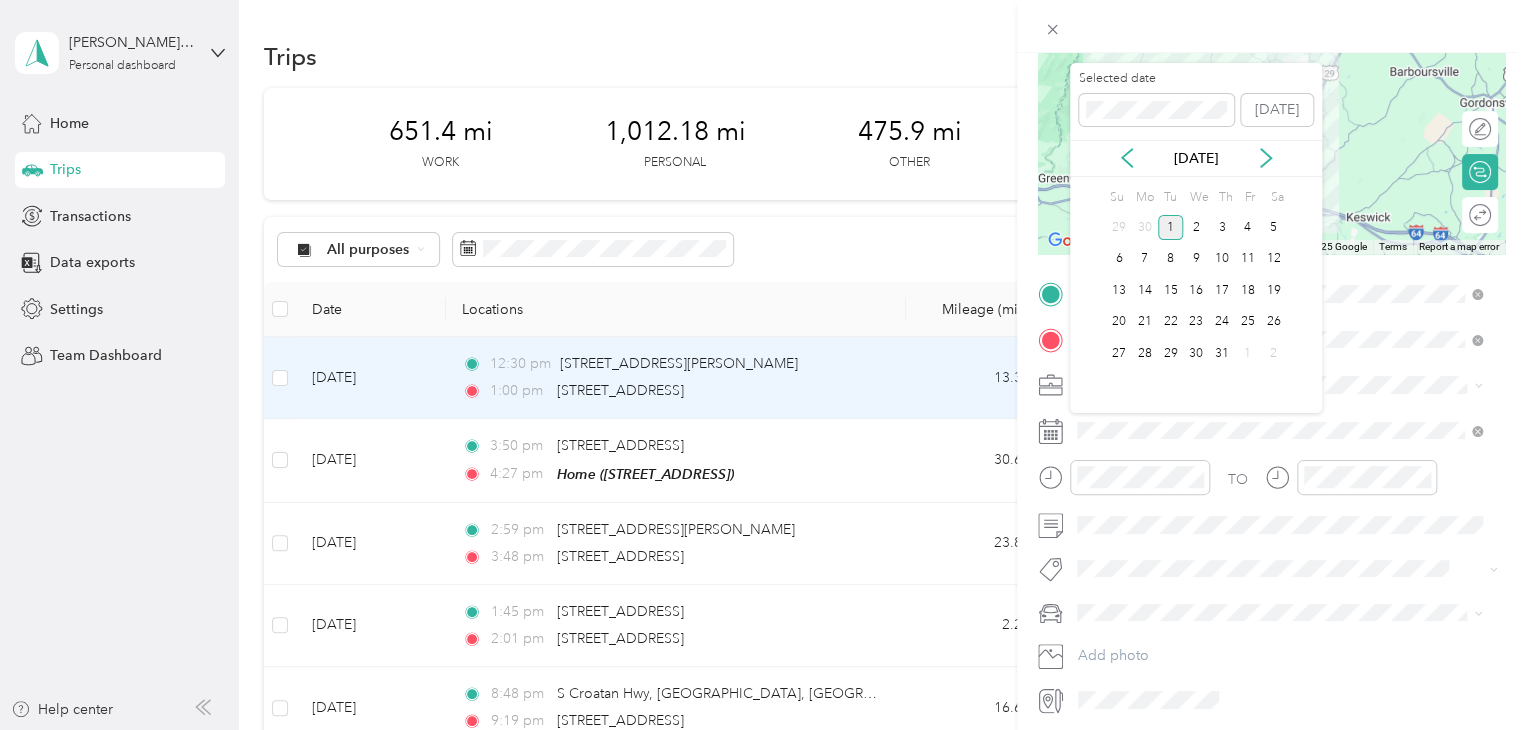 click on "[DATE]" at bounding box center [1196, 158] 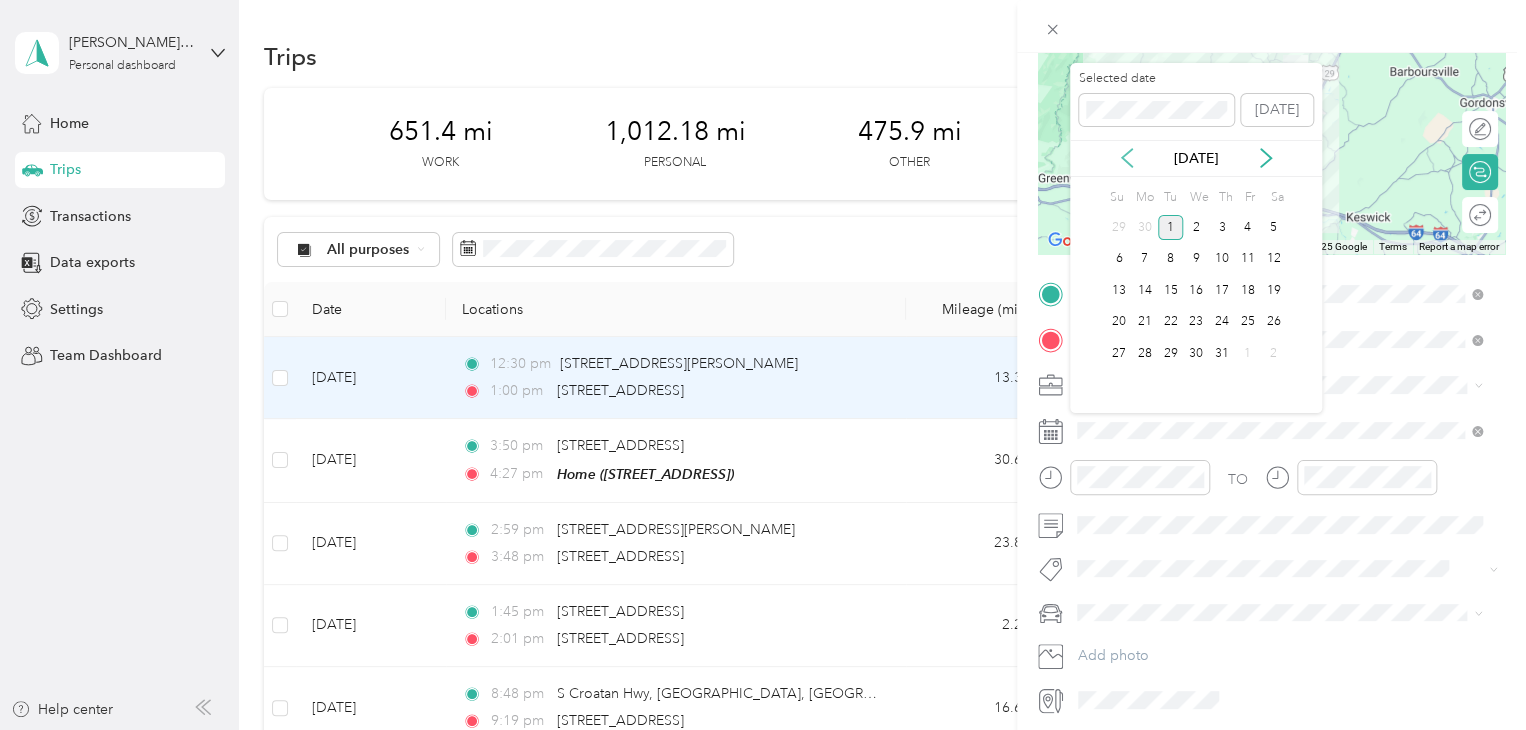 click 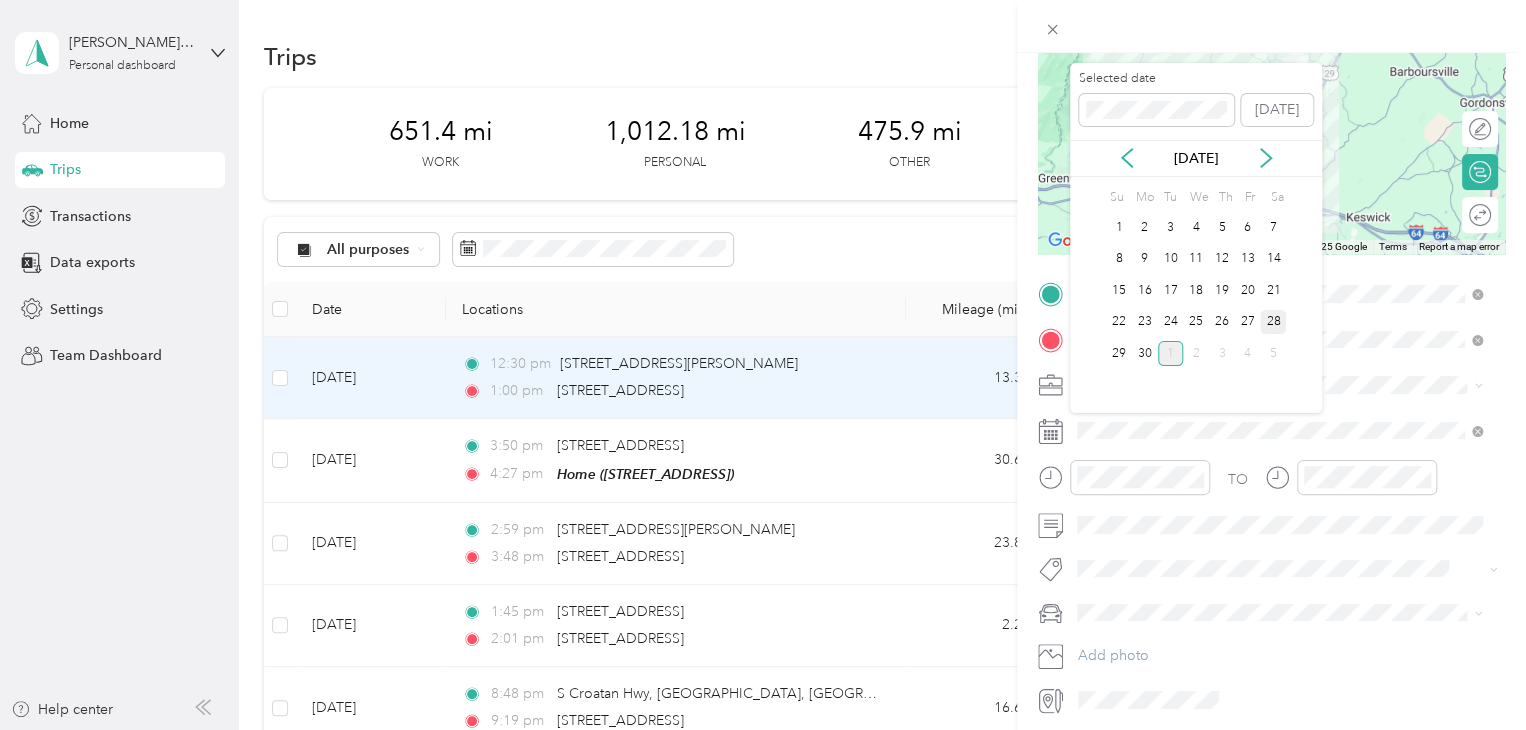 click on "28" at bounding box center (1273, 322) 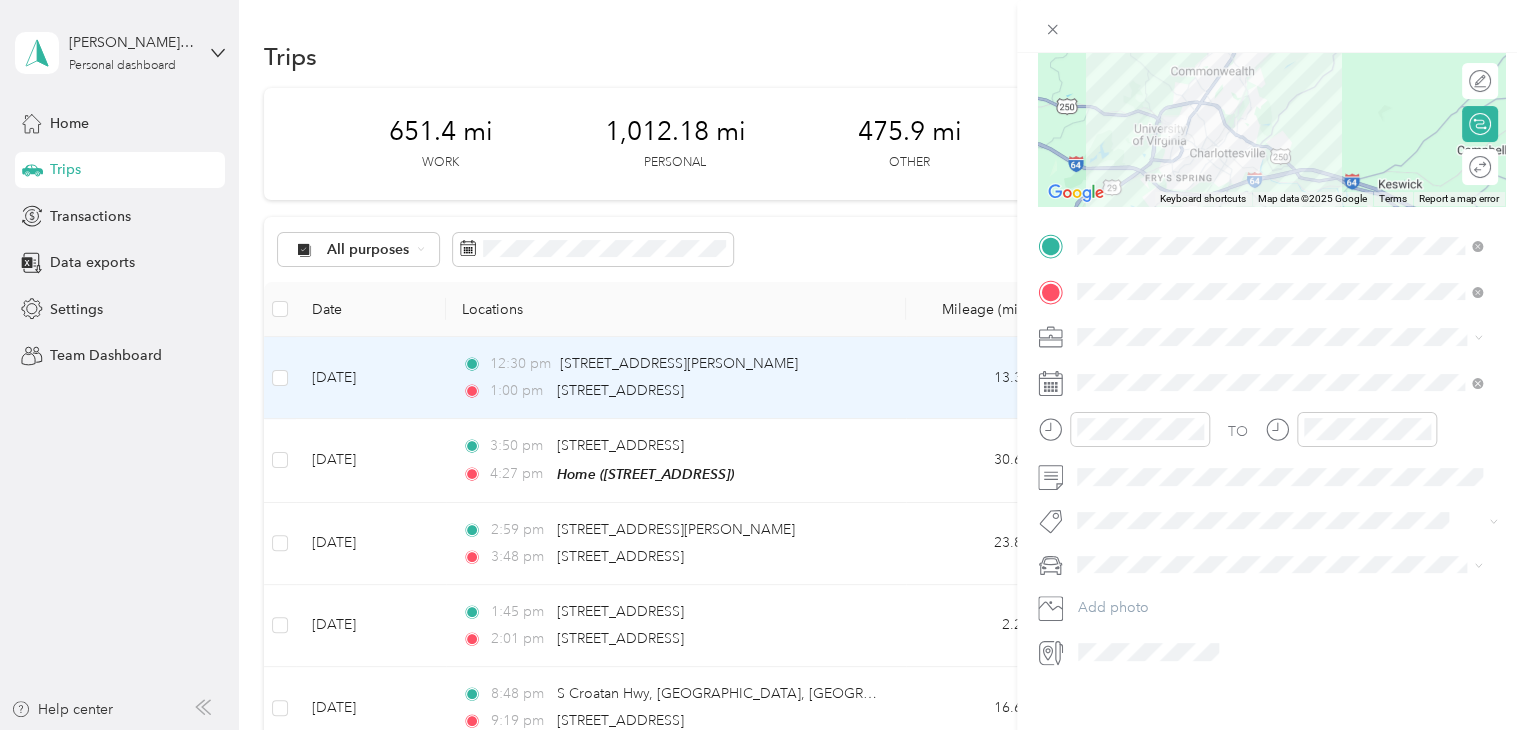 scroll, scrollTop: 274, scrollLeft: 0, axis: vertical 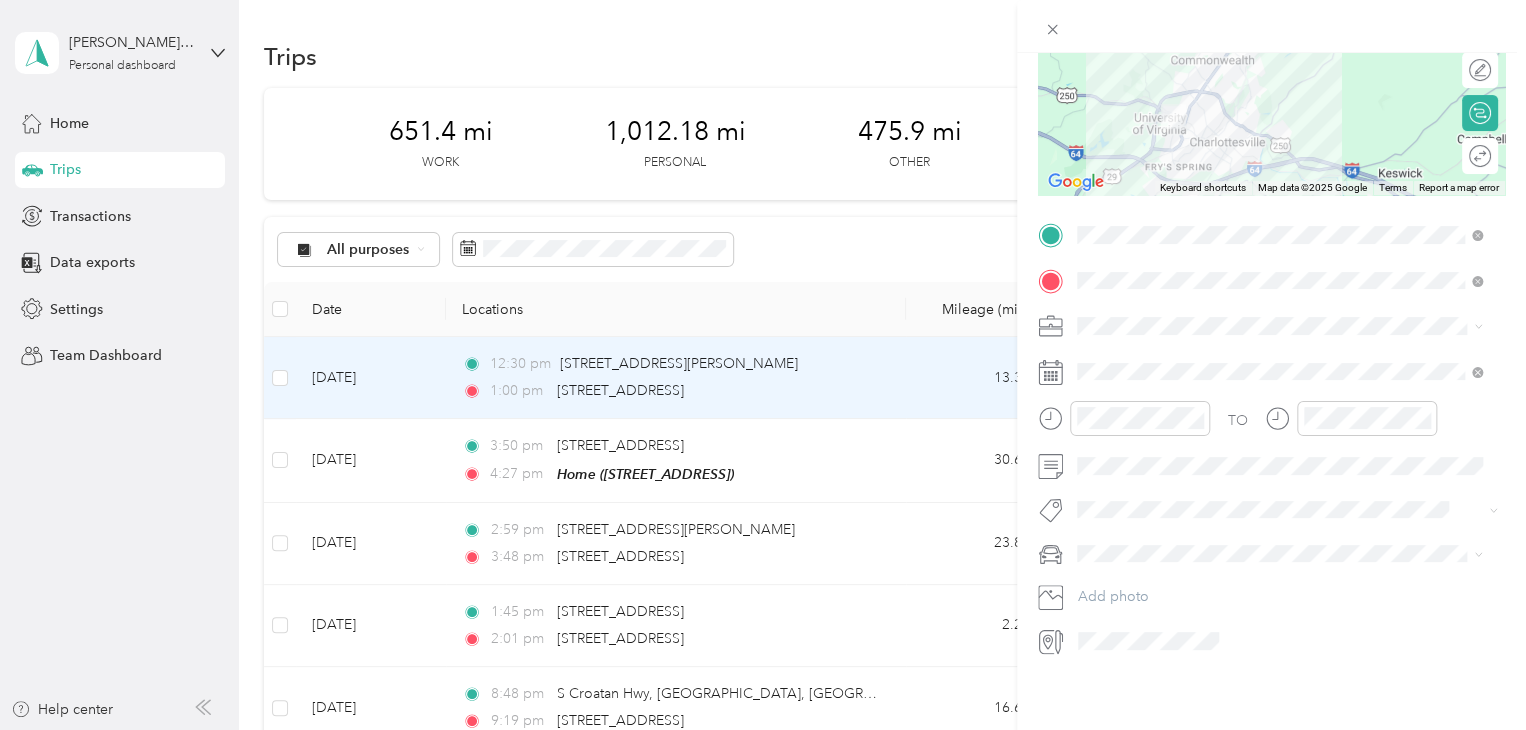 click on "Trip details Save This trip cannot be edited because it is either under review, approved, or paid. Contact your Team Manager to edit it. Miles 9.31 Value  ← Move left → Move right ↑ Move up ↓ Move down + Zoom in - Zoom out Home Jump left by 75% End Jump right by 75% Page Up Jump up by 75% Page Down Jump down by 75% To navigate, press the arrow keys. Keyboard shortcuts Map Data Map data ©2025 Google Map data ©2025 Google 2 km  Click to toggle between metric and imperial units Terms Report a map error Edit route Calculate route Round trip TO Add photo" at bounding box center [763, 365] 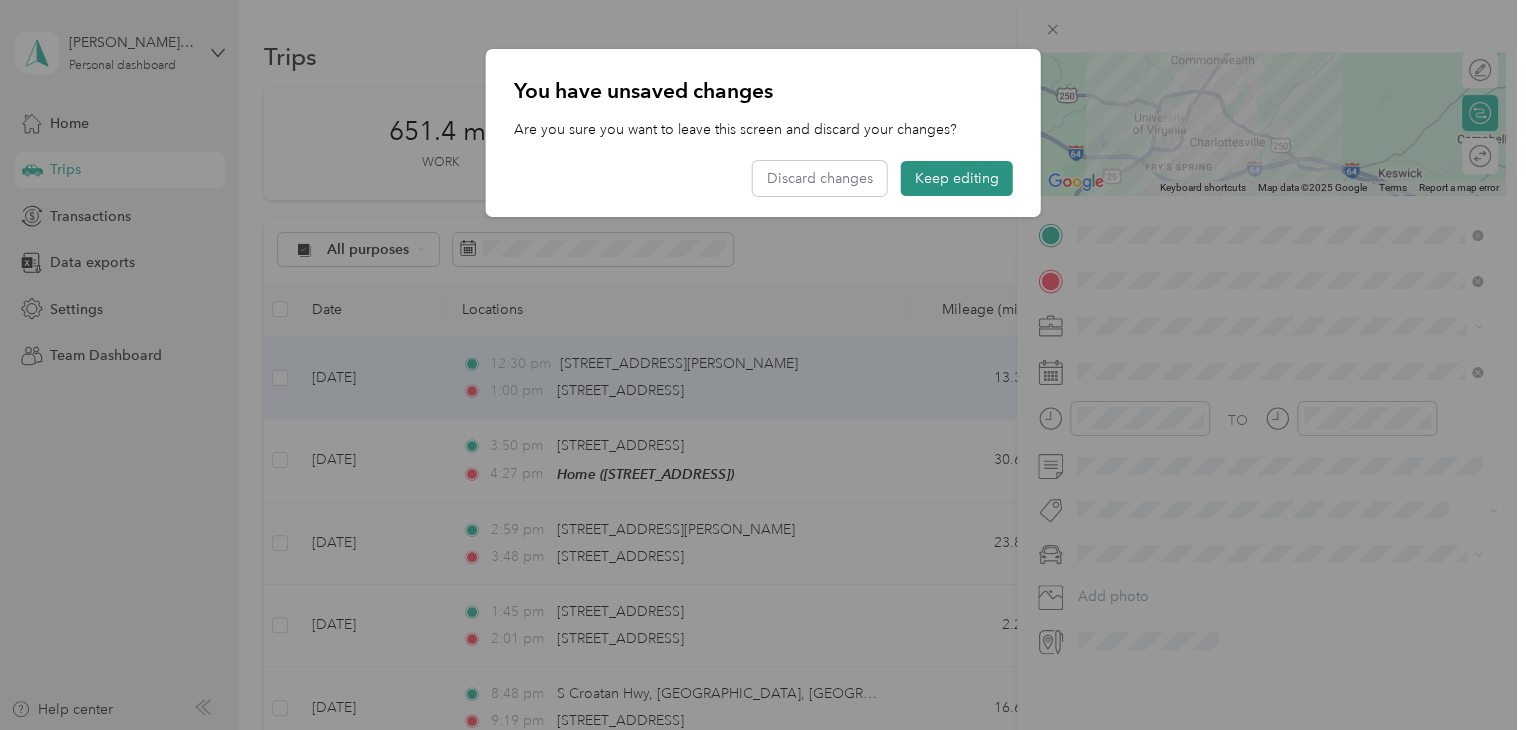 click on "Keep editing" at bounding box center (957, 178) 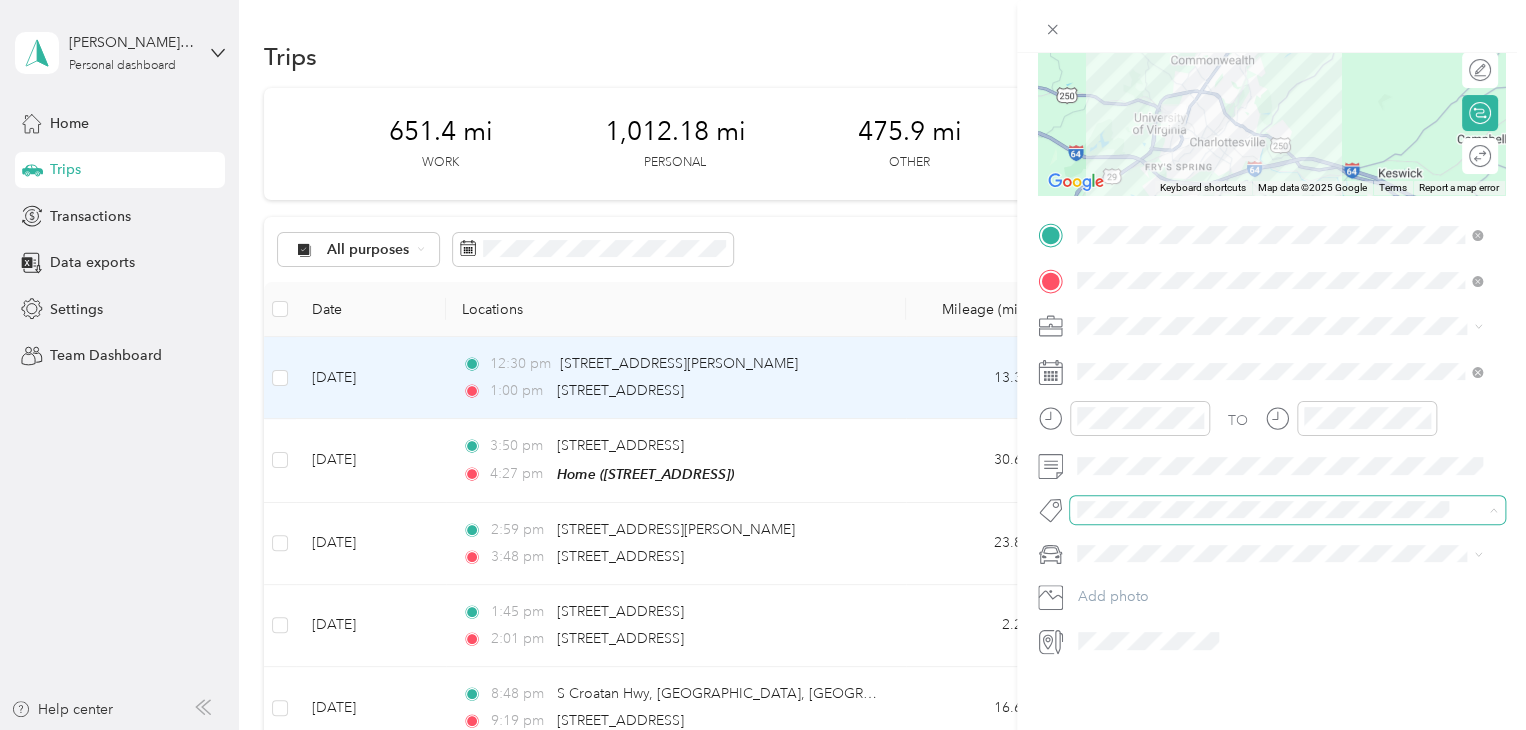 click at bounding box center (1270, 509) 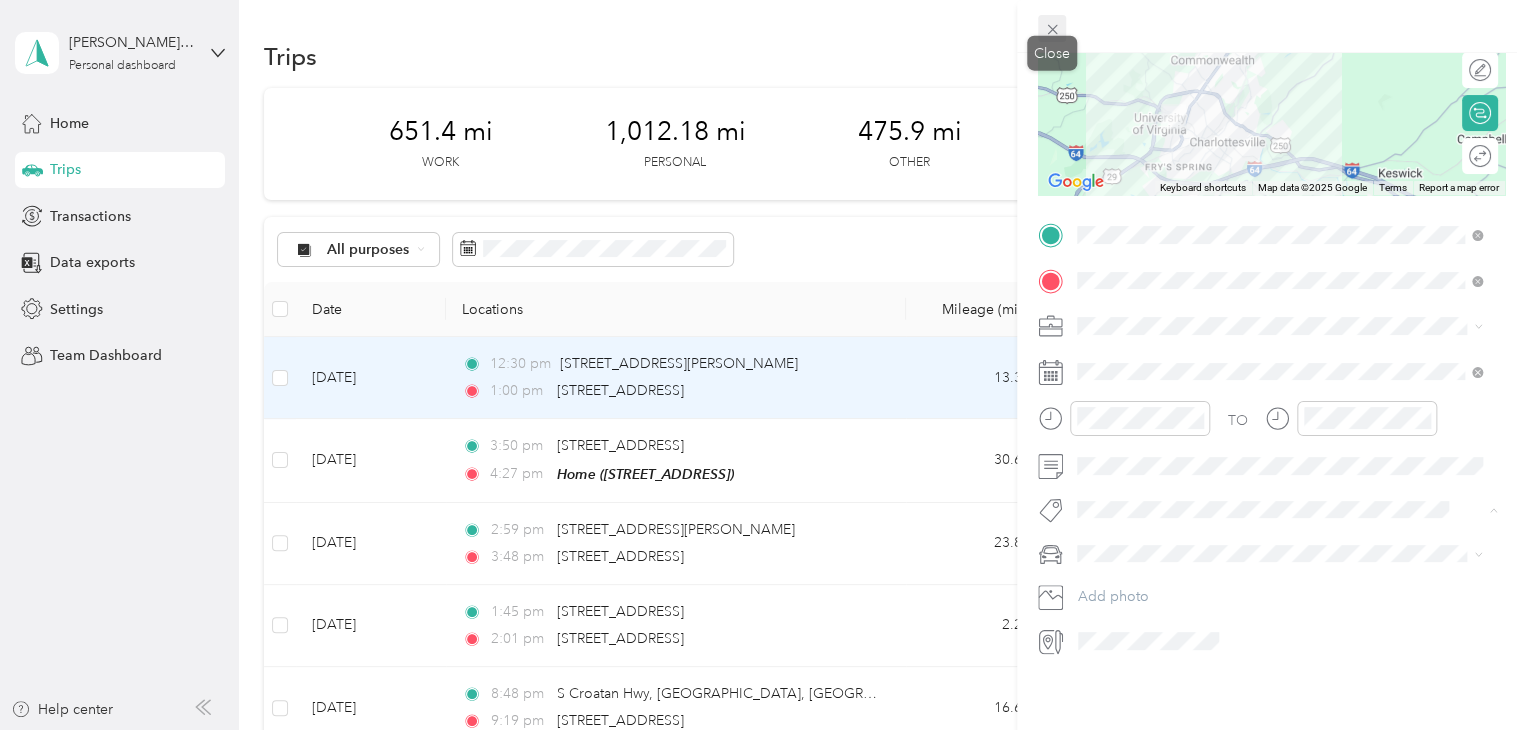 click 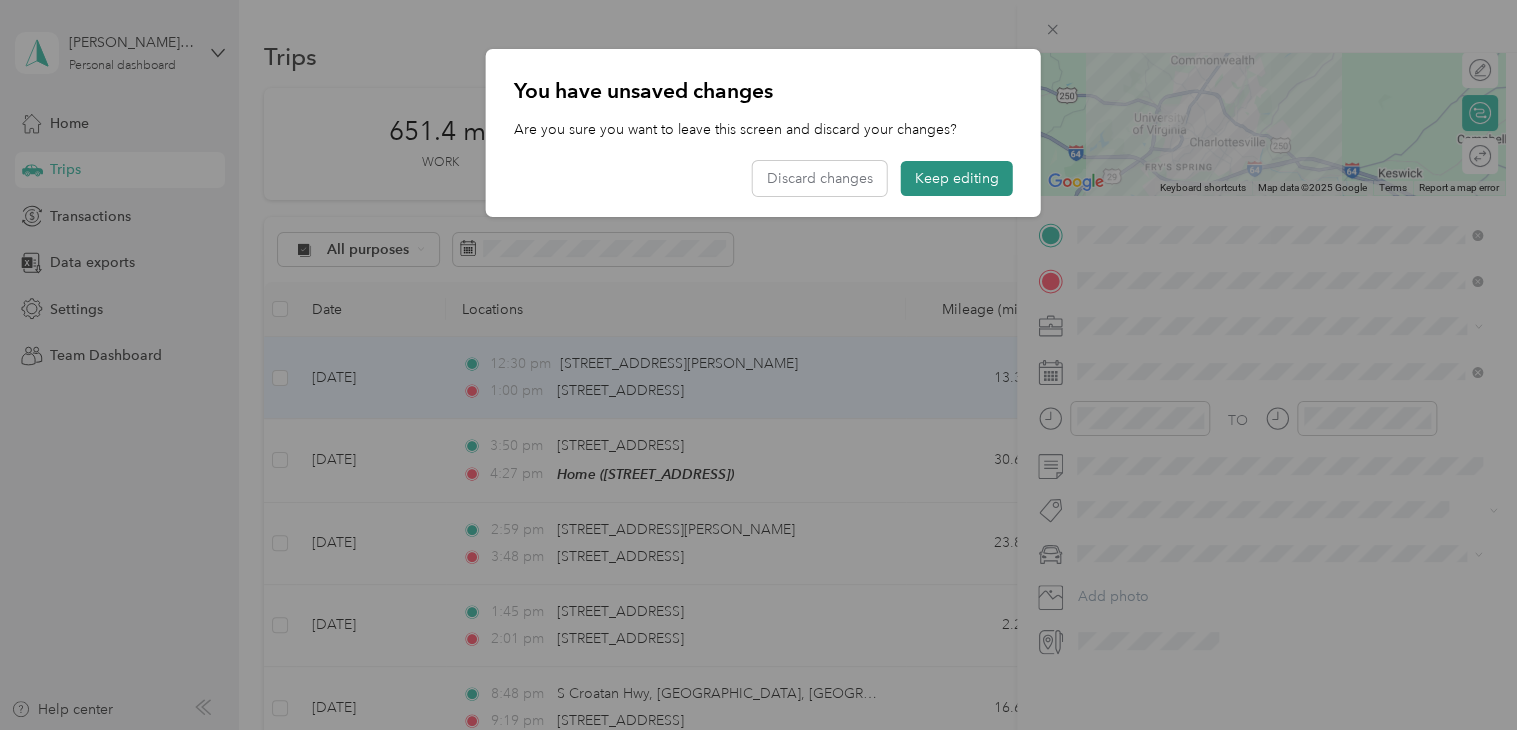 click on "Keep editing" at bounding box center (957, 178) 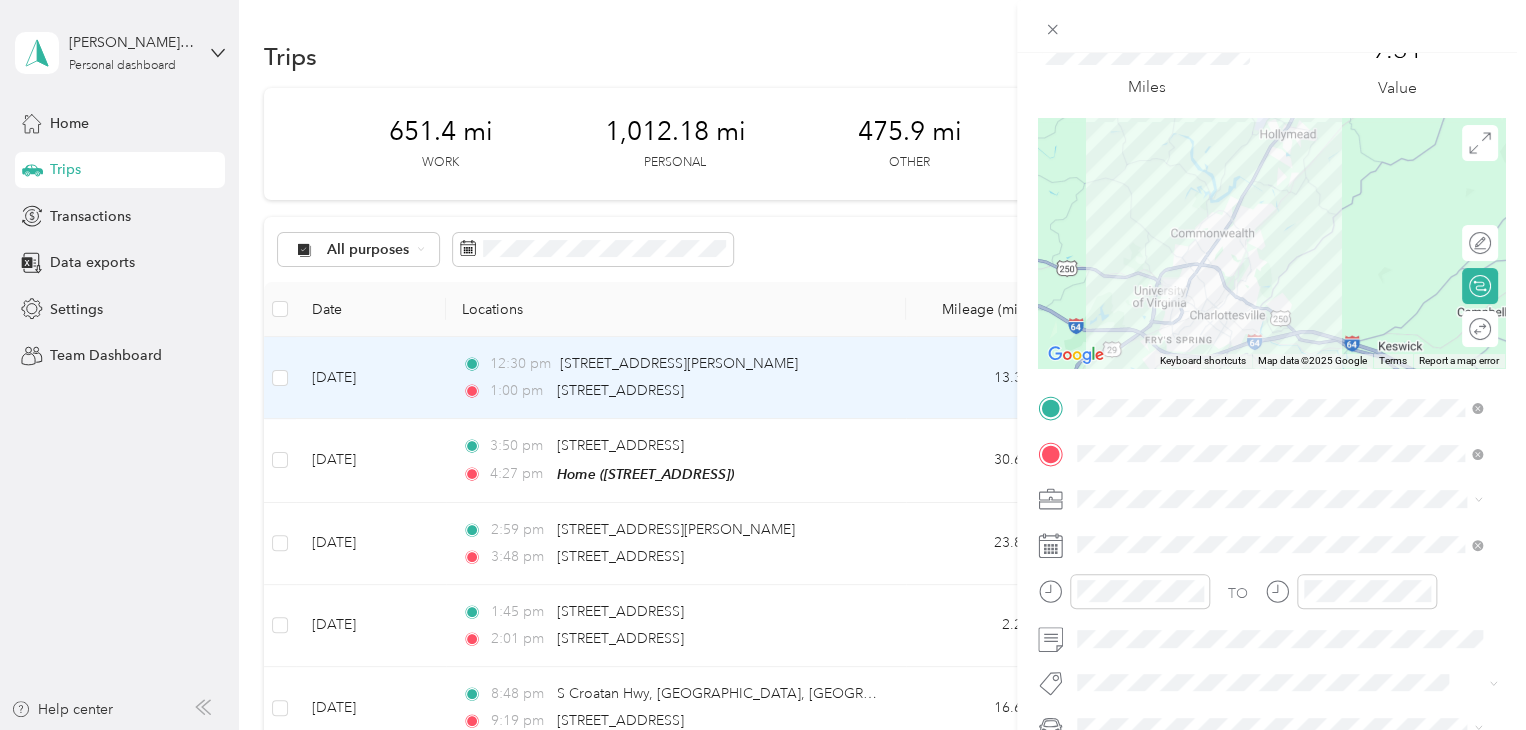 scroll, scrollTop: 0, scrollLeft: 0, axis: both 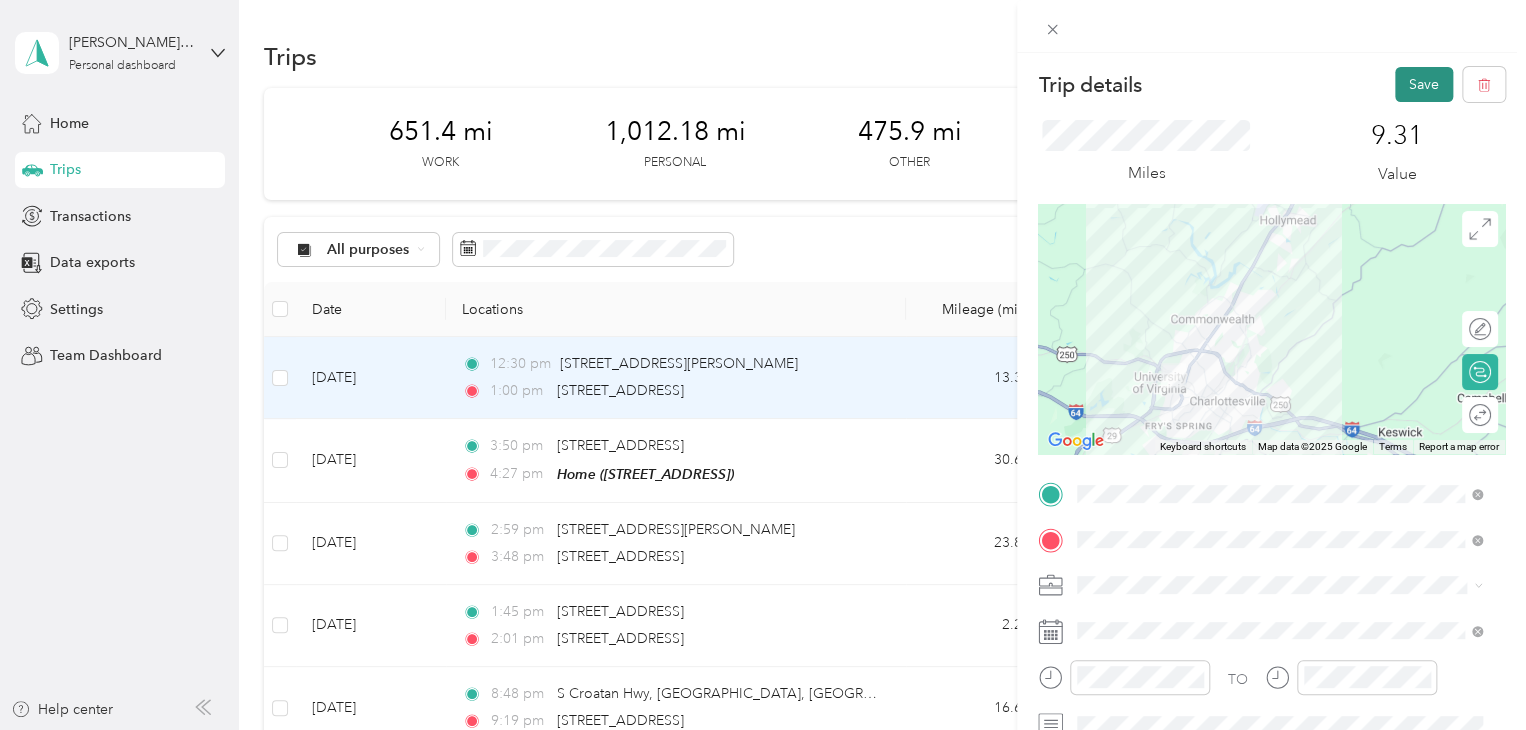 click on "Save" at bounding box center (1424, 84) 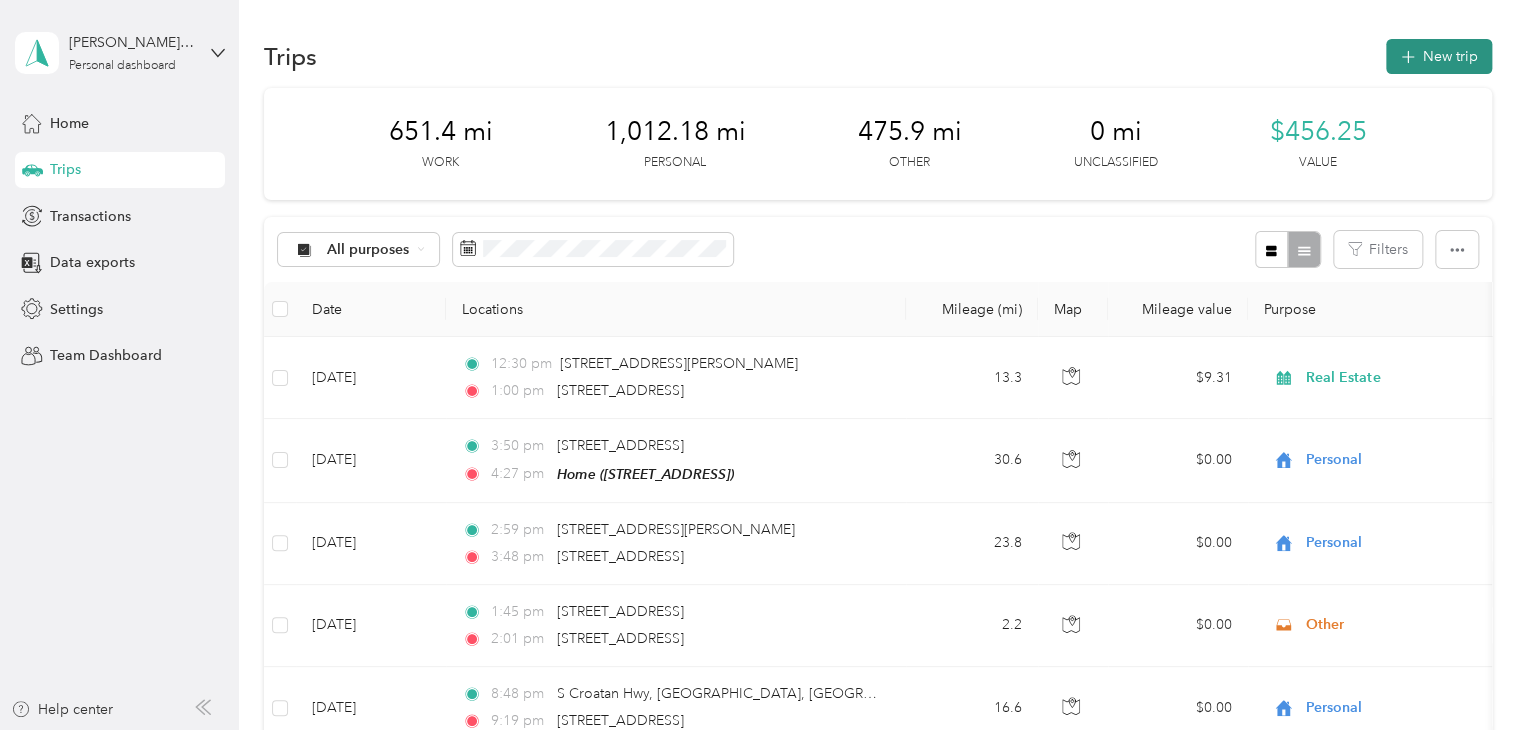 click on "New trip" at bounding box center [1439, 56] 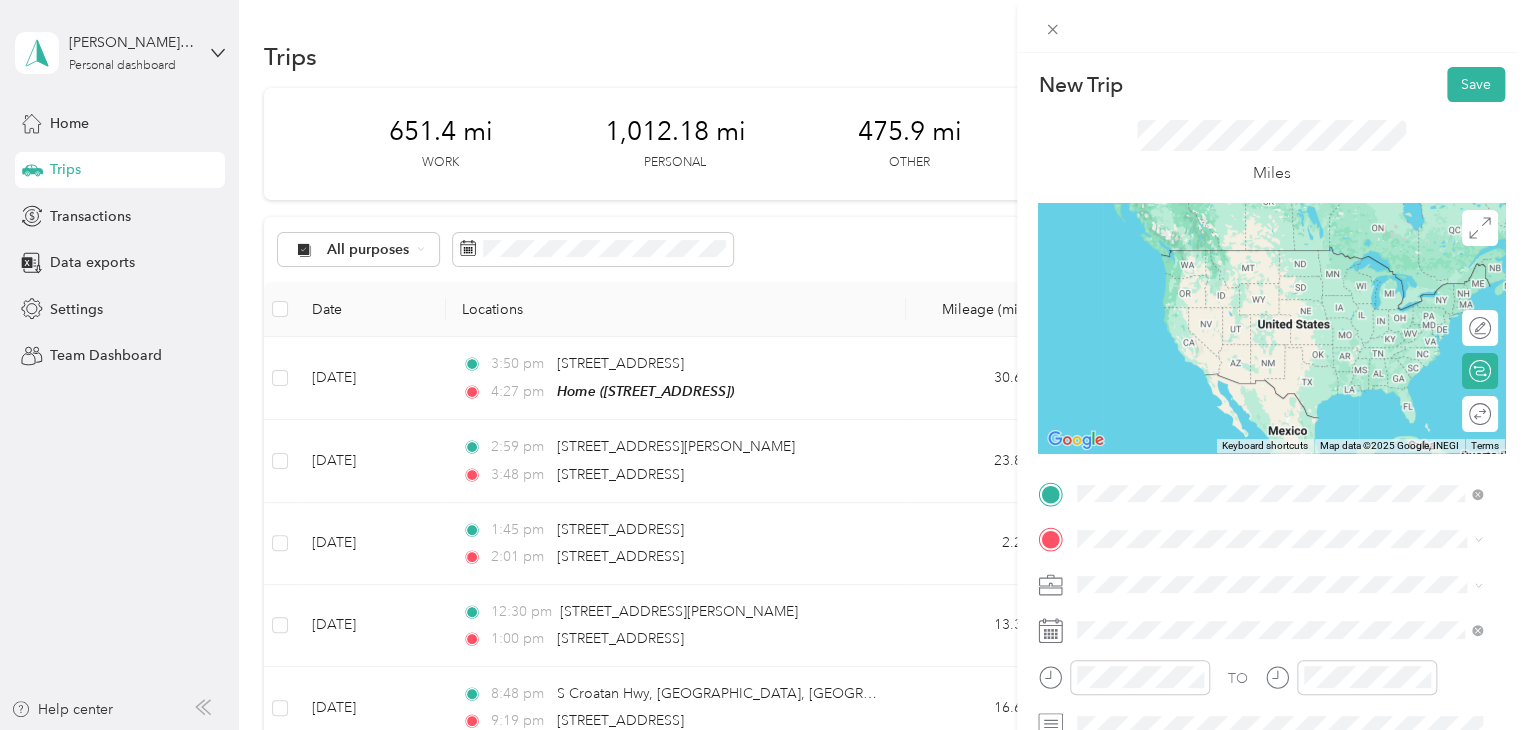 click on "[STREET_ADDRESS][US_STATE]" at bounding box center (1215, 250) 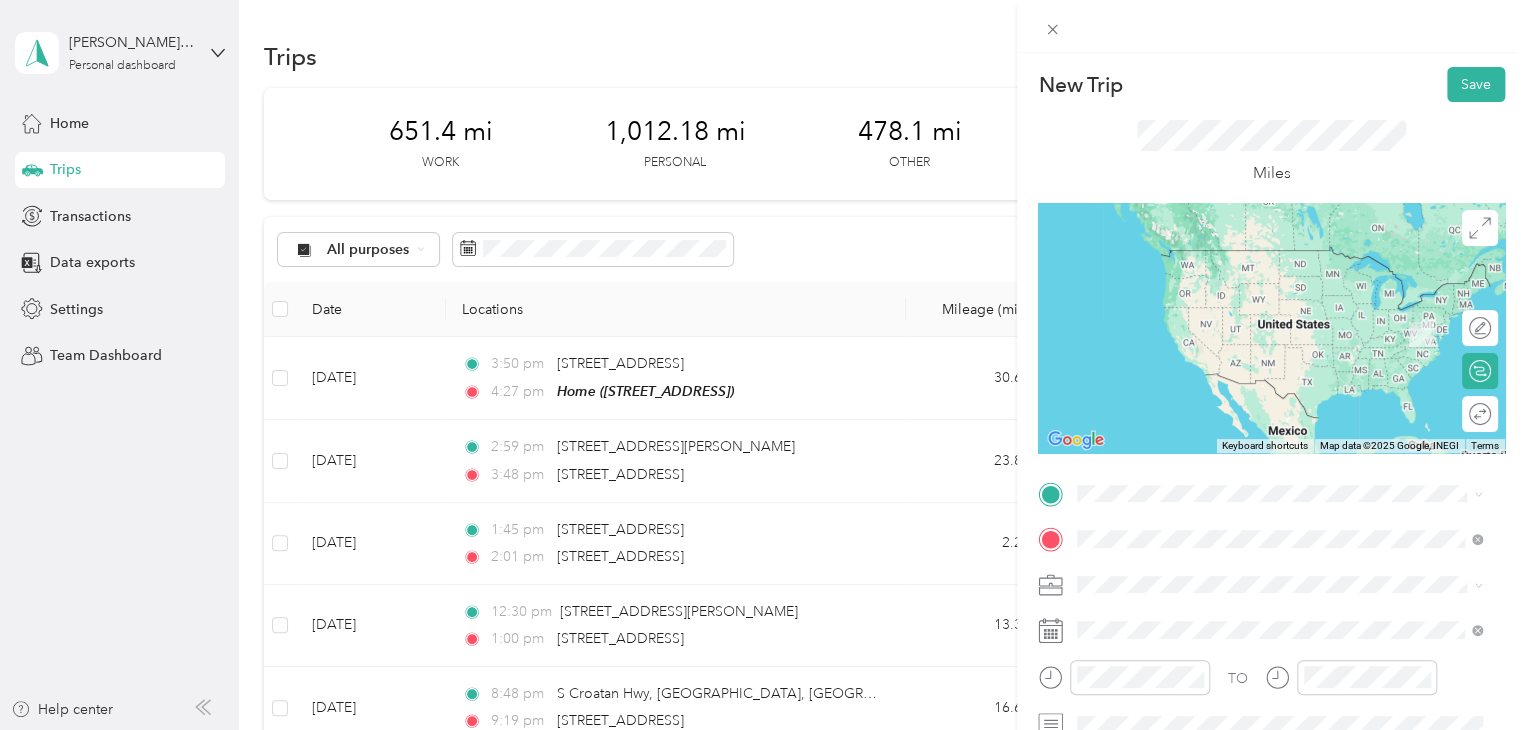 click on "[STREET_ADDRESS][US_STATE]" at bounding box center [1215, 296] 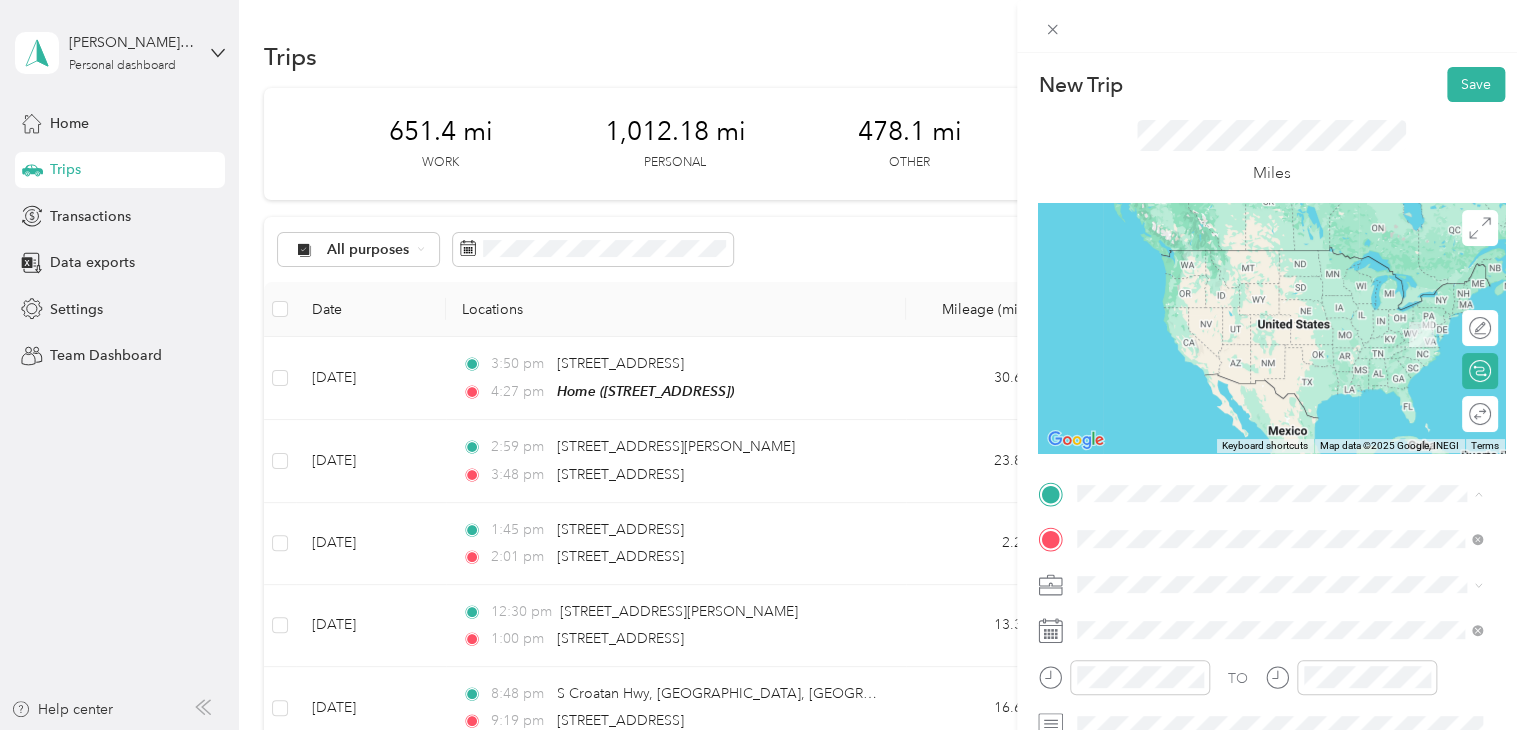 click on "[STREET_ADDRESS][US_STATE]" at bounding box center [1215, 250] 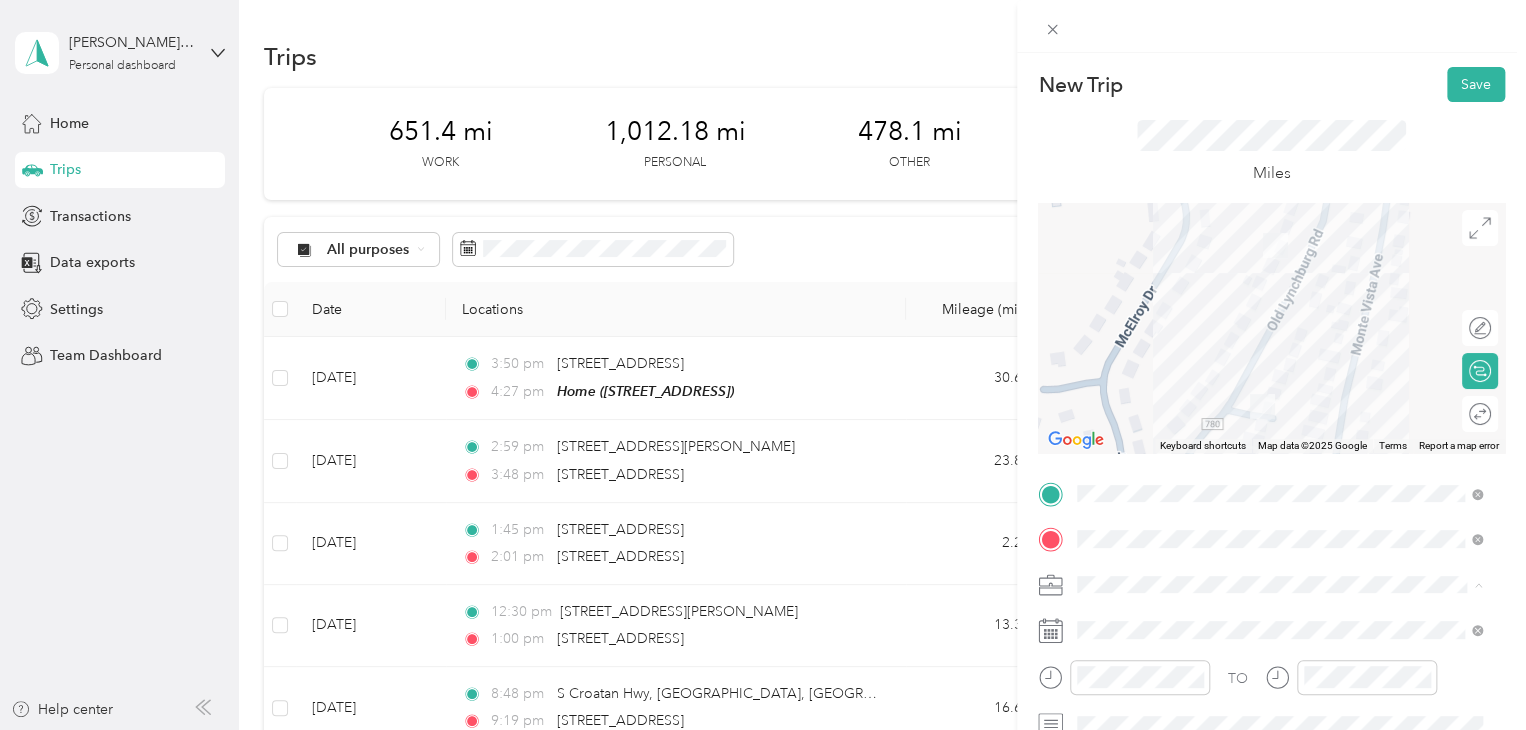 click on "Other" at bounding box center [1279, 409] 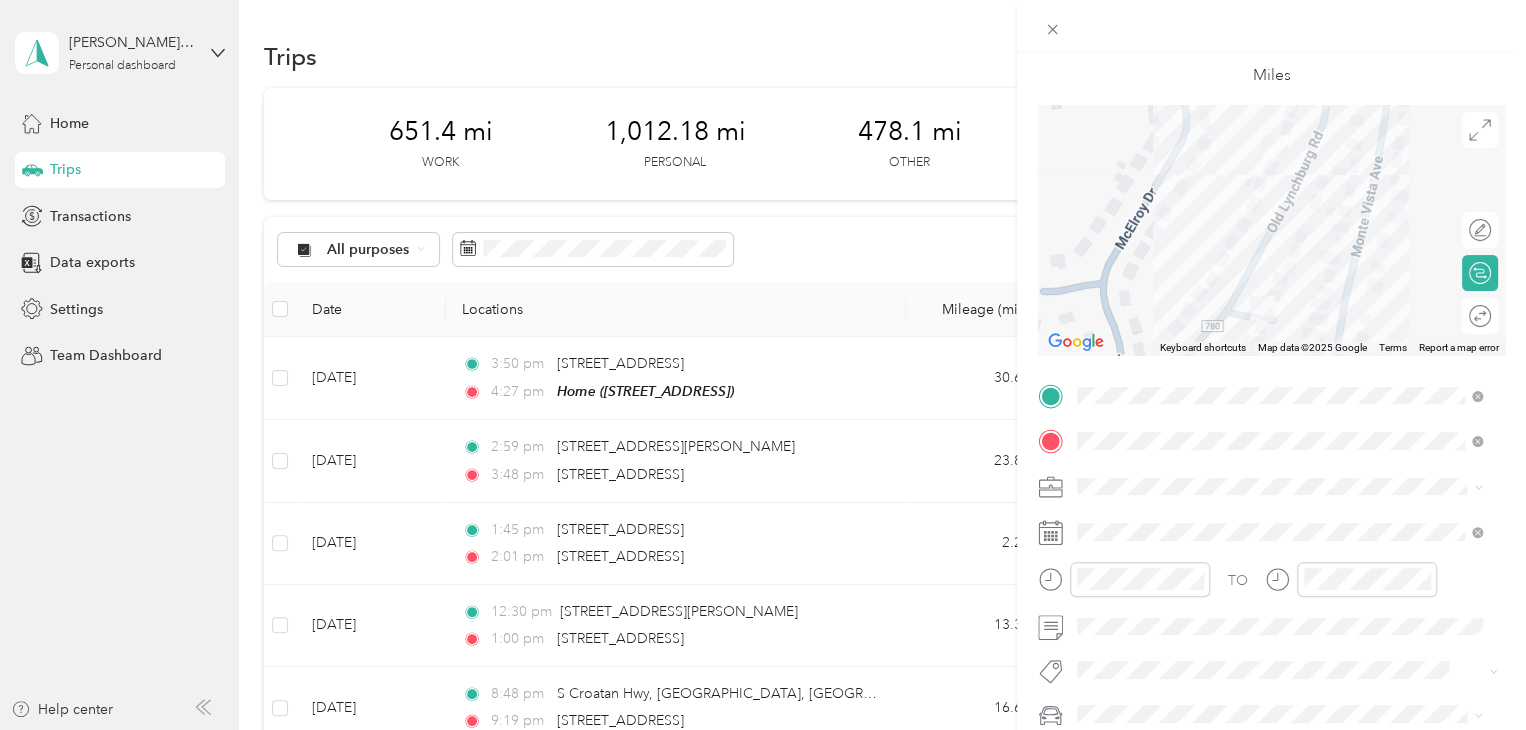 scroll, scrollTop: 200, scrollLeft: 0, axis: vertical 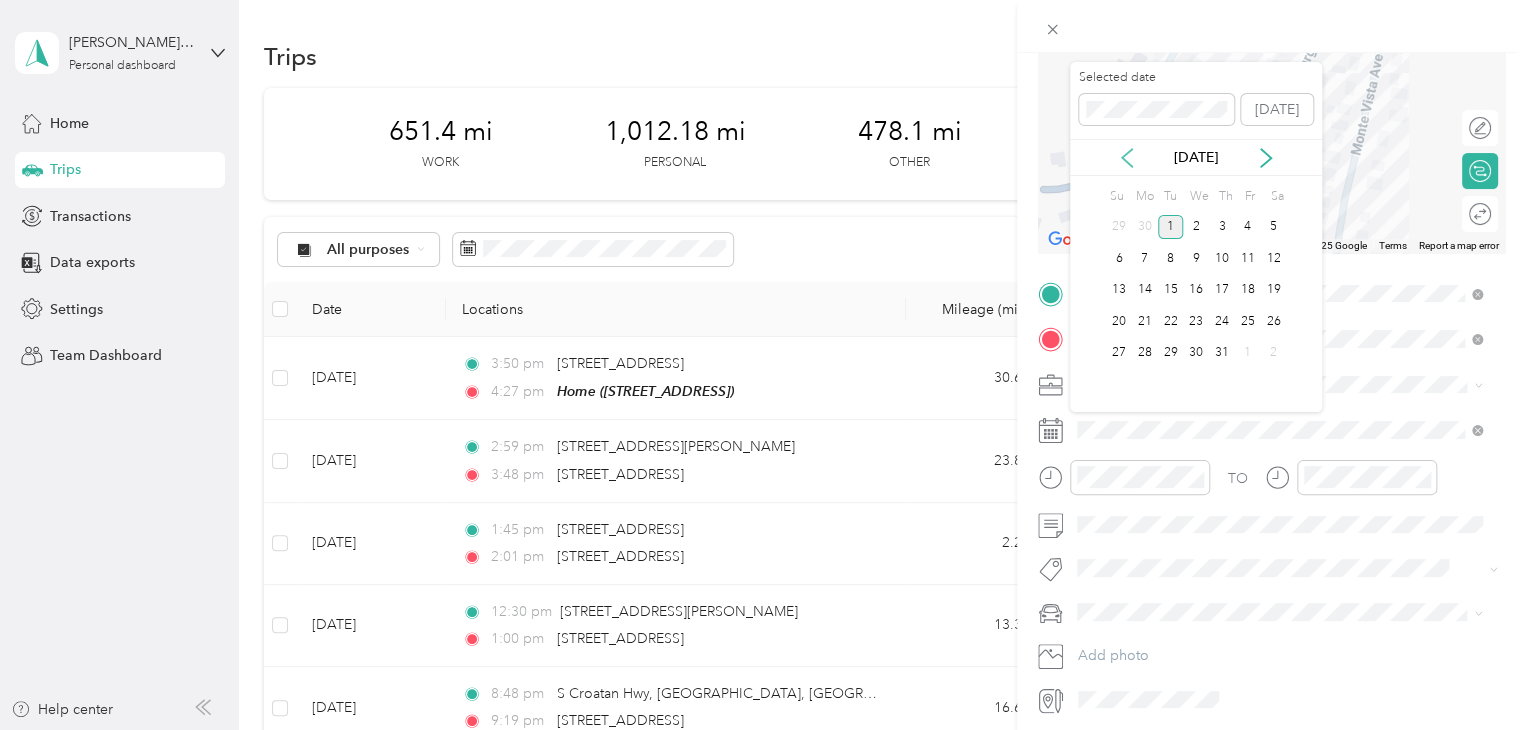 click 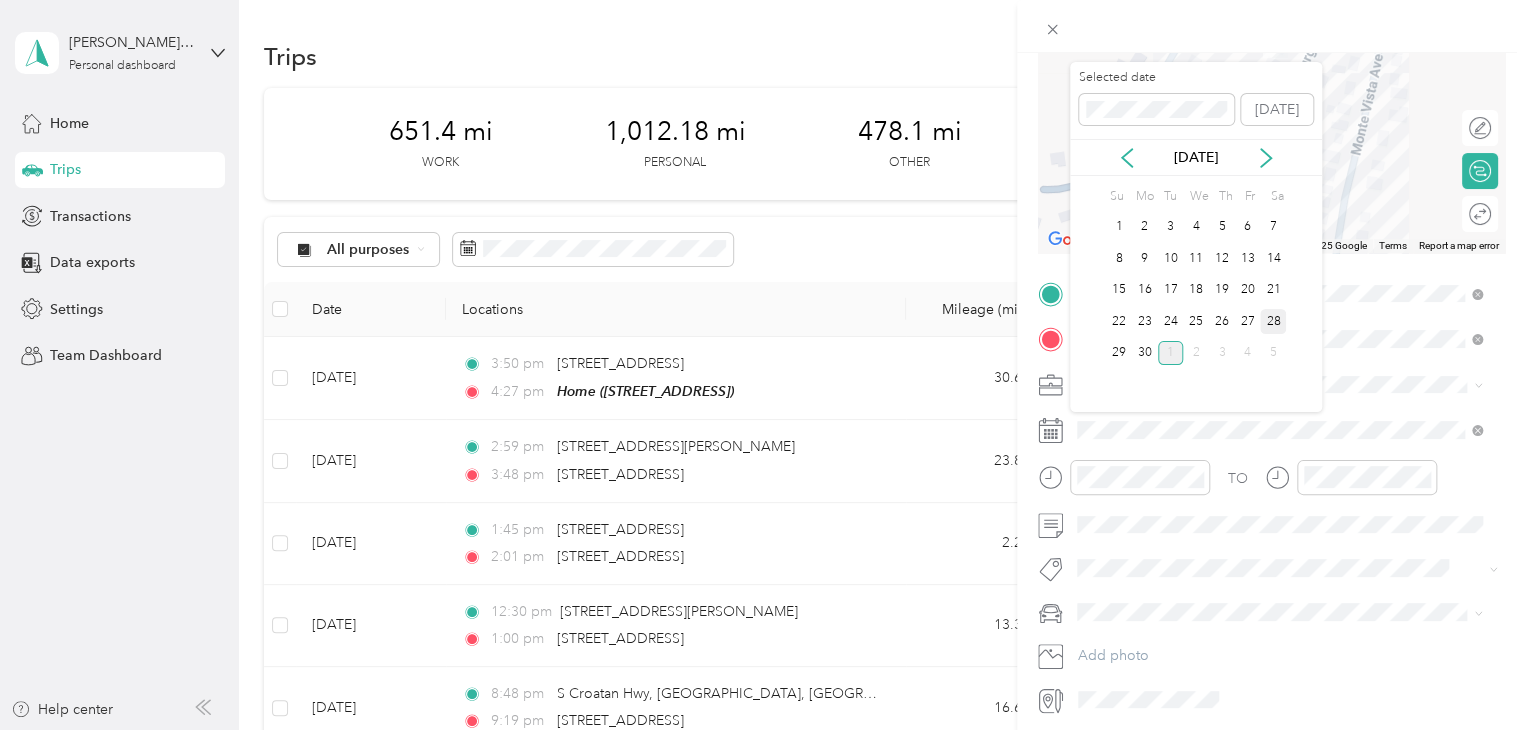 click on "28" at bounding box center (1273, 321) 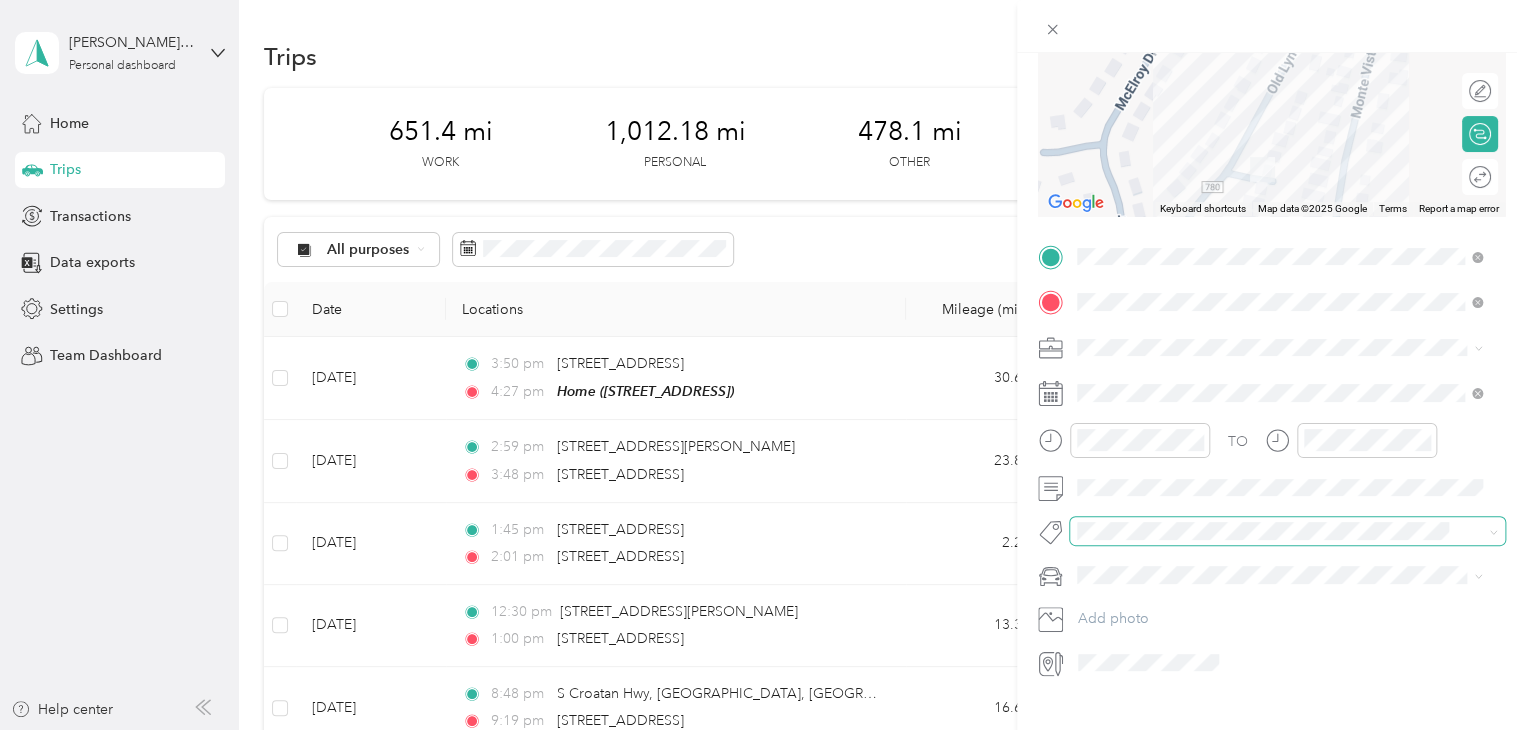 scroll, scrollTop: 273, scrollLeft: 0, axis: vertical 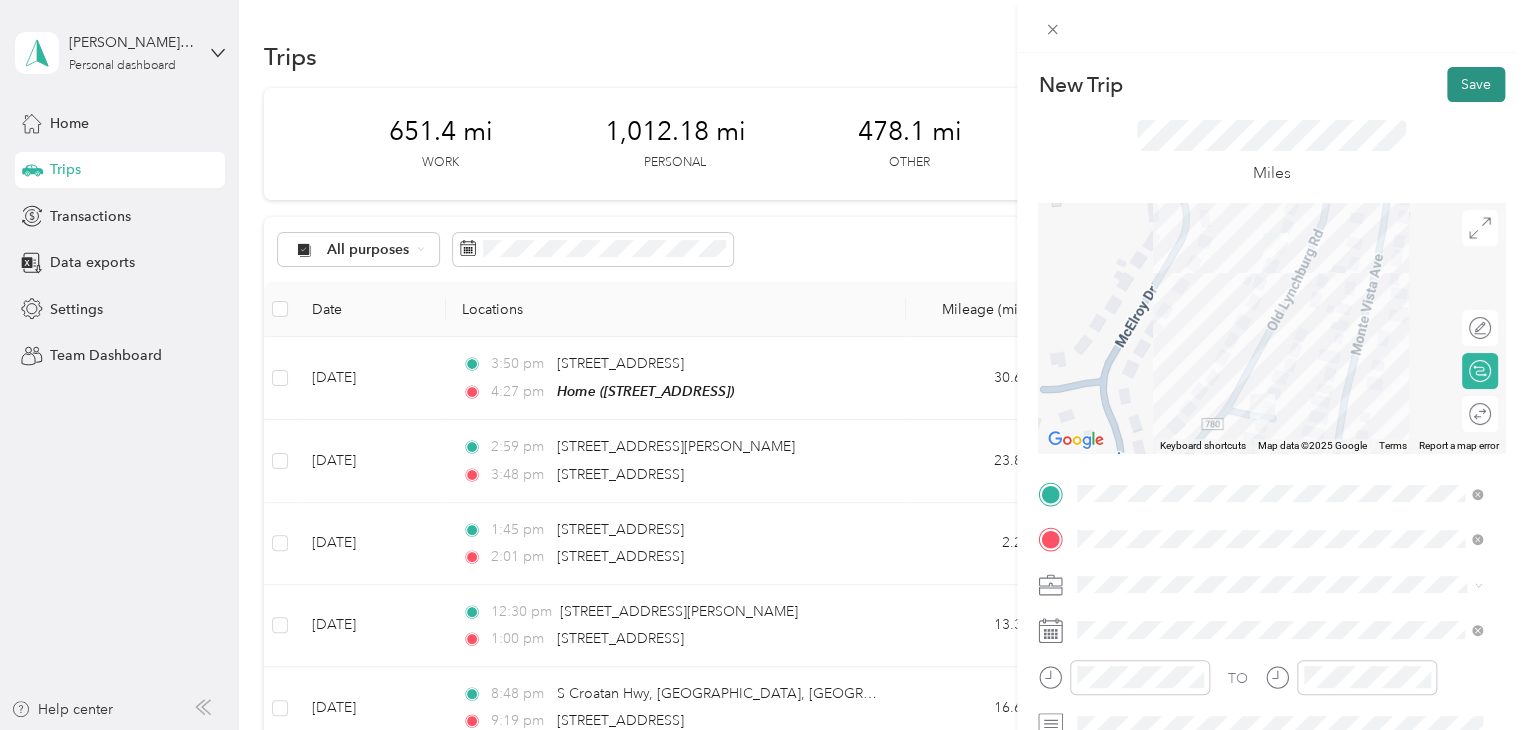 click on "Save" at bounding box center [1476, 84] 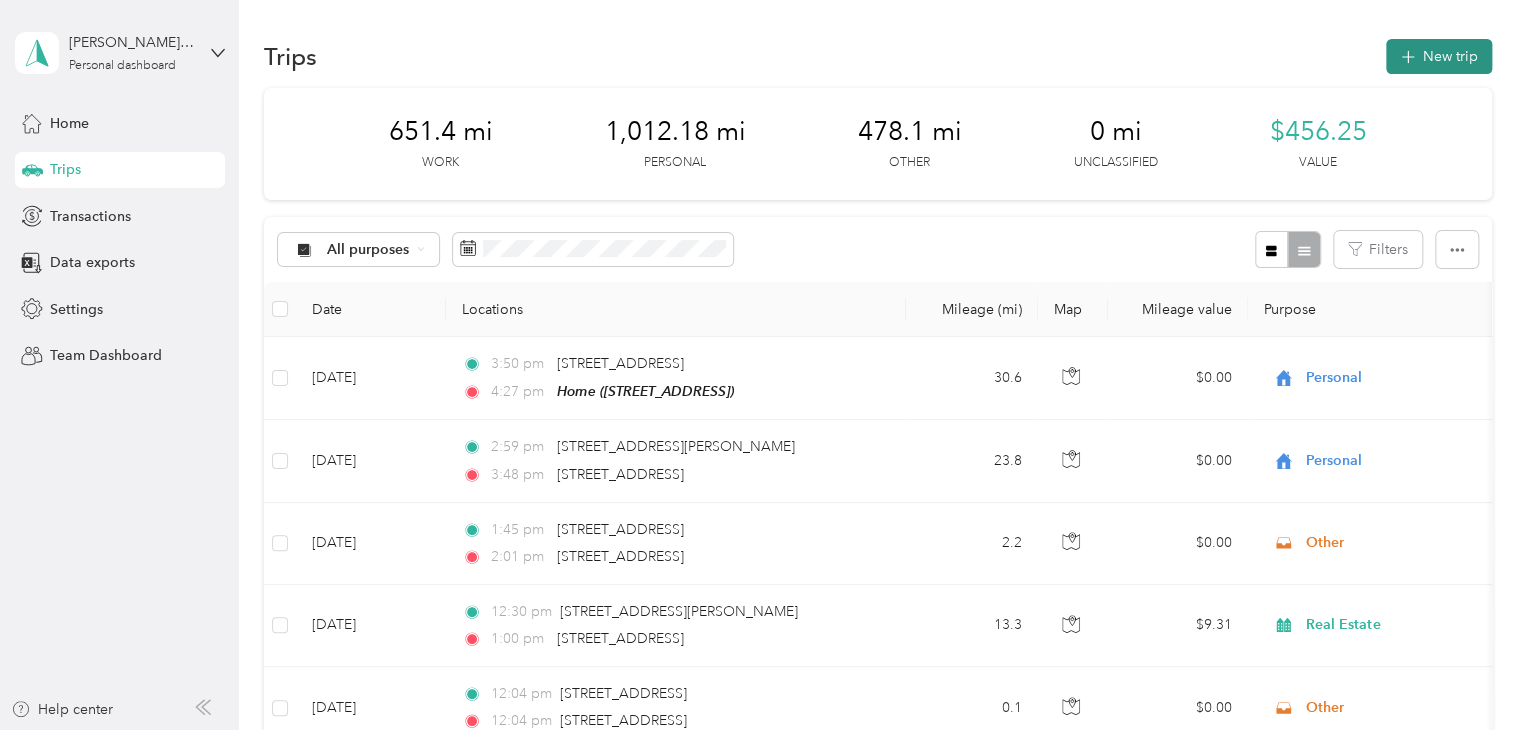 click on "New trip" at bounding box center (1439, 56) 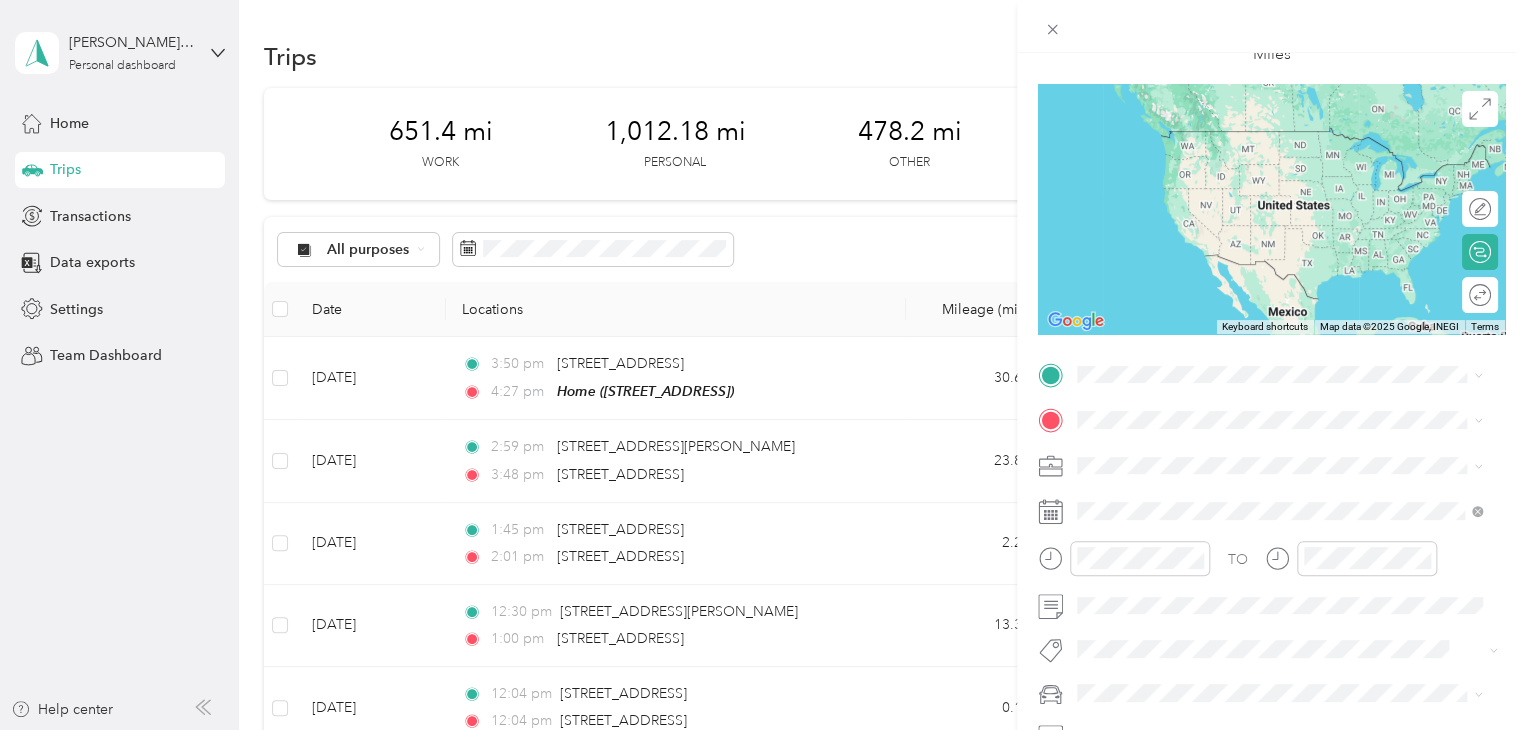 scroll, scrollTop: 273, scrollLeft: 0, axis: vertical 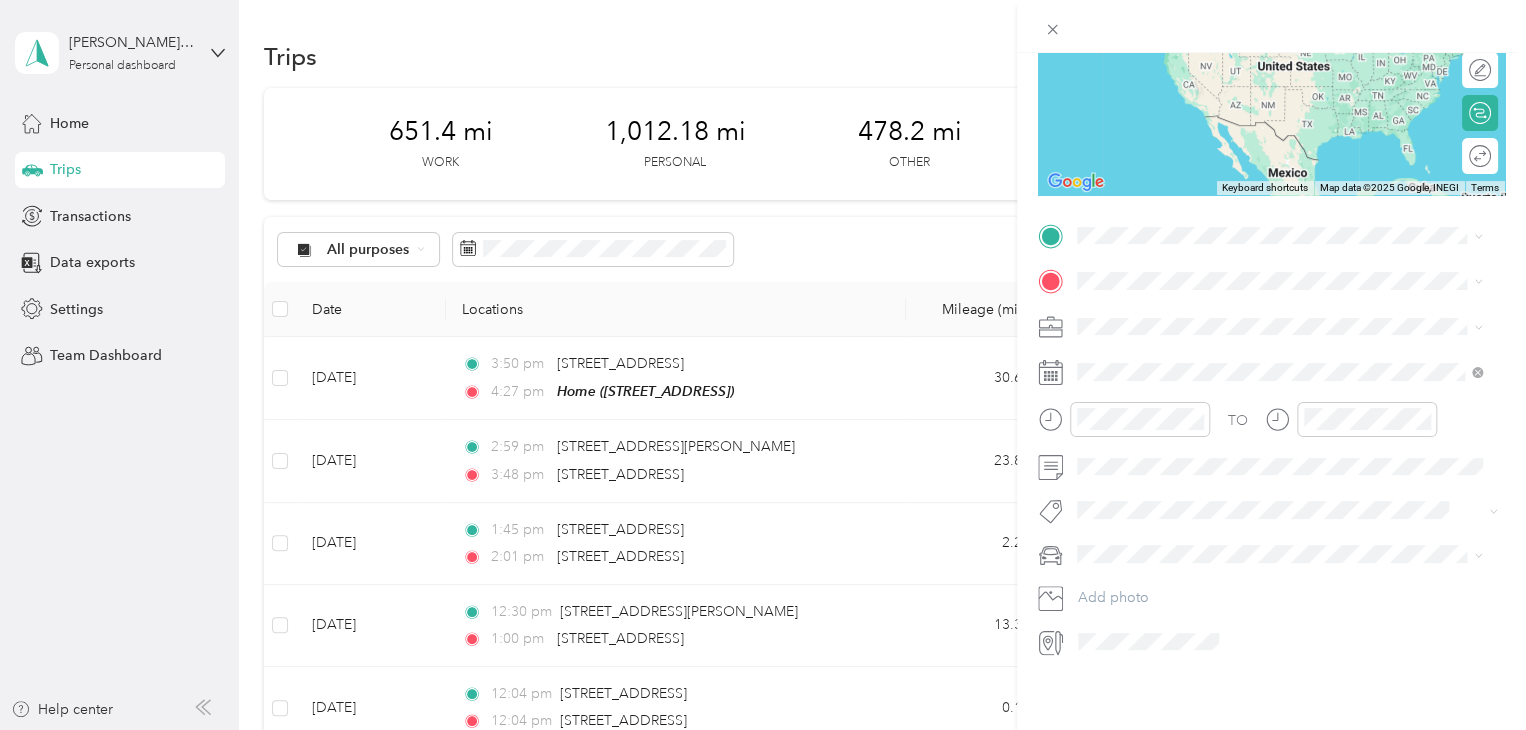 click on "TO Add photo" at bounding box center [1271, 439] 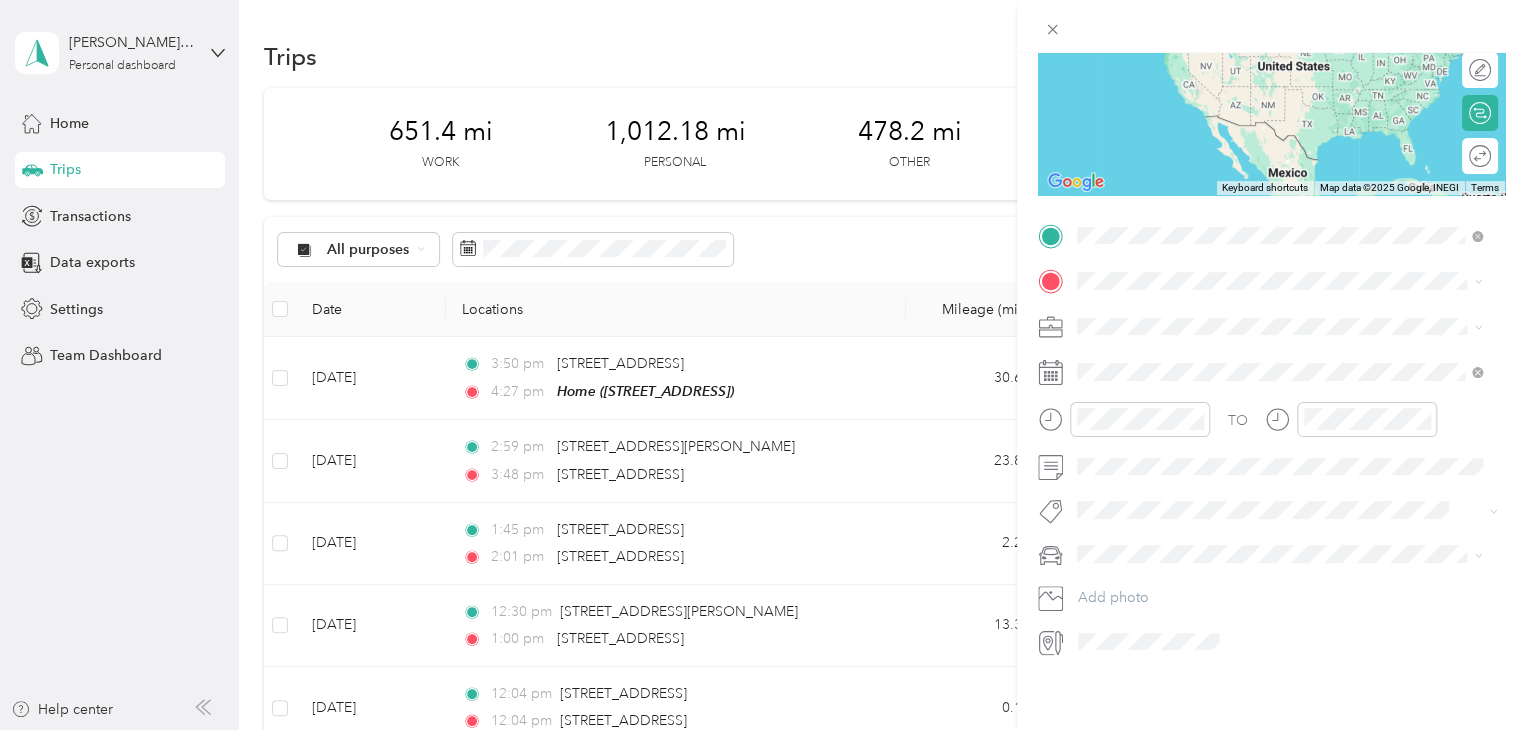 click on "[STREET_ADDRESS][US_STATE]" at bounding box center (1215, 292) 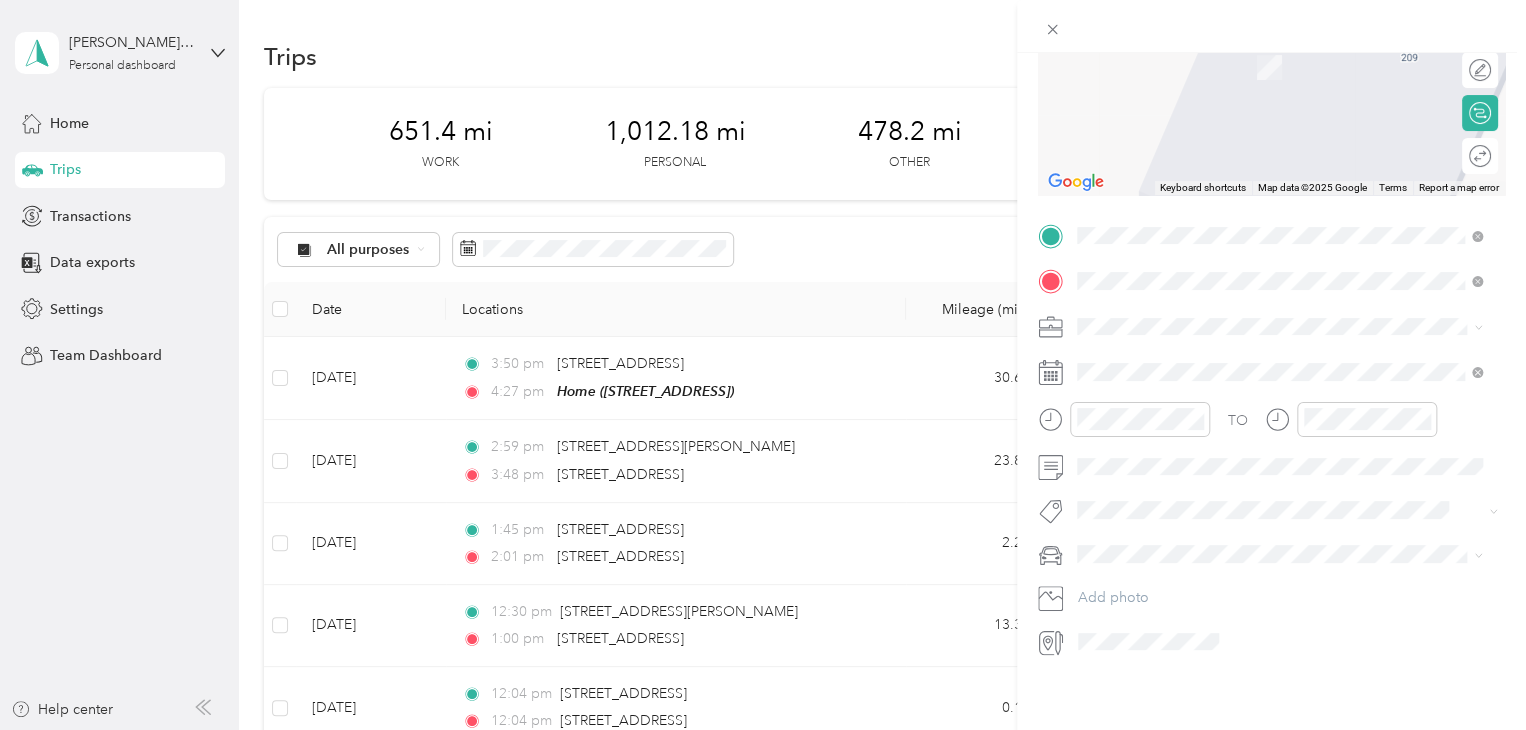 click on "[STREET_ADDRESS][US_STATE]" at bounding box center [1215, 338] 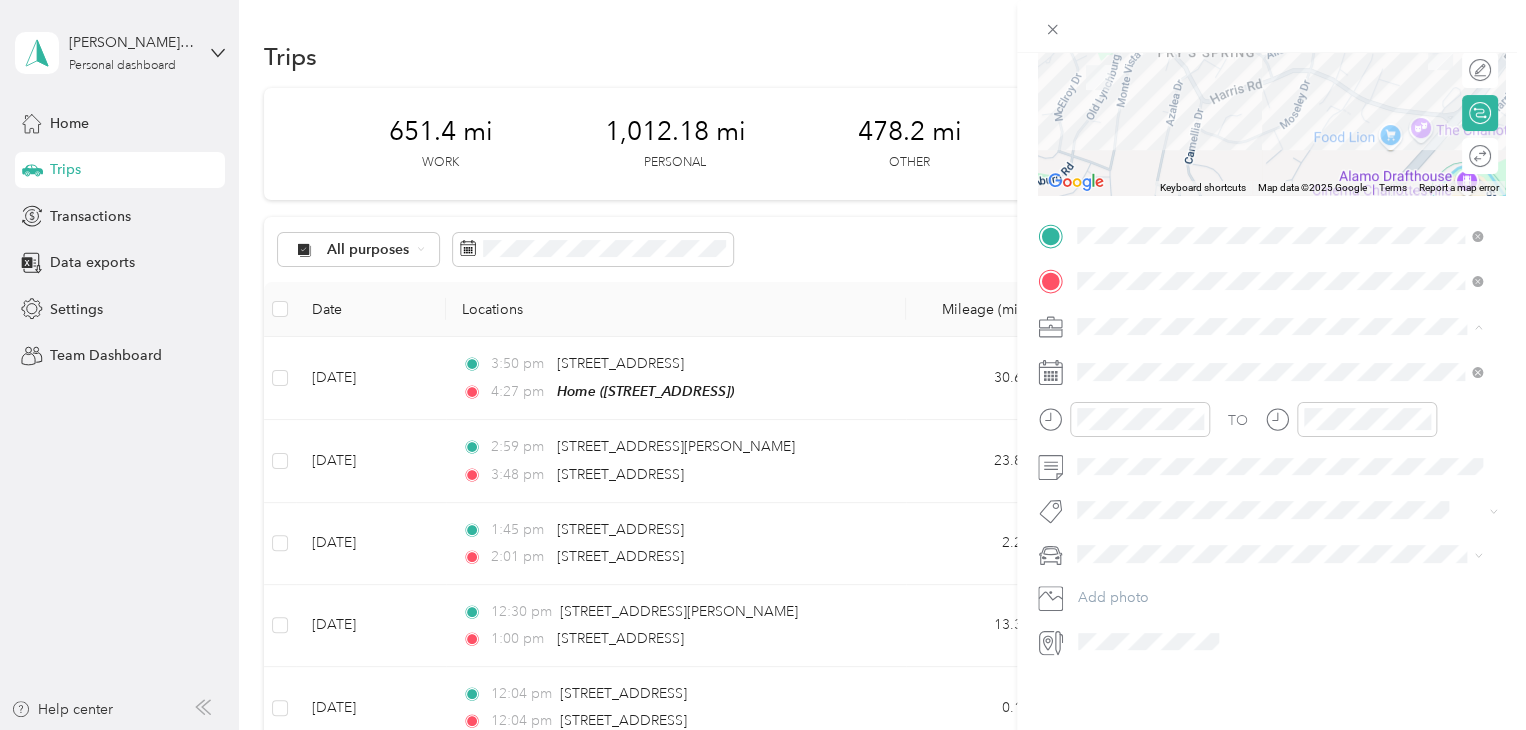 click on "Other" at bounding box center (1279, 451) 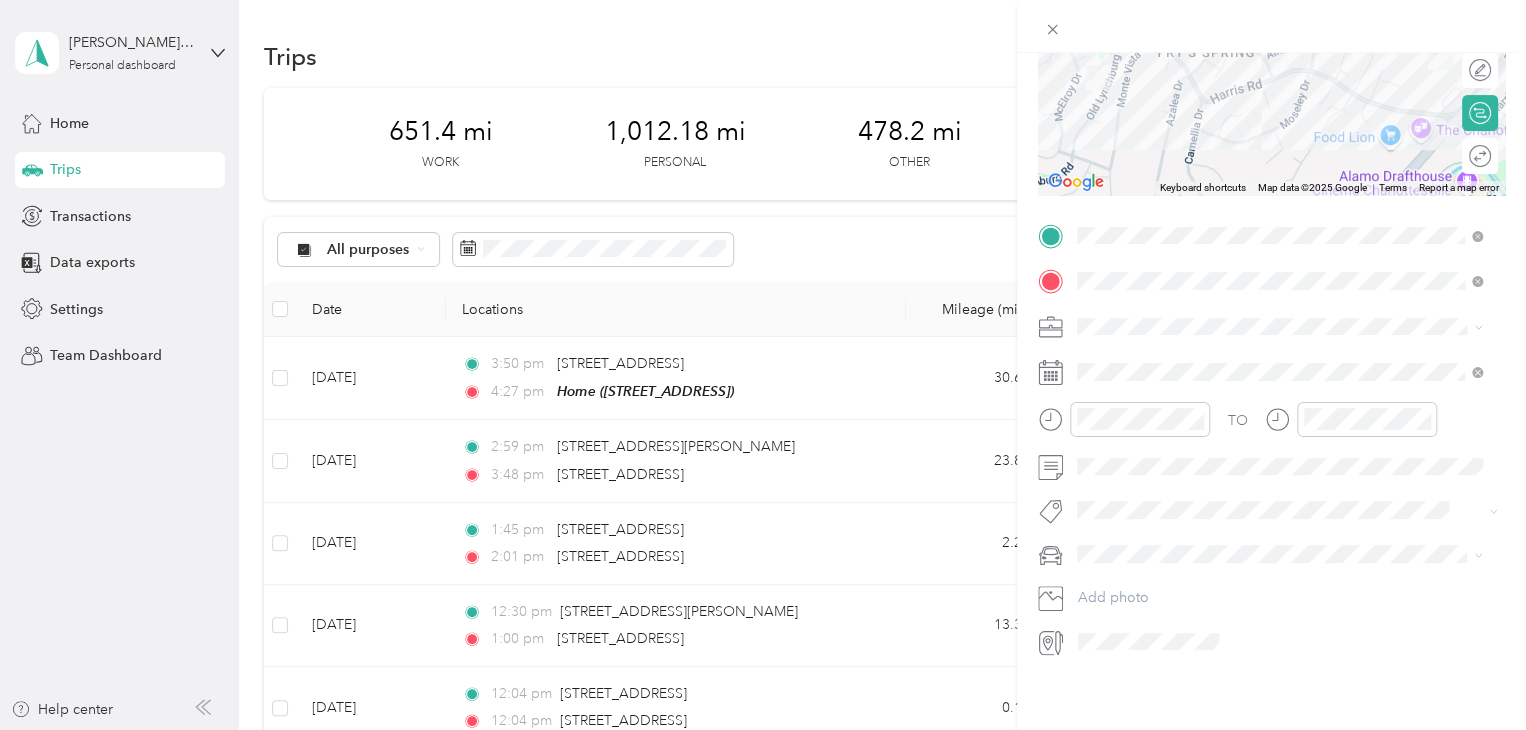 click on "TO Add photo" at bounding box center (1271, 439) 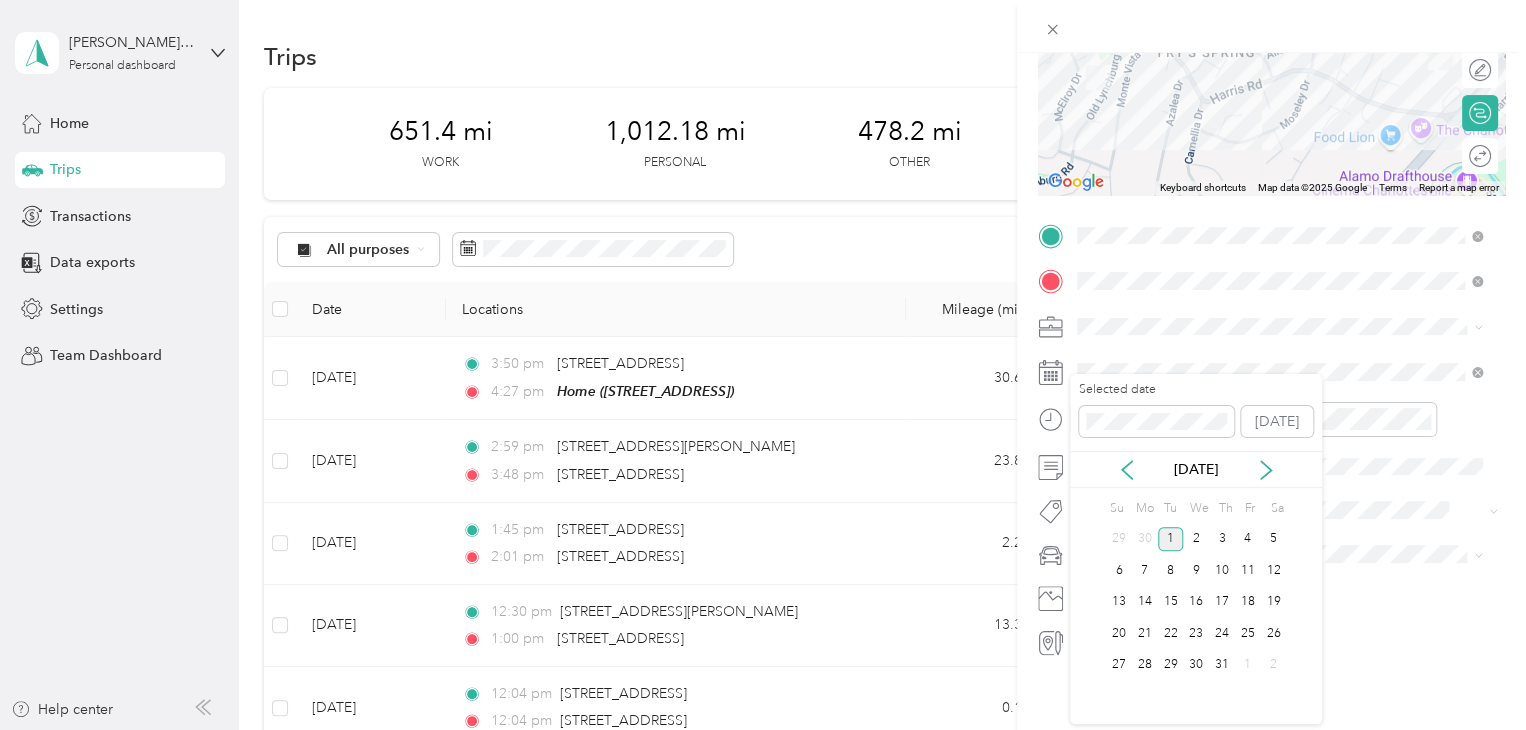 click on "[DATE]" at bounding box center (1196, 469) 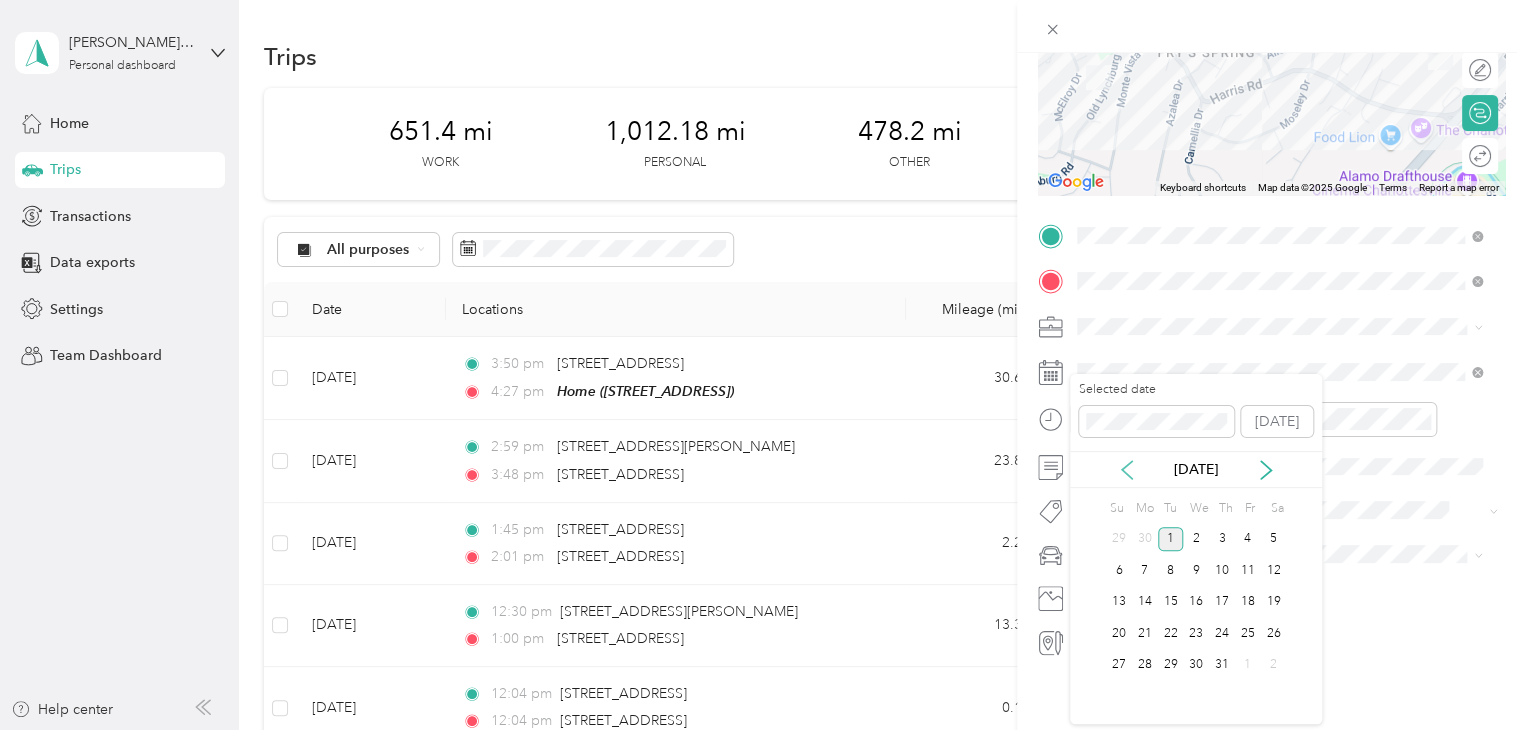 click 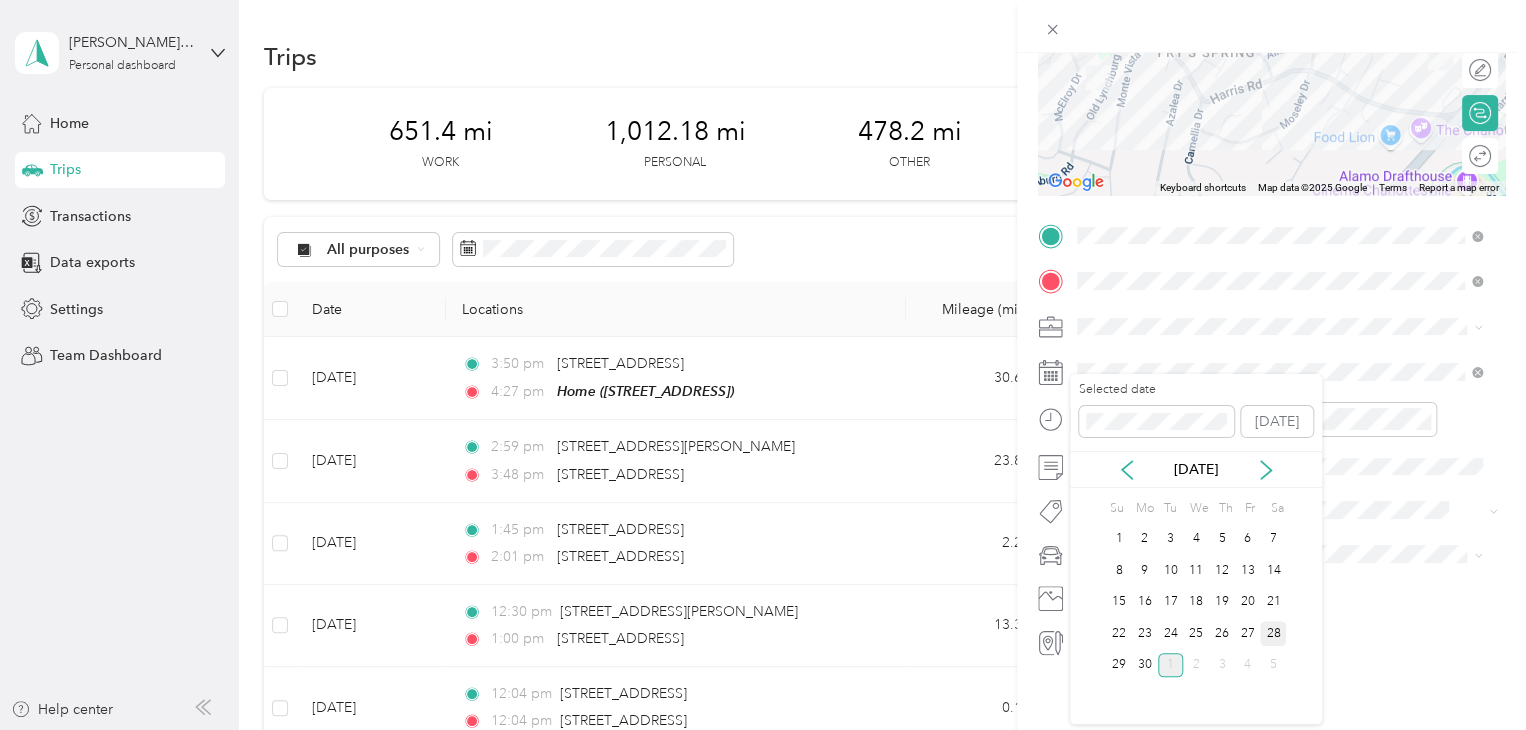 click on "28" at bounding box center [1273, 633] 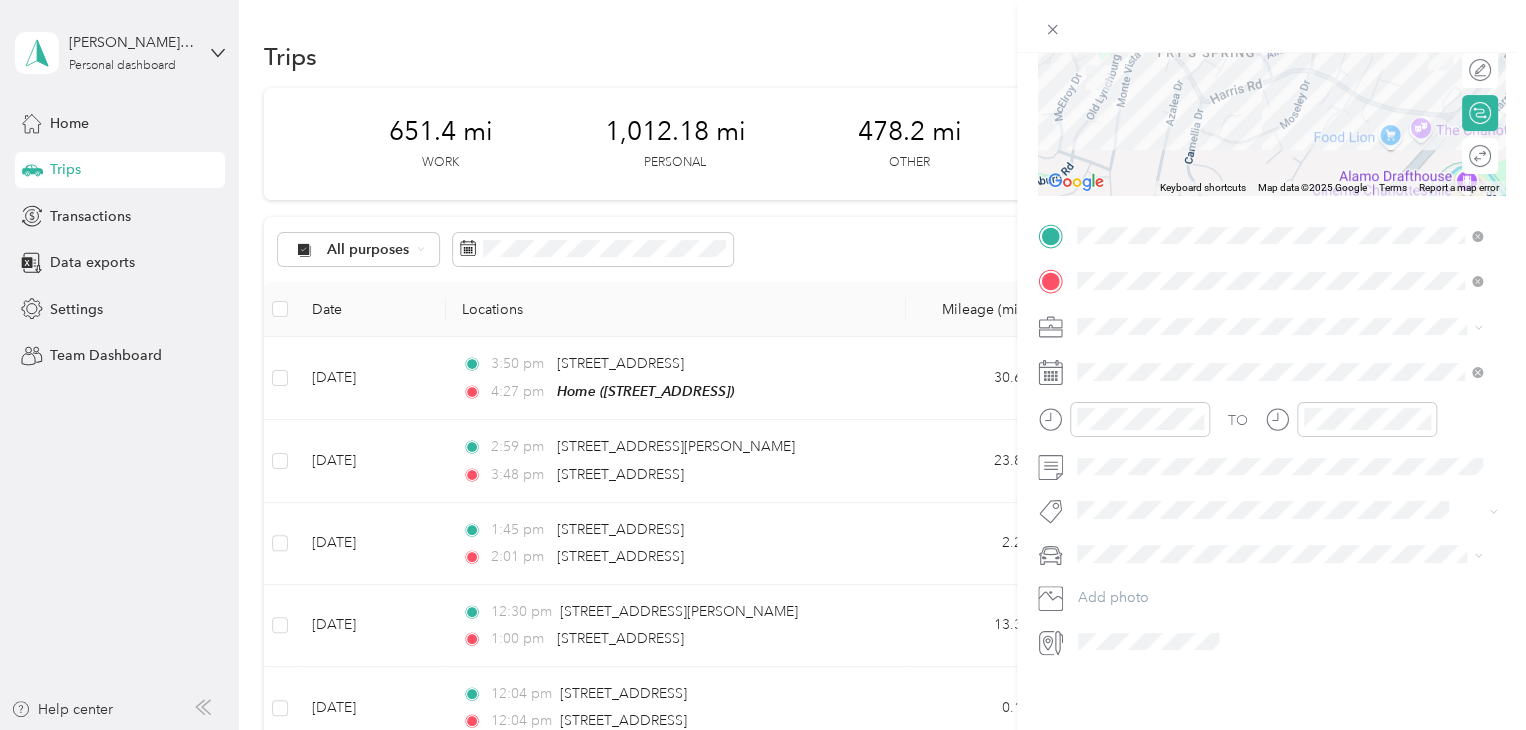 click on "TO Add photo" at bounding box center [1271, 439] 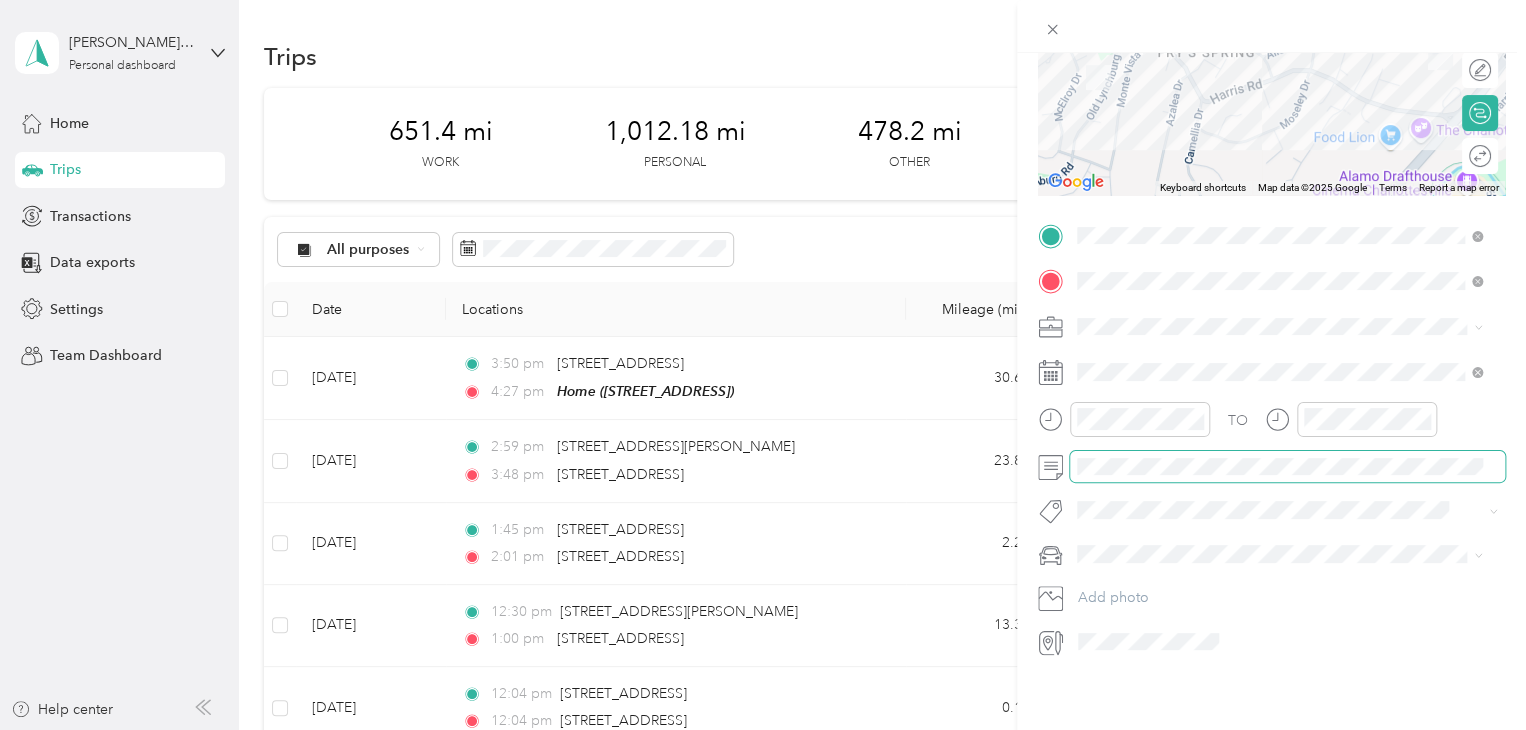 click at bounding box center [1287, 467] 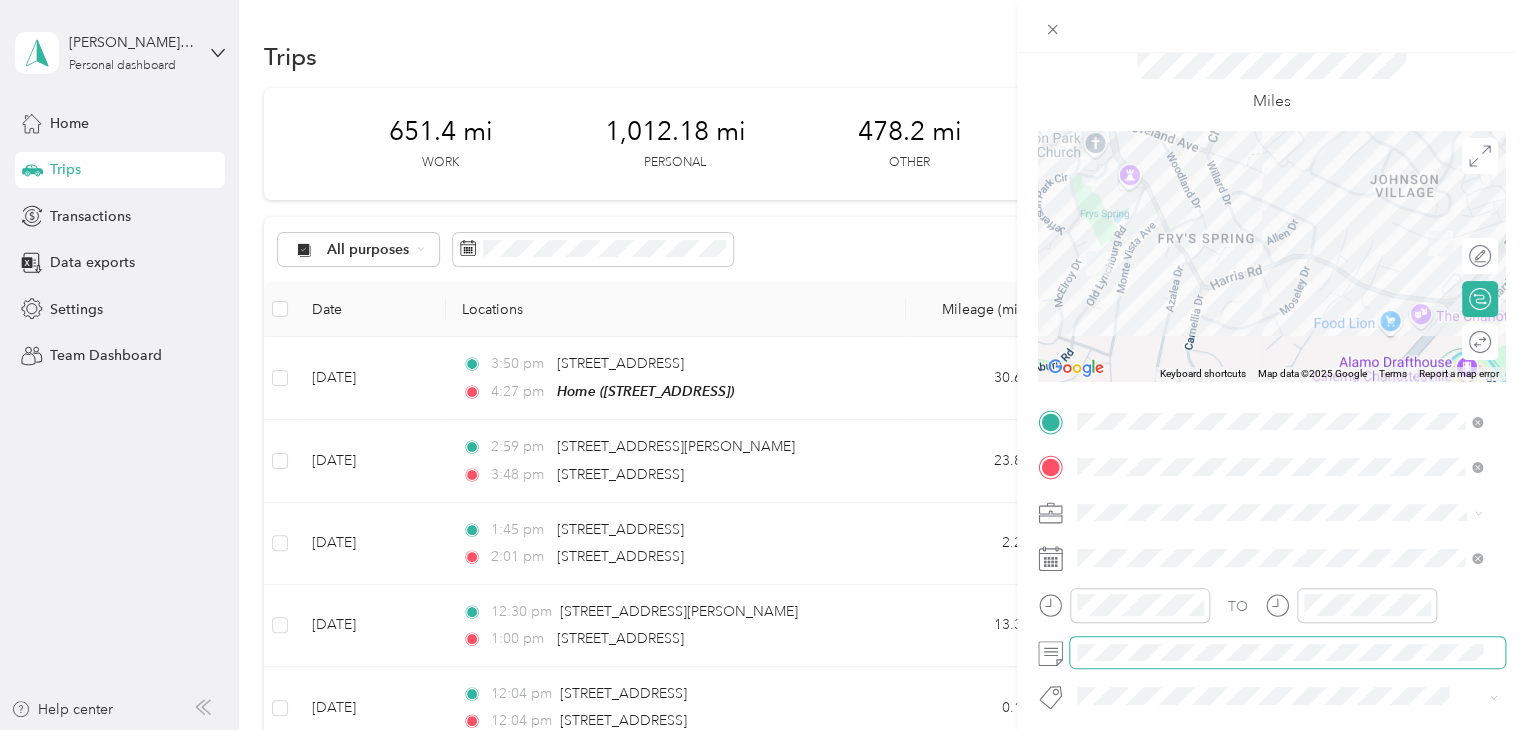 scroll, scrollTop: 0, scrollLeft: 0, axis: both 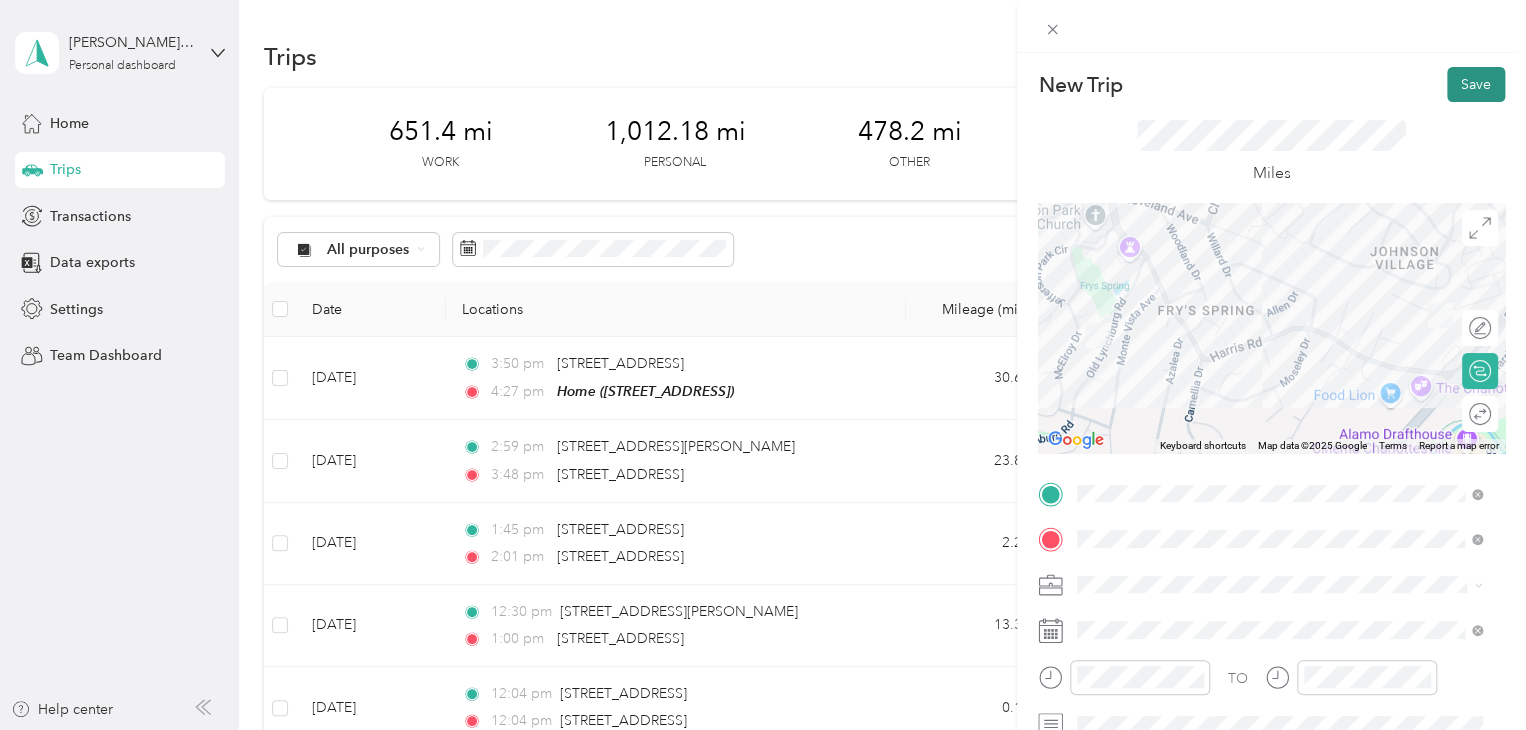 click on "Save" at bounding box center [1476, 84] 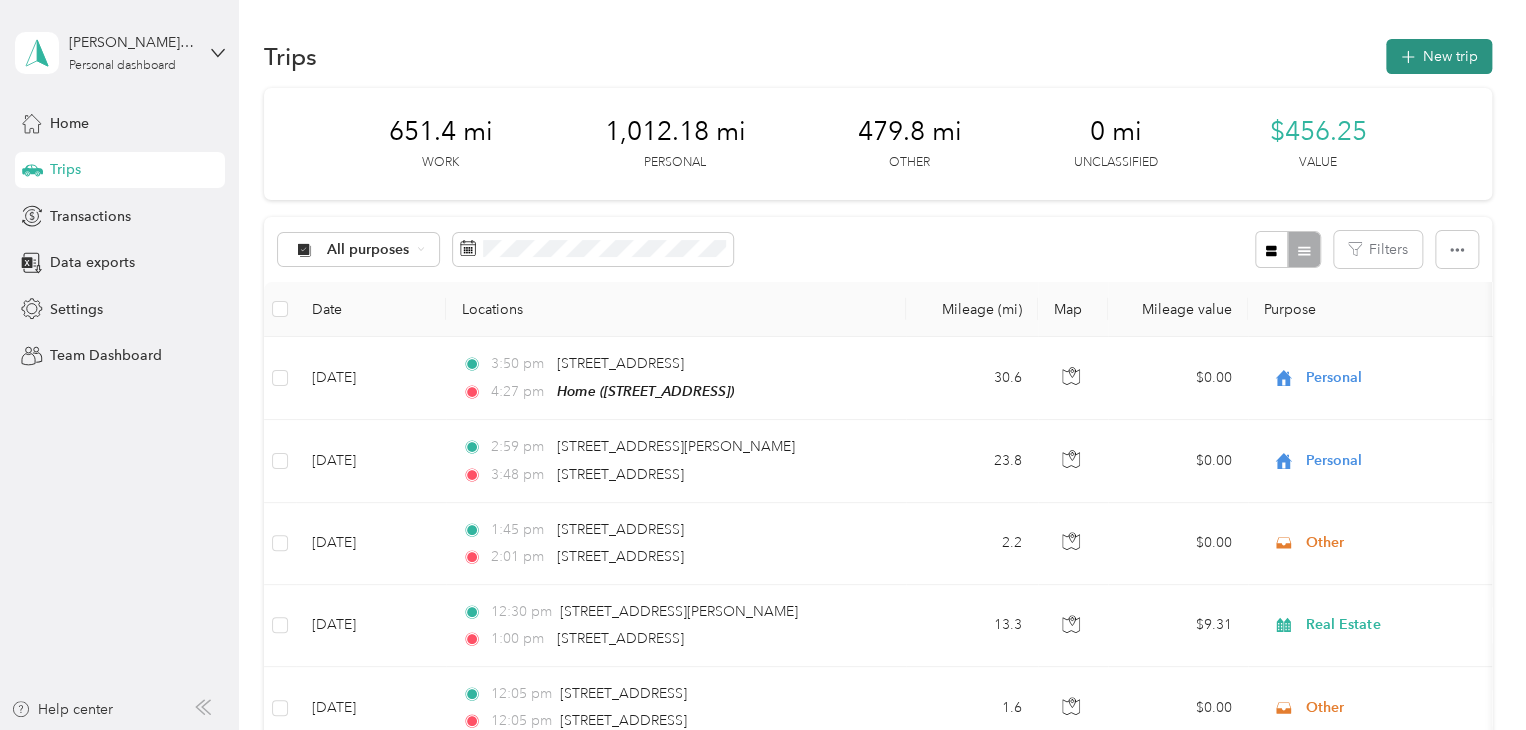 click on "New trip" at bounding box center [1439, 56] 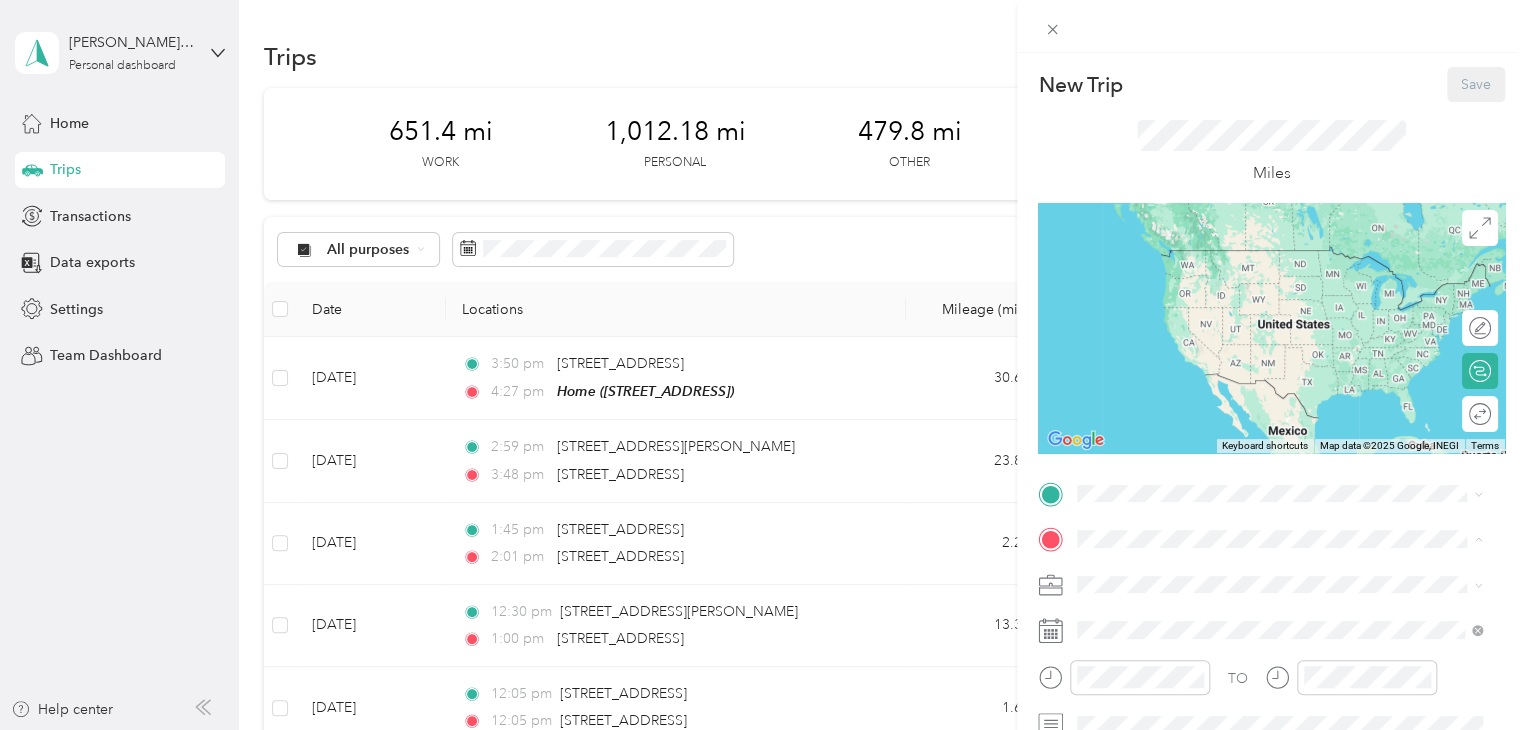 click on "[STREET_ADDRESS][PERSON_NAME]" at bounding box center (1234, 458) 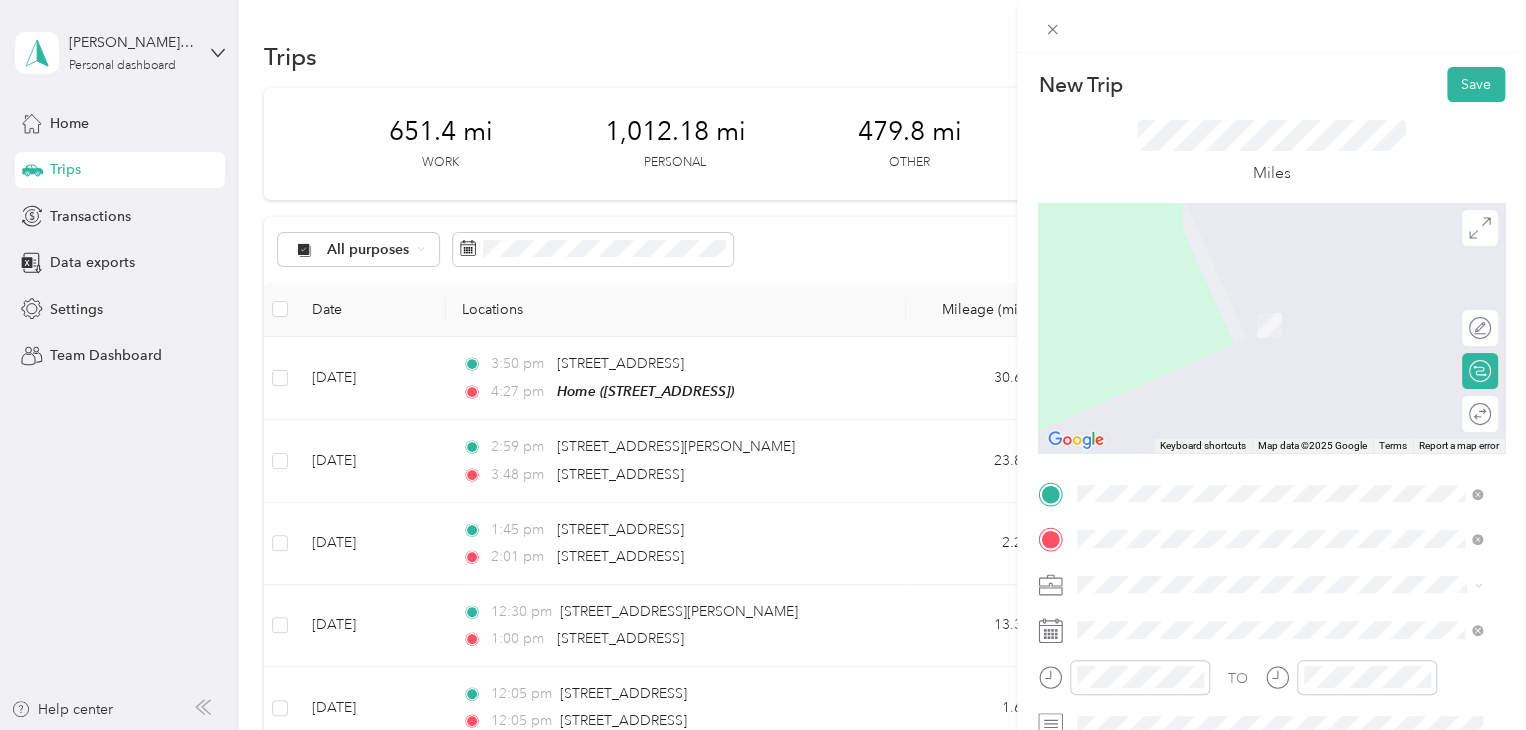 click on "[STREET_ADDRESS][US_STATE]" at bounding box center [1215, 250] 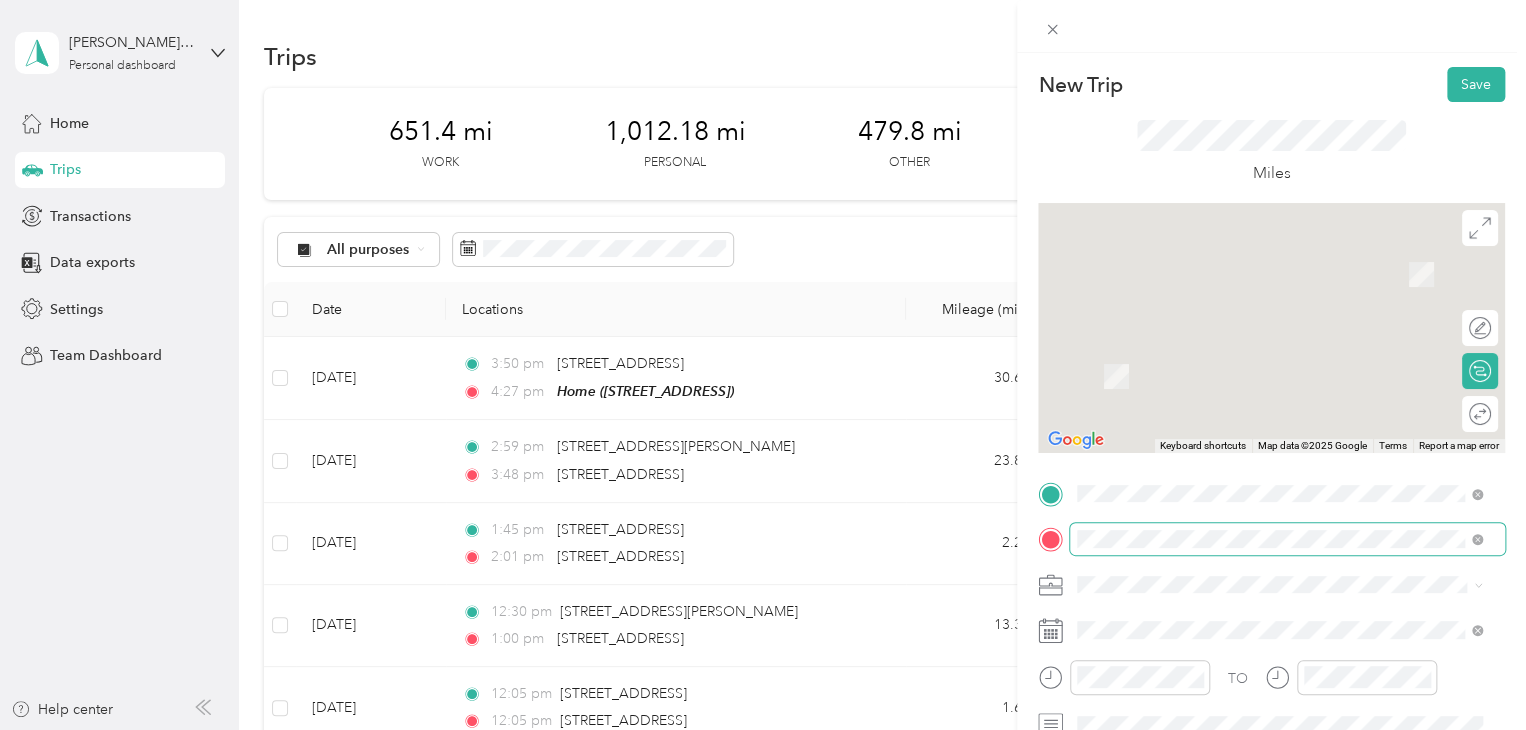 click at bounding box center (1287, 539) 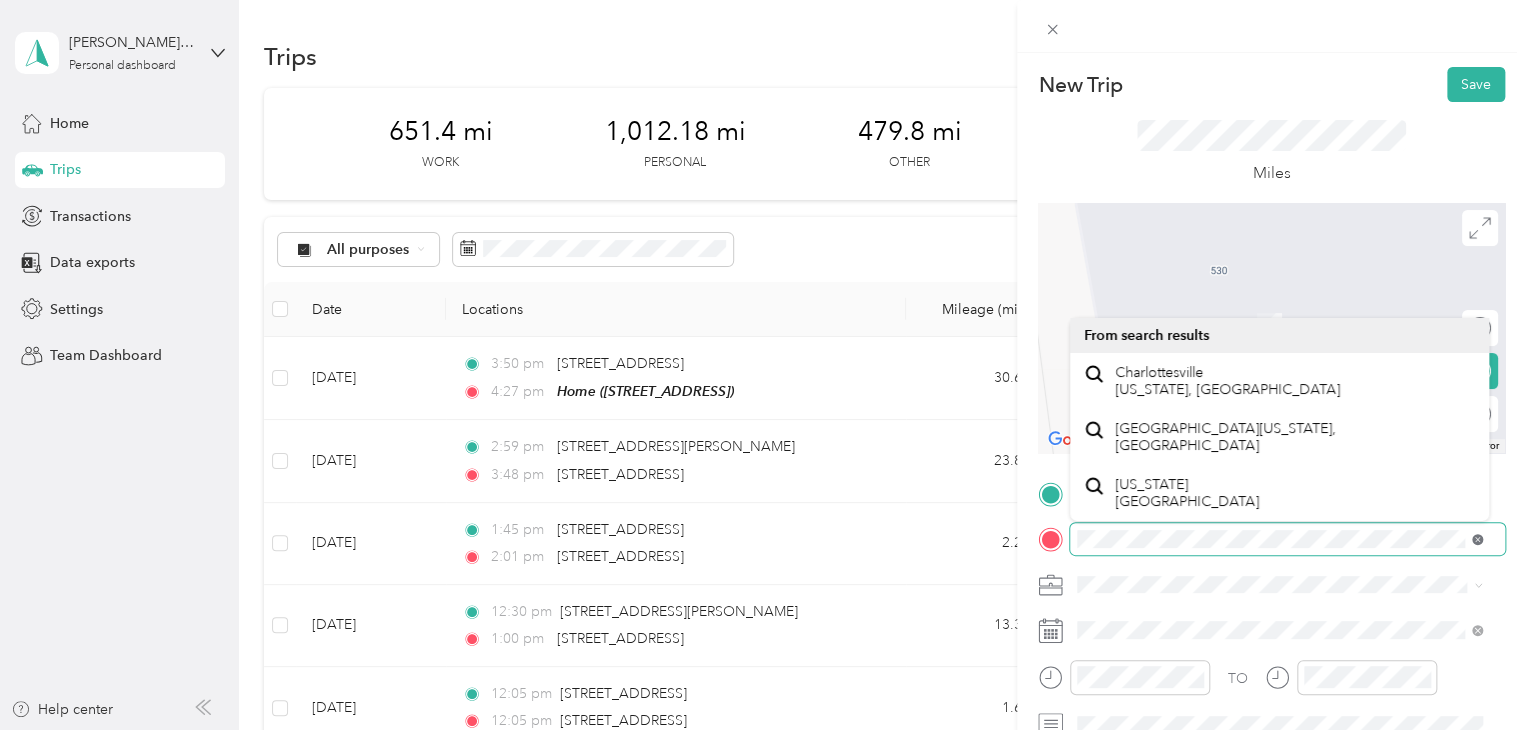 scroll, scrollTop: 0, scrollLeft: 0, axis: both 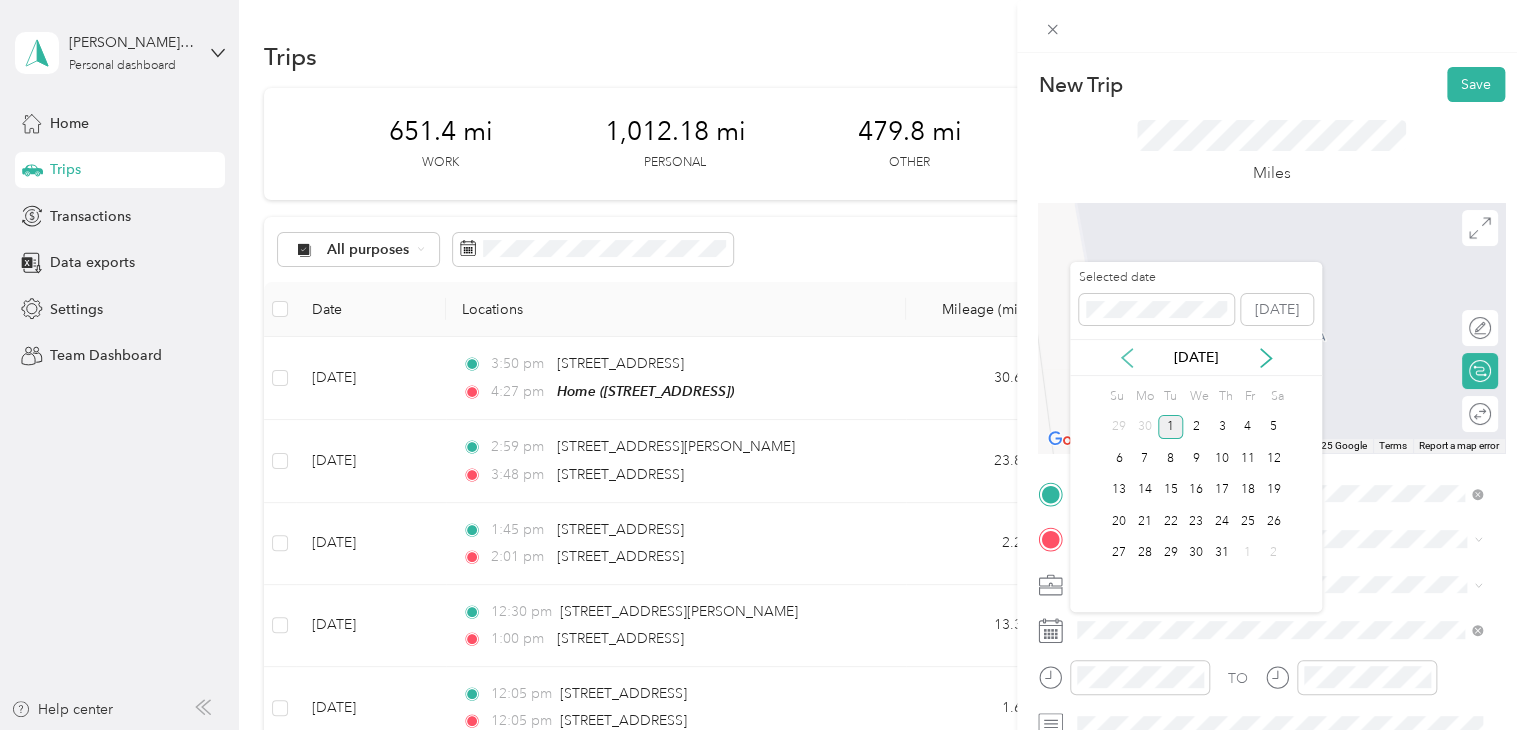 click 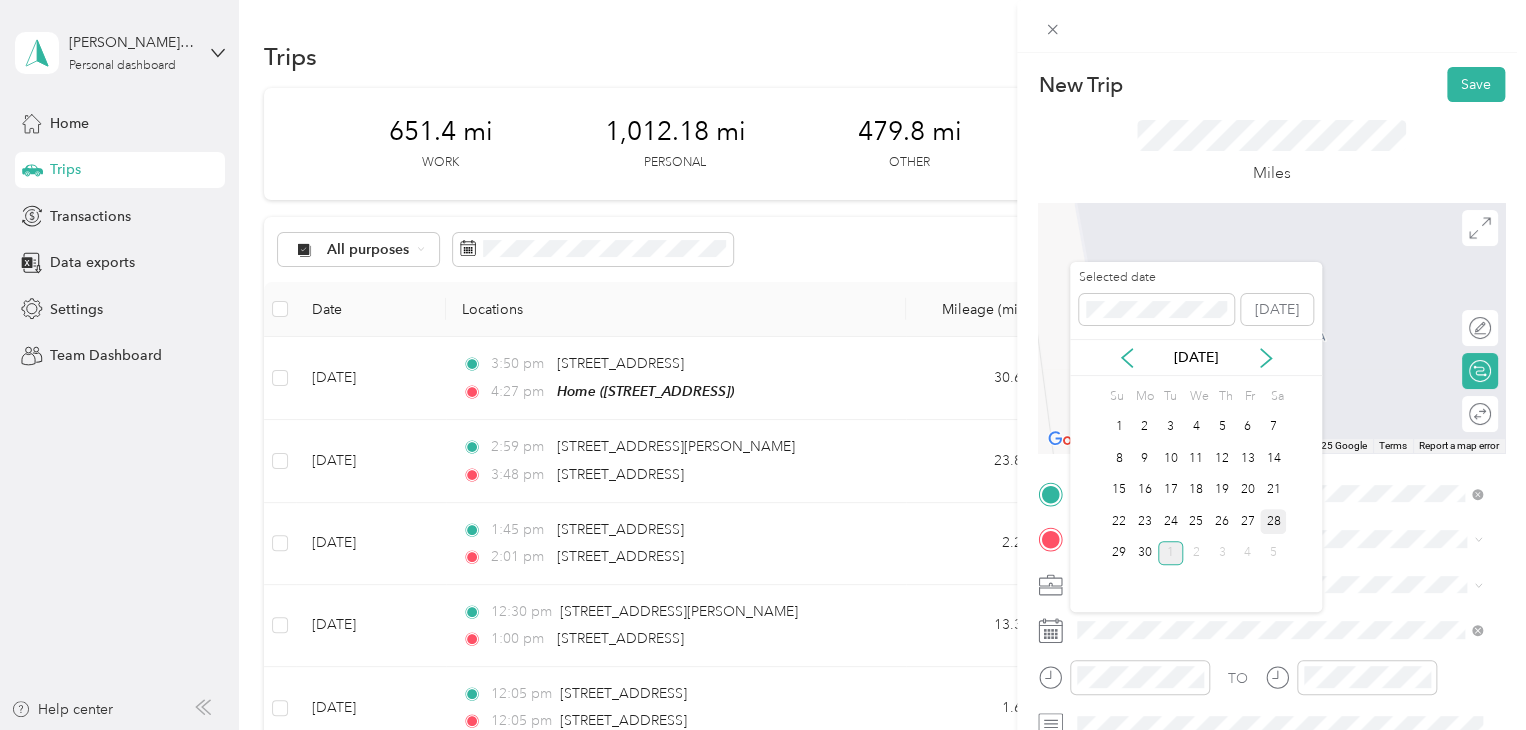 click on "28" at bounding box center [1273, 521] 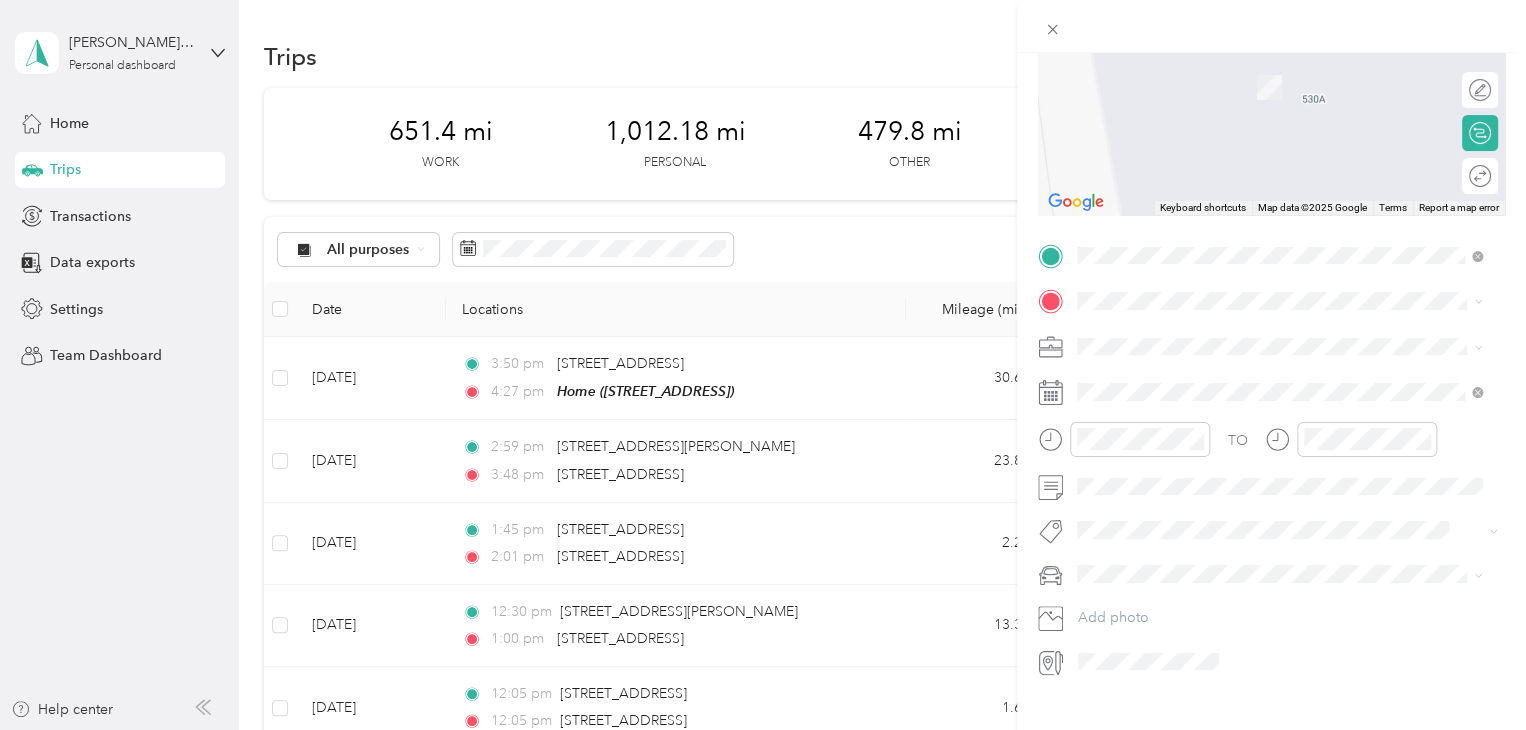 scroll, scrollTop: 273, scrollLeft: 0, axis: vertical 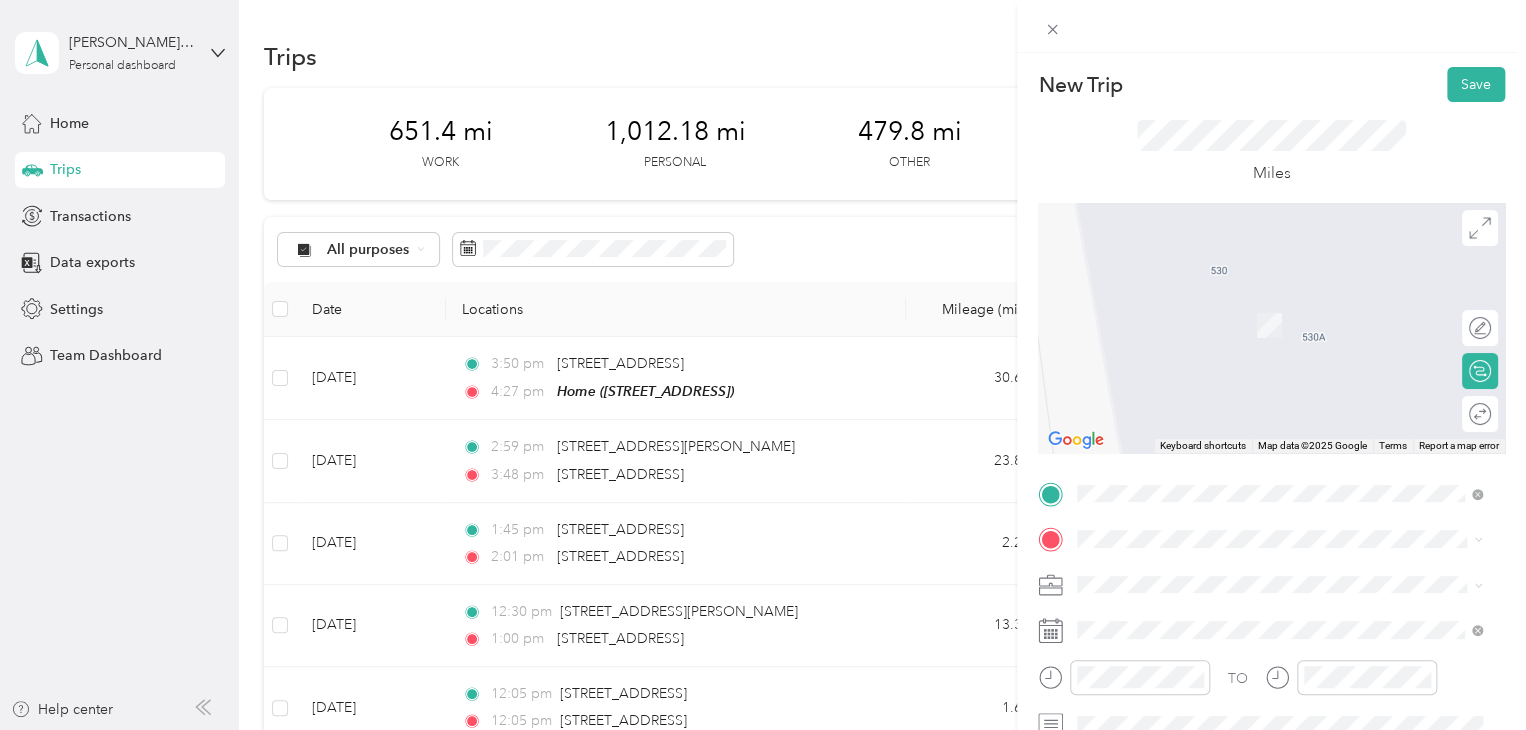 click on "[STREET_ADDRESS][US_STATE]" at bounding box center [1215, 296] 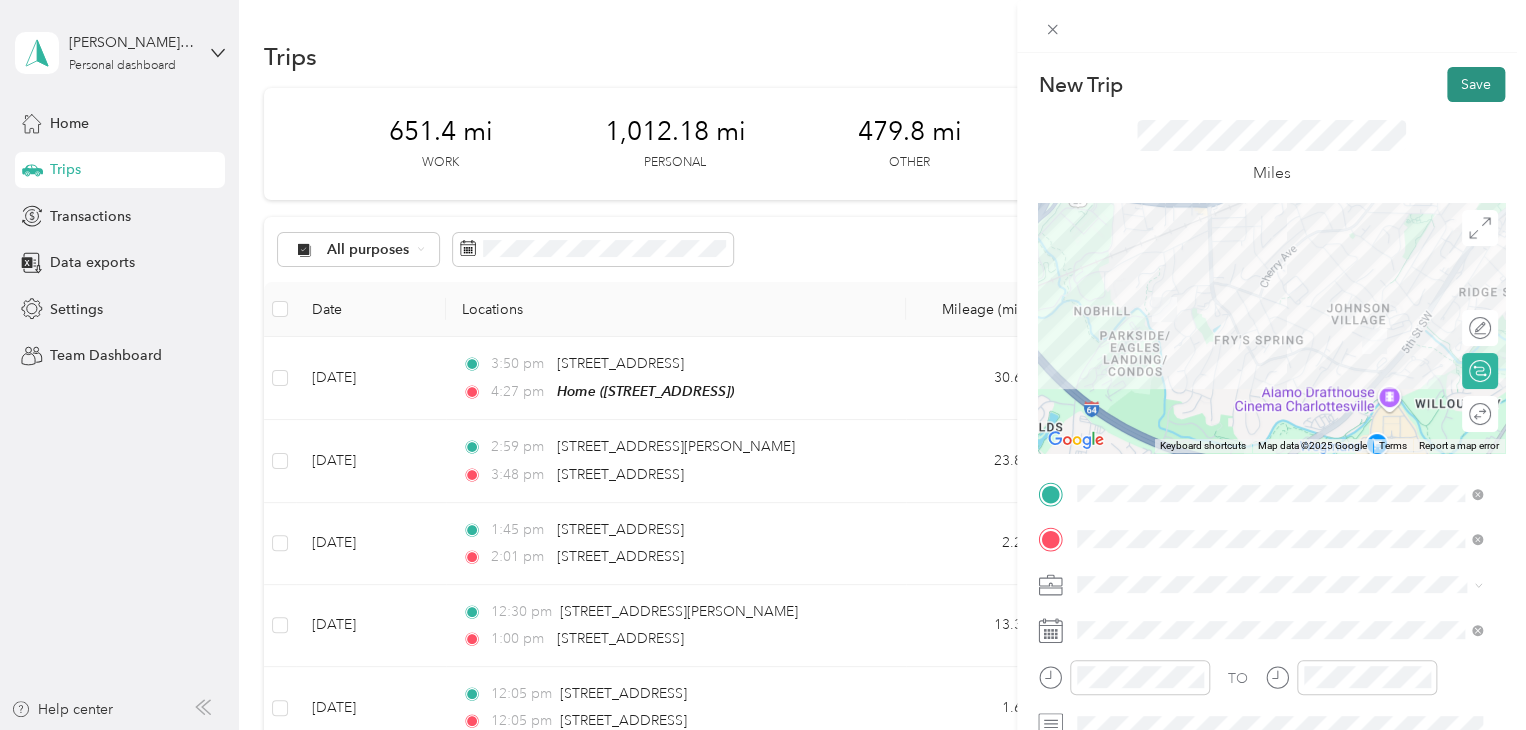 click on "Save" at bounding box center (1476, 84) 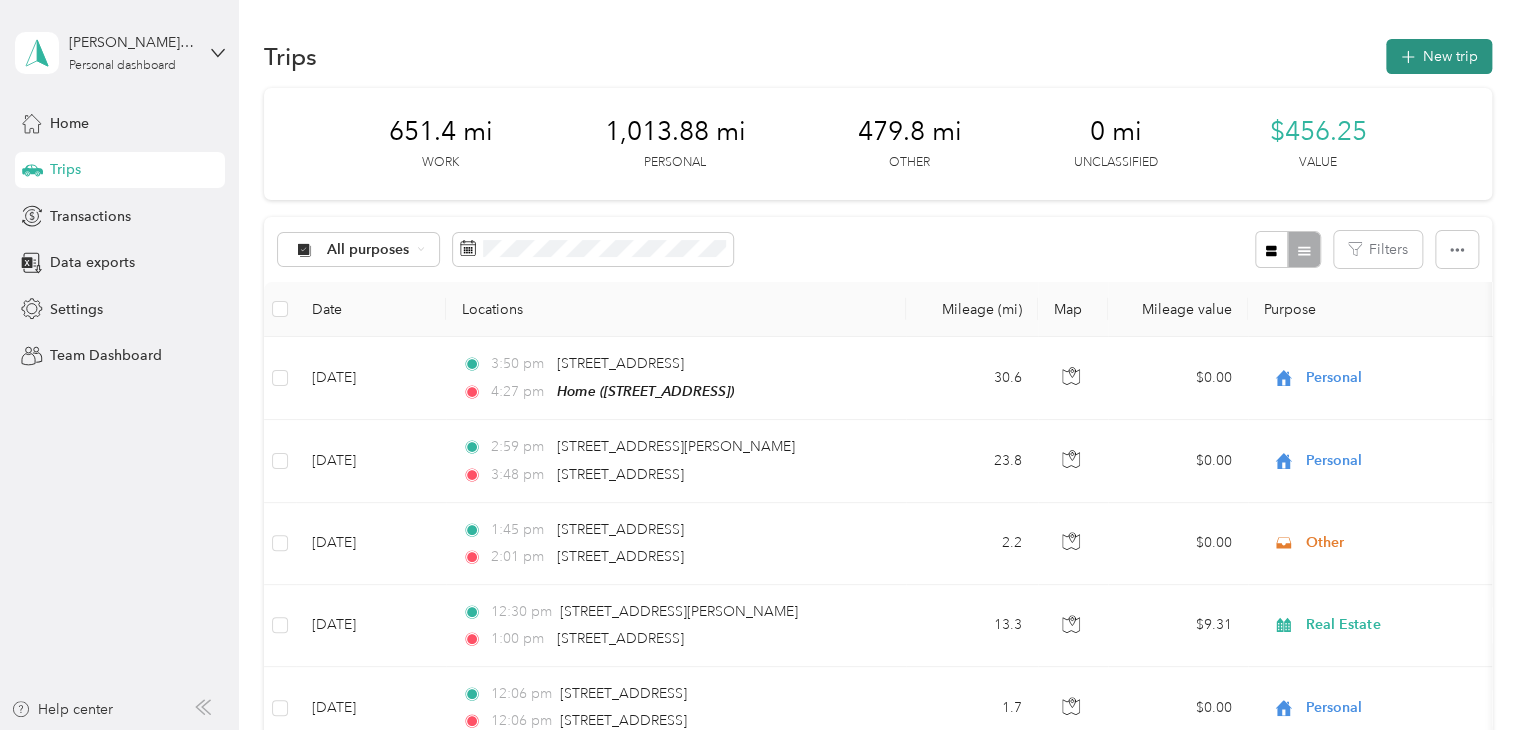 click on "New trip" at bounding box center (1439, 56) 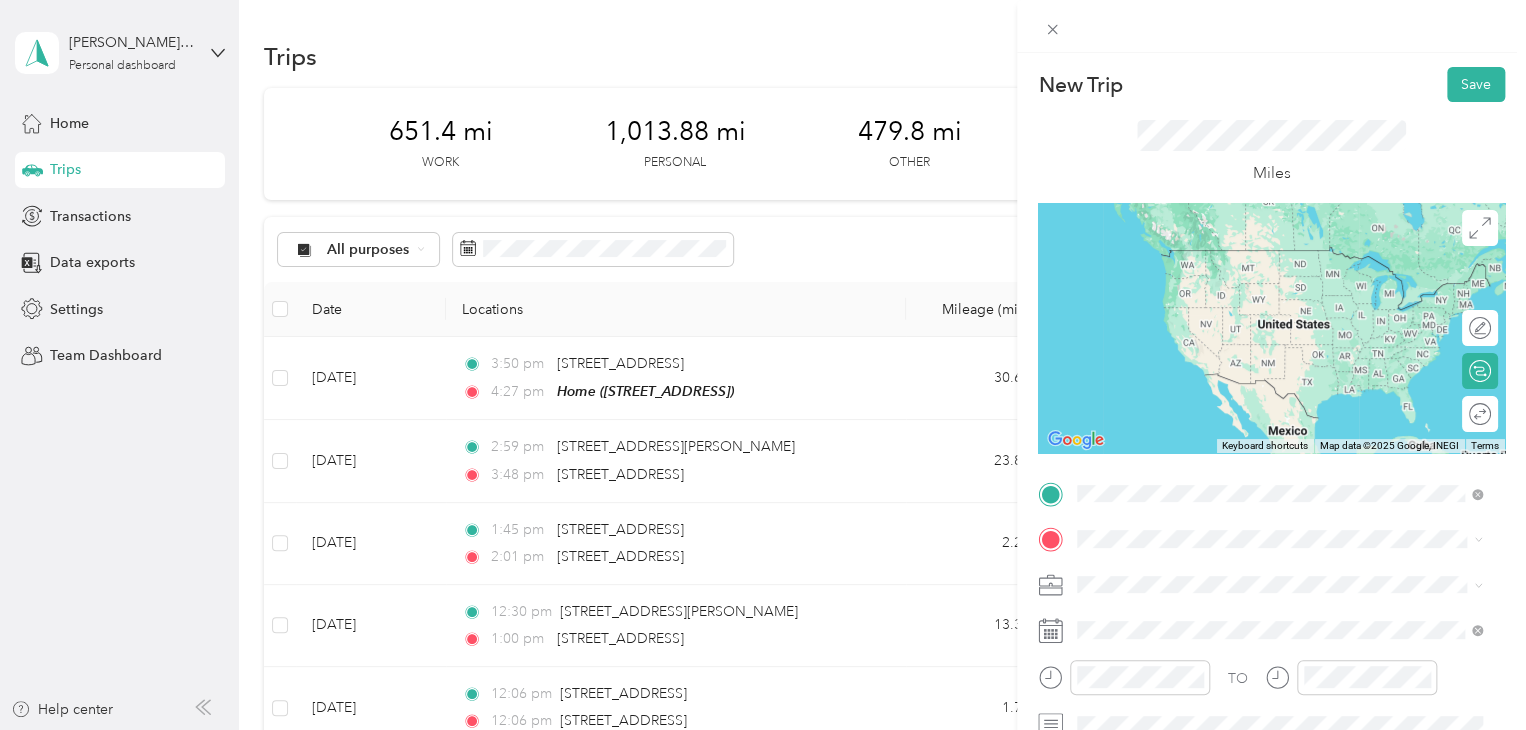 click on "[STREET_ADDRESS][US_STATE]" at bounding box center (1215, 250) 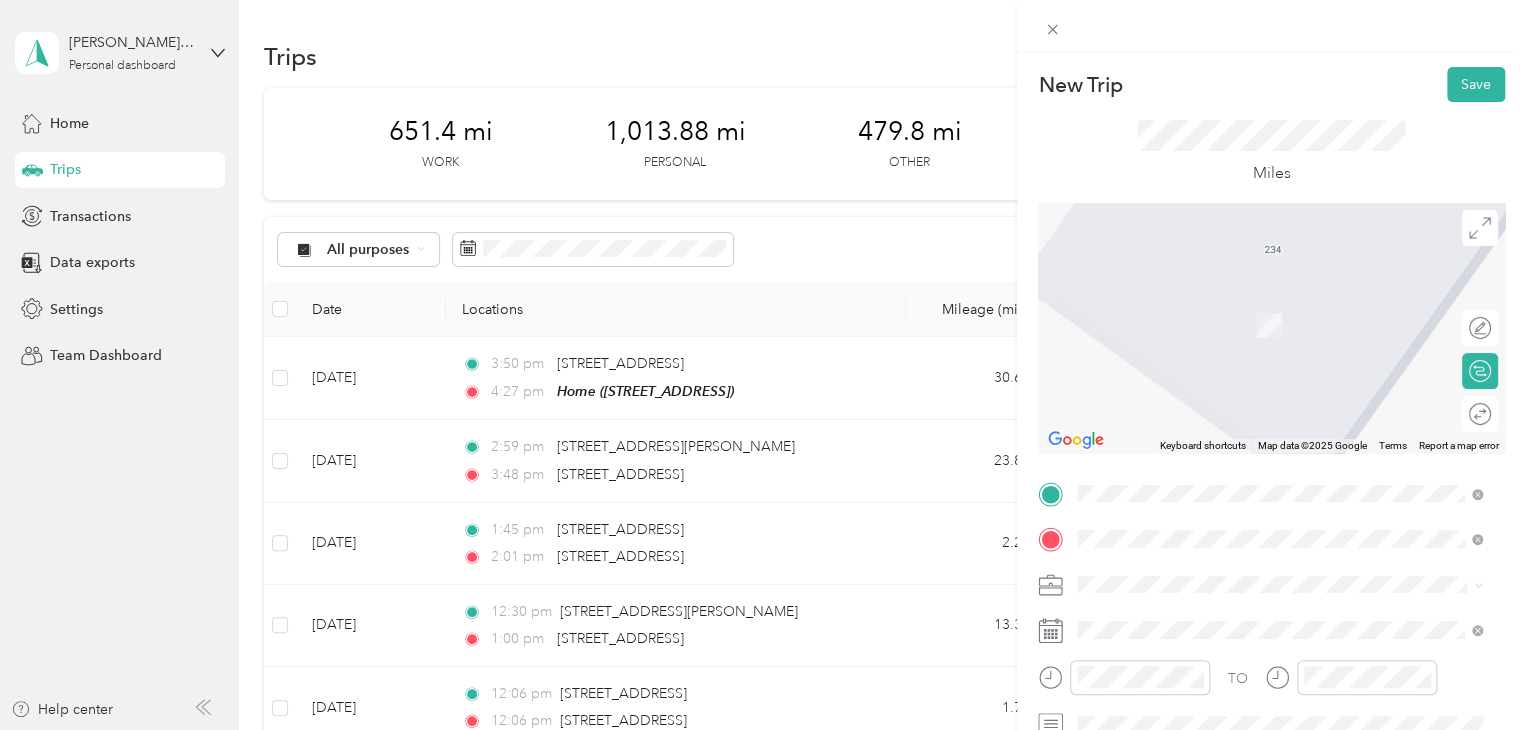 click on "[STREET_ADDRESS][US_STATE]" at bounding box center (1215, 296) 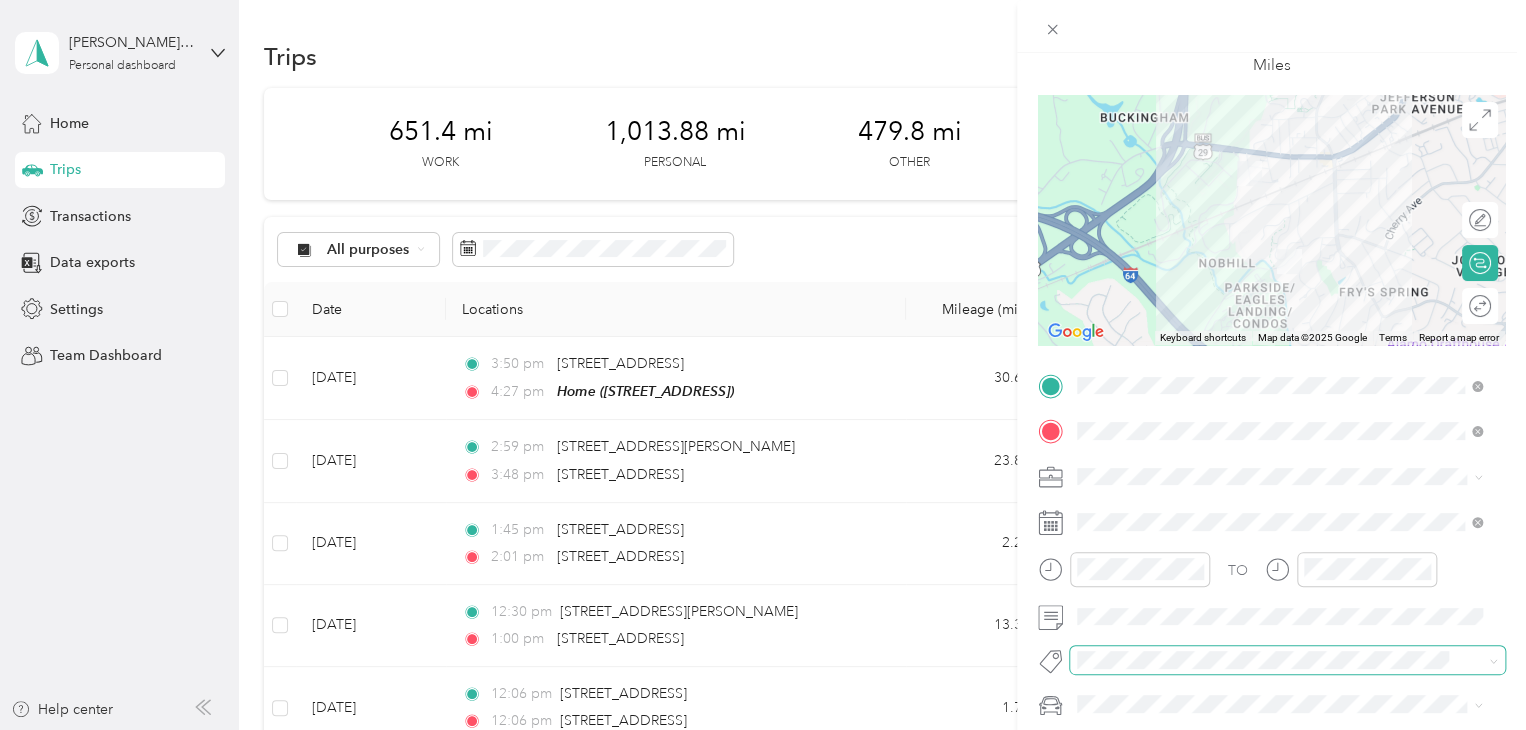 scroll, scrollTop: 273, scrollLeft: 0, axis: vertical 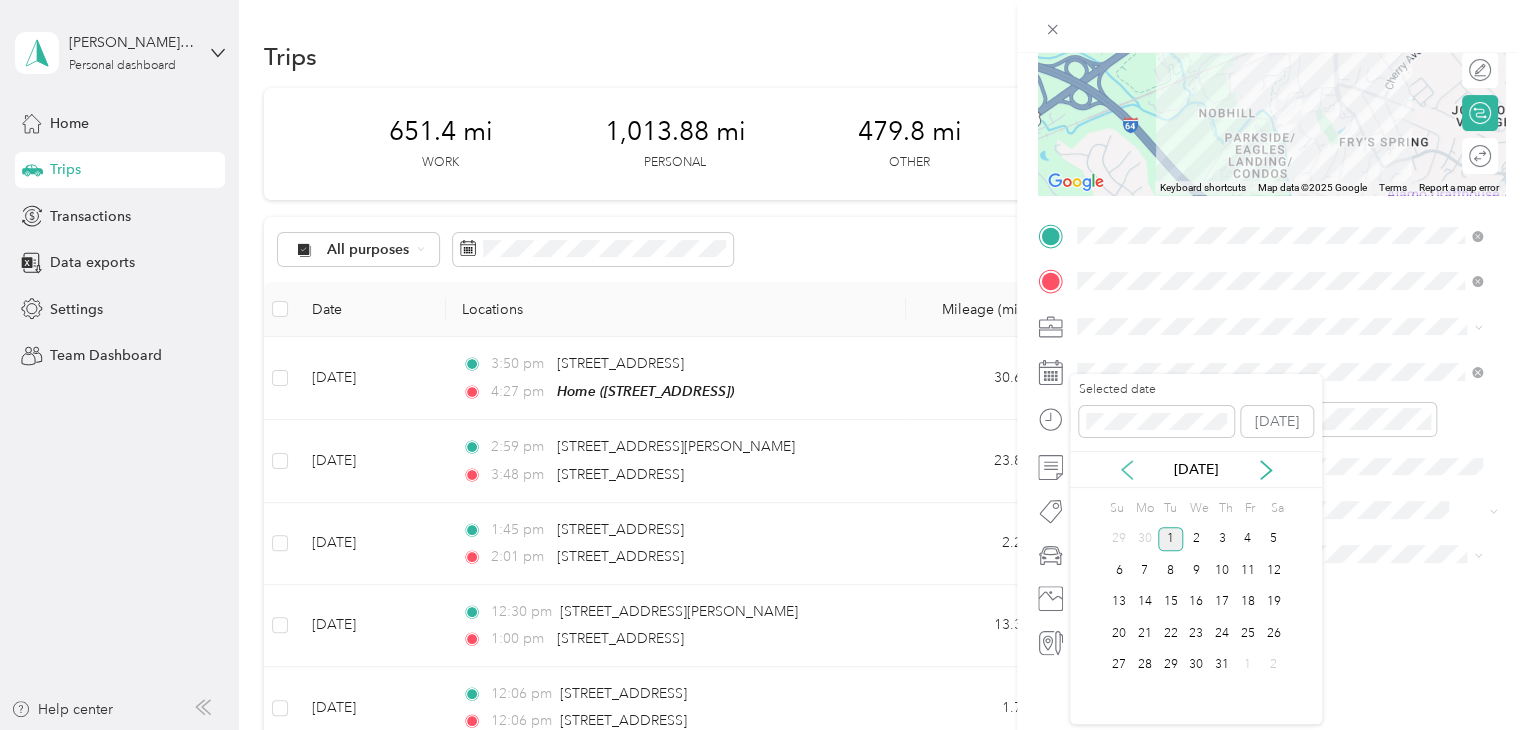 click 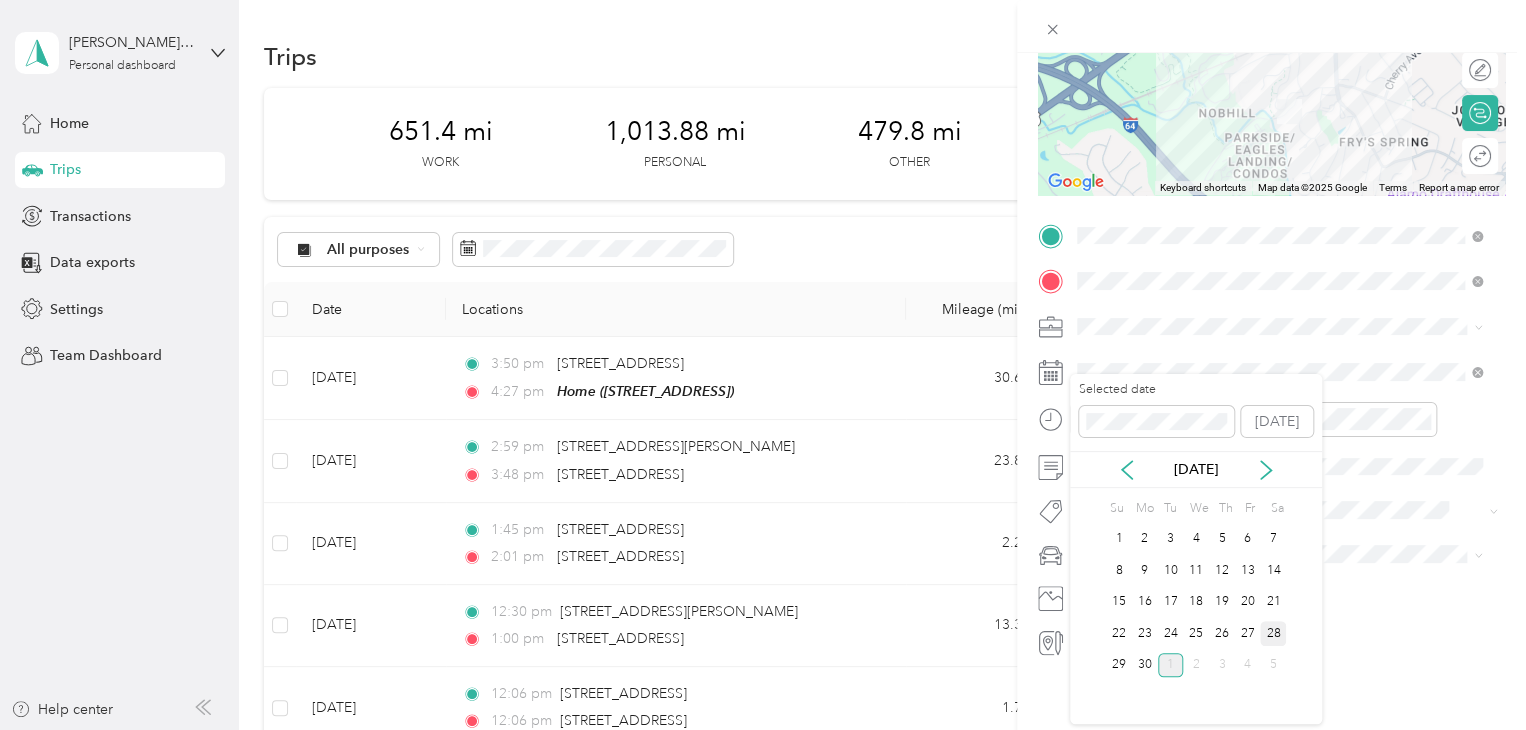 click on "28" at bounding box center [1273, 633] 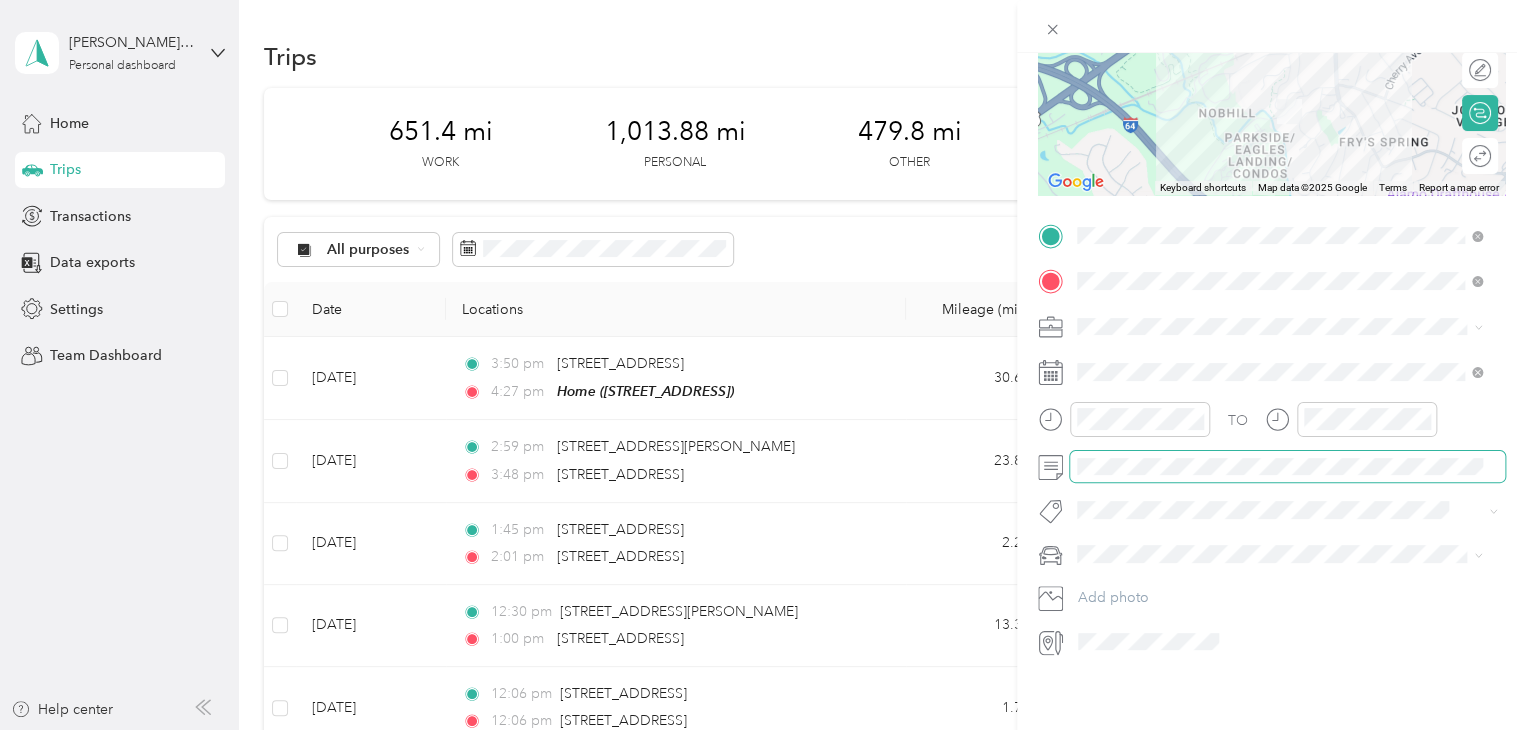 click at bounding box center [1287, 467] 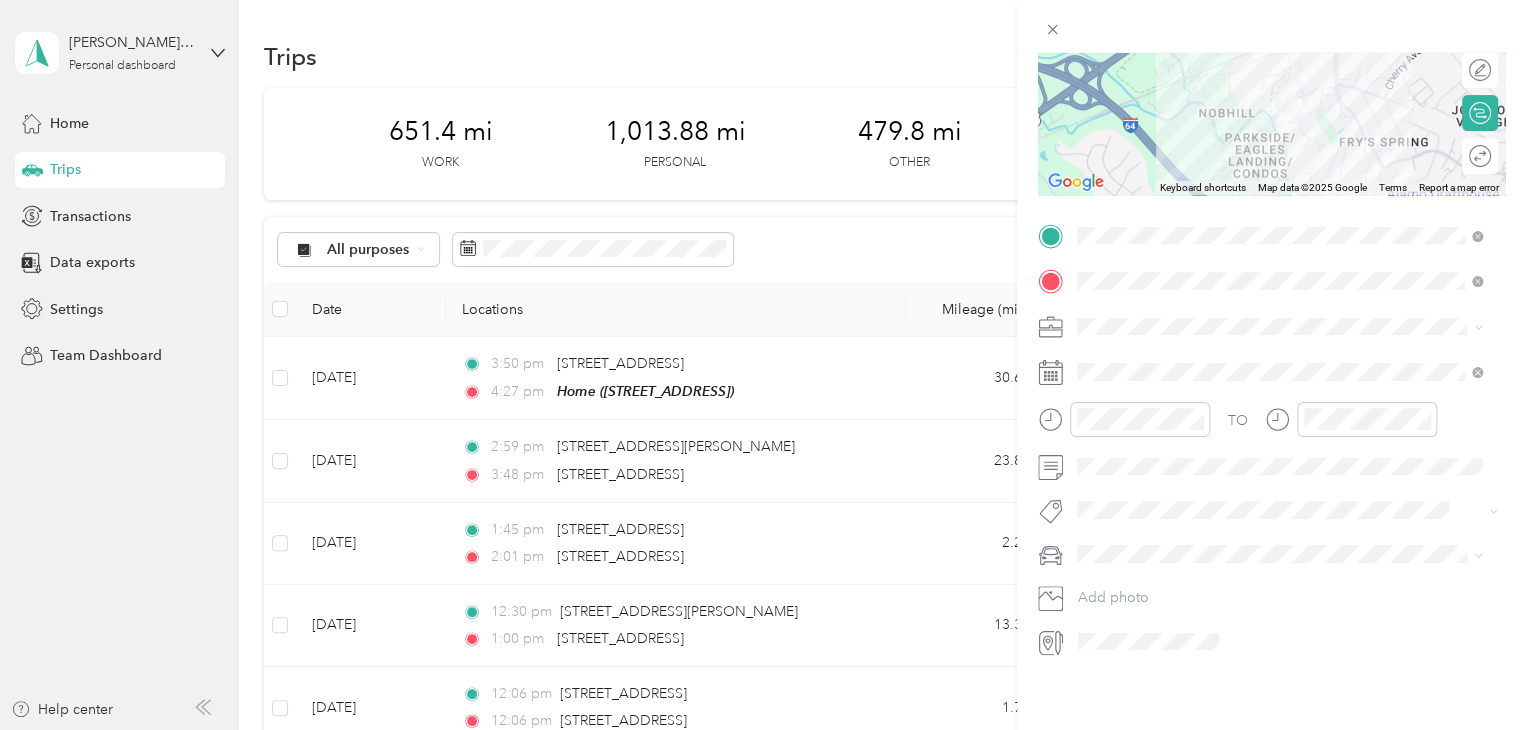 click at bounding box center (1287, 327) 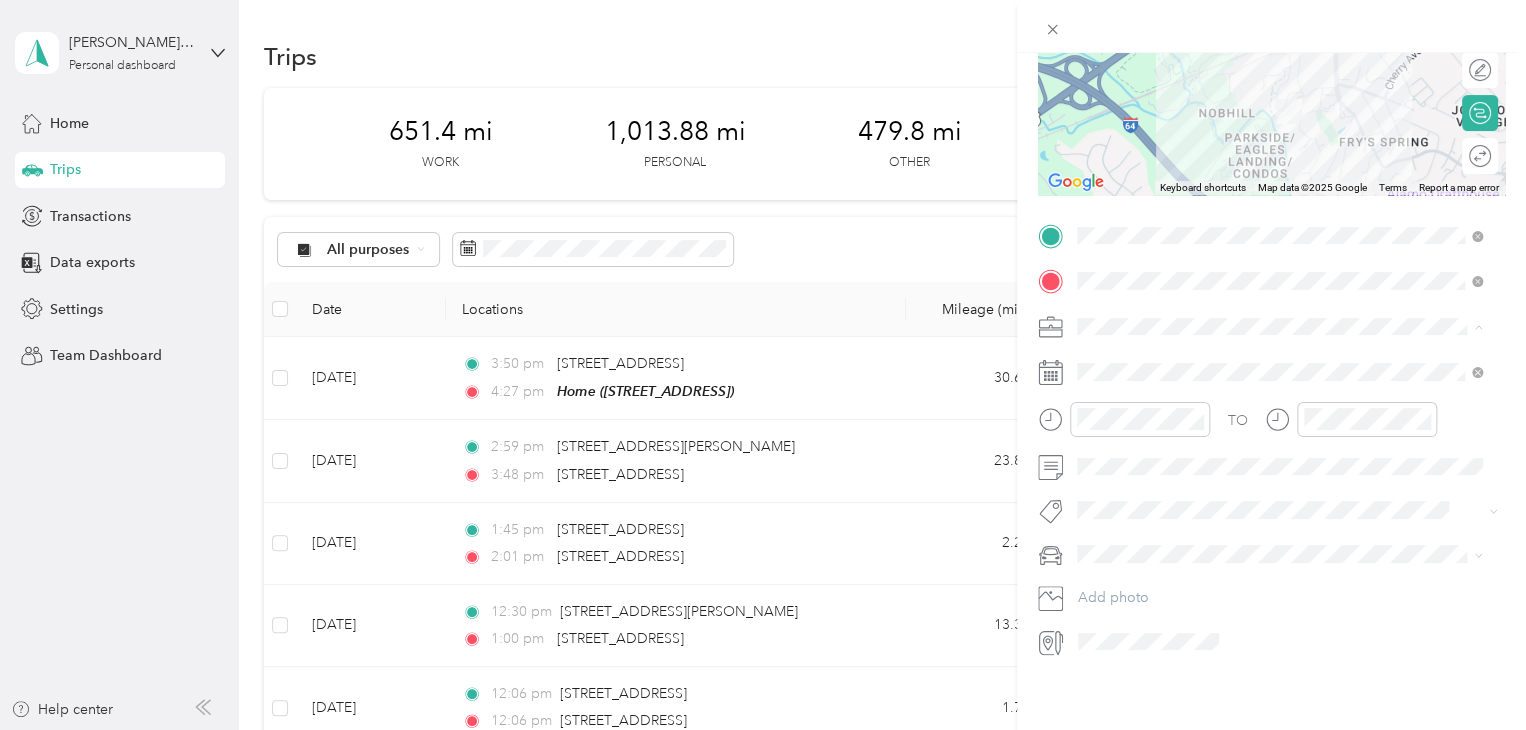 click on "Other" at bounding box center [1279, 451] 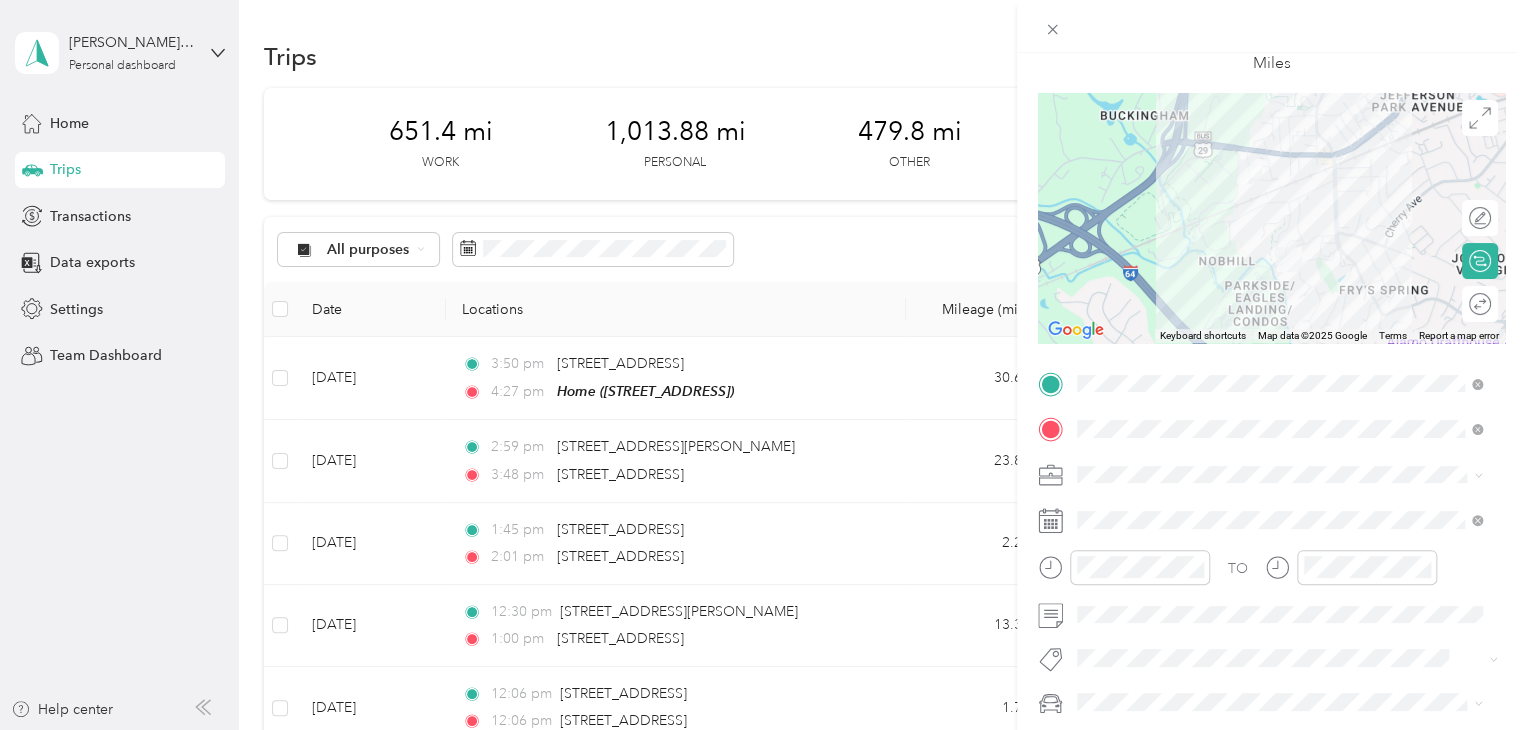 scroll, scrollTop: 0, scrollLeft: 0, axis: both 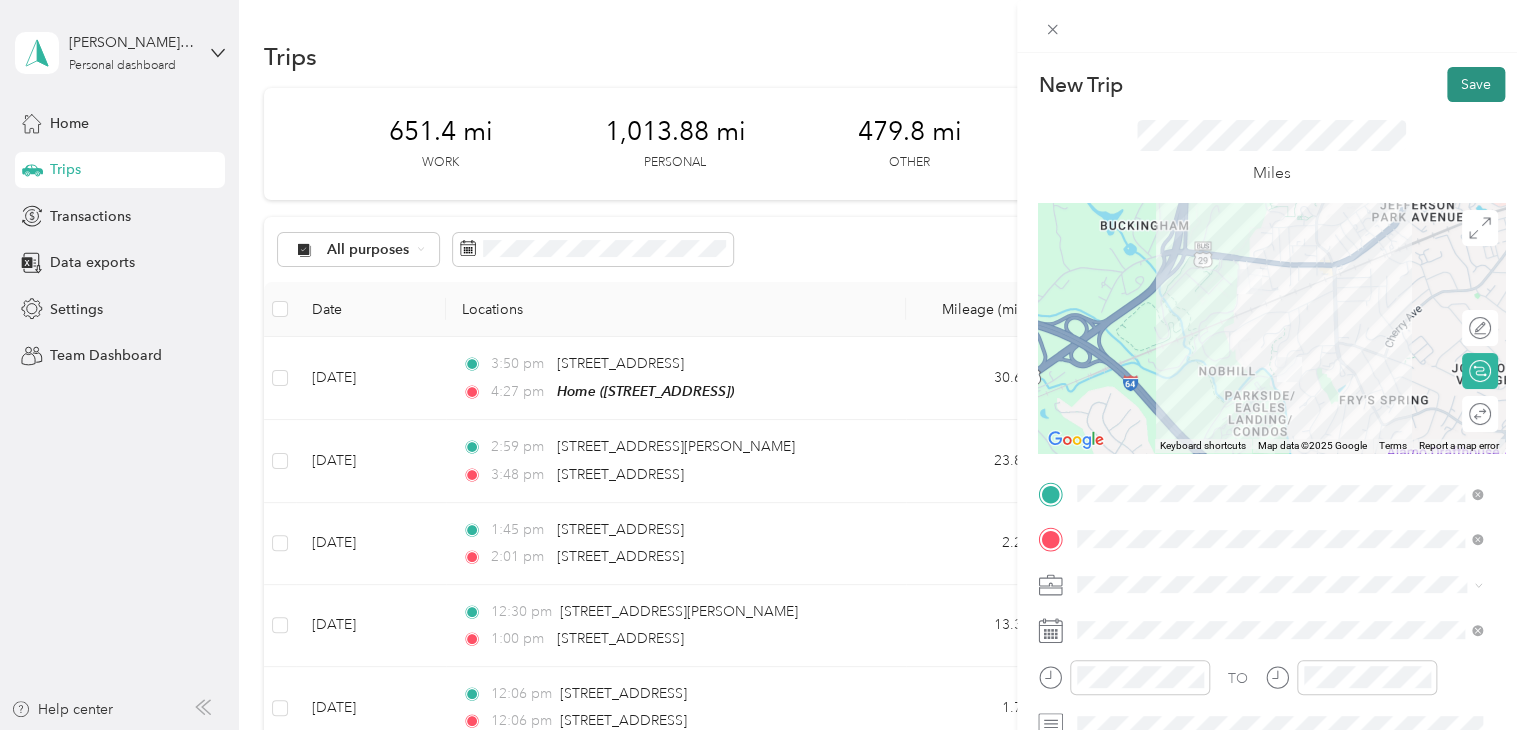click on "Save" at bounding box center (1476, 84) 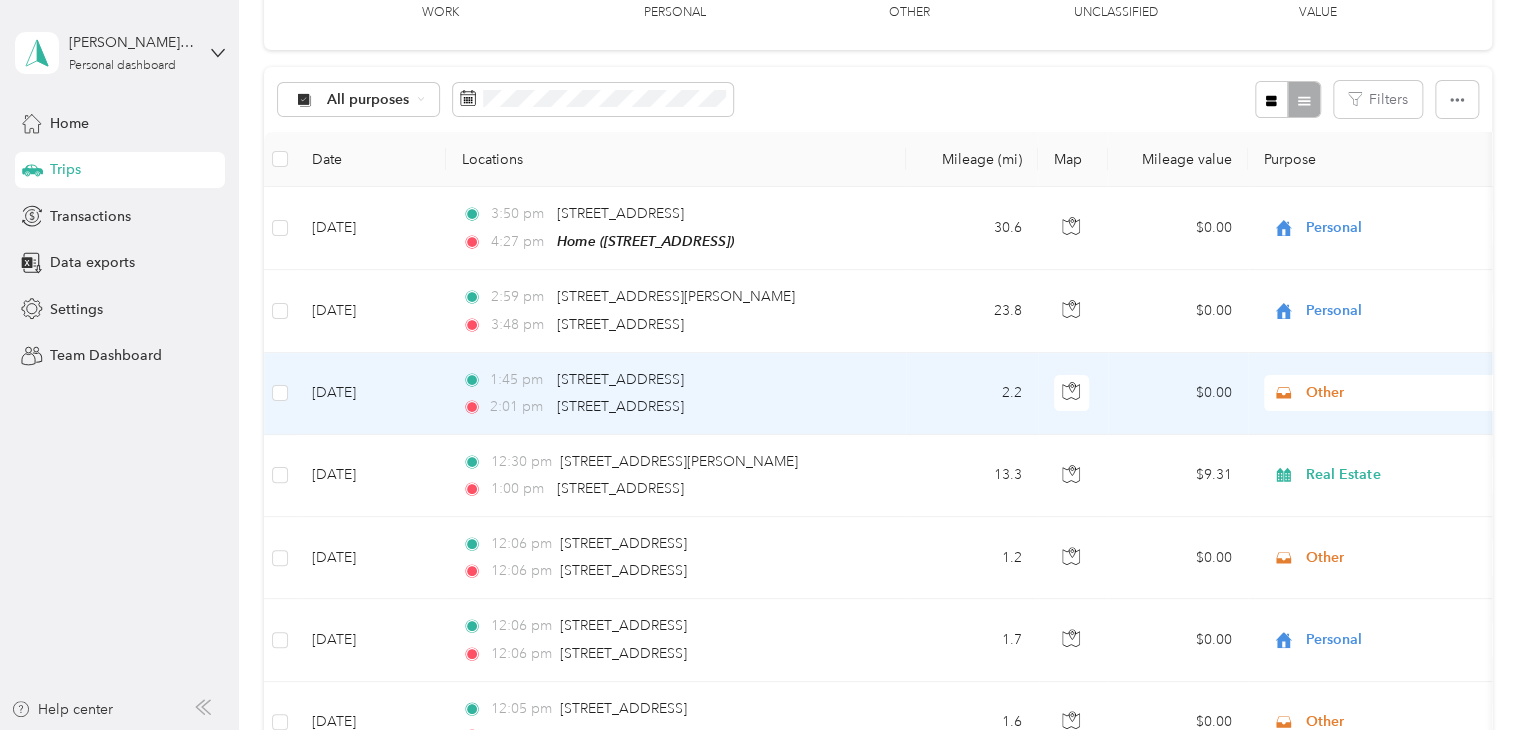 scroll, scrollTop: 300, scrollLeft: 0, axis: vertical 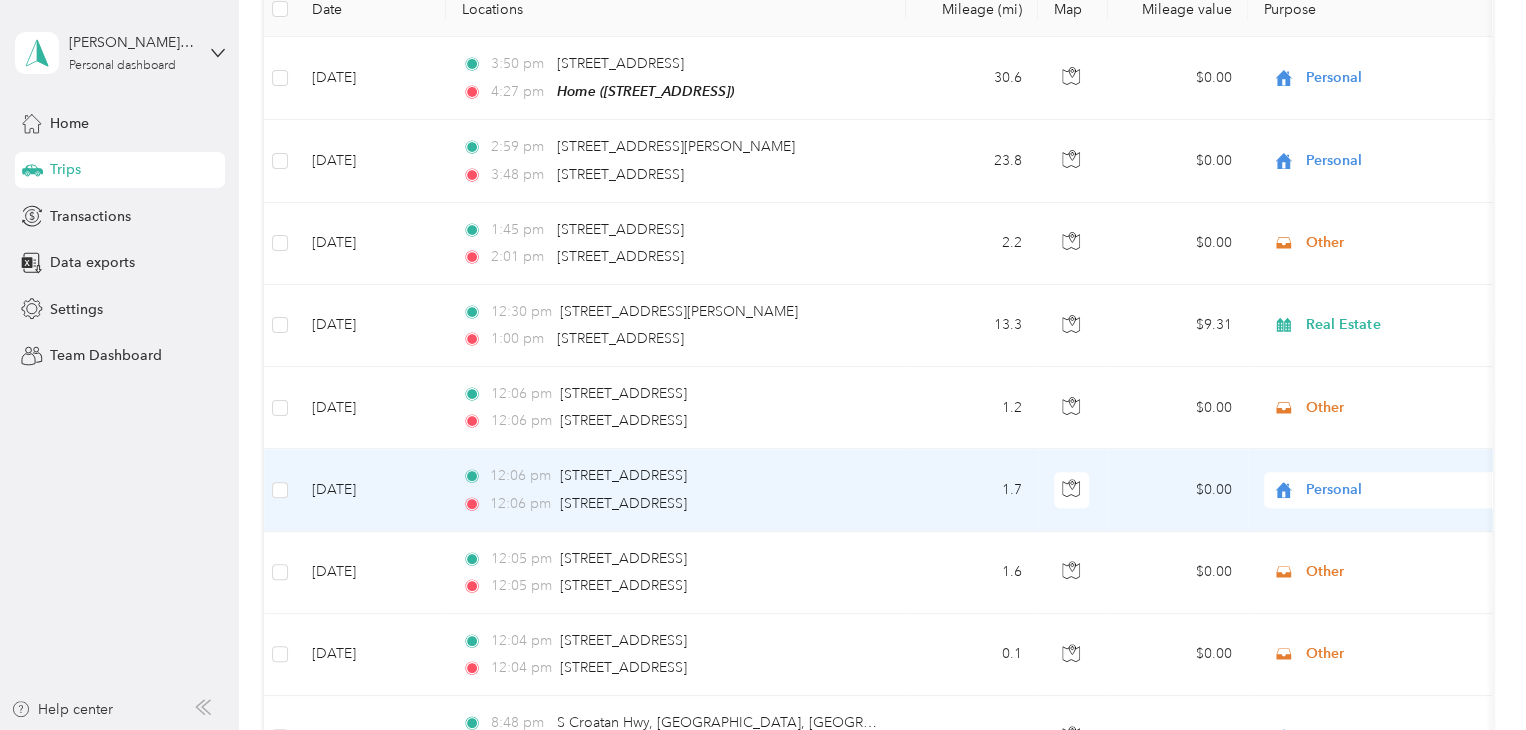 click on "Personal" at bounding box center [1397, 490] 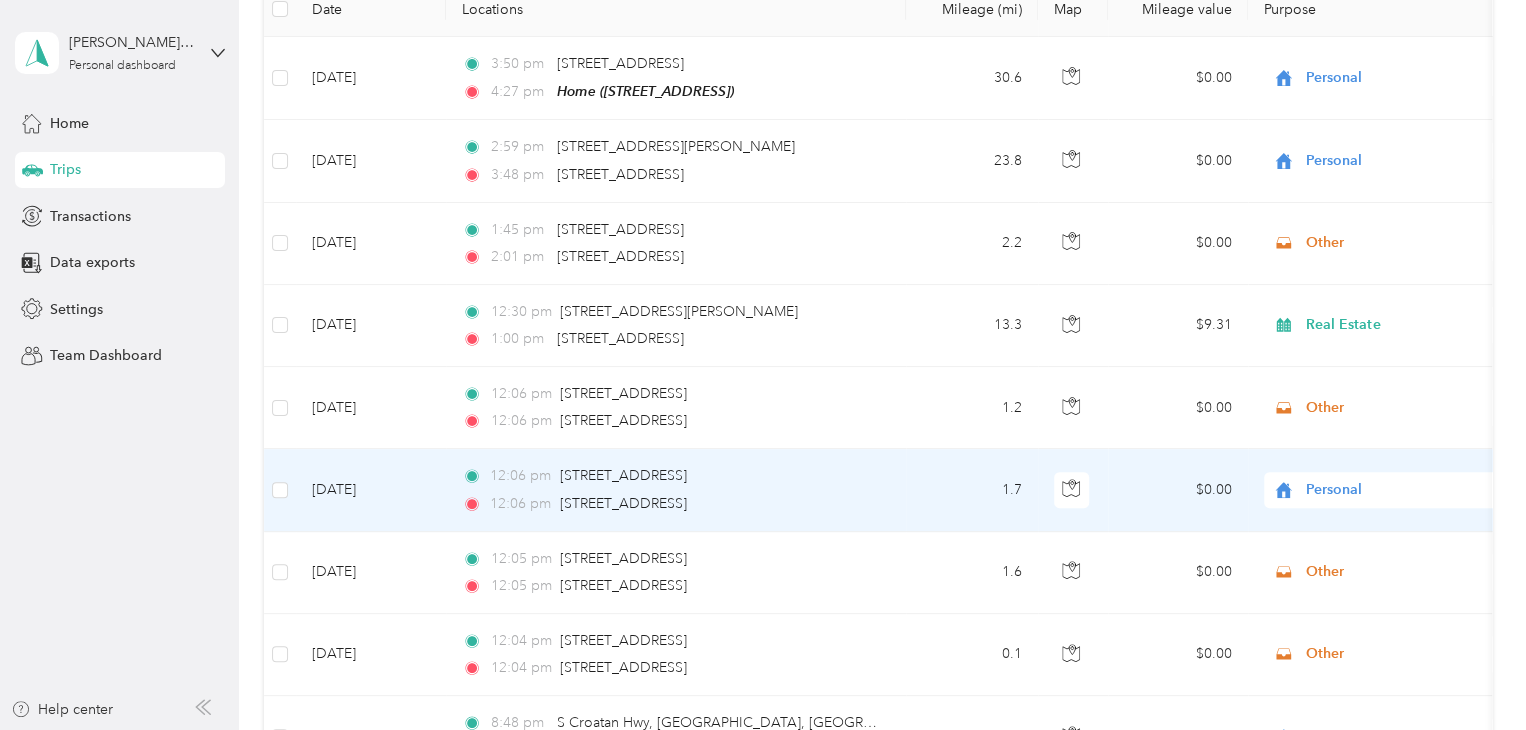 click on "Other" at bounding box center (1405, 305) 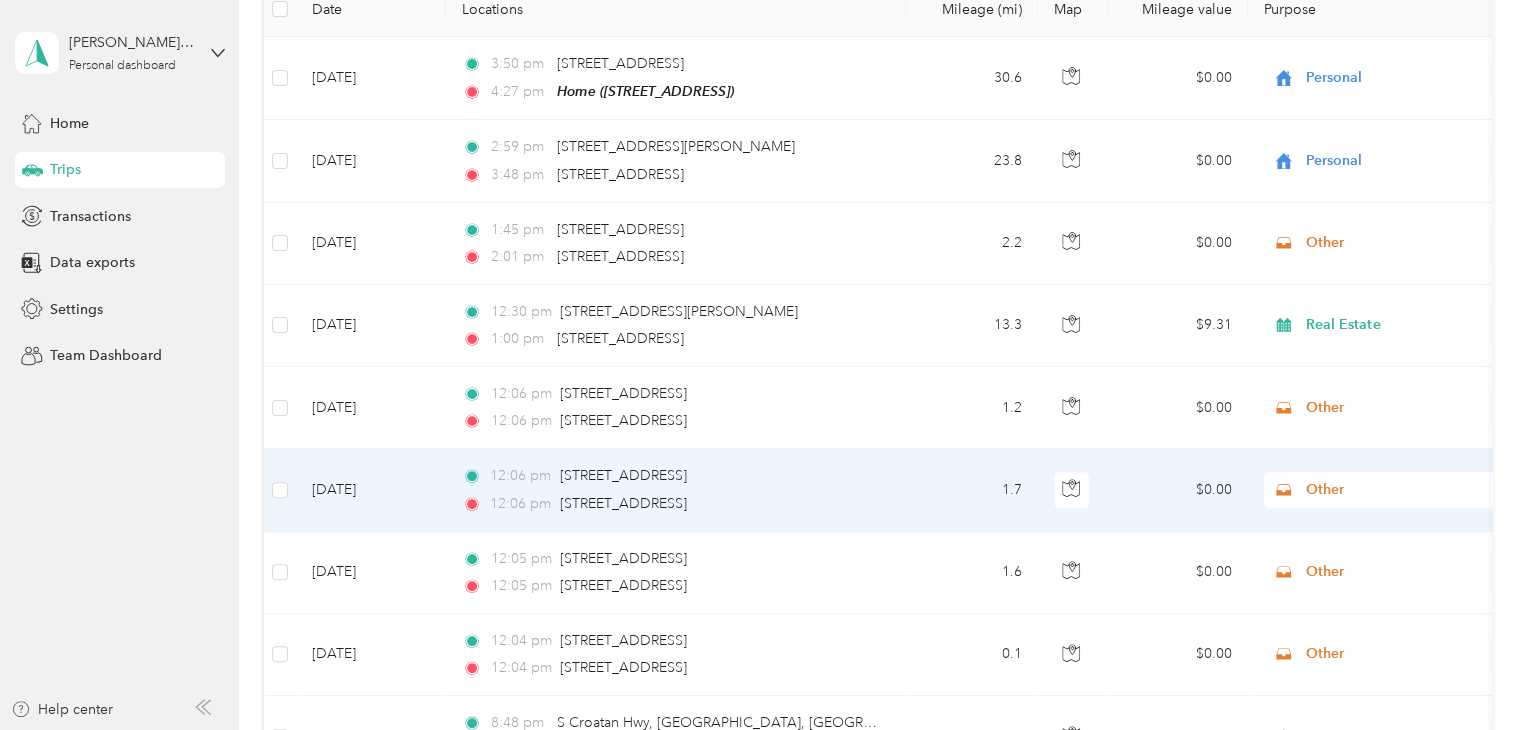 scroll, scrollTop: 0, scrollLeft: 0, axis: both 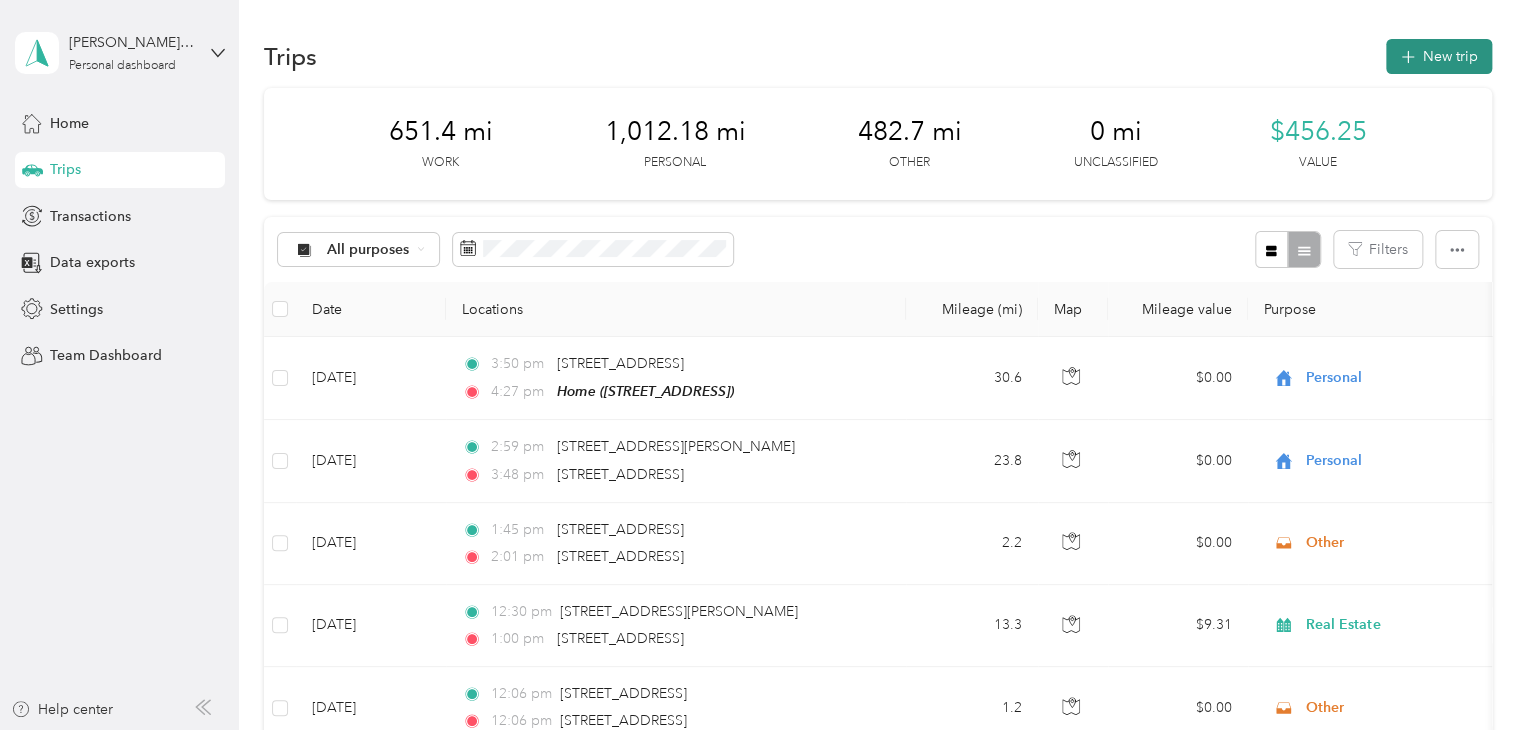 click on "New trip" at bounding box center (1439, 56) 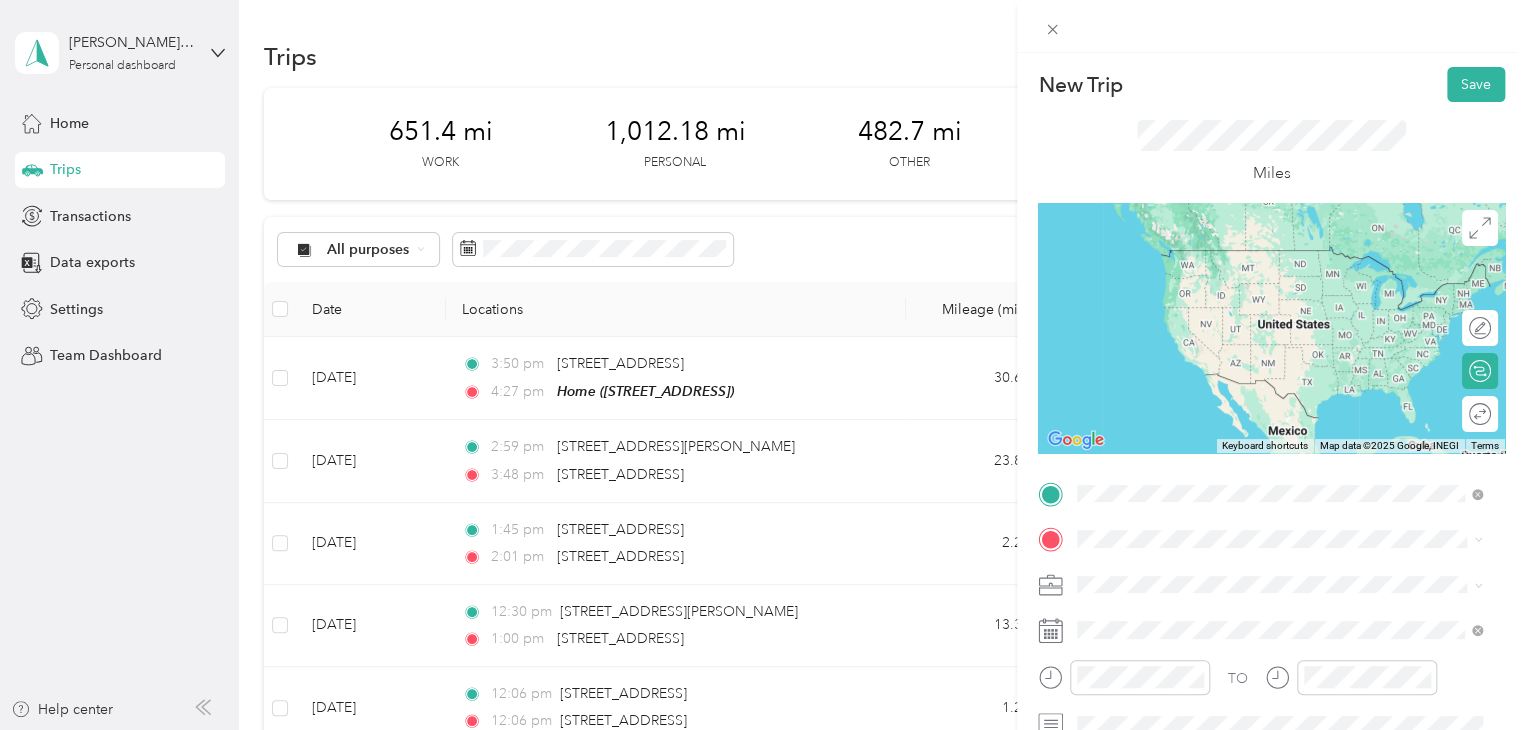 click on "[STREET_ADDRESS][US_STATE]" at bounding box center (1215, 250) 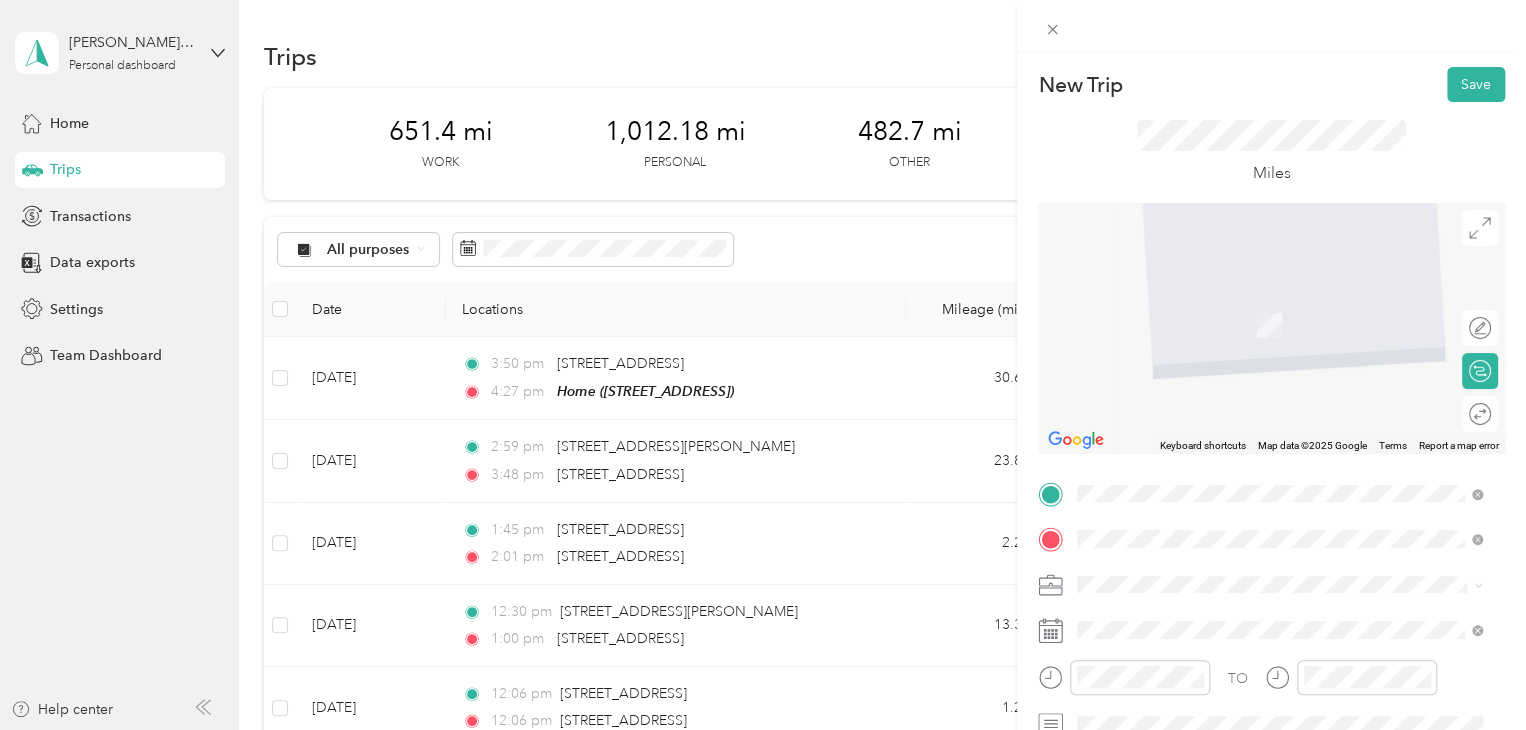 drag, startPoint x: 1183, startPoint y: 618, endPoint x: 1209, endPoint y: 625, distance: 26.925823 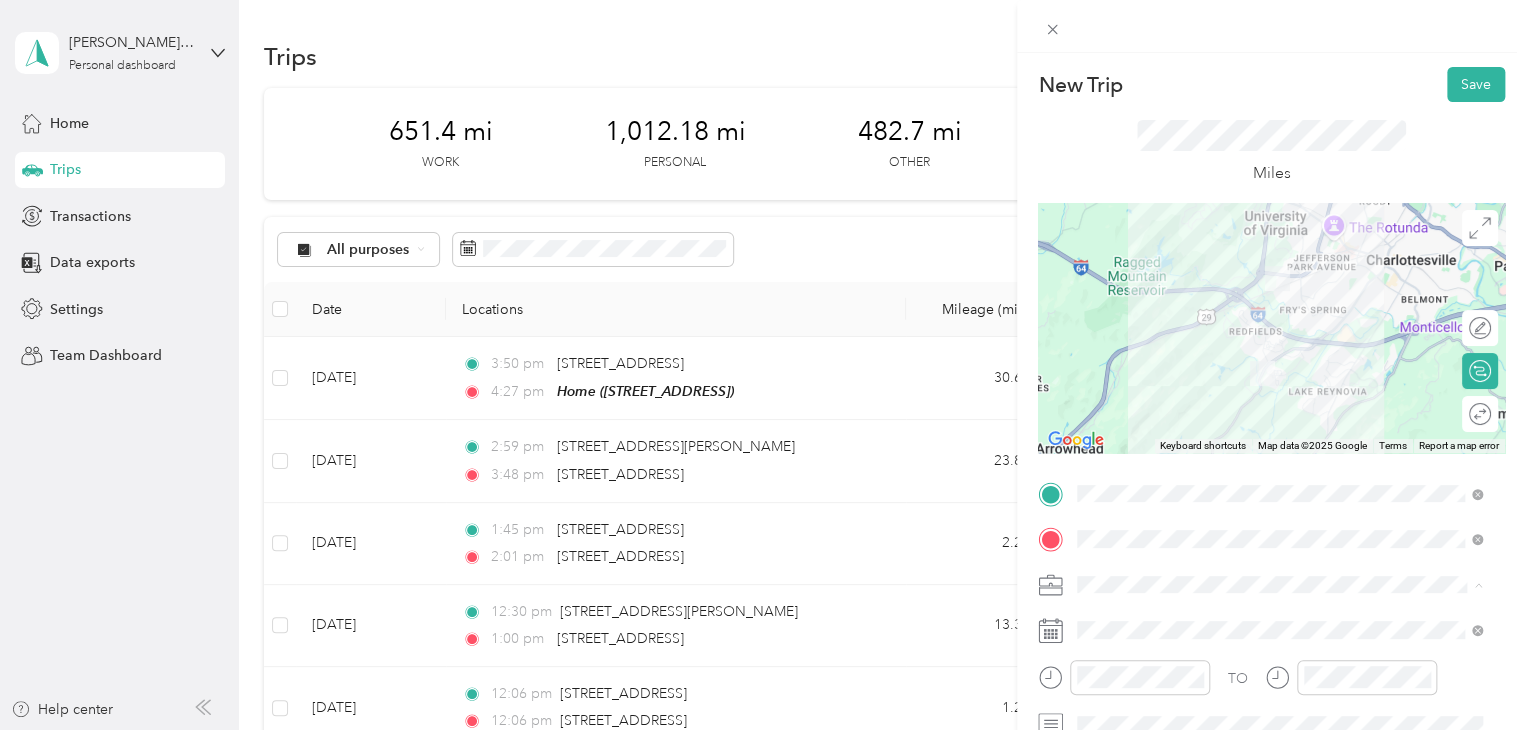 click on "Real Estate" at bounding box center [1117, 374] 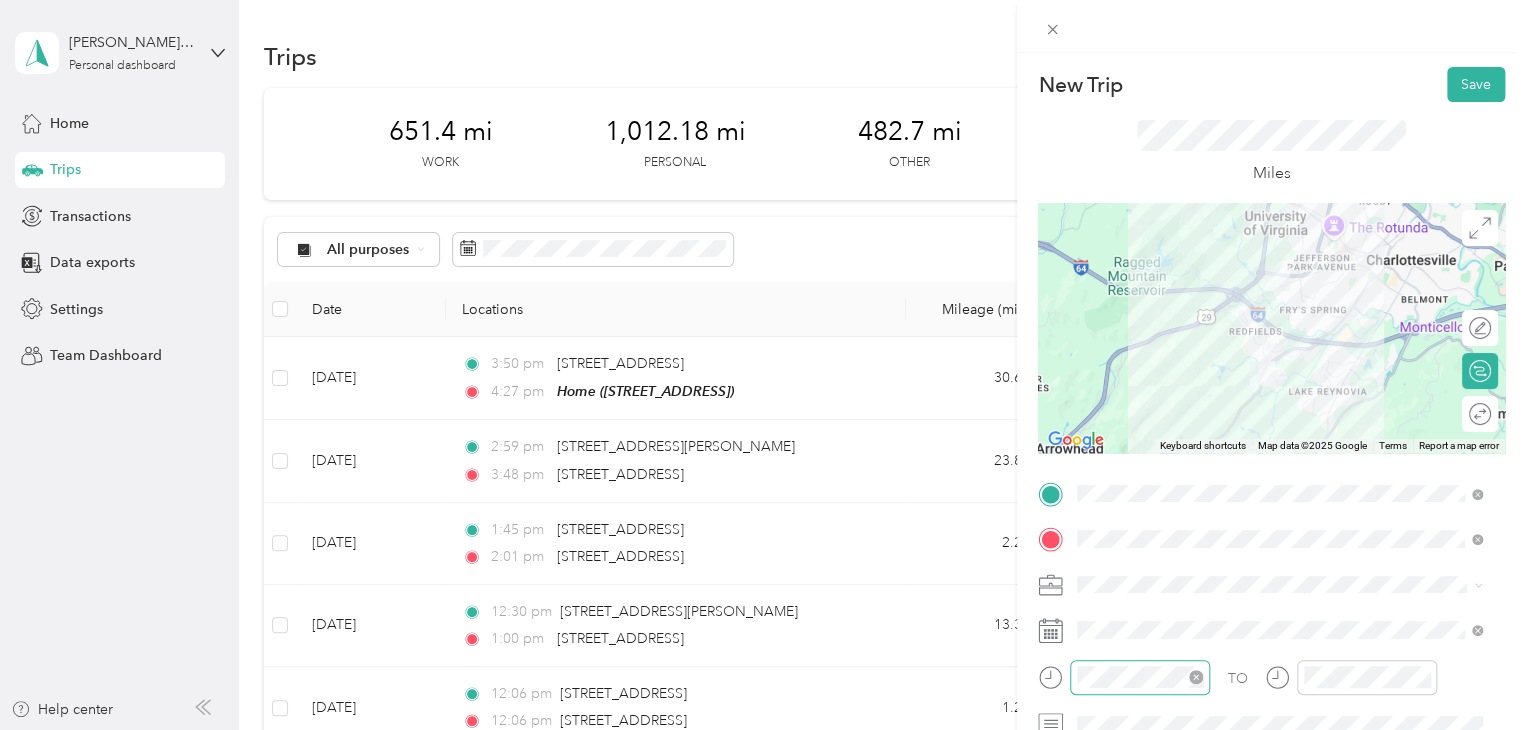 scroll, scrollTop: 200, scrollLeft: 0, axis: vertical 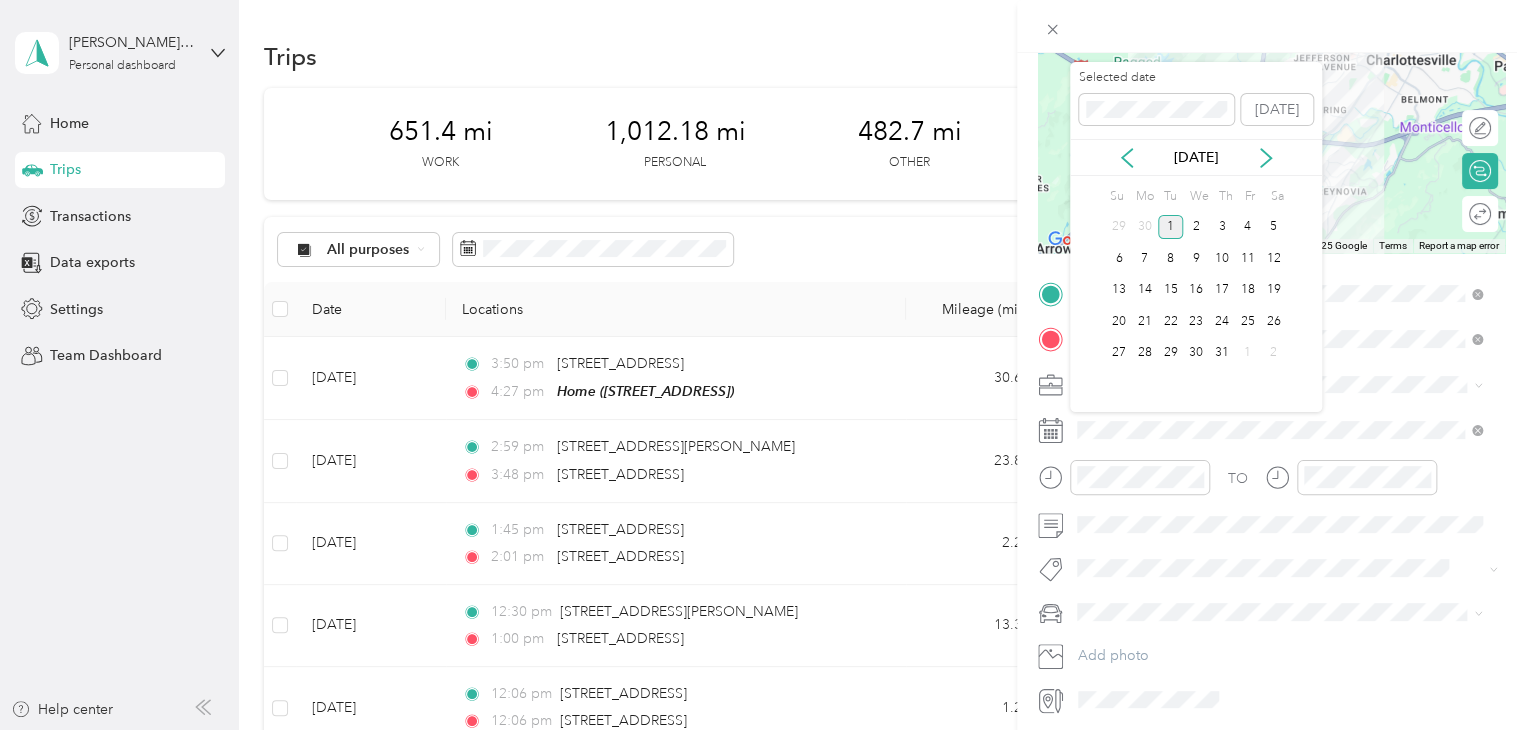 click on "[DATE]" at bounding box center [1196, 157] 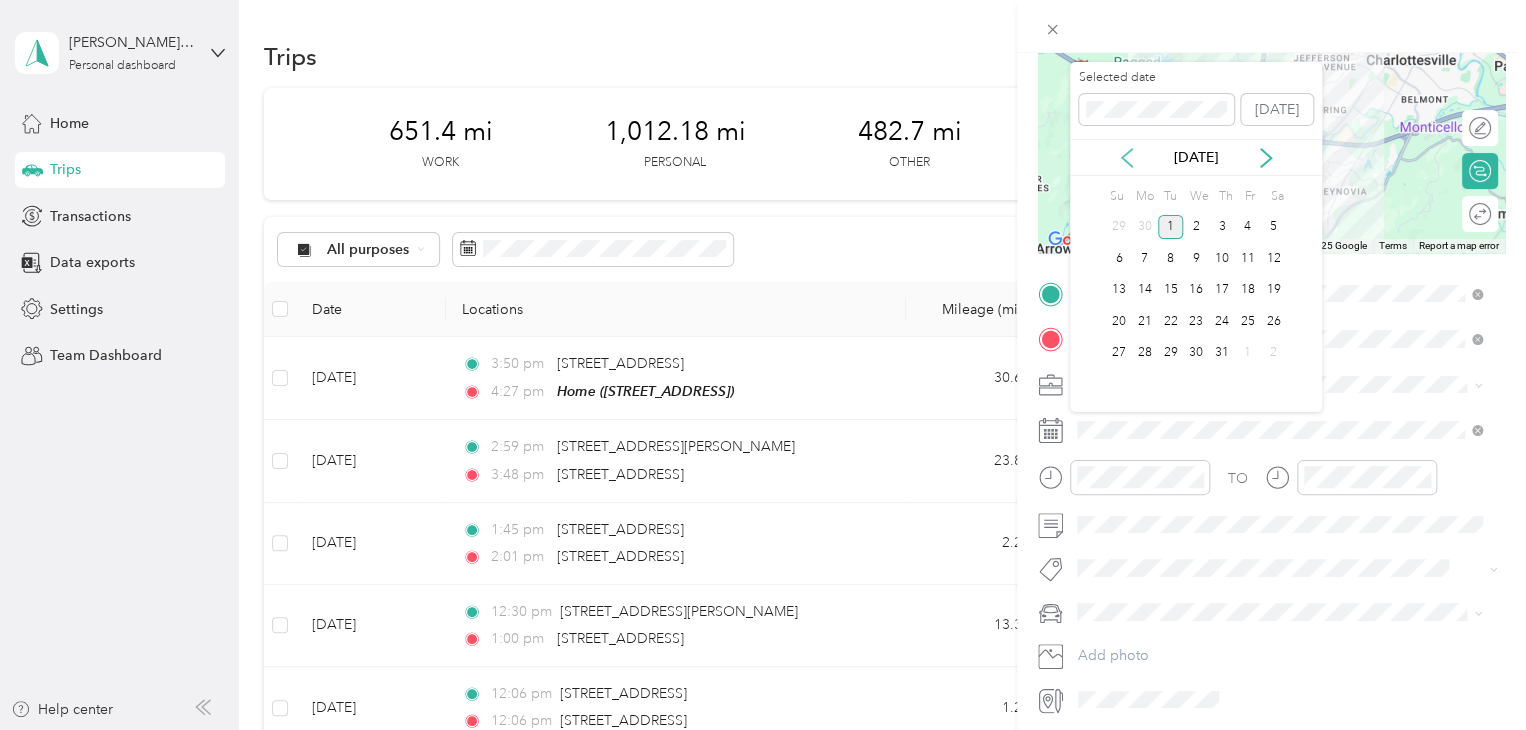 click 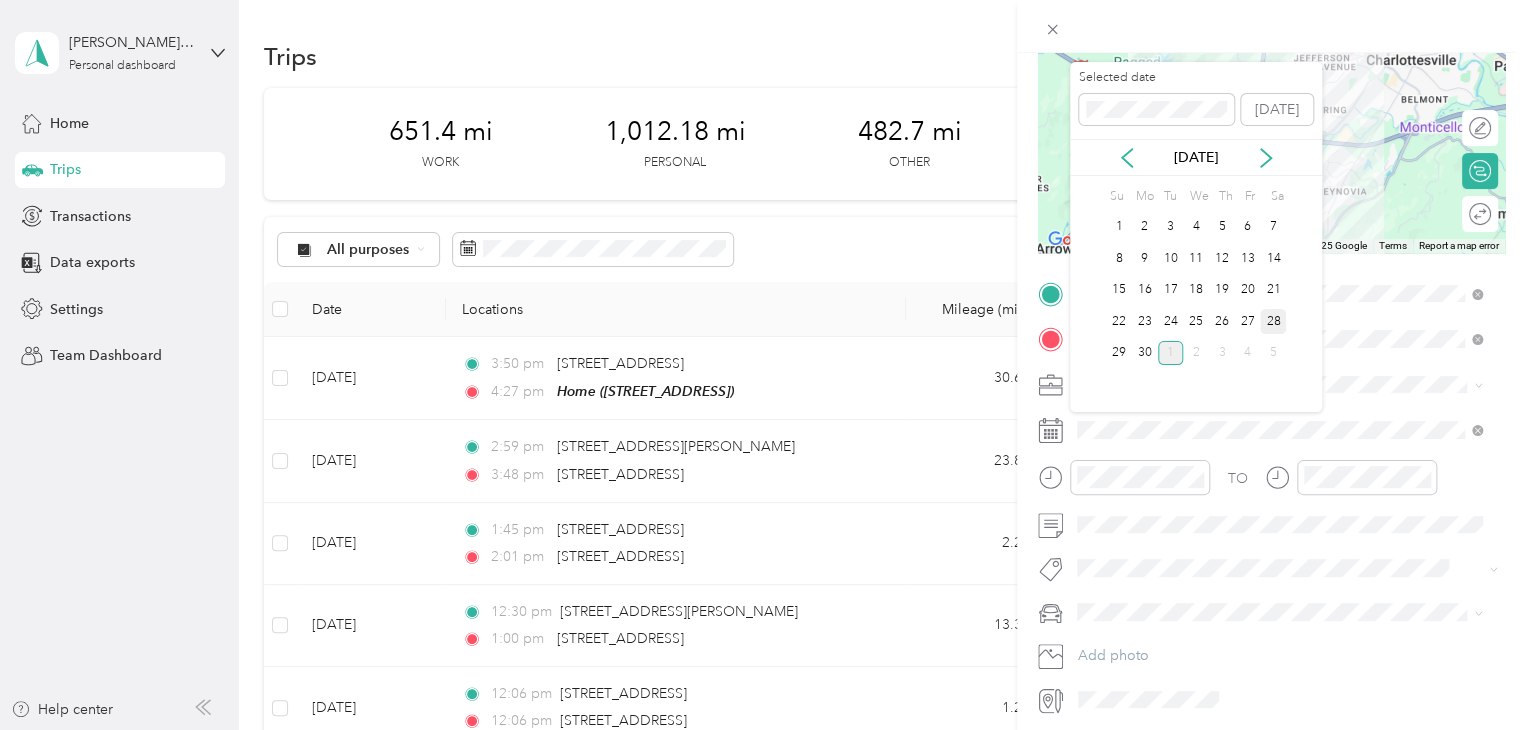 click on "28" at bounding box center [1273, 321] 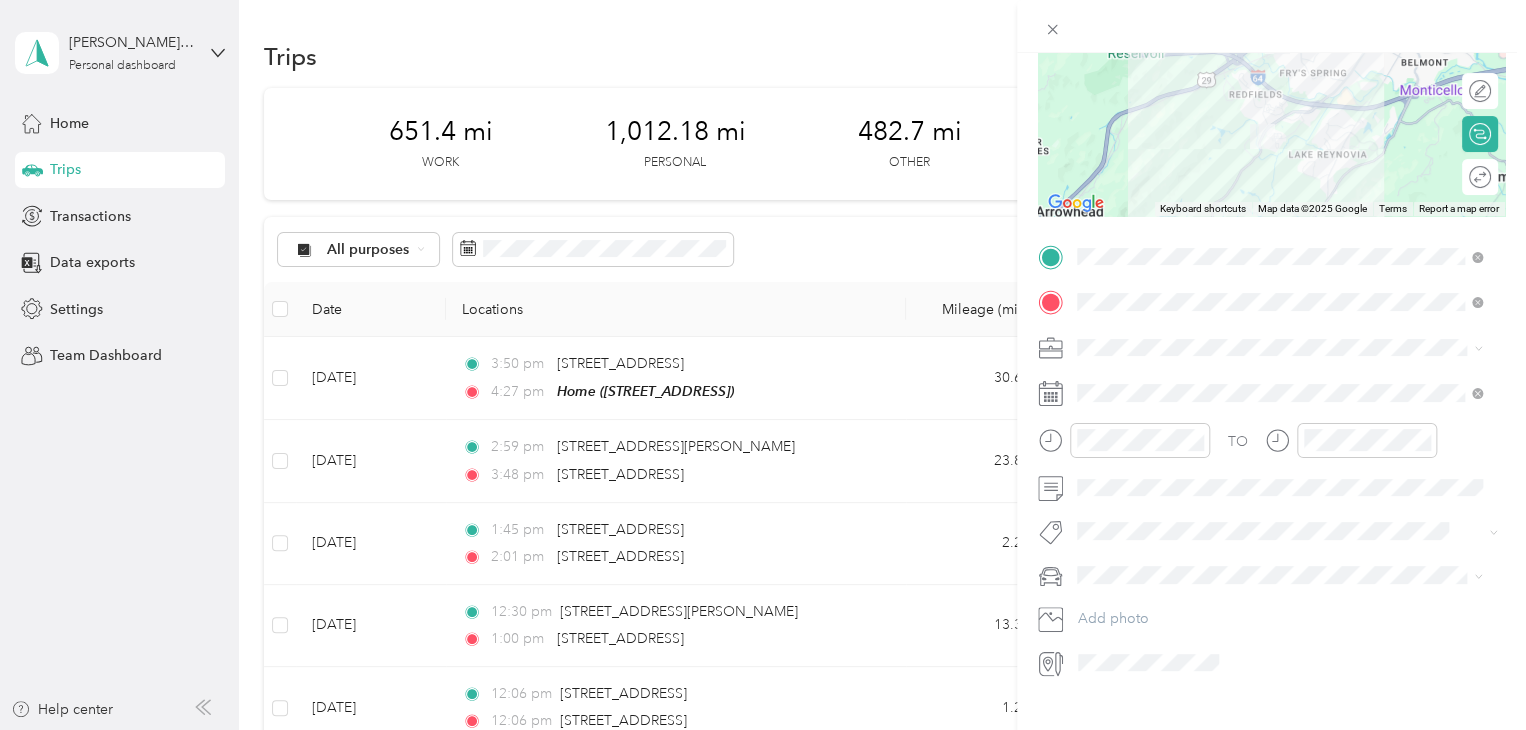scroll, scrollTop: 273, scrollLeft: 0, axis: vertical 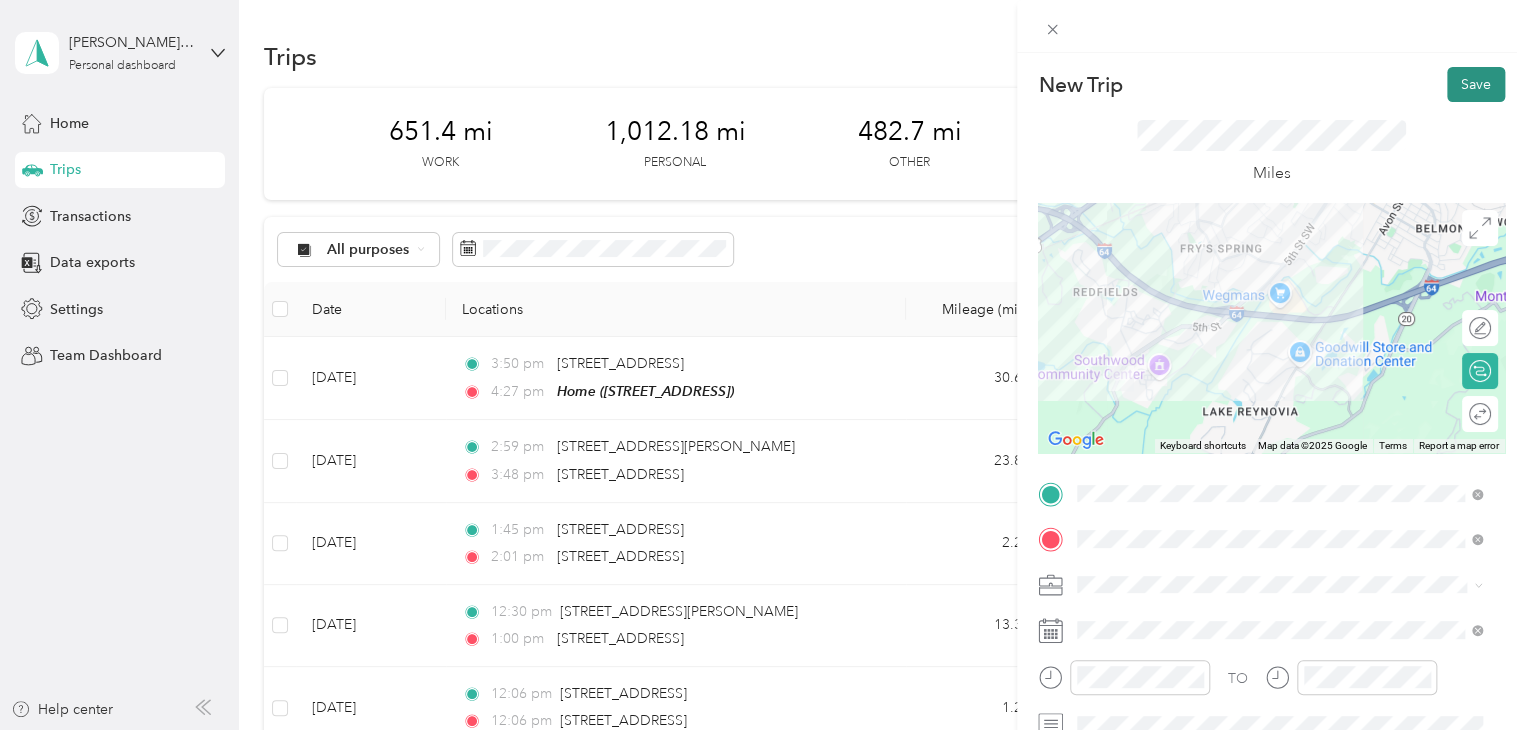 click on "Save" at bounding box center (1476, 84) 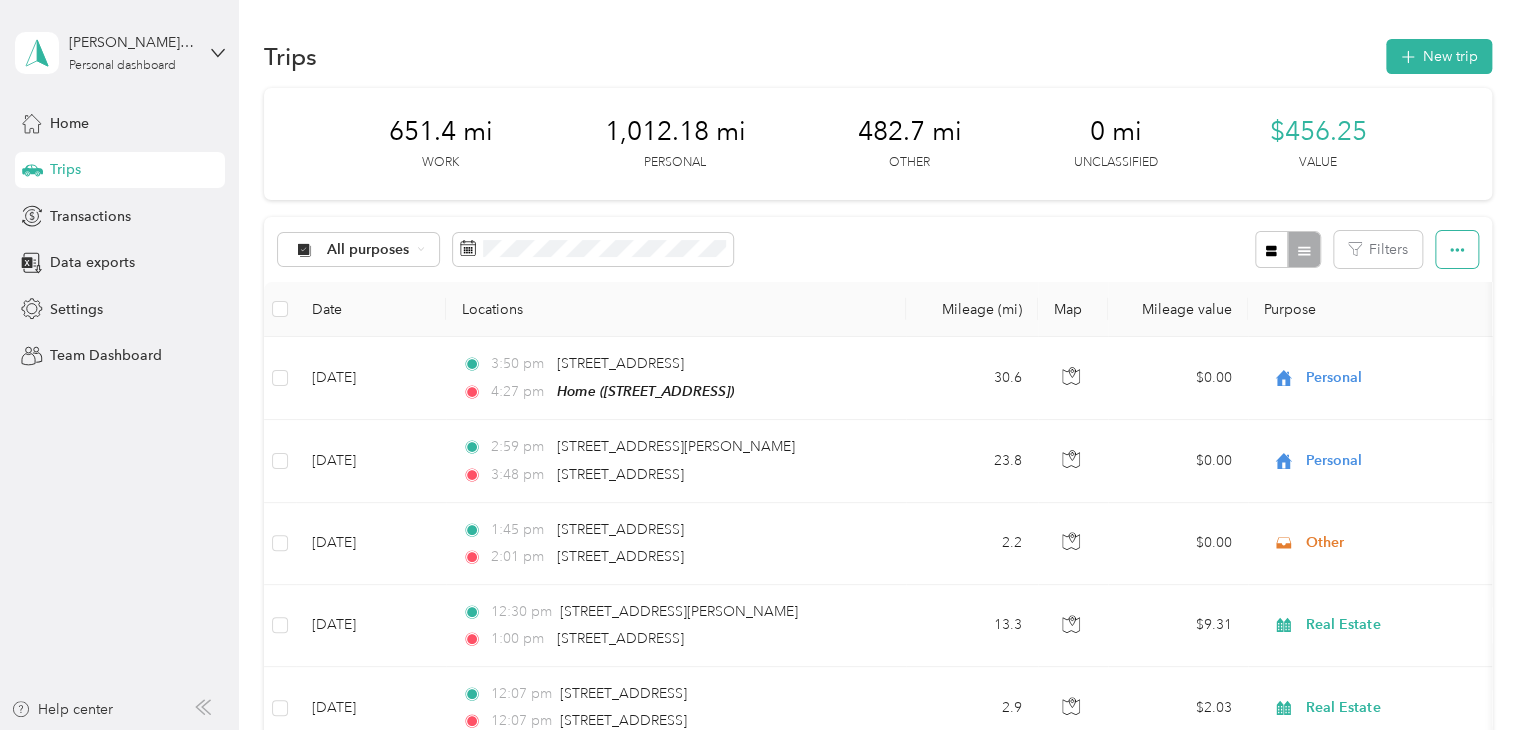 click at bounding box center [1457, 249] 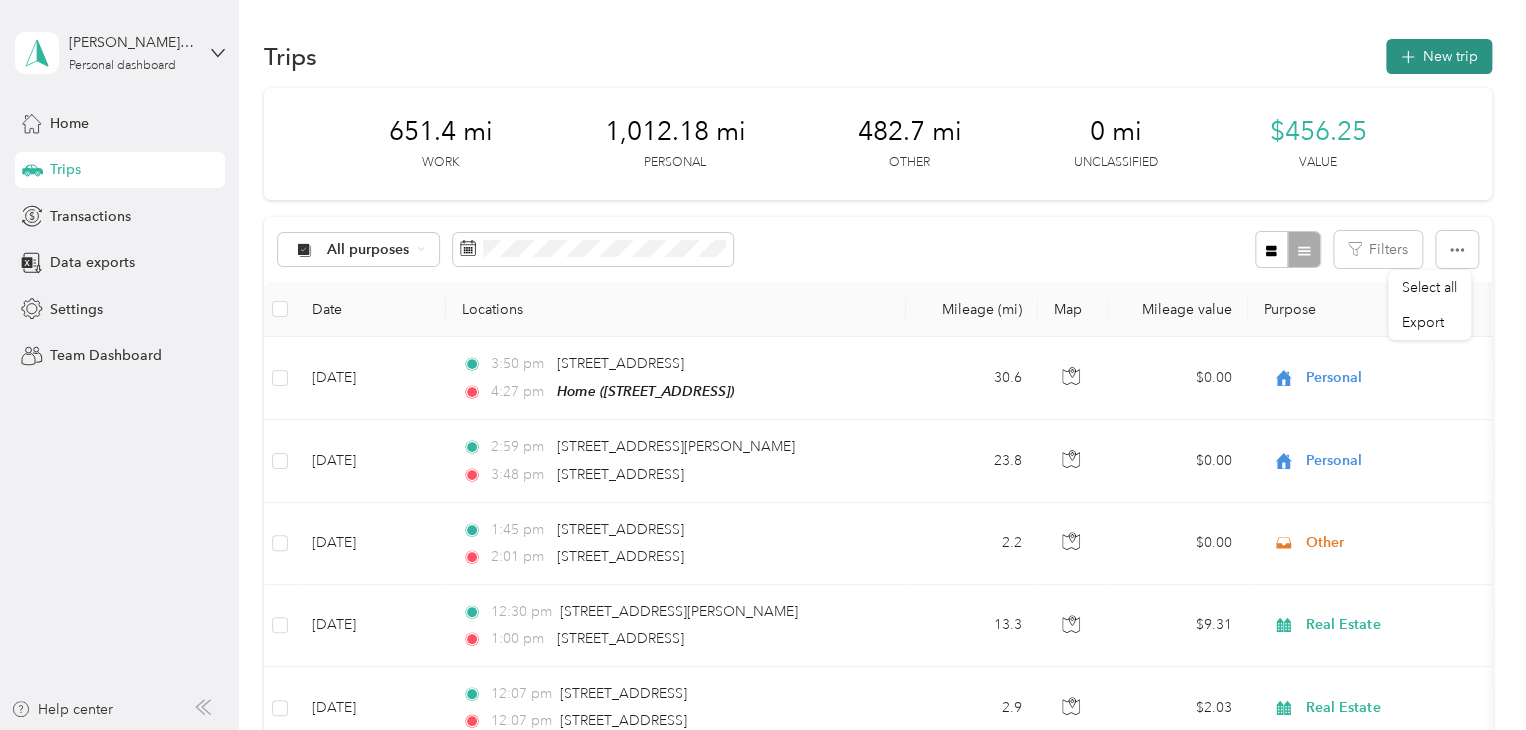 click on "New trip" at bounding box center [1439, 56] 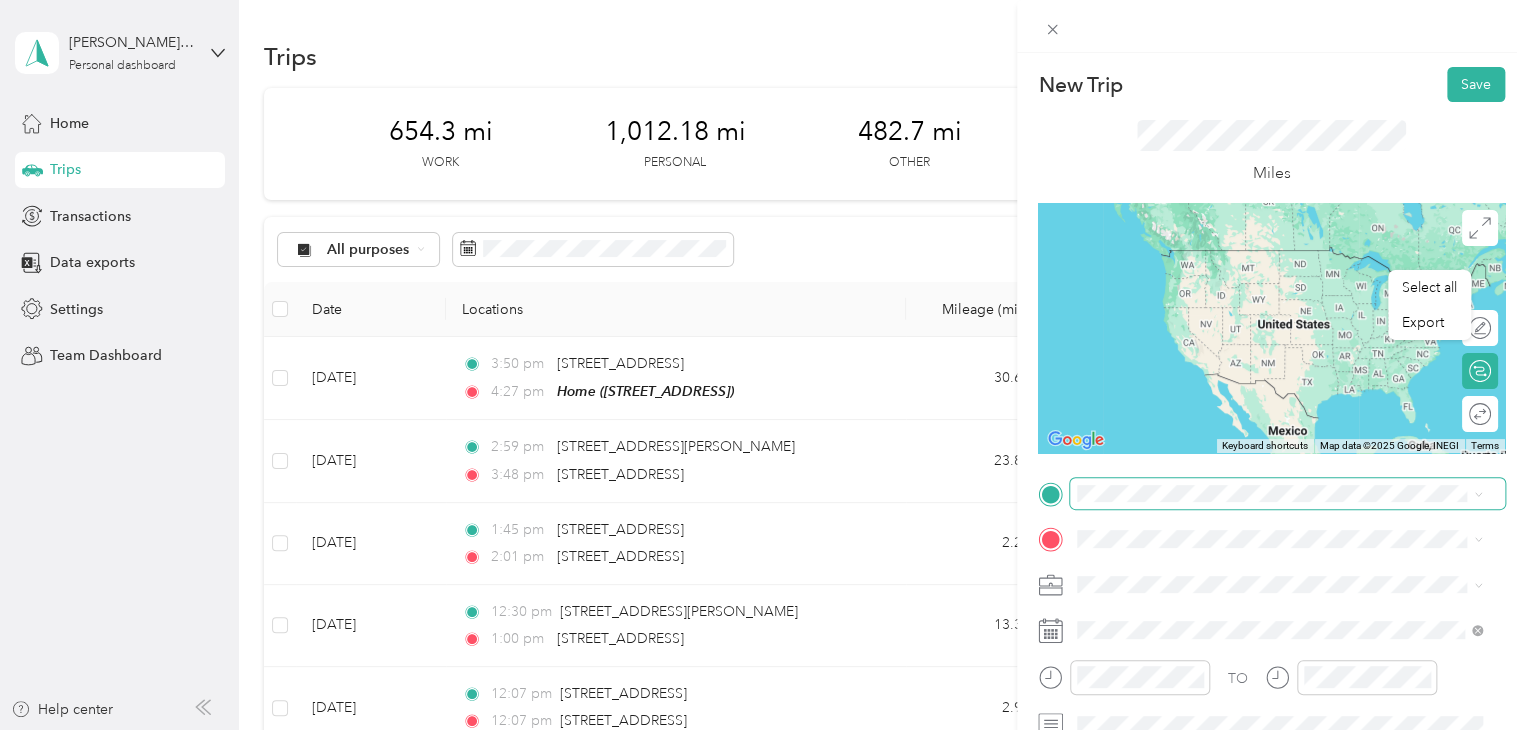 click at bounding box center [1287, 494] 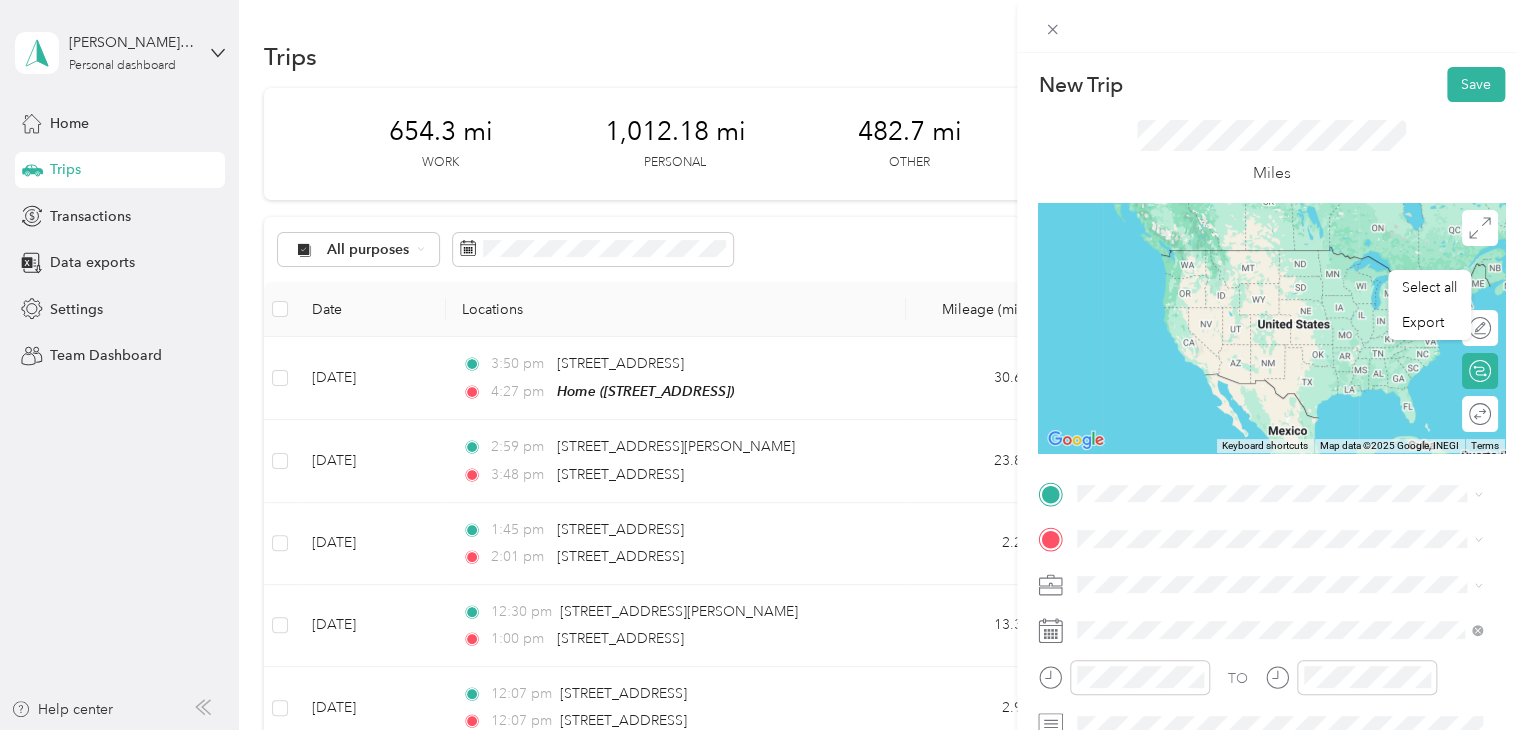 click on "[STREET_ADDRESS][US_STATE]" at bounding box center [1215, 246] 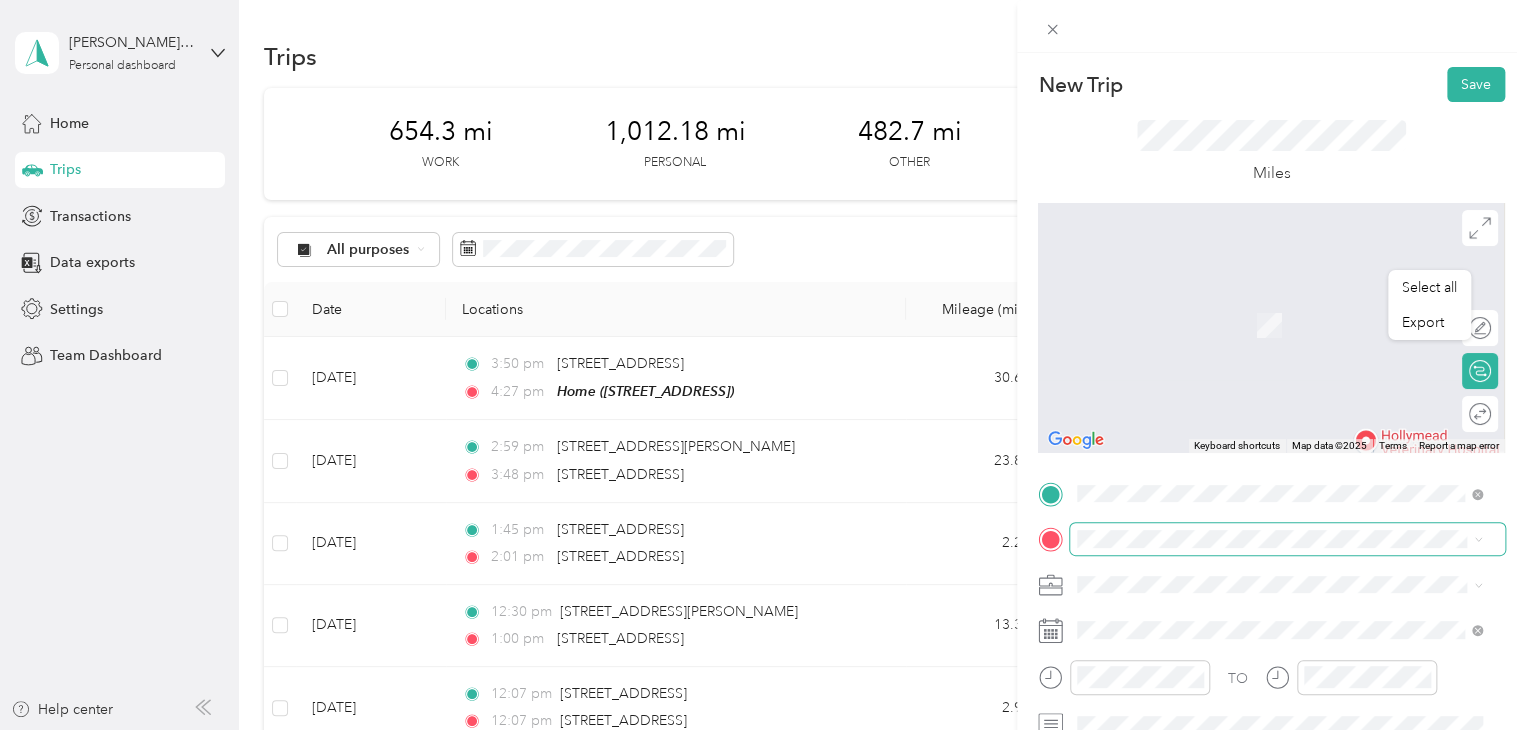 click at bounding box center [1287, 539] 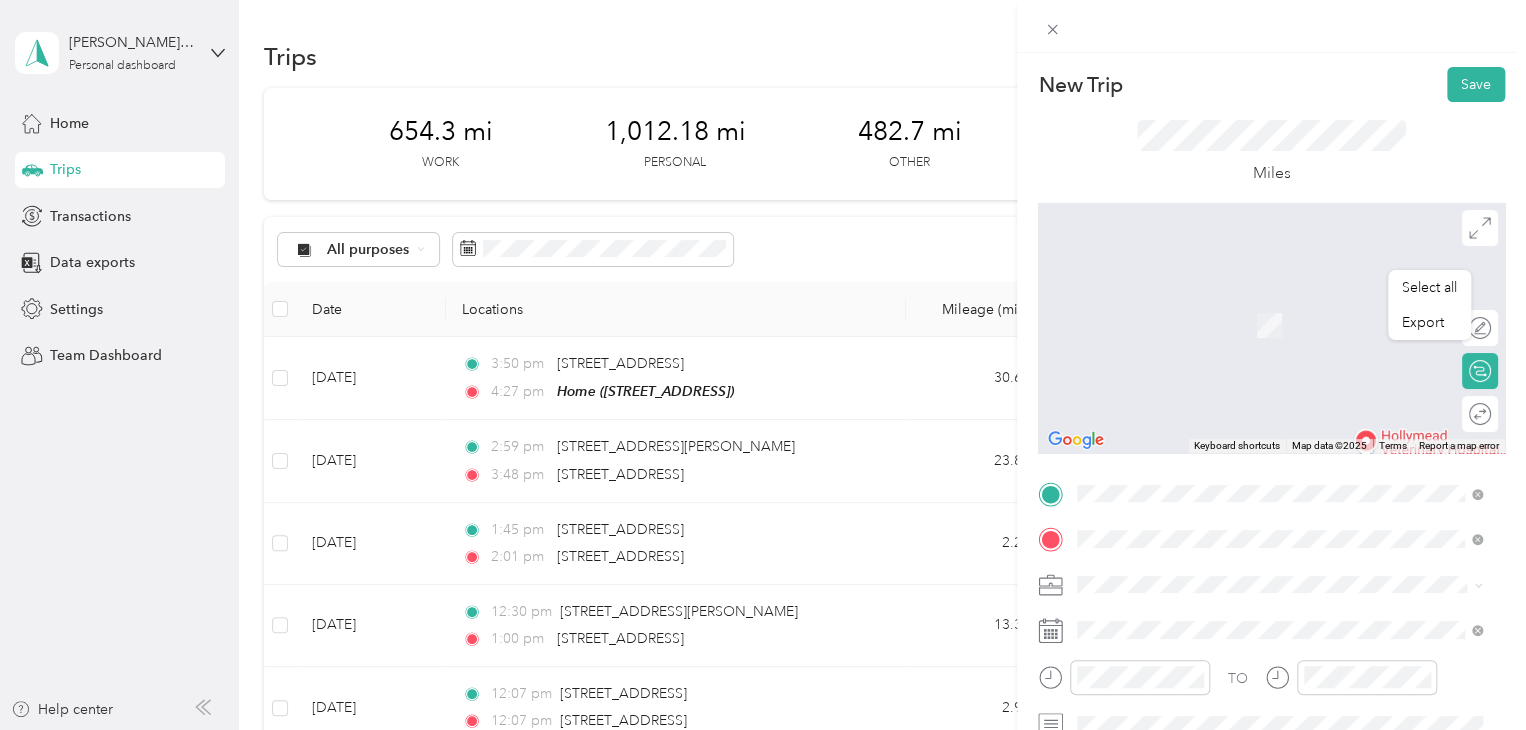 click on "[STREET_ADDRESS][US_STATE]" at bounding box center [1279, 612] 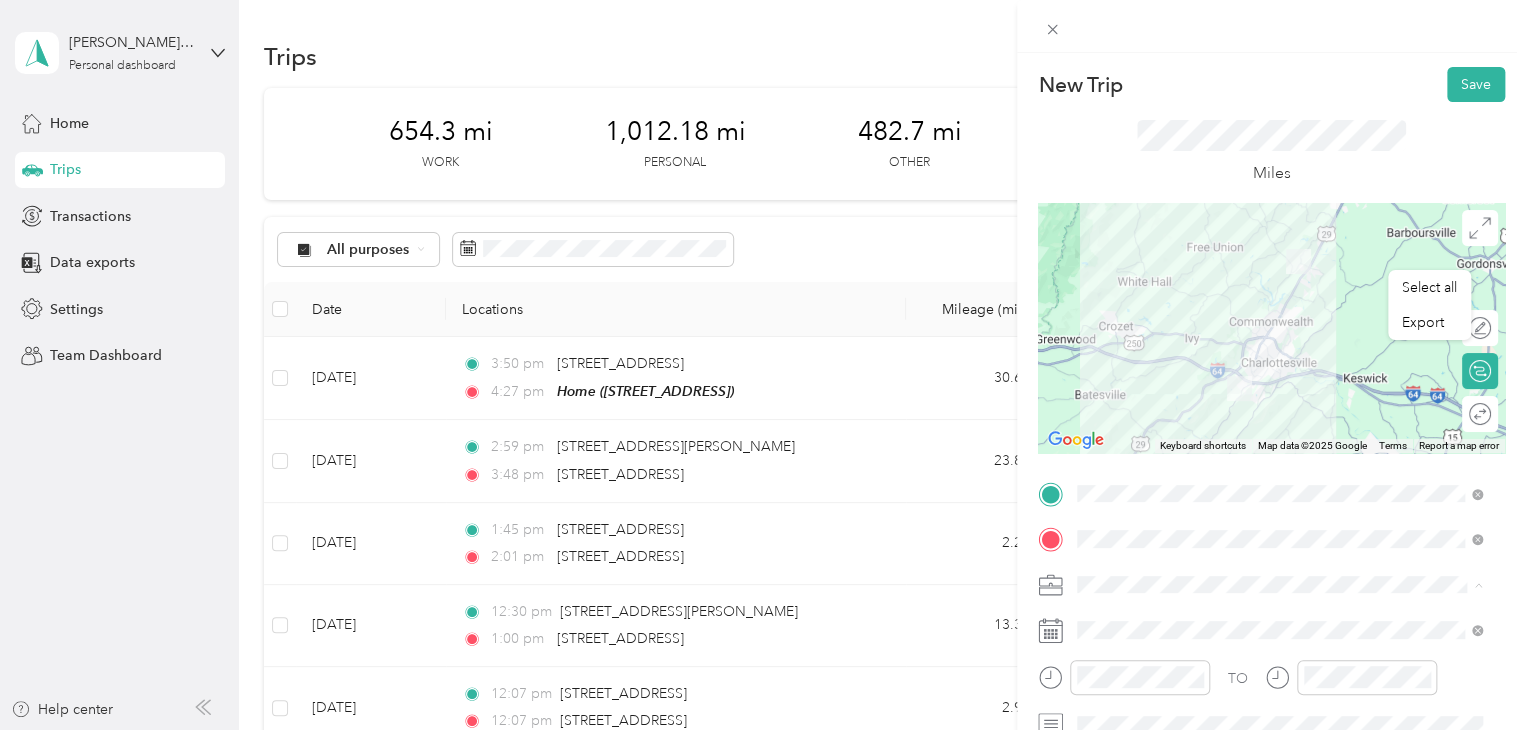 click on "Real Estate" at bounding box center [1117, 374] 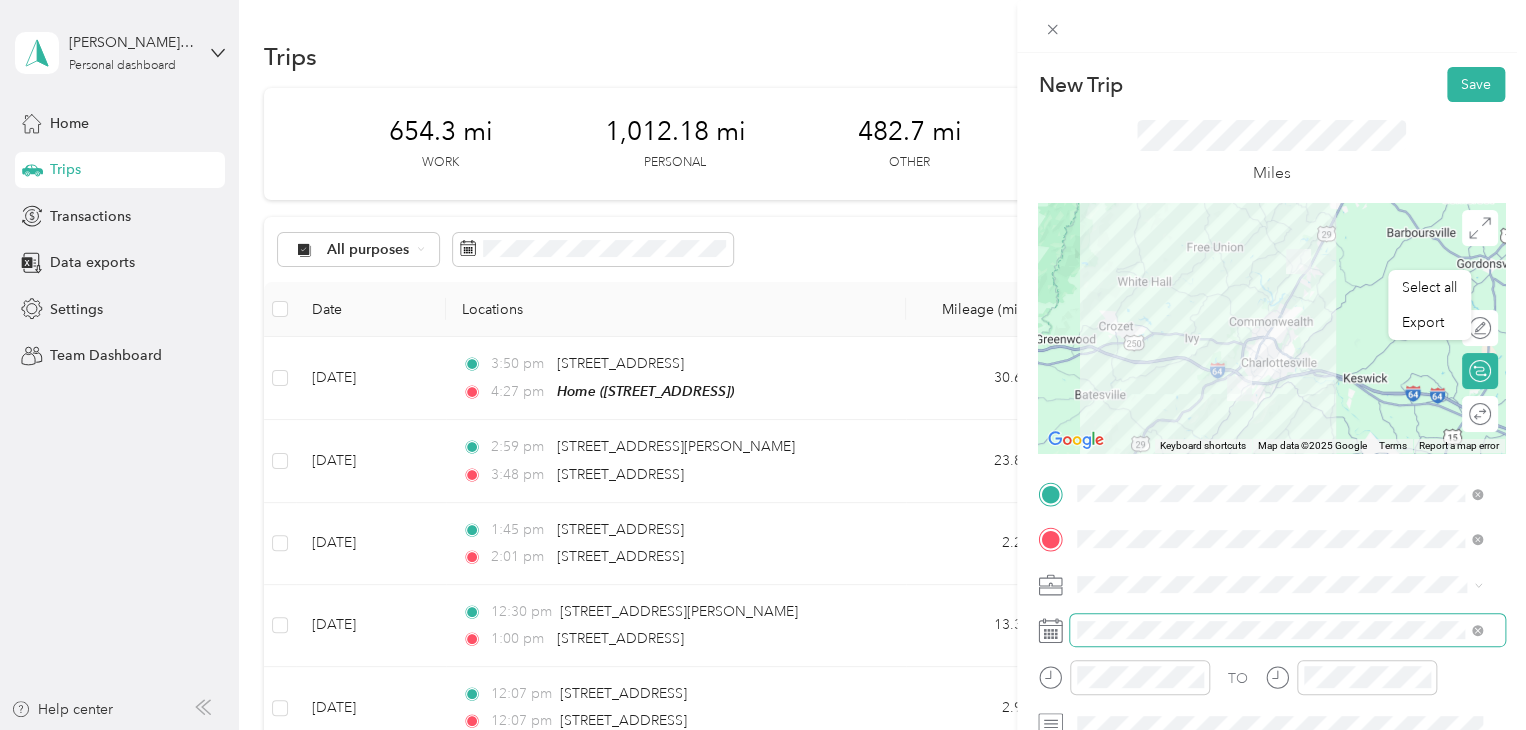 click at bounding box center [1287, 630] 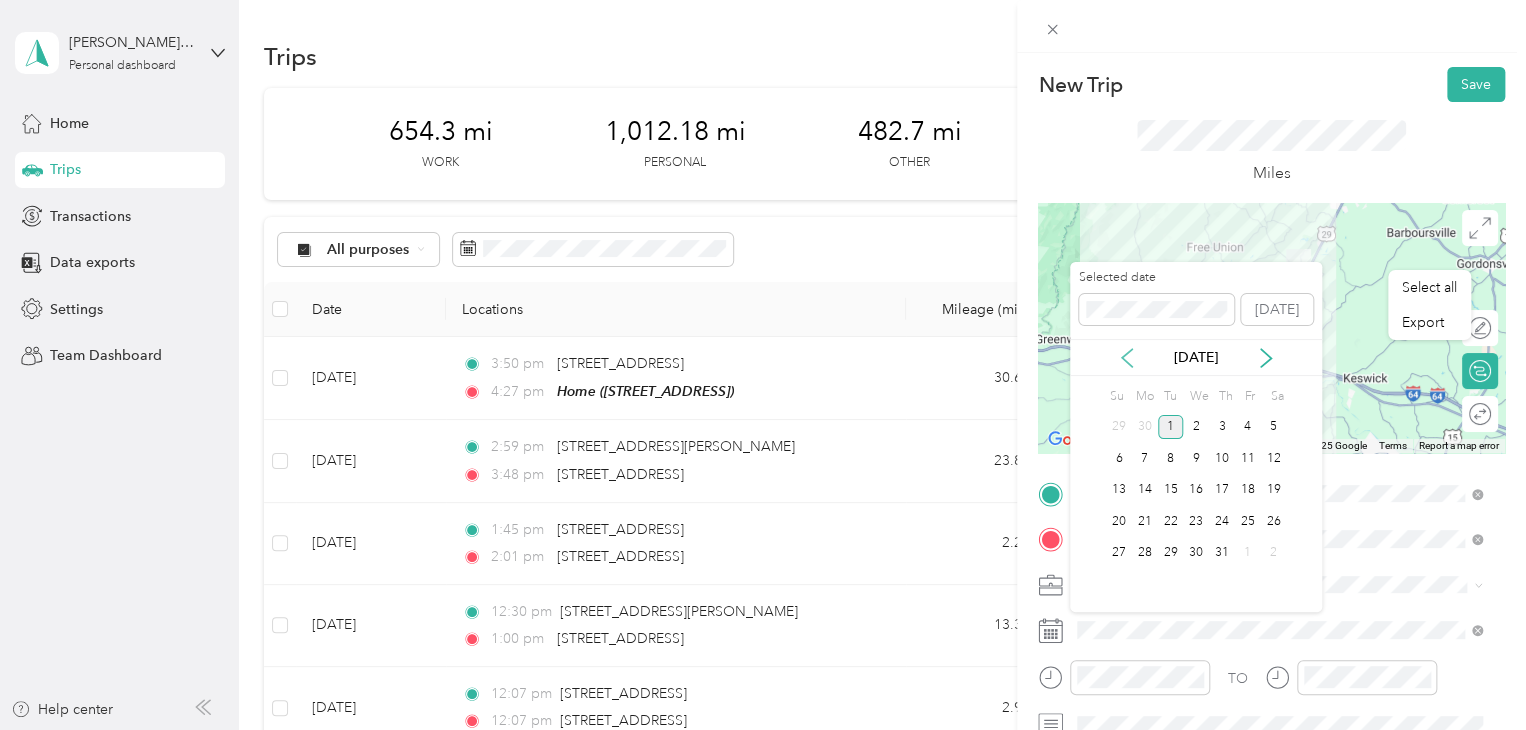 click 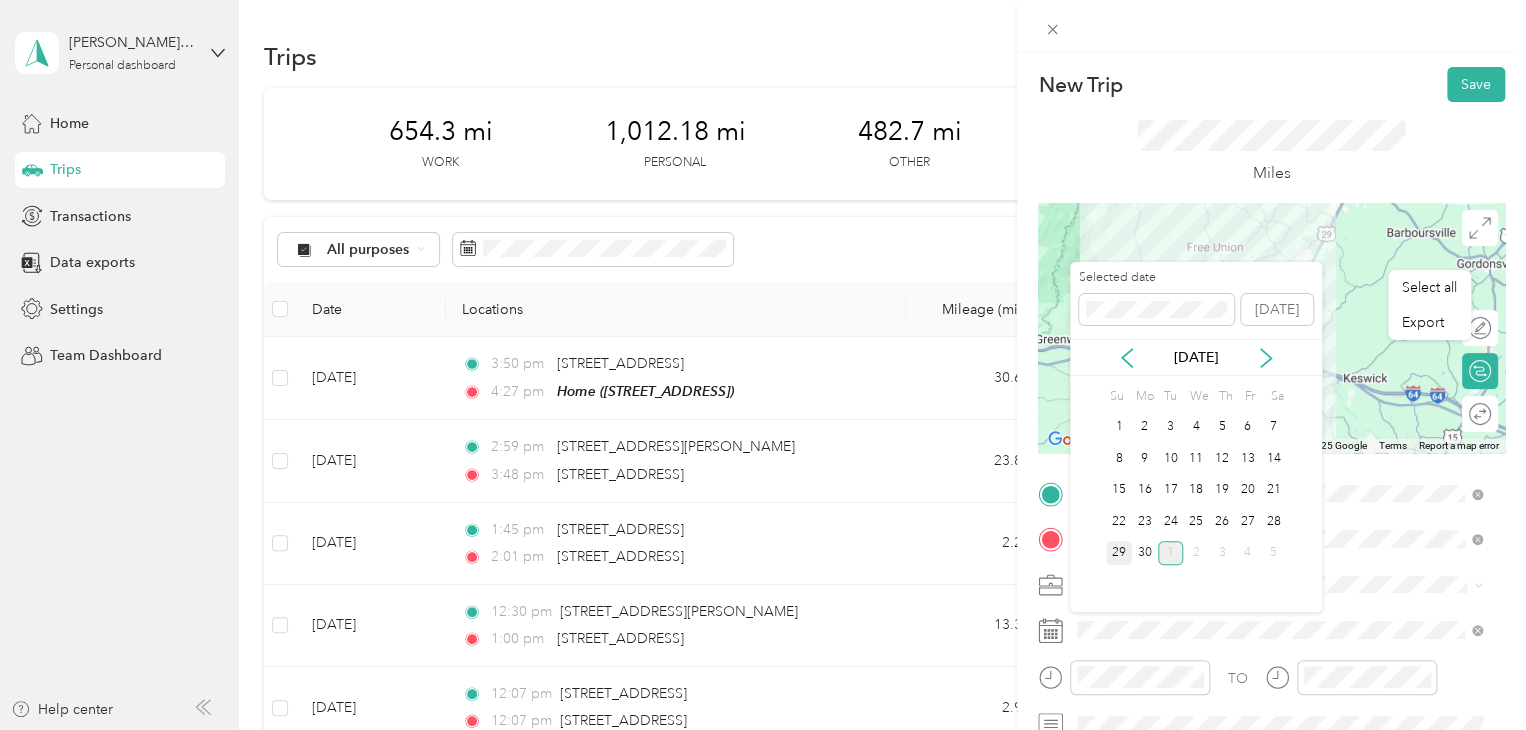 click on "29" at bounding box center (1119, 553) 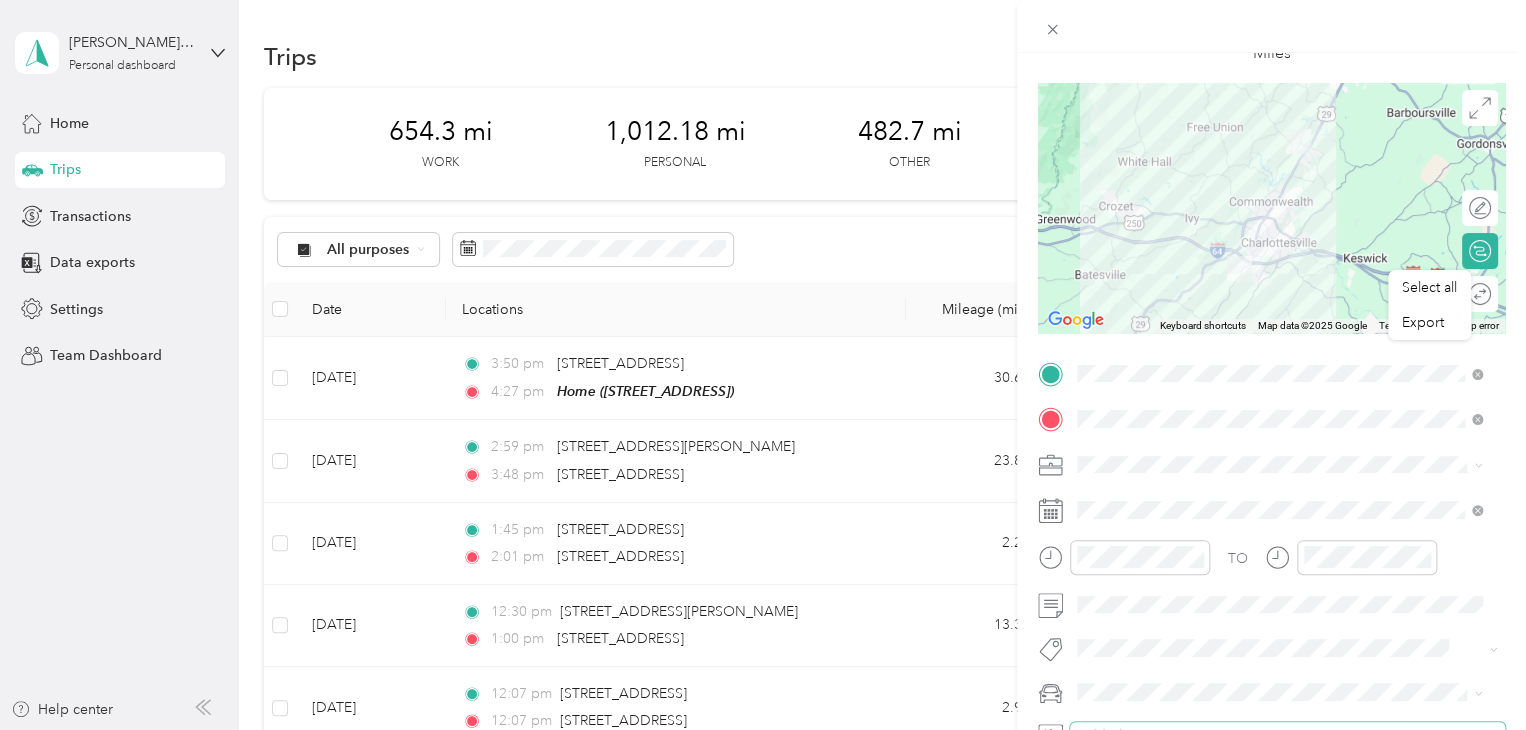 scroll, scrollTop: 273, scrollLeft: 0, axis: vertical 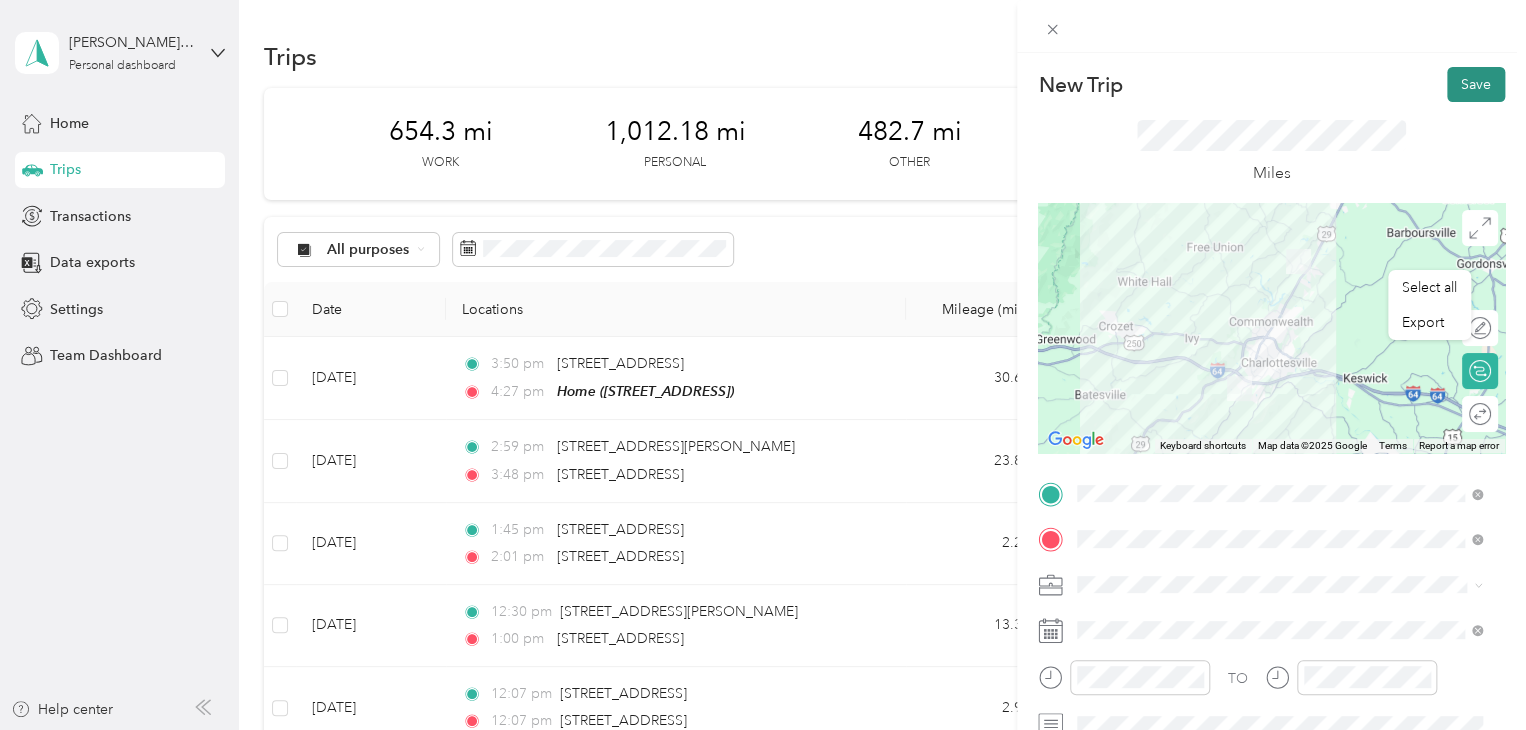 click on "Save" at bounding box center (1476, 84) 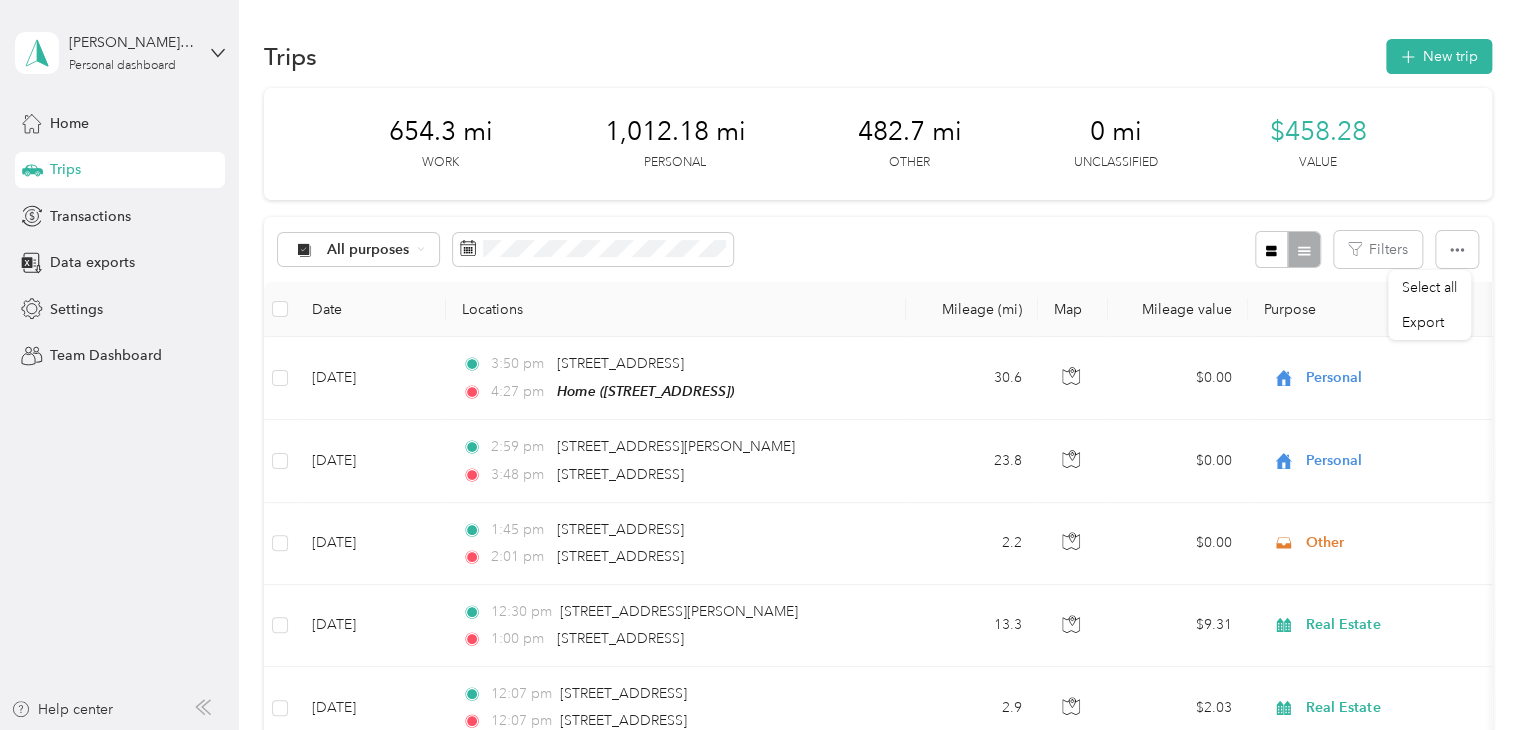 click on "Trips New trip 654.3   mi Work 1,012.18   mi Personal 482.7   mi Other 0   mi Unclassified $458.28 Value All purposes Filters Date Locations Mileage (mi) Map Mileage value Purpose Track Method Report                     [DATE] 3:50 pm [STREET_ADDRESS] 4:27 pm Home ([STREET_ADDRESS]) 30.6 $0.00 Personal GPS -- [DATE] 2:59 pm [STREET_ADDRESS][PERSON_NAME] 3:48 pm [STREET_ADDRESS][GEOGRAPHIC_DATA] $0.00 Personal GPS -- [DATE] 1:45 pm [STREET_ADDRESS][GEOGRAPHIC_DATA]:01 pm [STREET_ADDRESS][GEOGRAPHIC_DATA] $0.00 Other Manual -- [DATE] 12:30 pm [STREET_ADDRESS][PERSON_NAME] 1:00 pm [STREET_ADDRESS][GEOGRAPHIC_DATA] $9.31   Real Estate Manual -- [DATE] 12:07 pm [STREET_ADDRESS][GEOGRAPHIC_DATA]:07 pm [STREET_ADDRESS][GEOGRAPHIC_DATA] $2.03   Real Estate Manual -- [DATE] 12:06 pm [STREET_ADDRESS][GEOGRAPHIC_DATA]:06 pm [STREET_ADDRESS][GEOGRAPHIC_DATA] $0.00 Other Manual -- 1.7" at bounding box center [878, 1284] 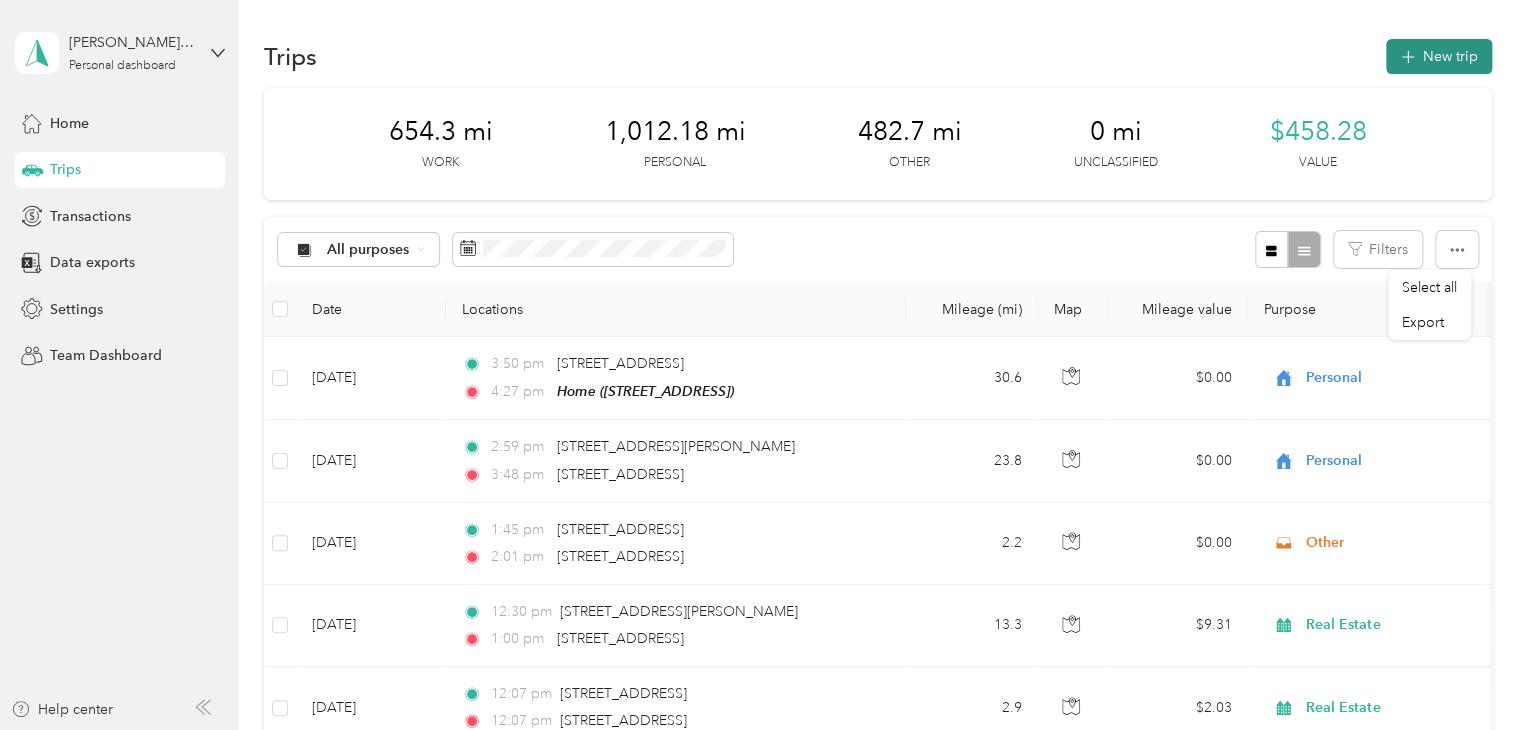 click on "New trip" at bounding box center [1439, 56] 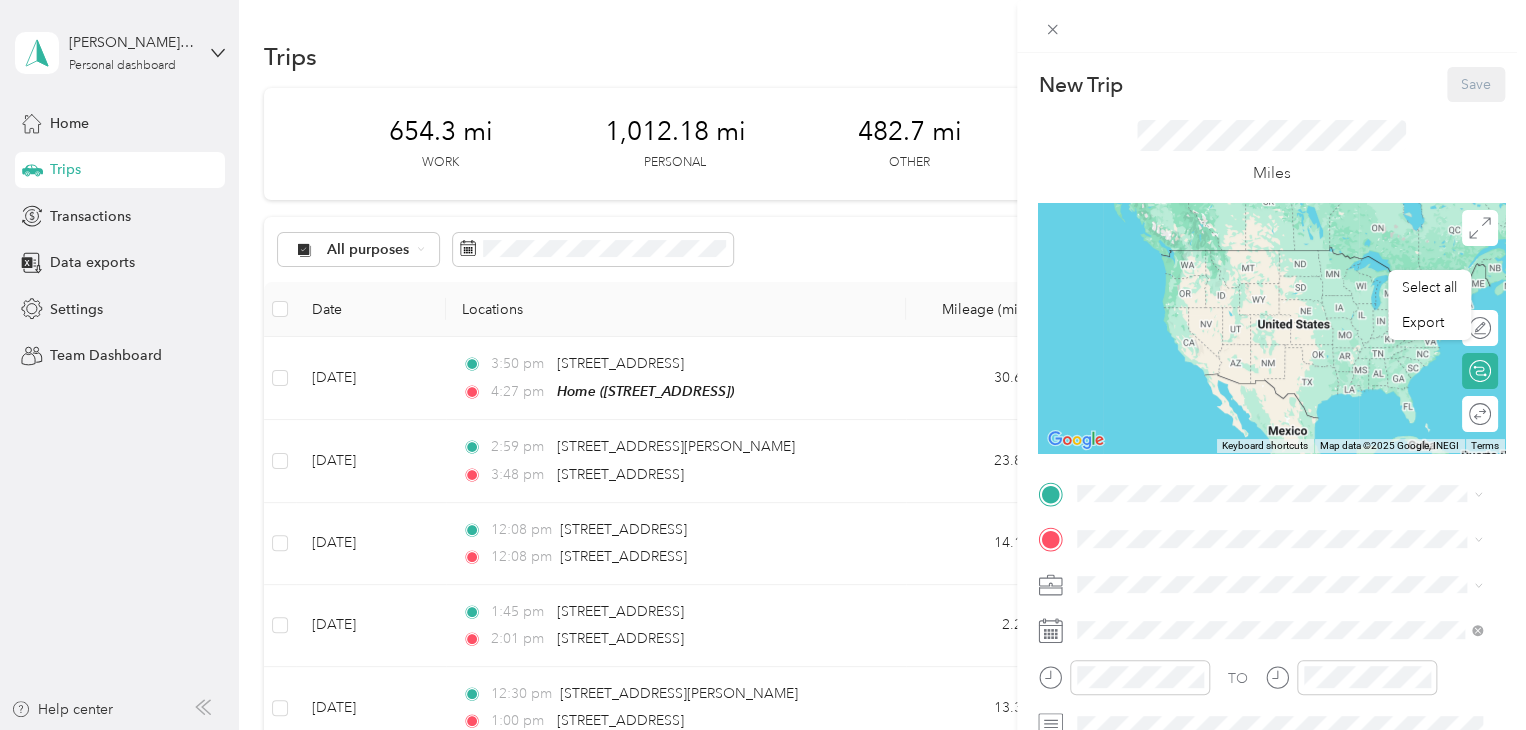 click on "New Trip Save This trip cannot be edited because it is either under review, approved, or paid. Contact your Team Manager to edit it. Miles ← Move left → Move right ↑ Move up ↓ Move down + Zoom in - Zoom out Home Jump left by 75% End Jump right by 75% Page Up Jump up by 75% Page Down Jump down by 75% To navigate, press the arrow keys. Keyboard shortcuts Map Data Map data ©2025 Google, INEGI Map data ©2025 Google, INEGI 1000 km  Click to toggle between metric and imperial units Terms Report a map error Edit route Calculate route Round trip TO Add photo" at bounding box center (1271, 491) 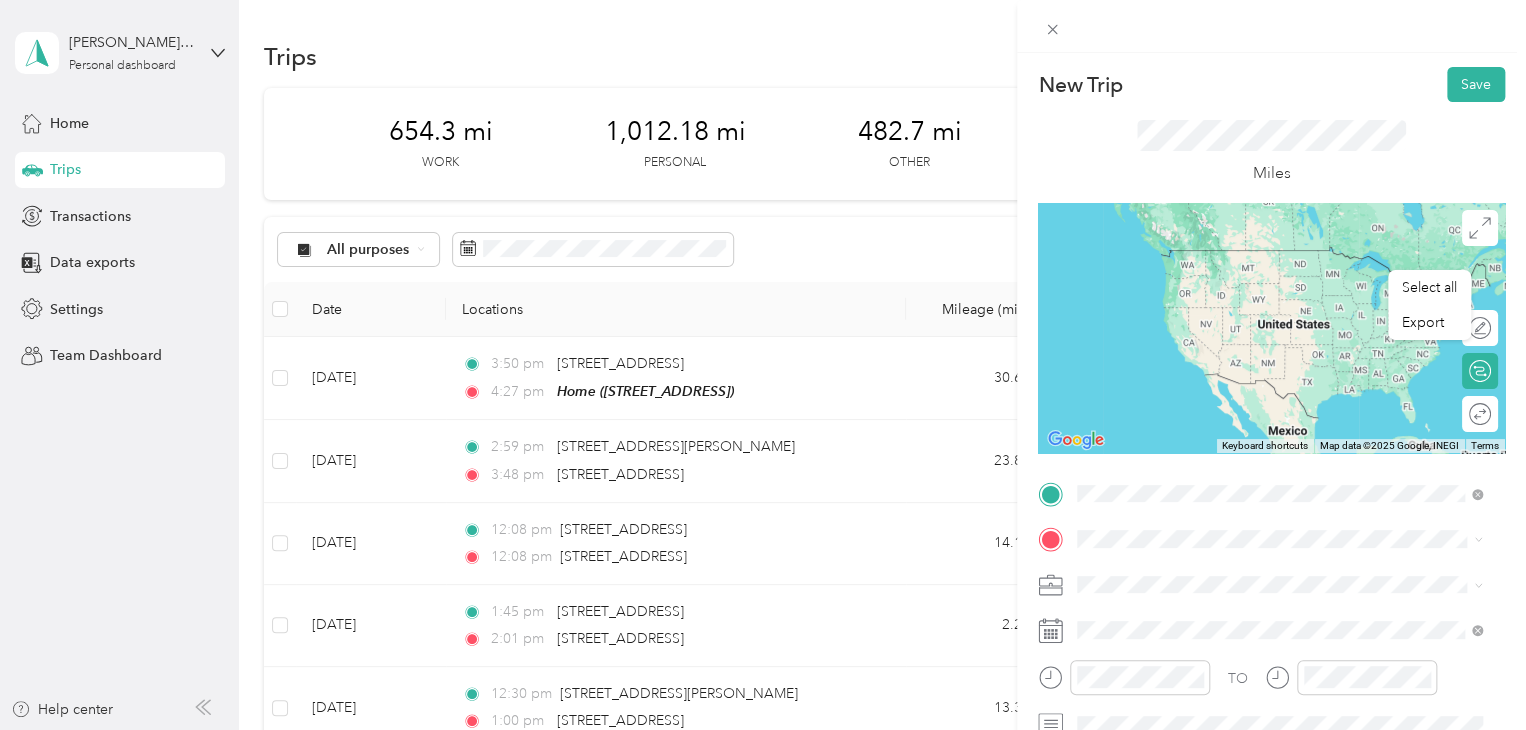 drag, startPoint x: 1220, startPoint y: 570, endPoint x: 1231, endPoint y: 543, distance: 29.15476 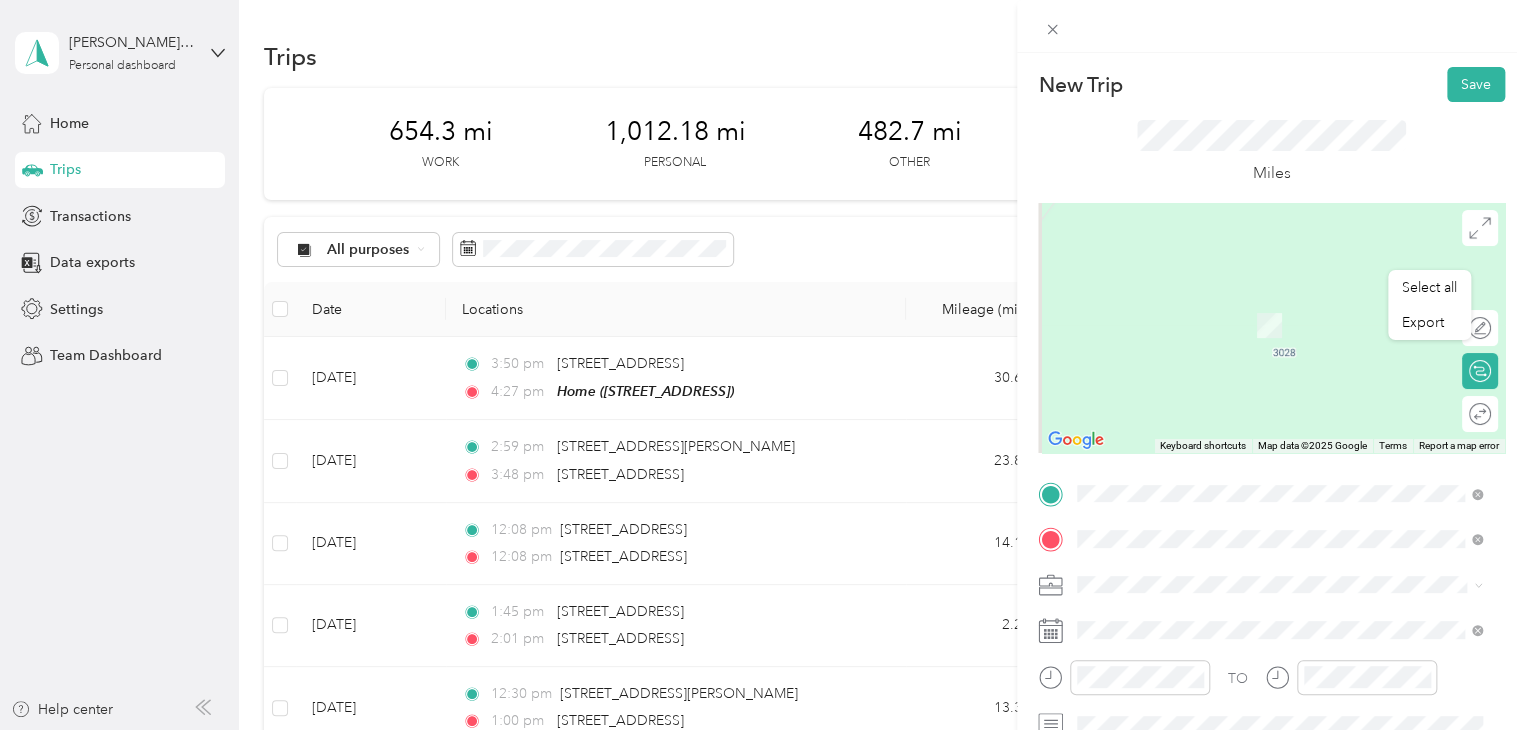click on "[GEOGRAPHIC_DATA][US_STATE]" at bounding box center [1223, 296] 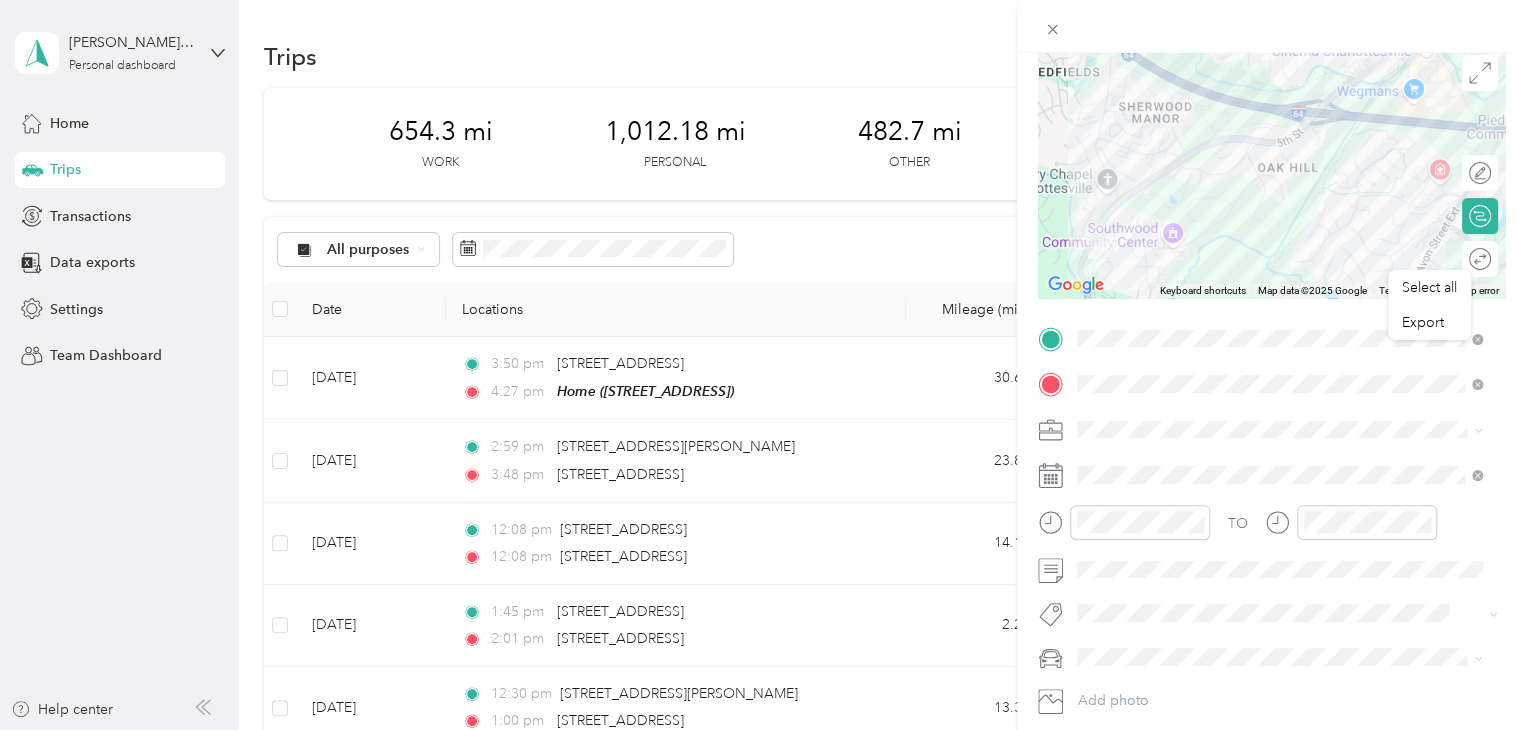 scroll, scrollTop: 200, scrollLeft: 0, axis: vertical 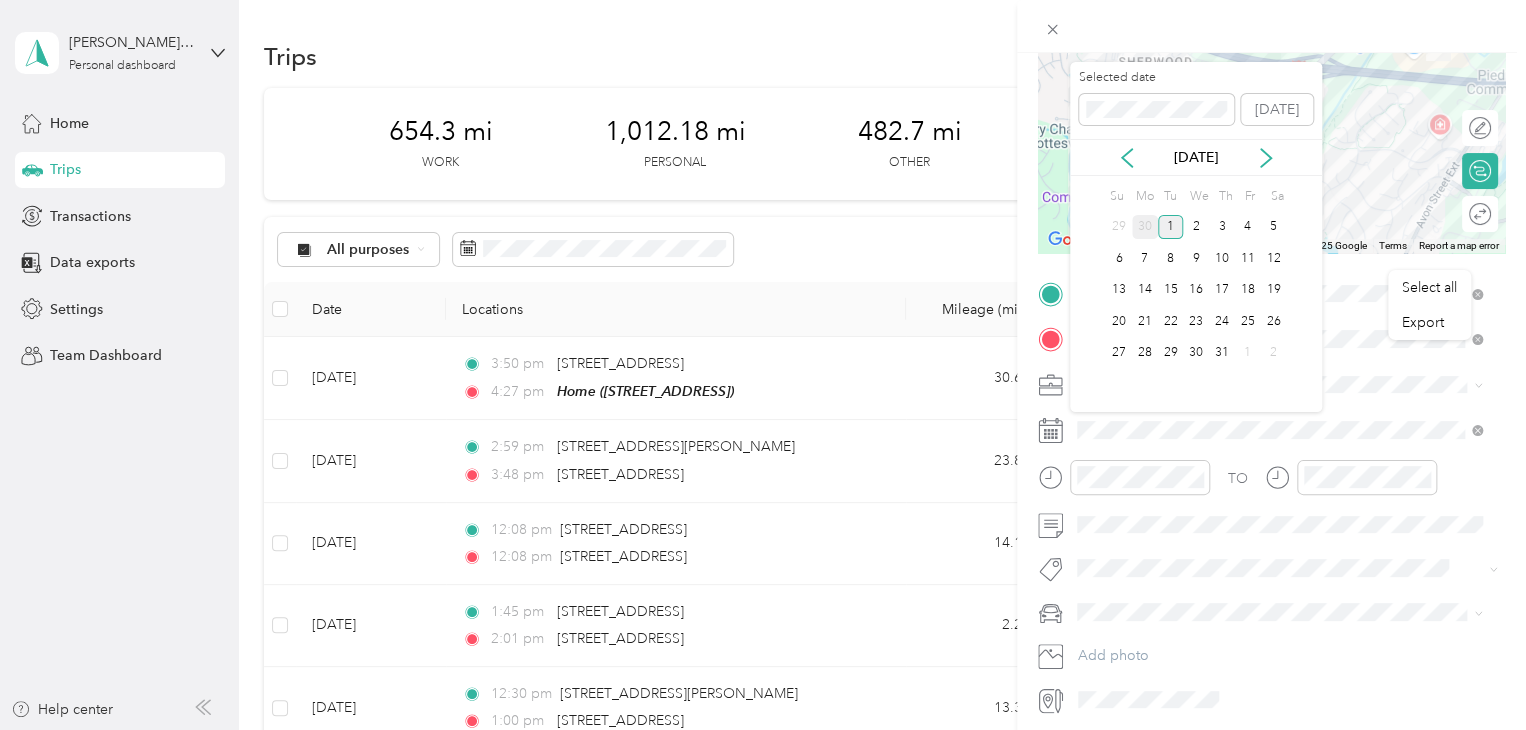 click on "30" at bounding box center [1145, 227] 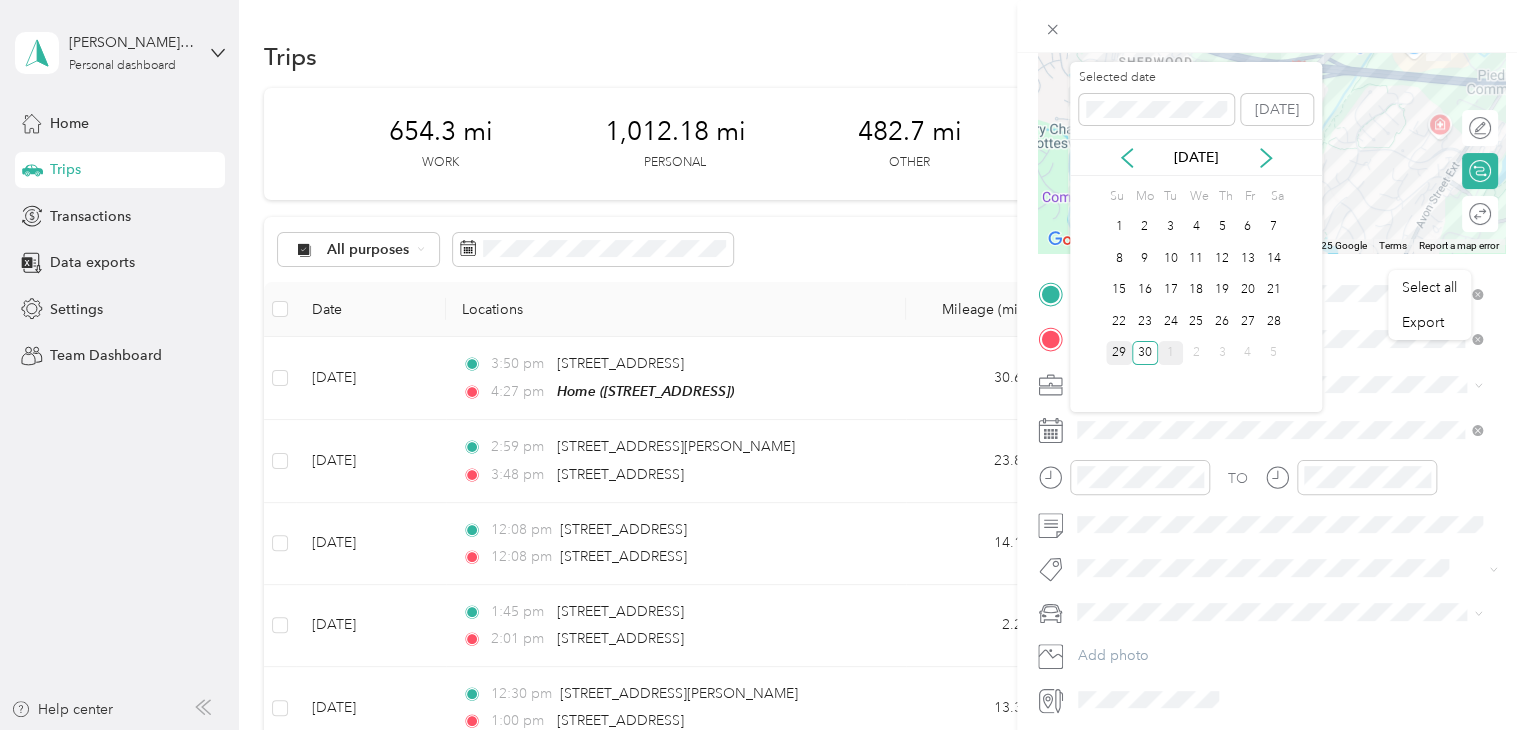 click on "29" at bounding box center (1119, 353) 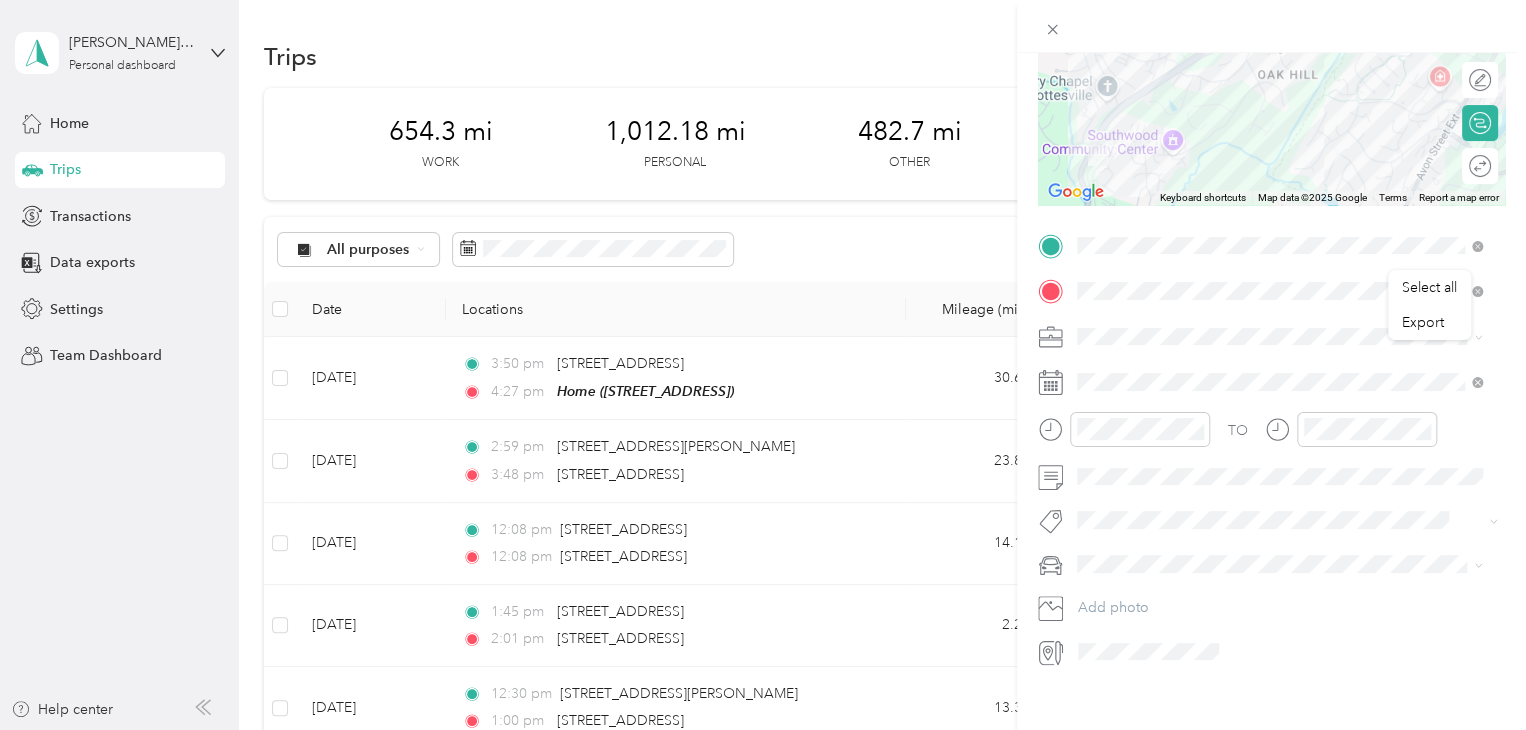 scroll, scrollTop: 273, scrollLeft: 0, axis: vertical 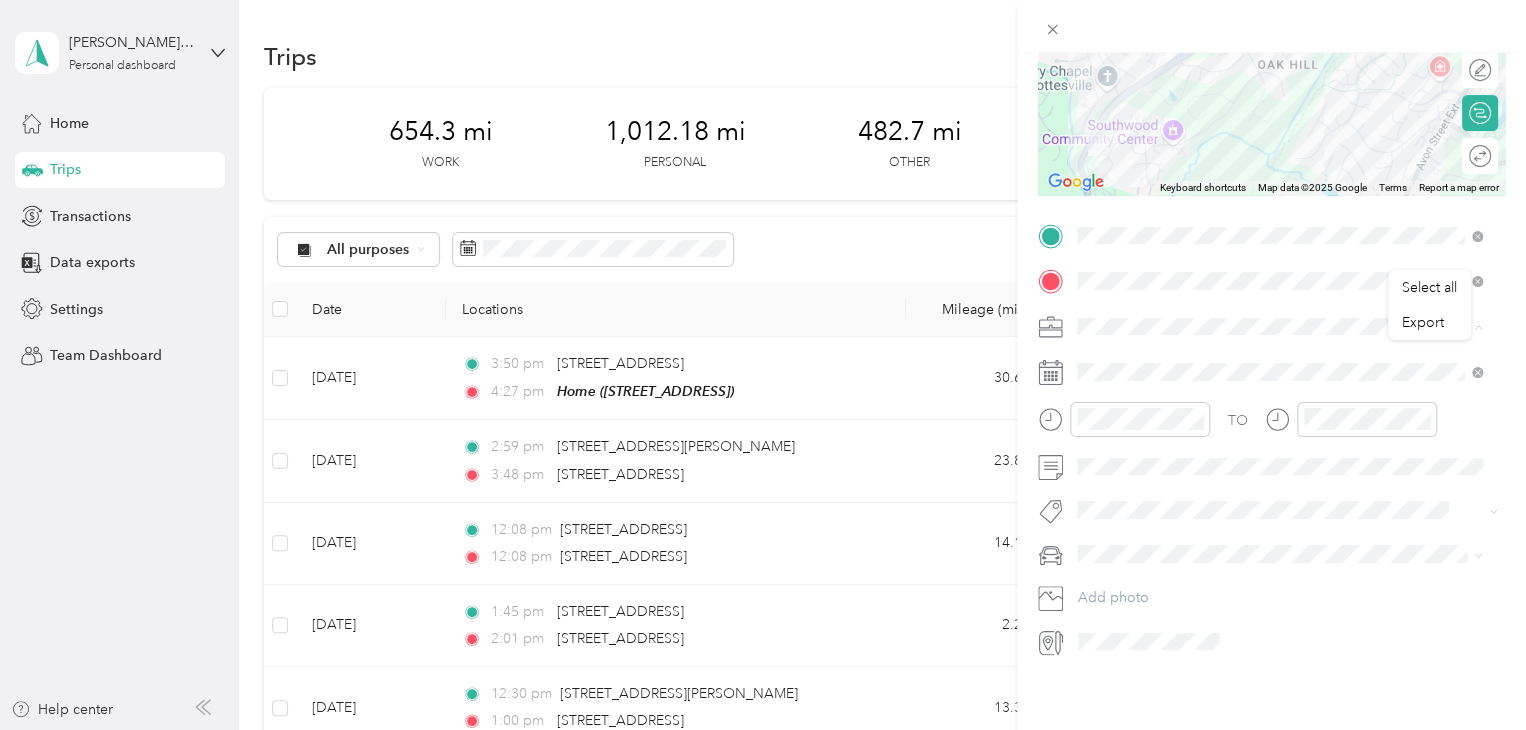 click on "Real Estate" at bounding box center (1117, 416) 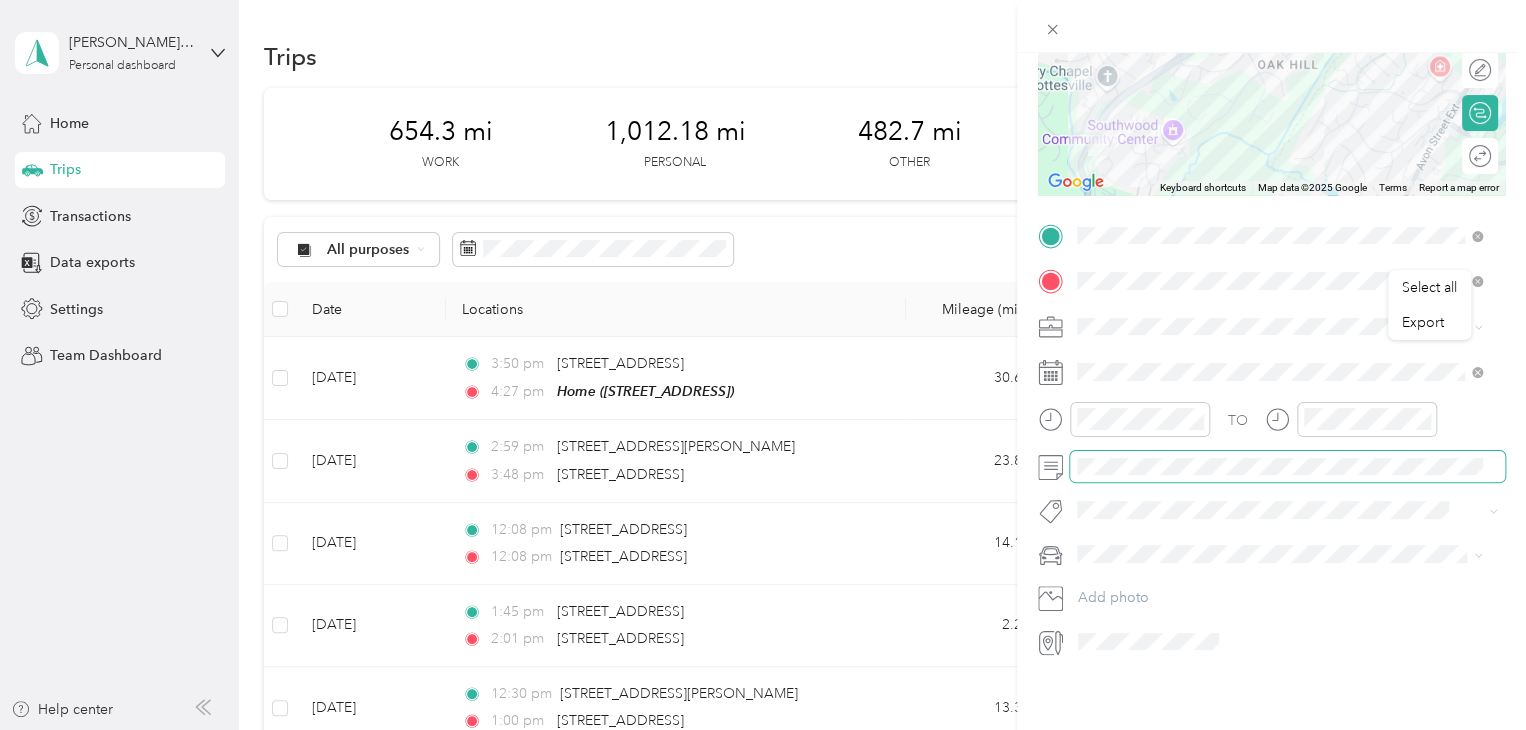 click on "TO Add photo" at bounding box center (1271, 439) 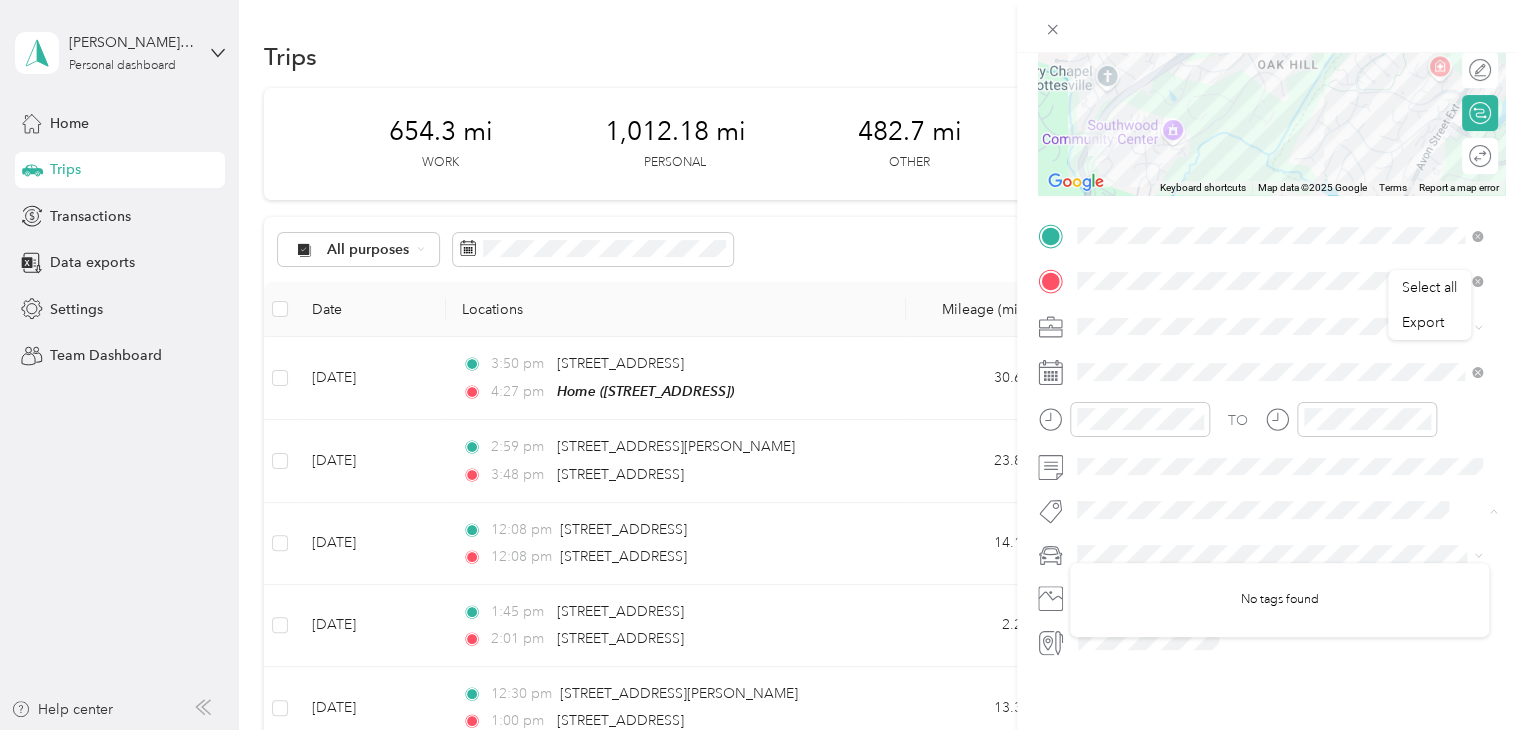 scroll, scrollTop: 0, scrollLeft: 0, axis: both 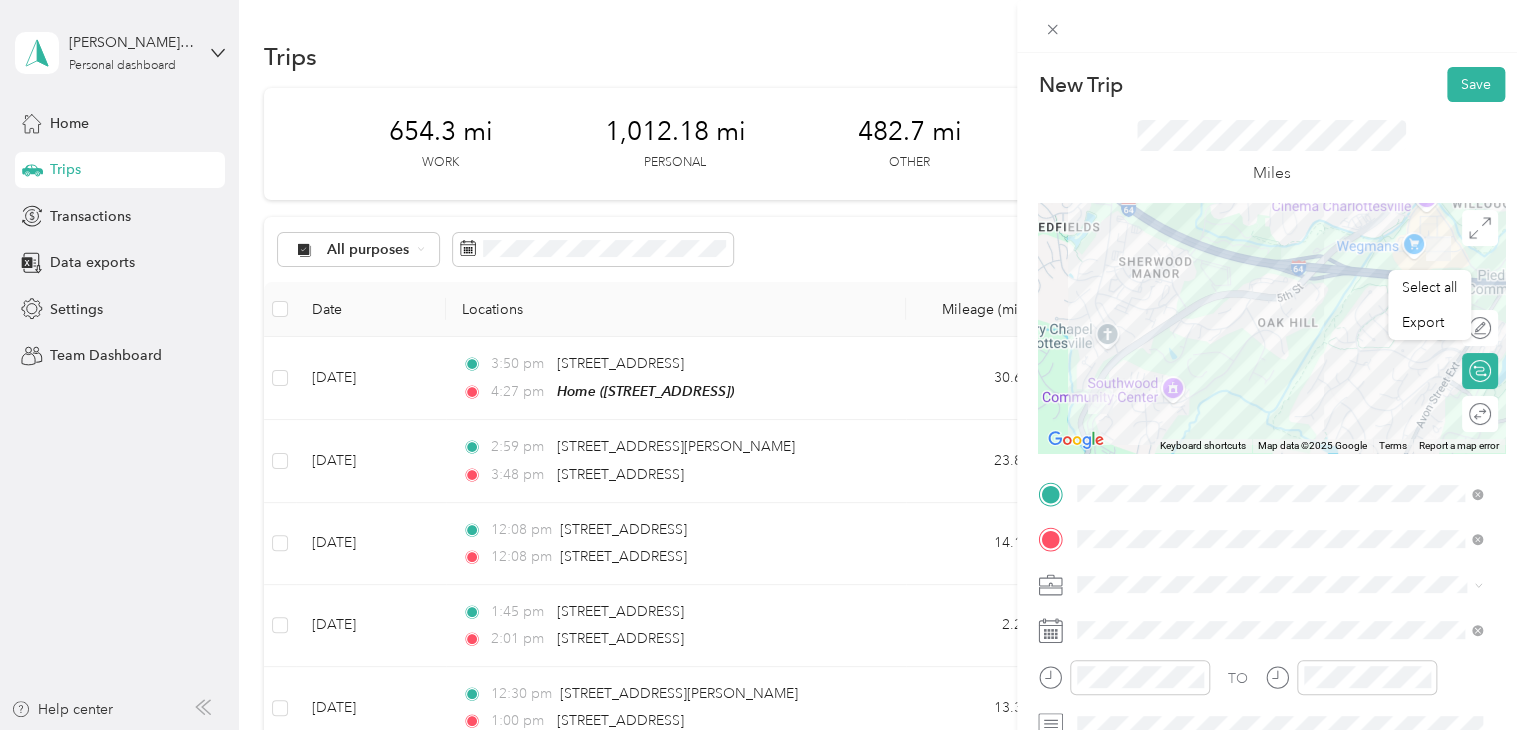 click at bounding box center (1271, 26) 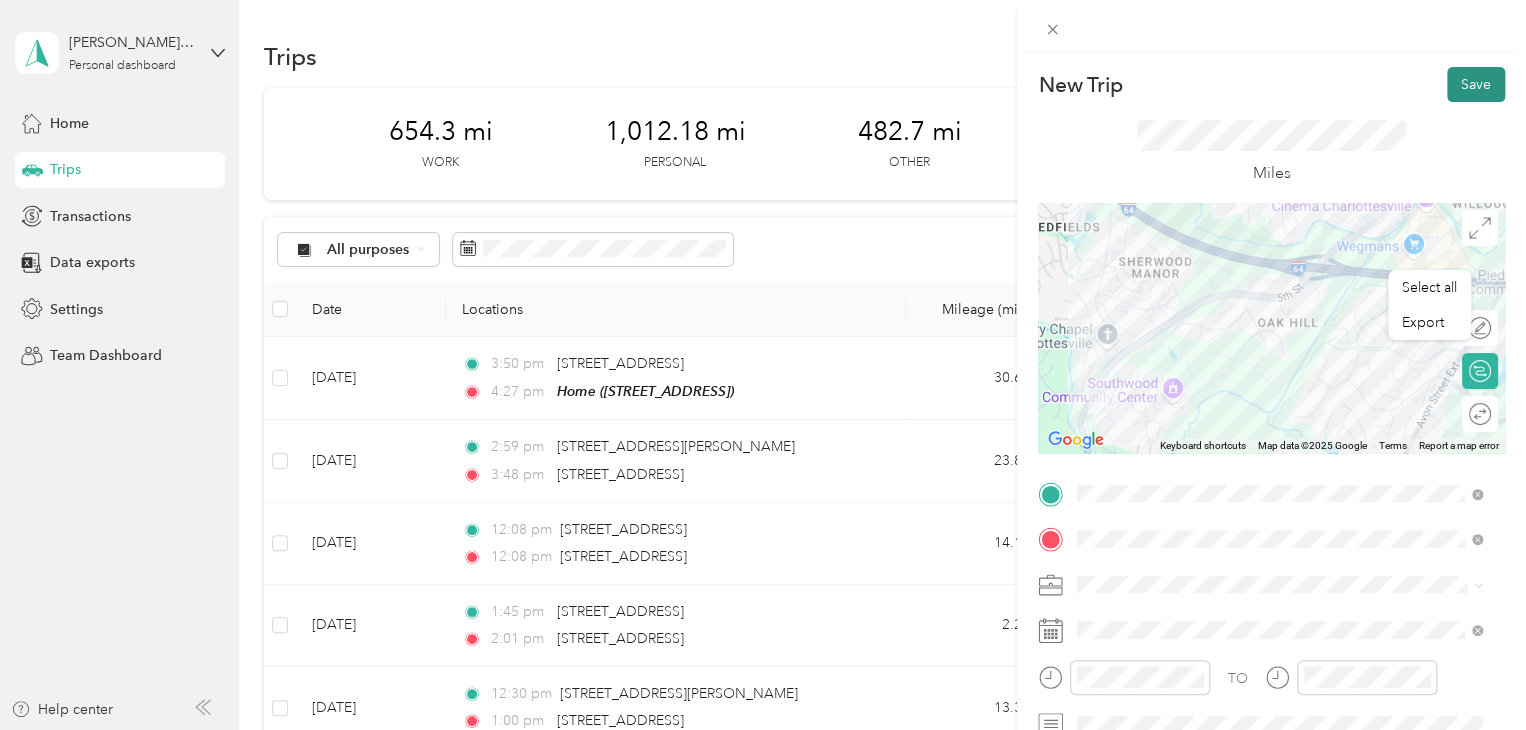 click on "Save" at bounding box center [1476, 84] 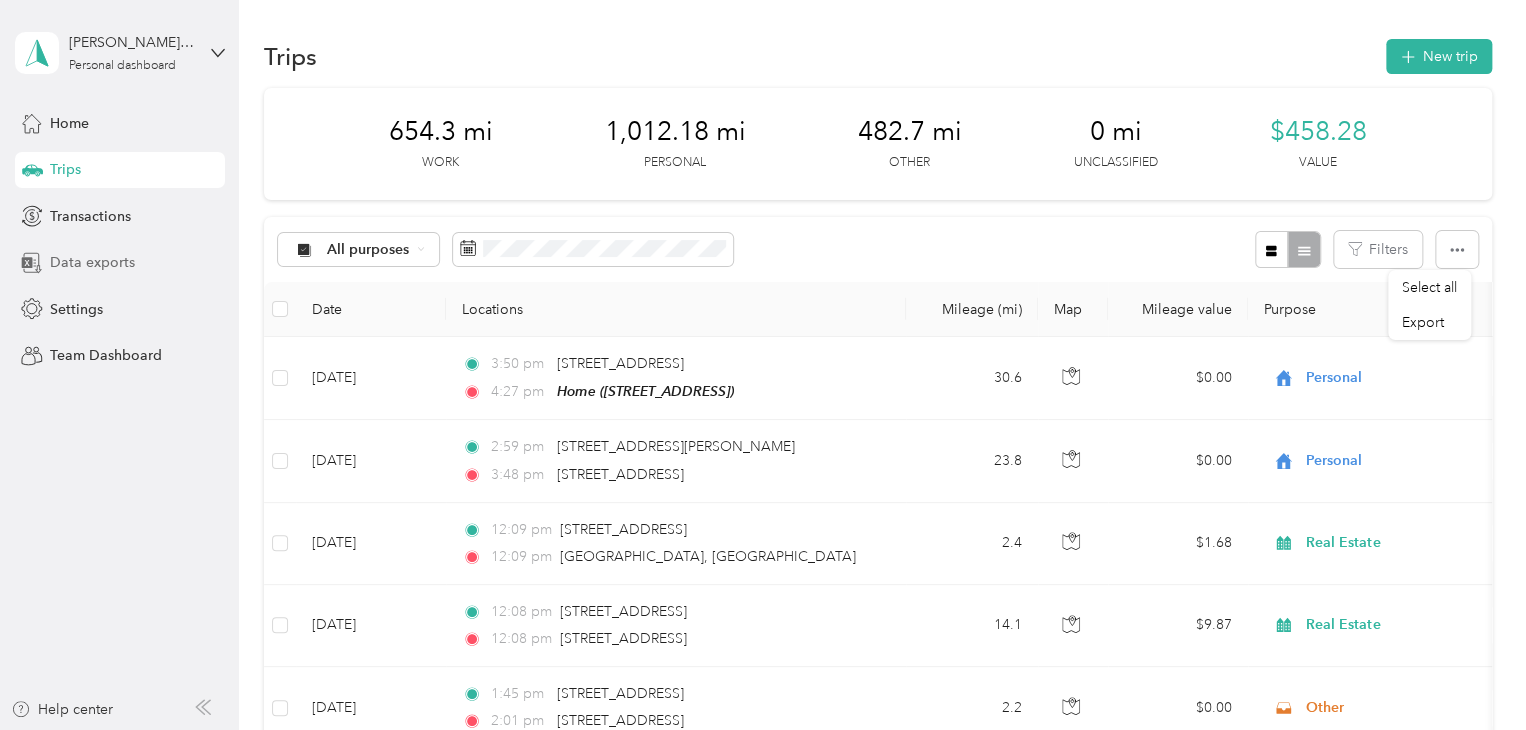 click on "Data exports" at bounding box center (120, 263) 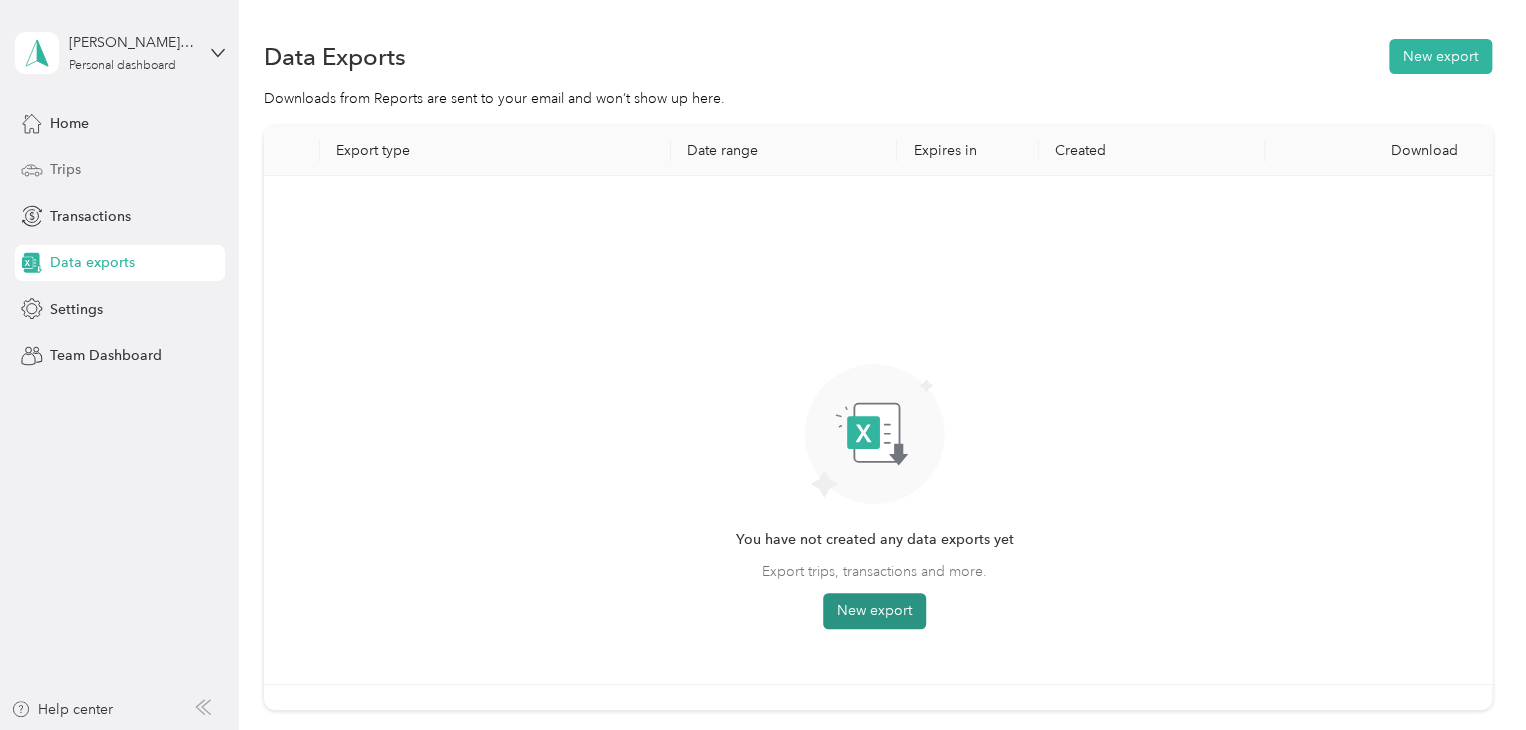 click on "New export" at bounding box center (874, 611) 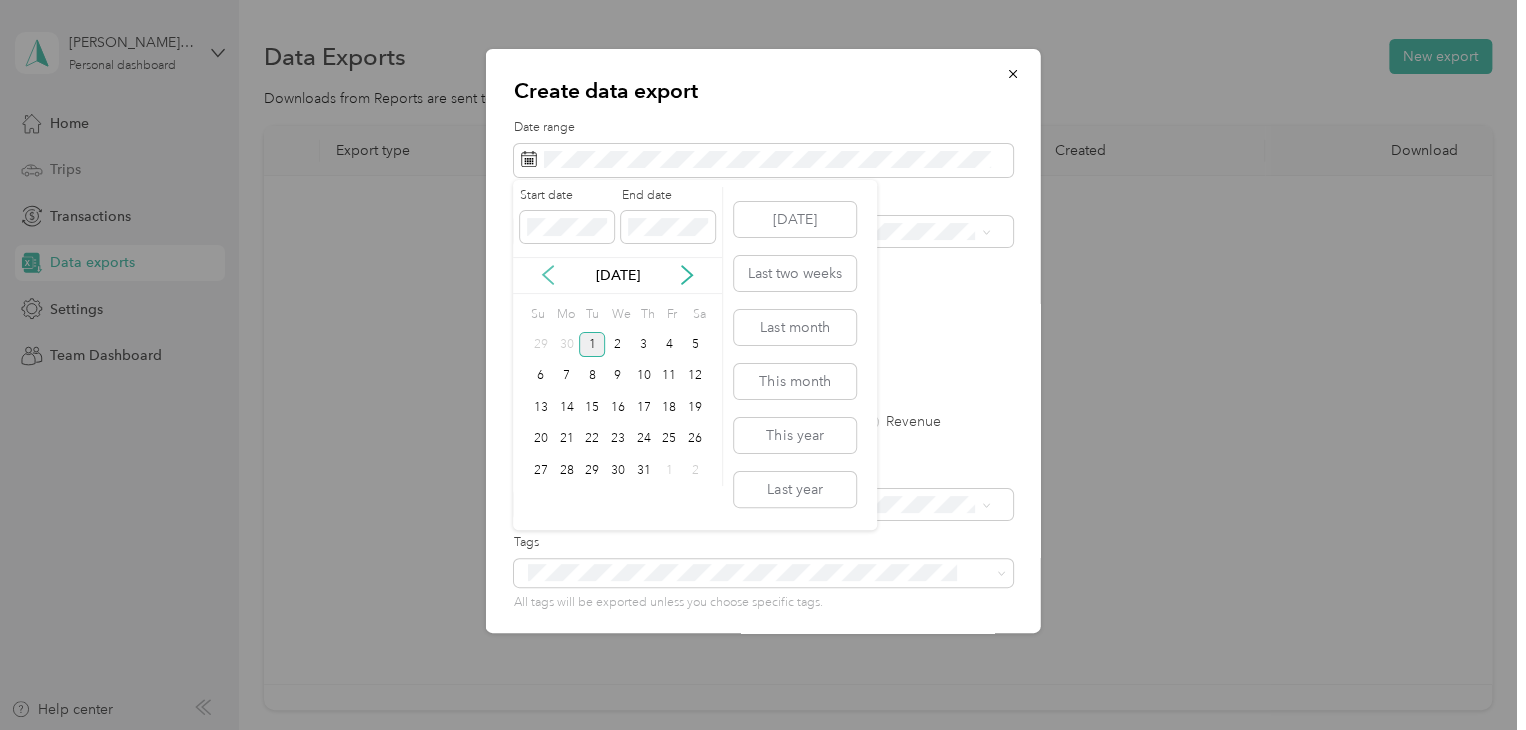 click 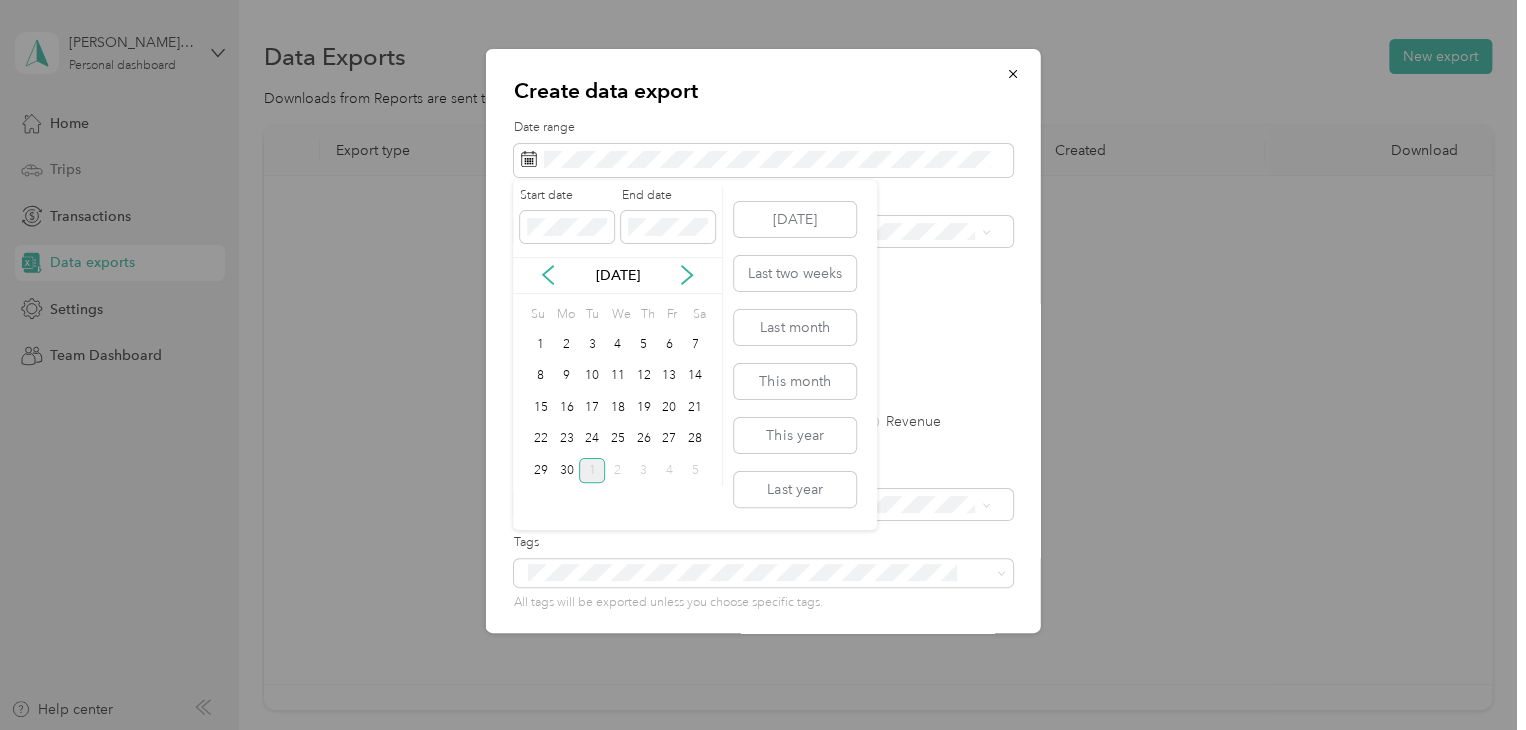 drag, startPoint x: 540, startPoint y: 342, endPoint x: 608, endPoint y: 300, distance: 79.924965 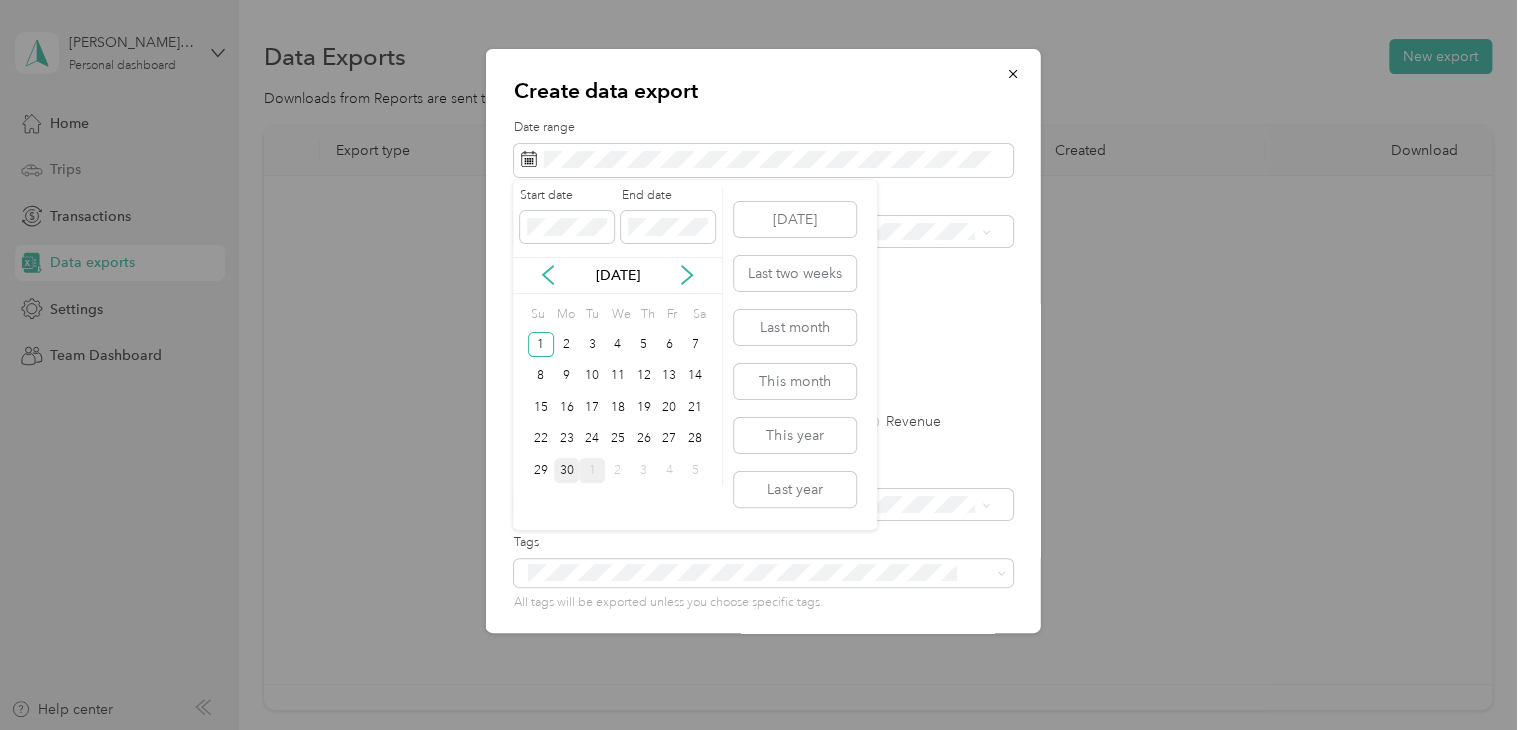 click on "30" at bounding box center [567, 470] 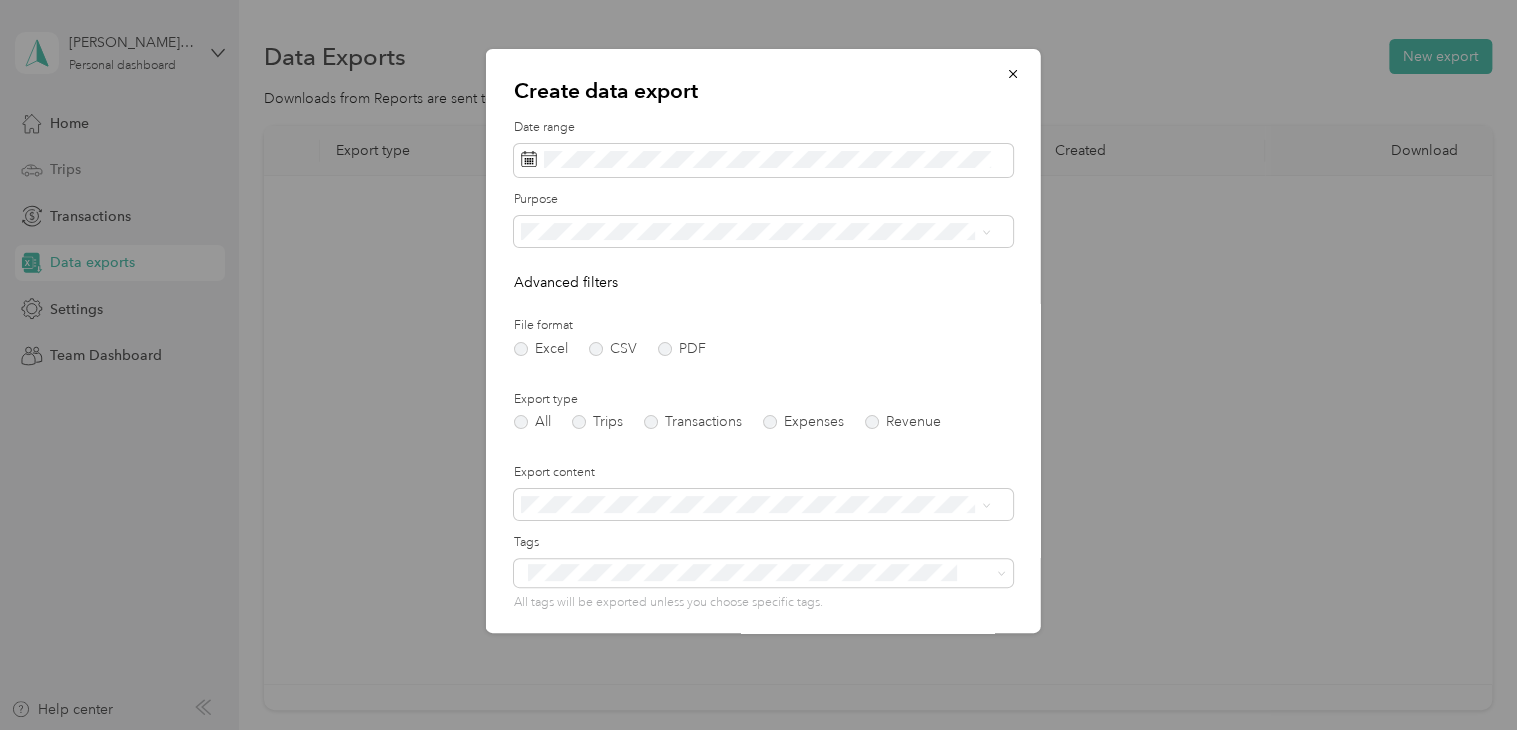 click on "Other" at bounding box center (755, 403) 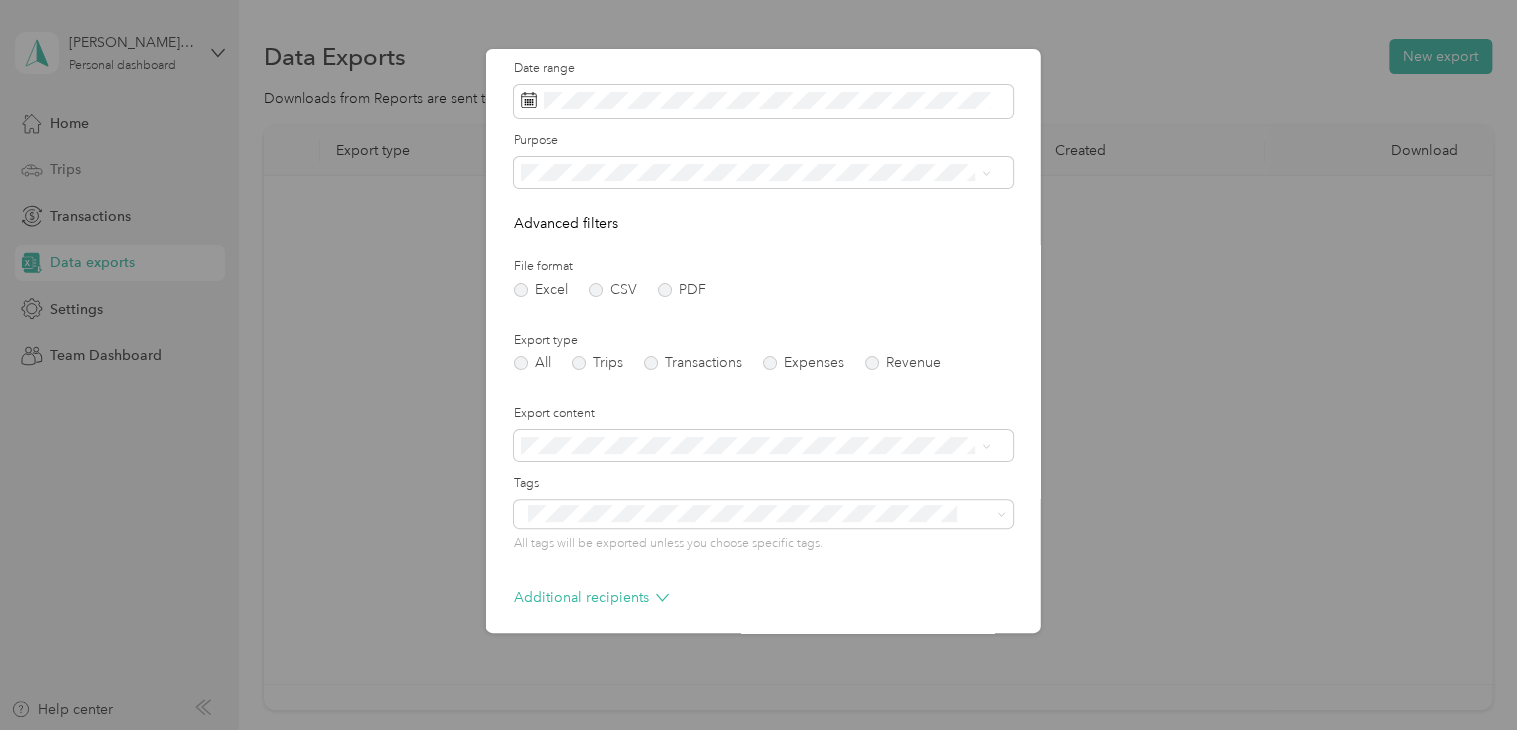 scroll, scrollTop: 143, scrollLeft: 0, axis: vertical 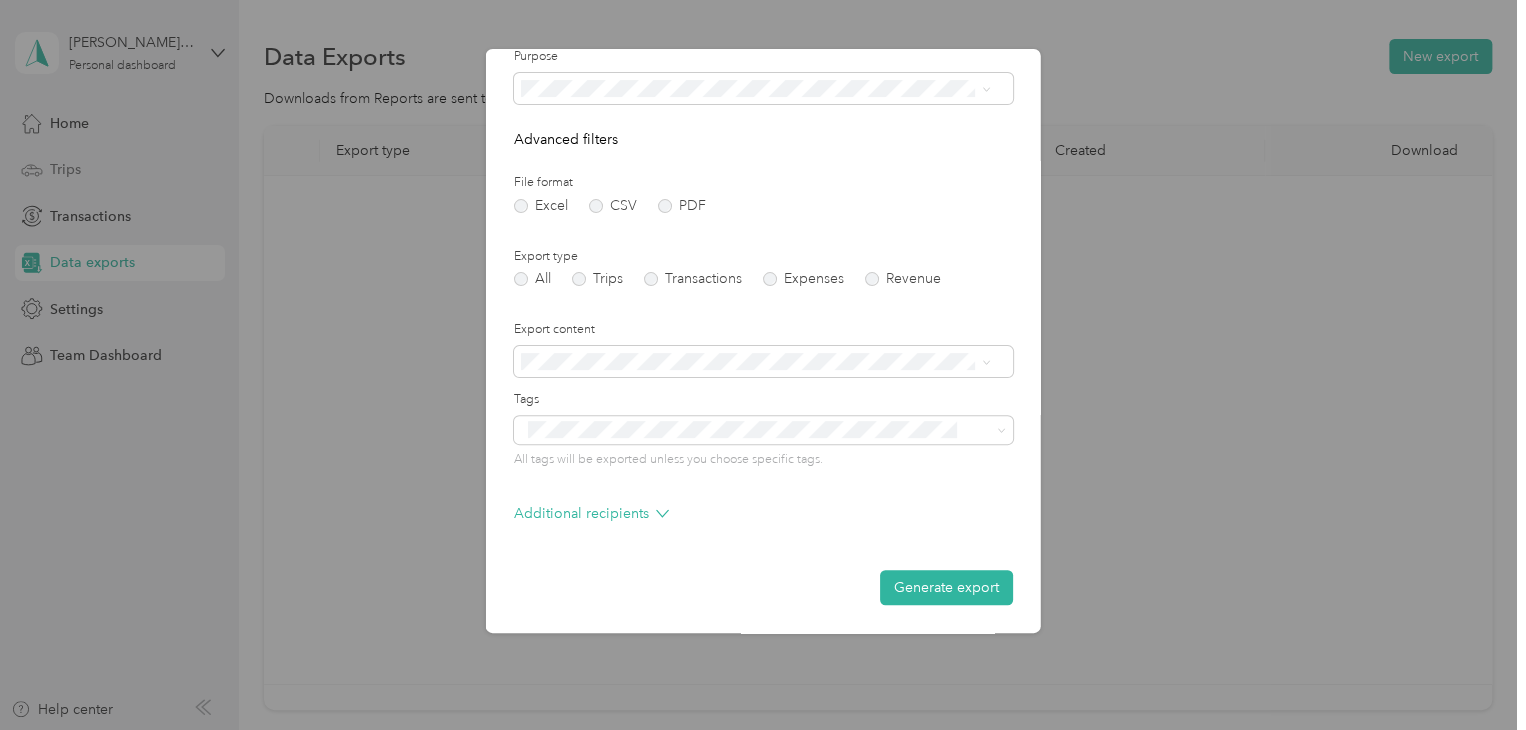 click on "Generate export" at bounding box center [946, 587] 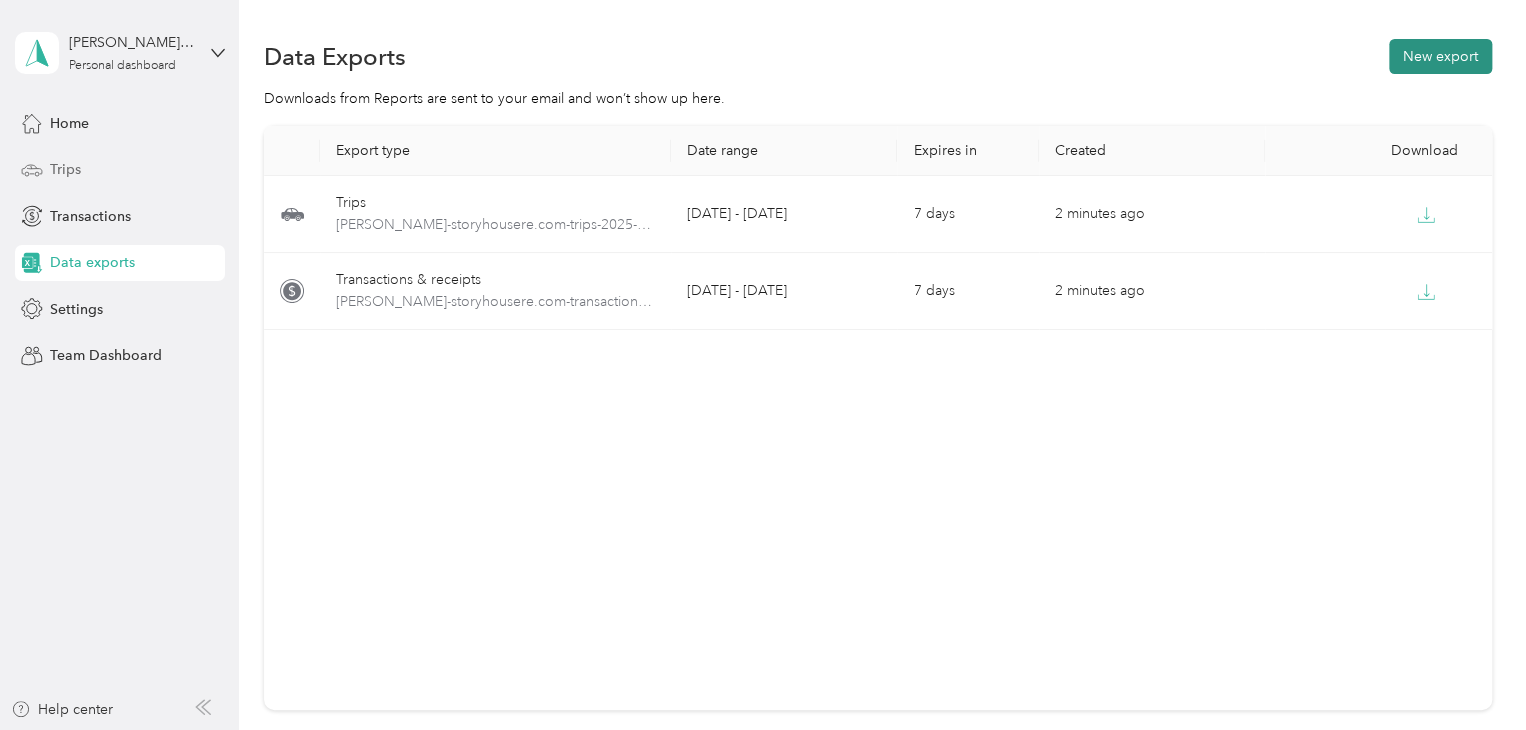 click on "New export" at bounding box center (1440, 56) 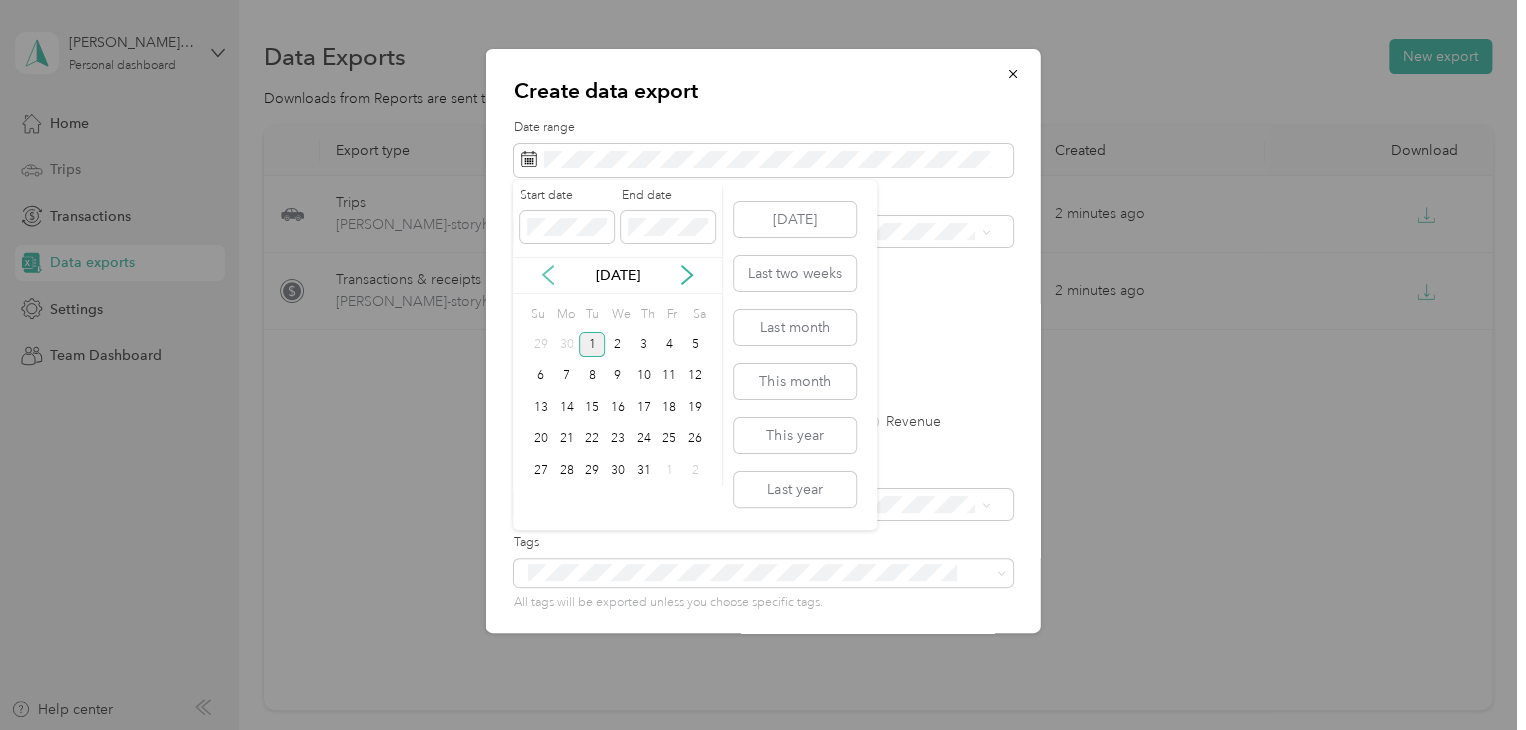 click 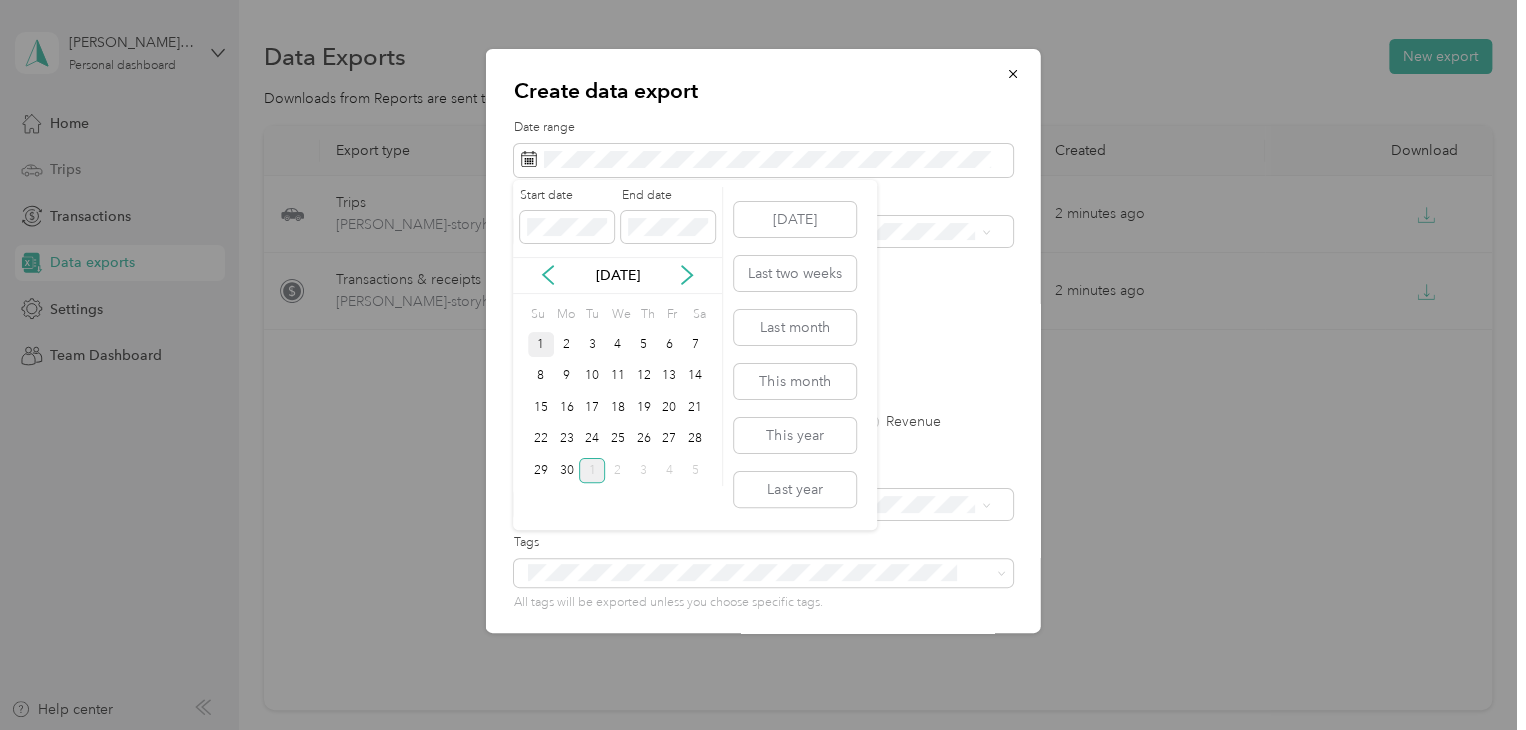 click on "1" at bounding box center [541, 344] 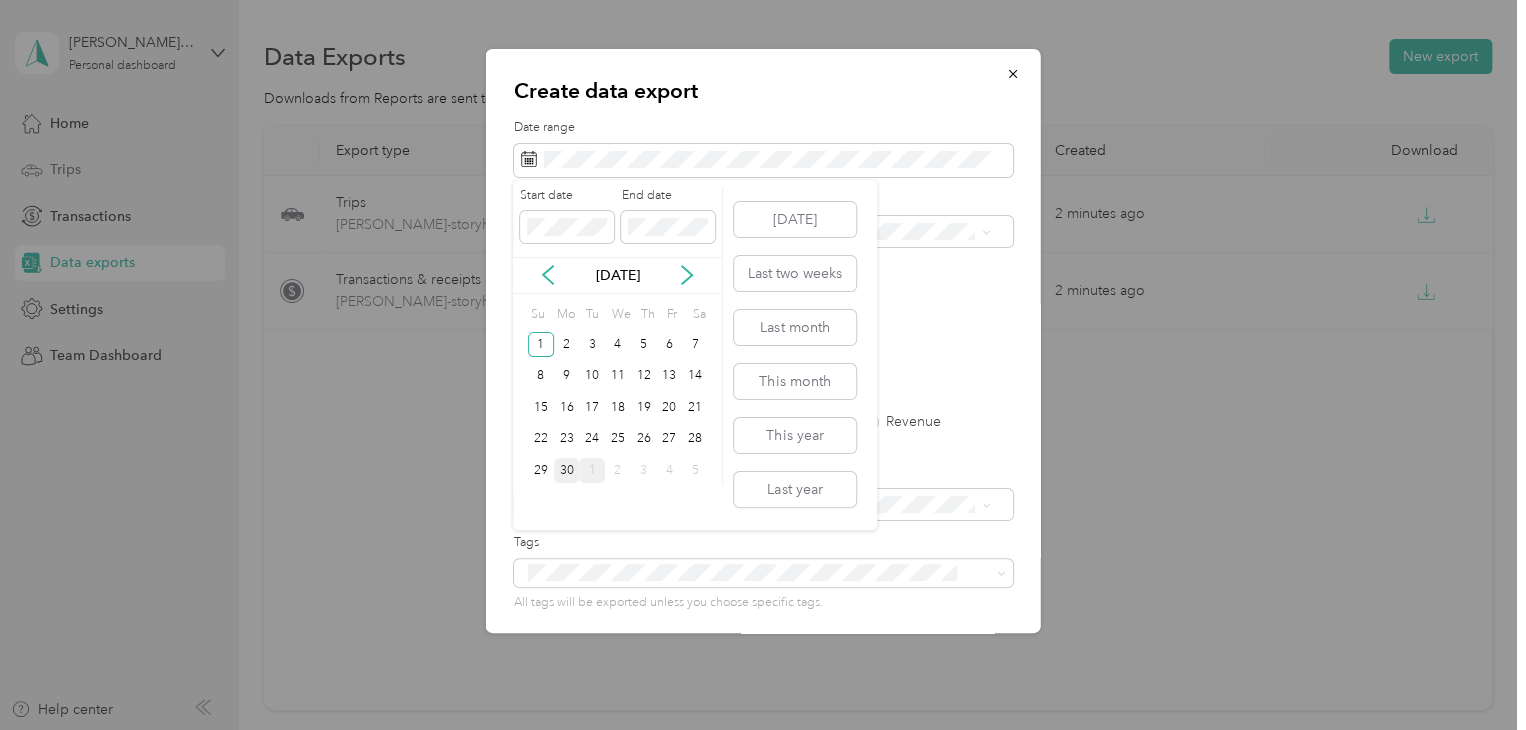 click on "30" at bounding box center [567, 470] 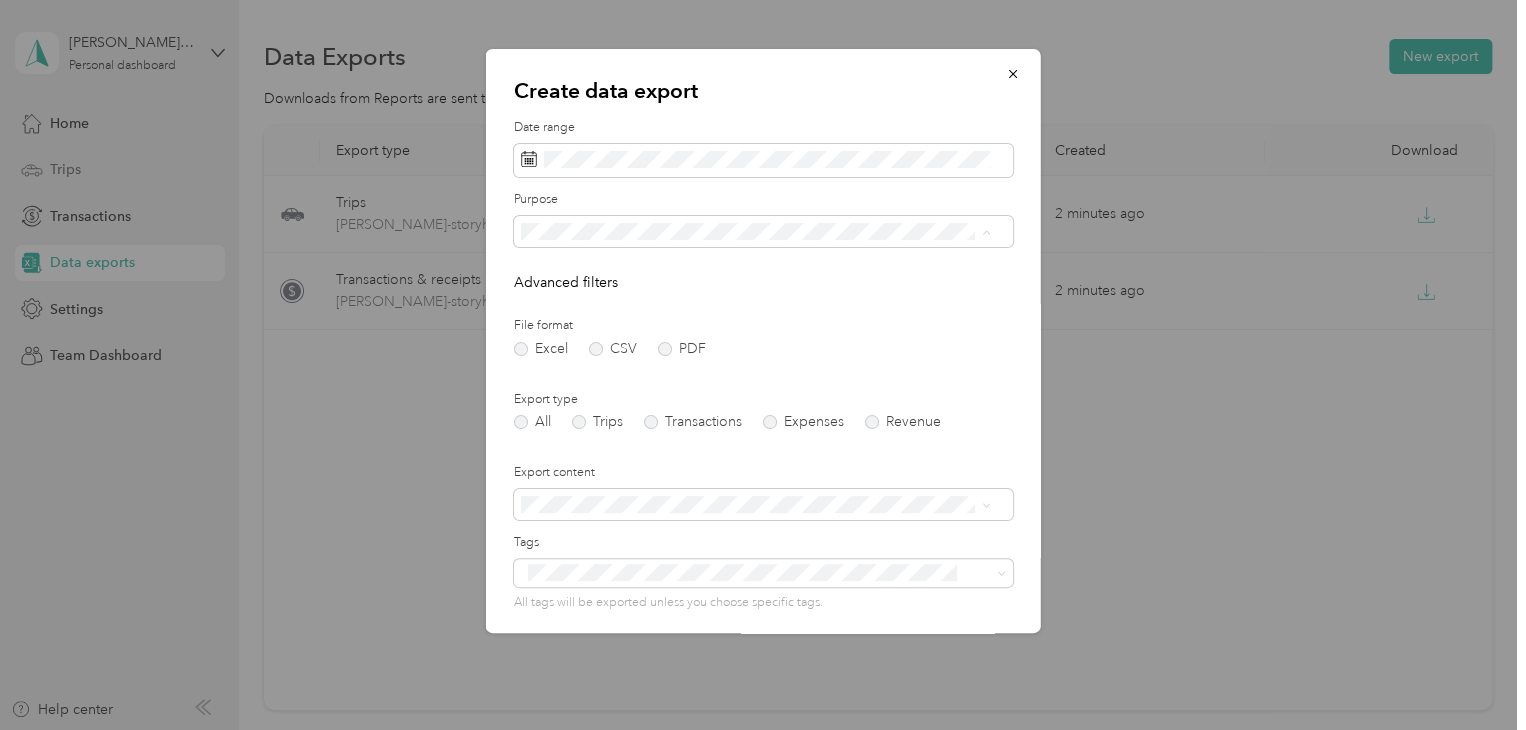 click on "Other" at bounding box center (755, 407) 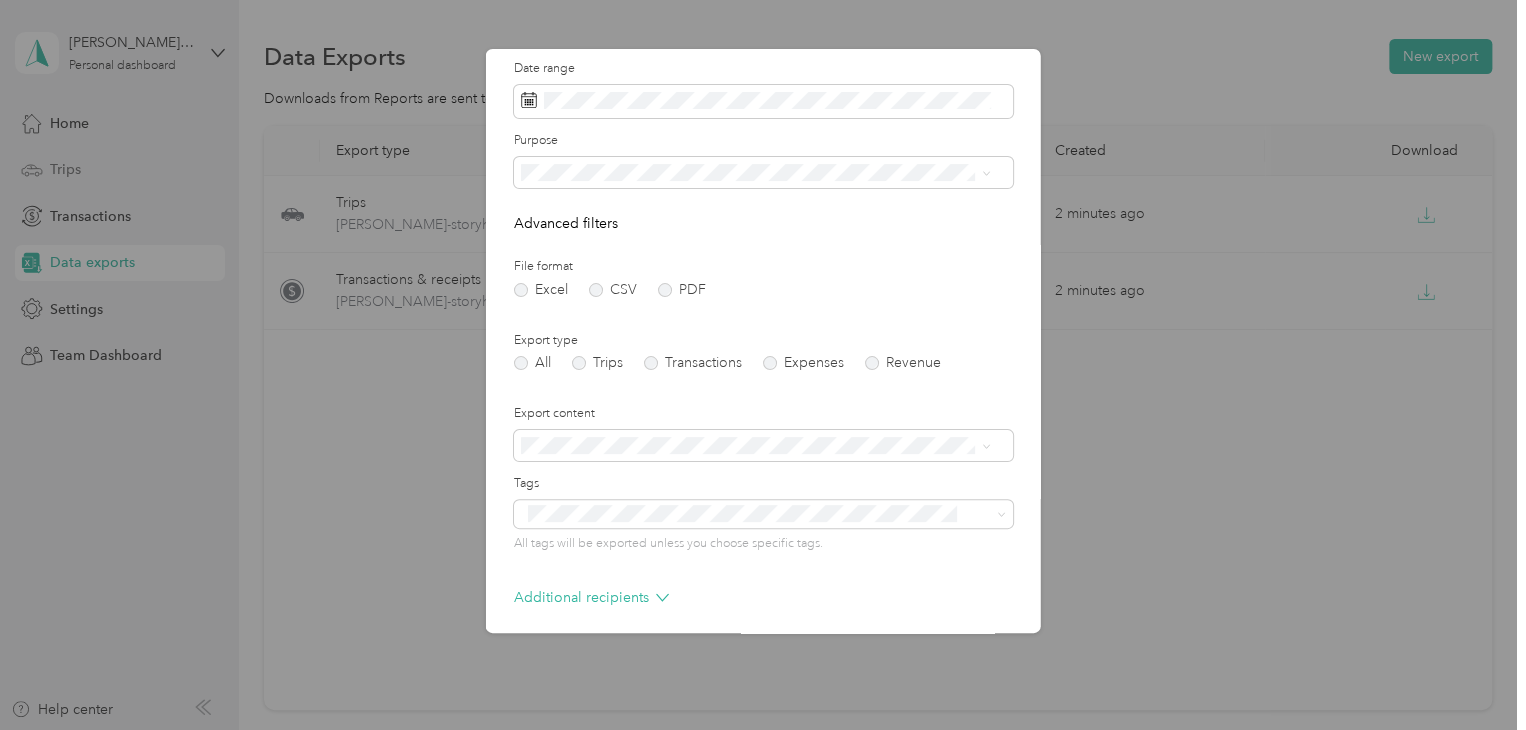 scroll, scrollTop: 143, scrollLeft: 0, axis: vertical 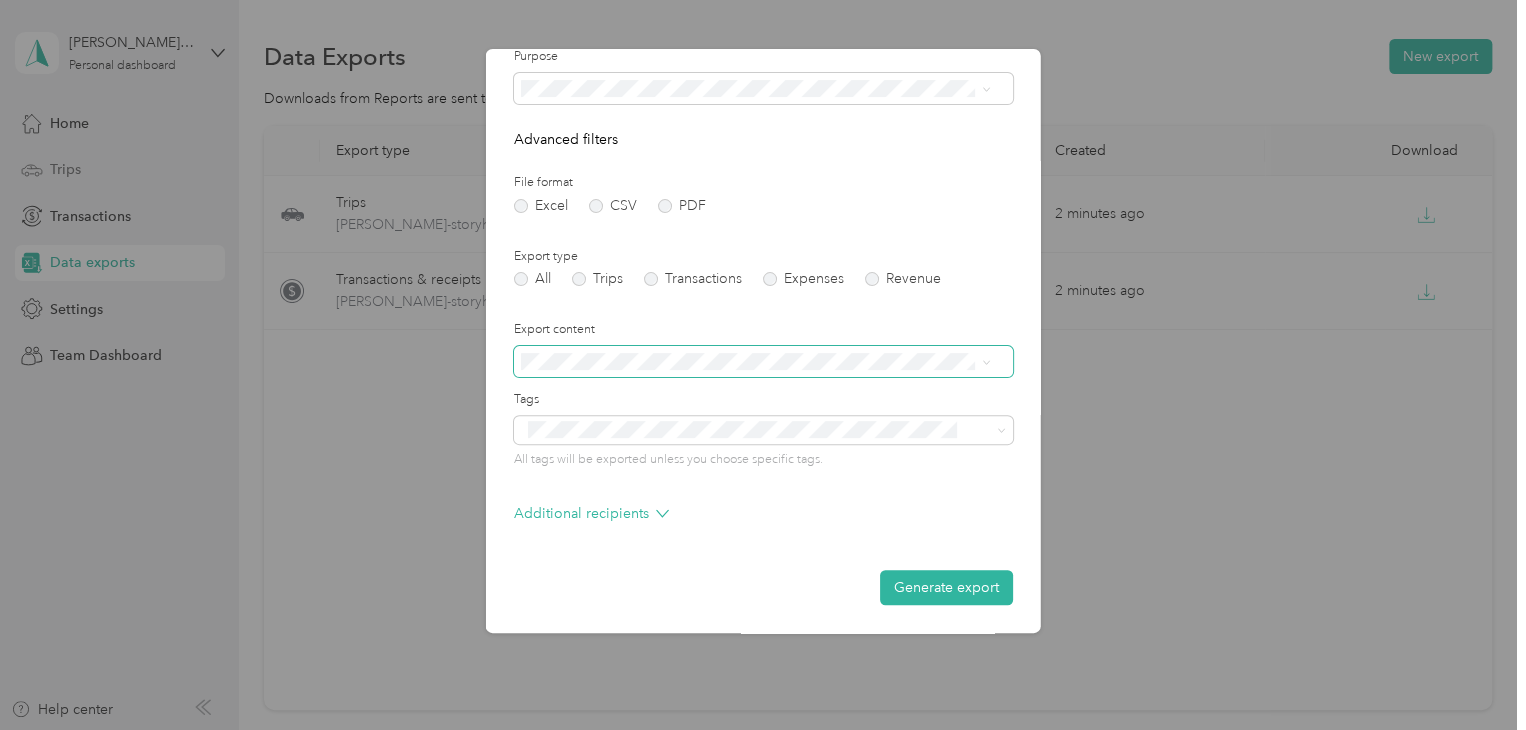 click at bounding box center [763, 362] 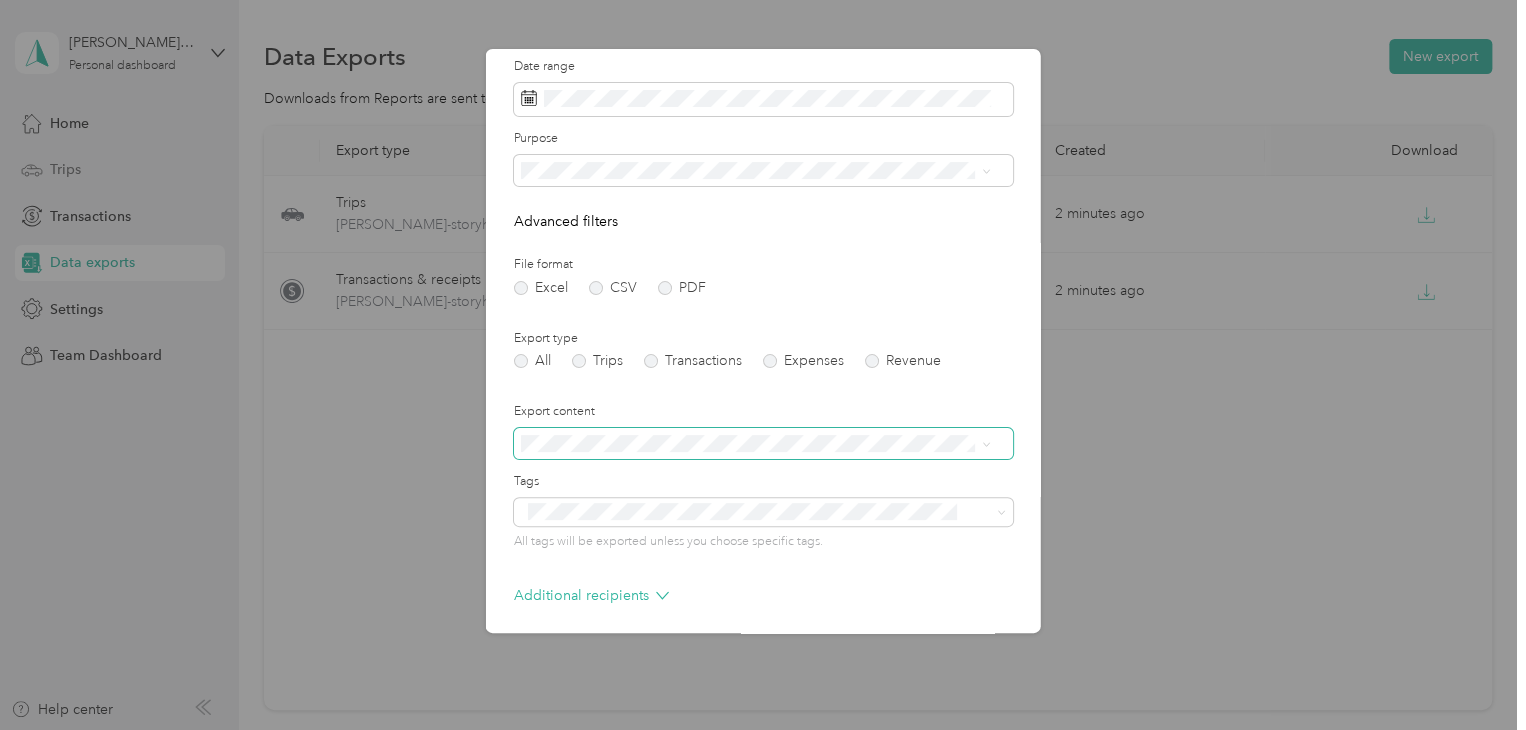 scroll, scrollTop: 0, scrollLeft: 0, axis: both 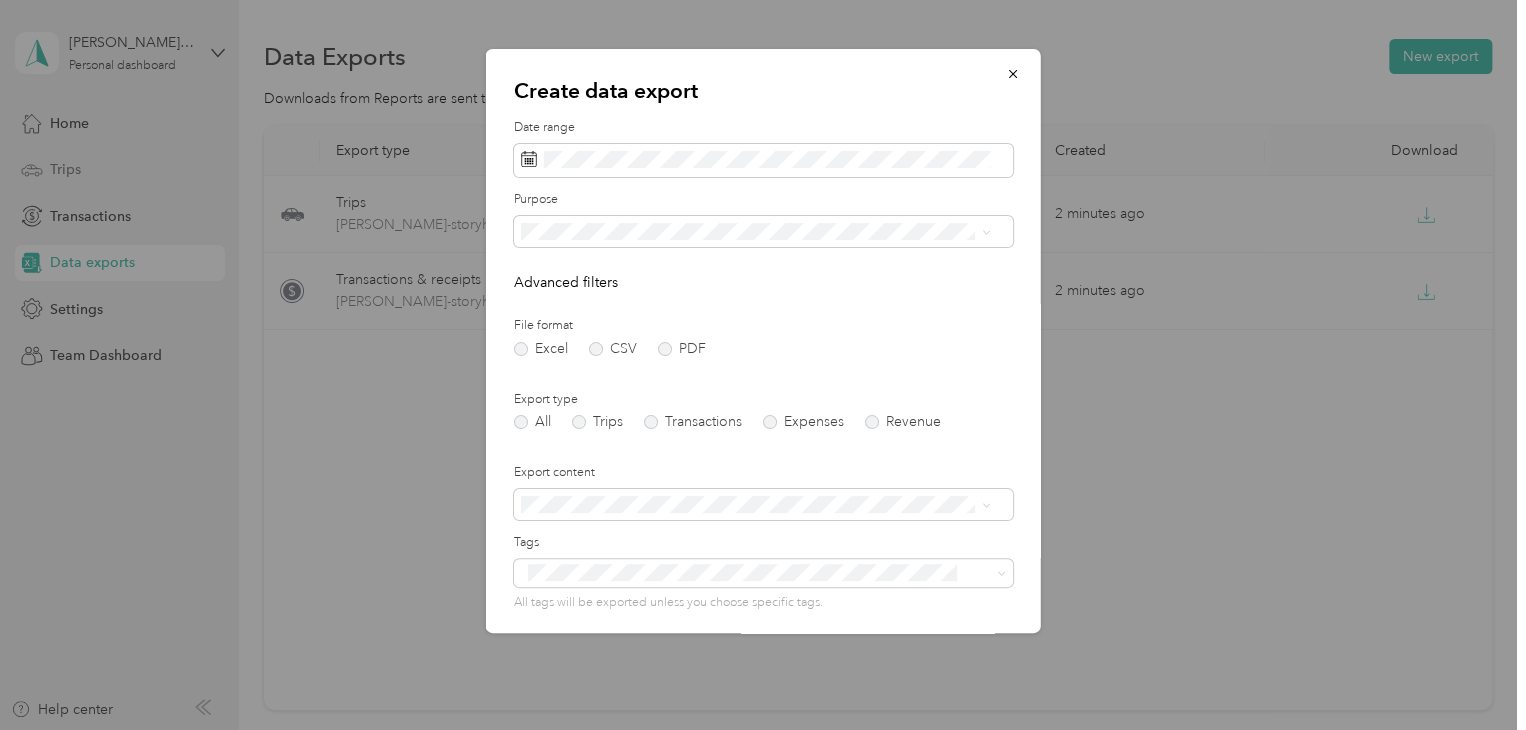 click on "Purpose" at bounding box center (763, 200) 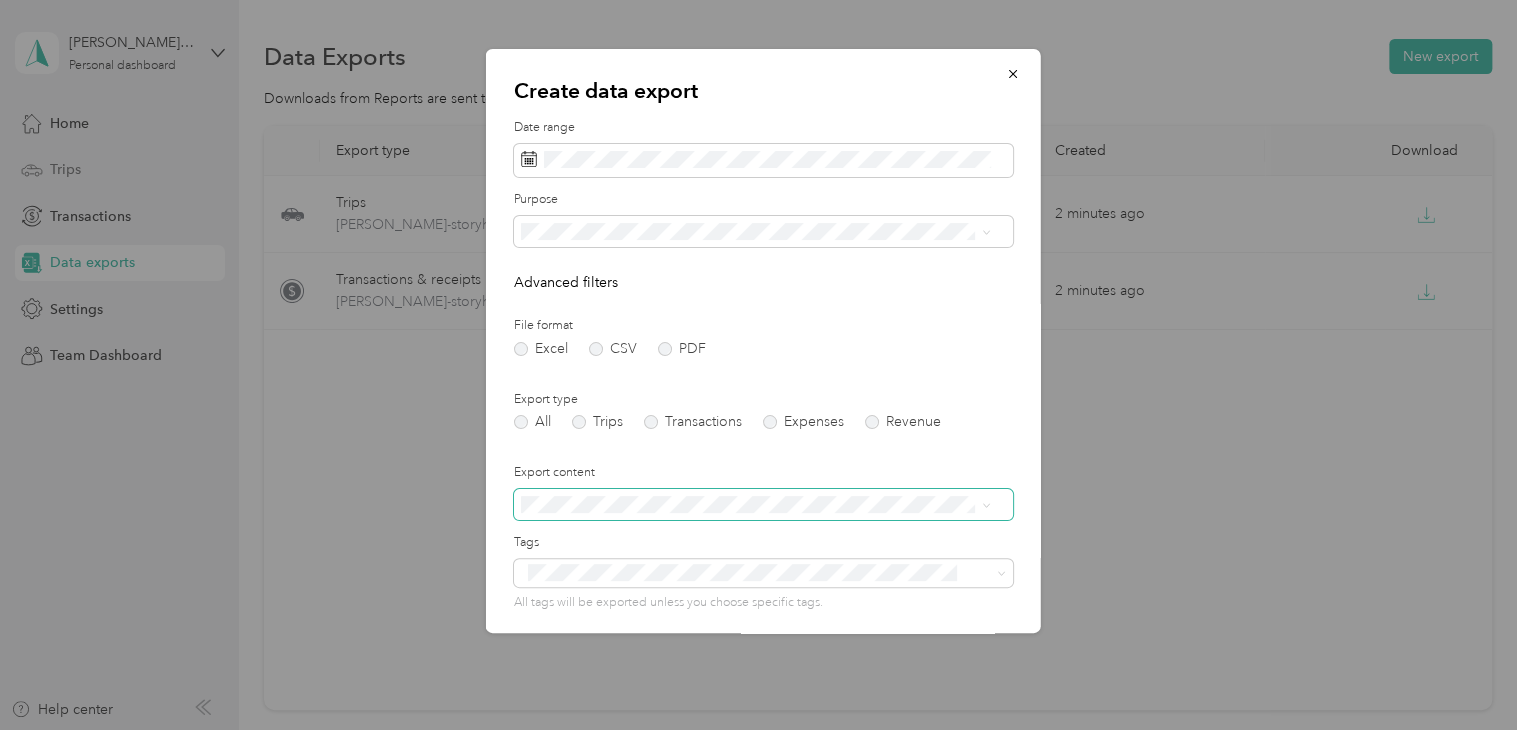 click at bounding box center [763, 505] 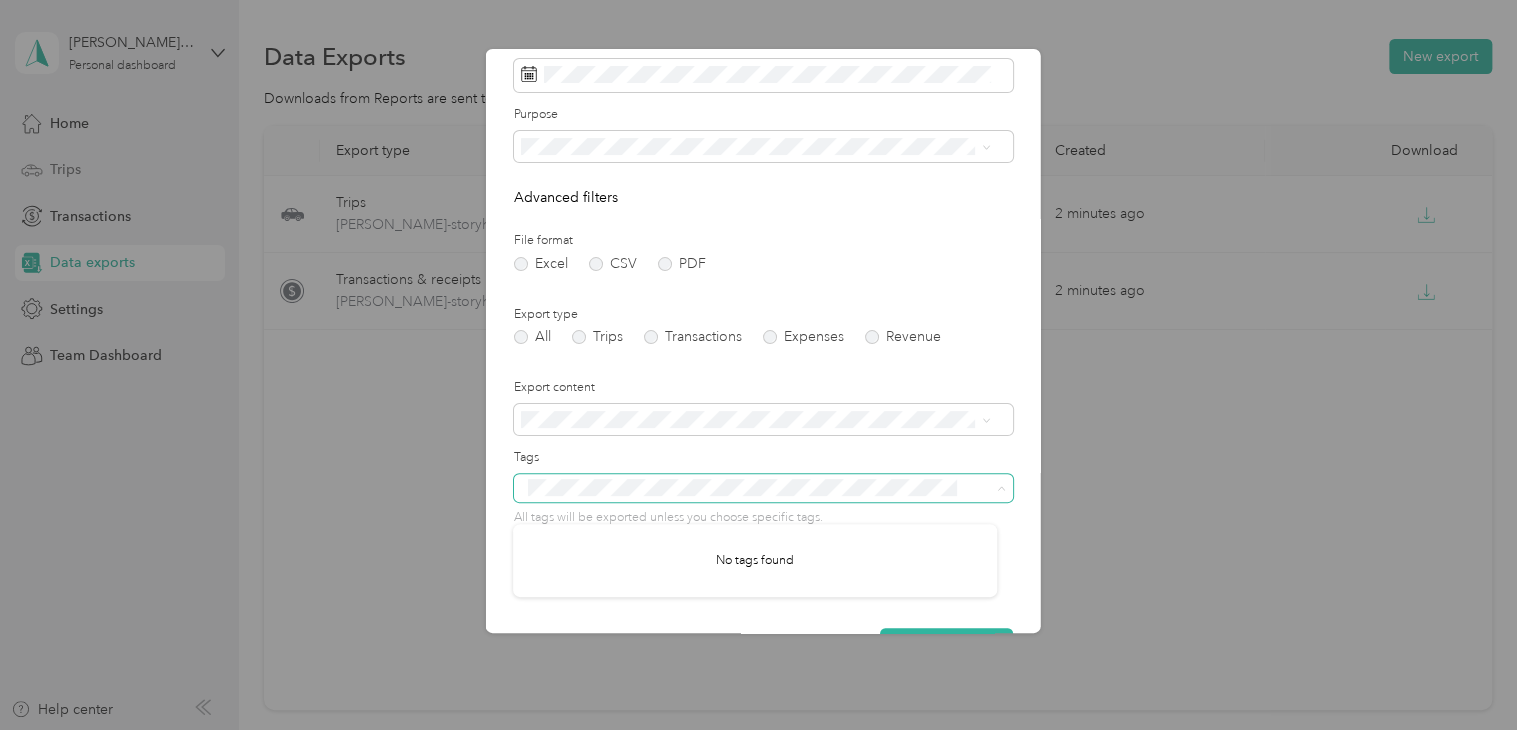 scroll, scrollTop: 0, scrollLeft: 0, axis: both 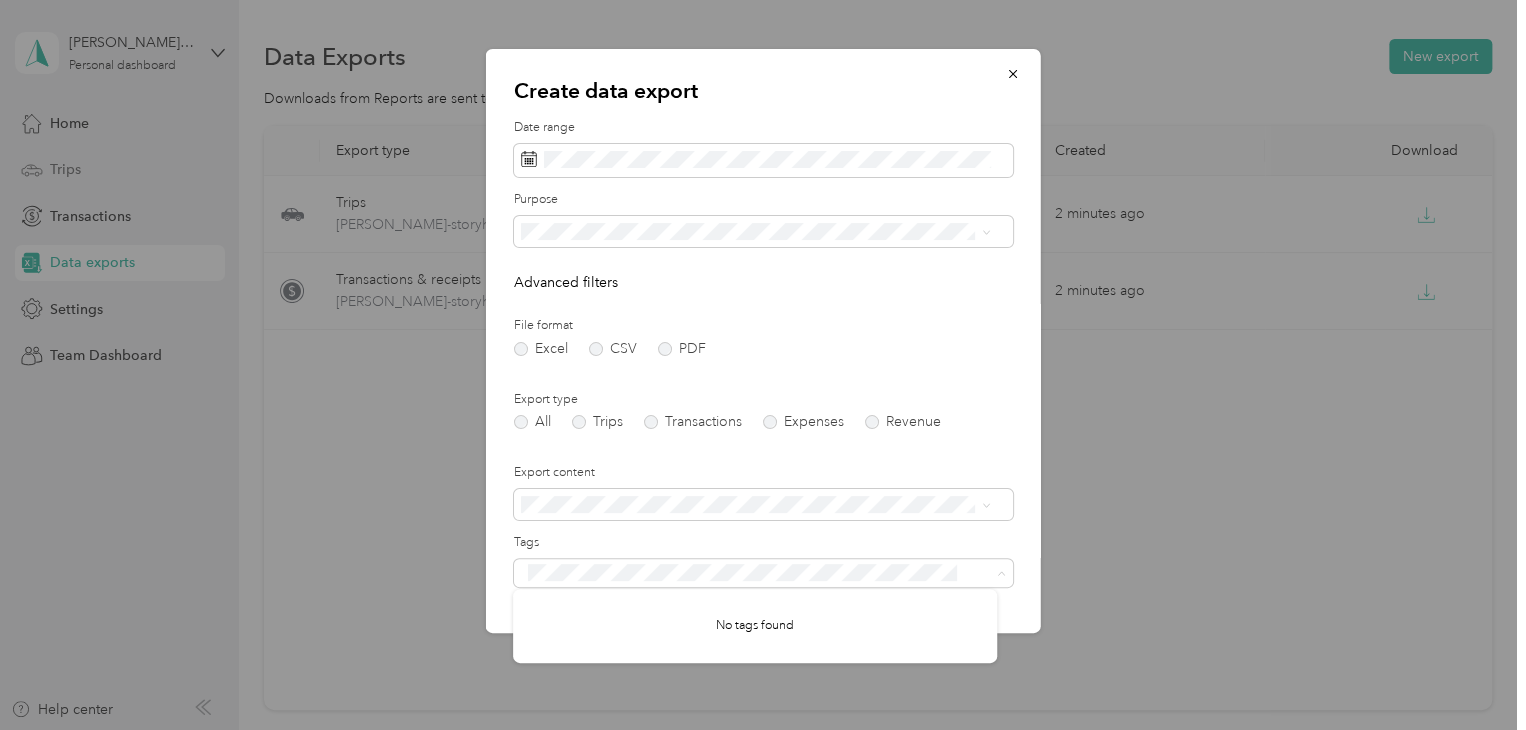 click on "Date range   Purpose   Advanced filters   File format   Excel CSV PDF Export type   All Trips Transactions Expenses Revenue Export content   Tags   All tags will be exported unless you choose specific tags. Additional recipients Generate export" at bounding box center [763, 433] 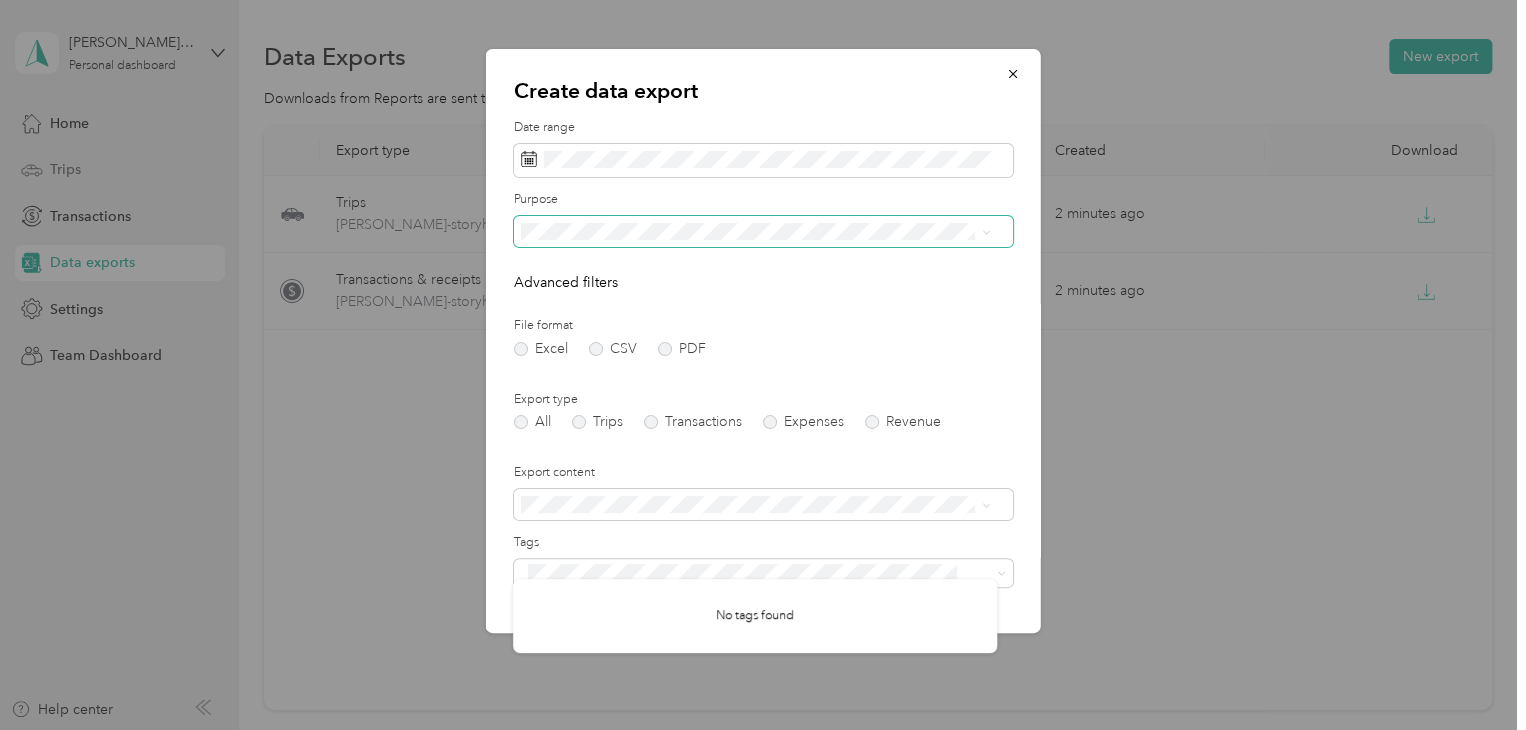click at bounding box center [763, 232] 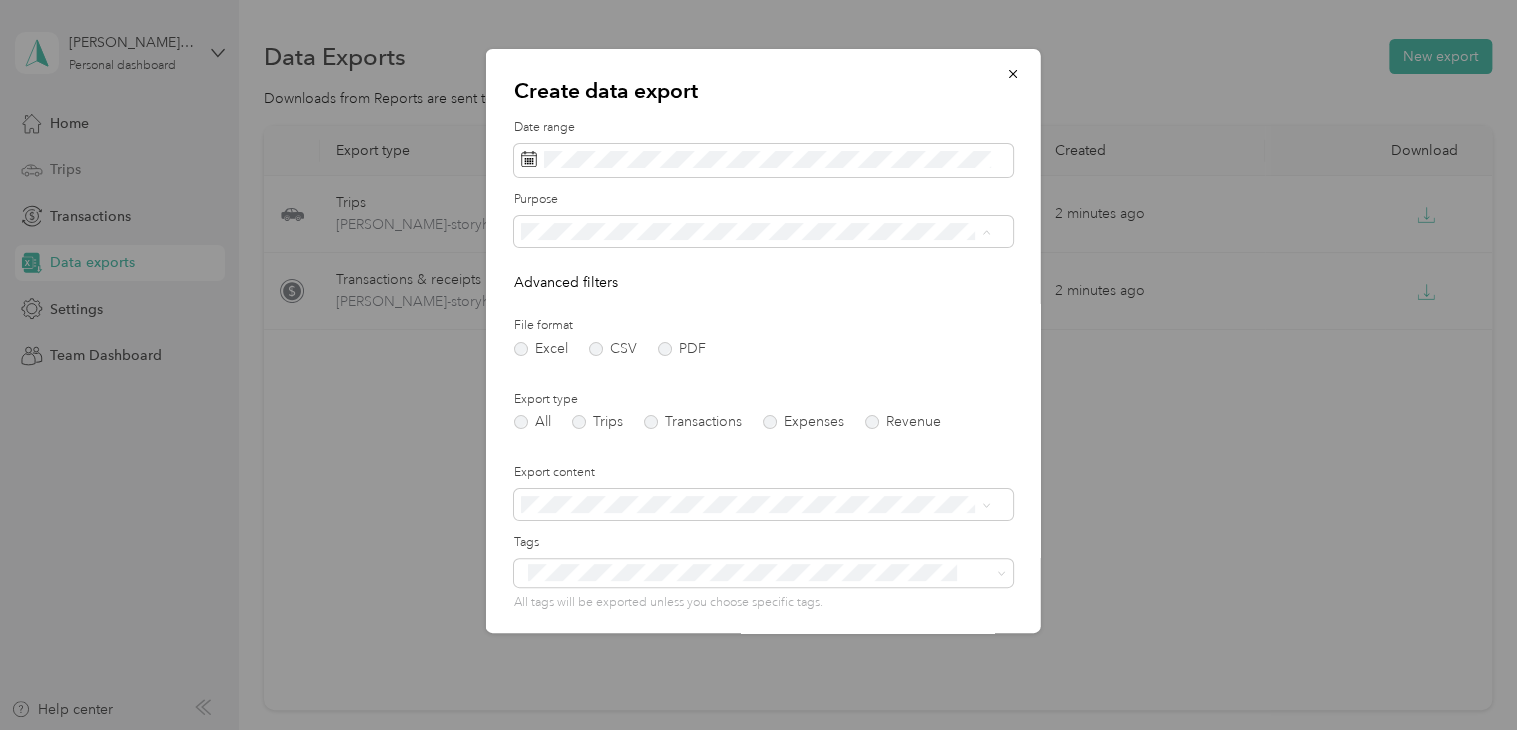 click on "Real Estate" at bounding box center (755, 372) 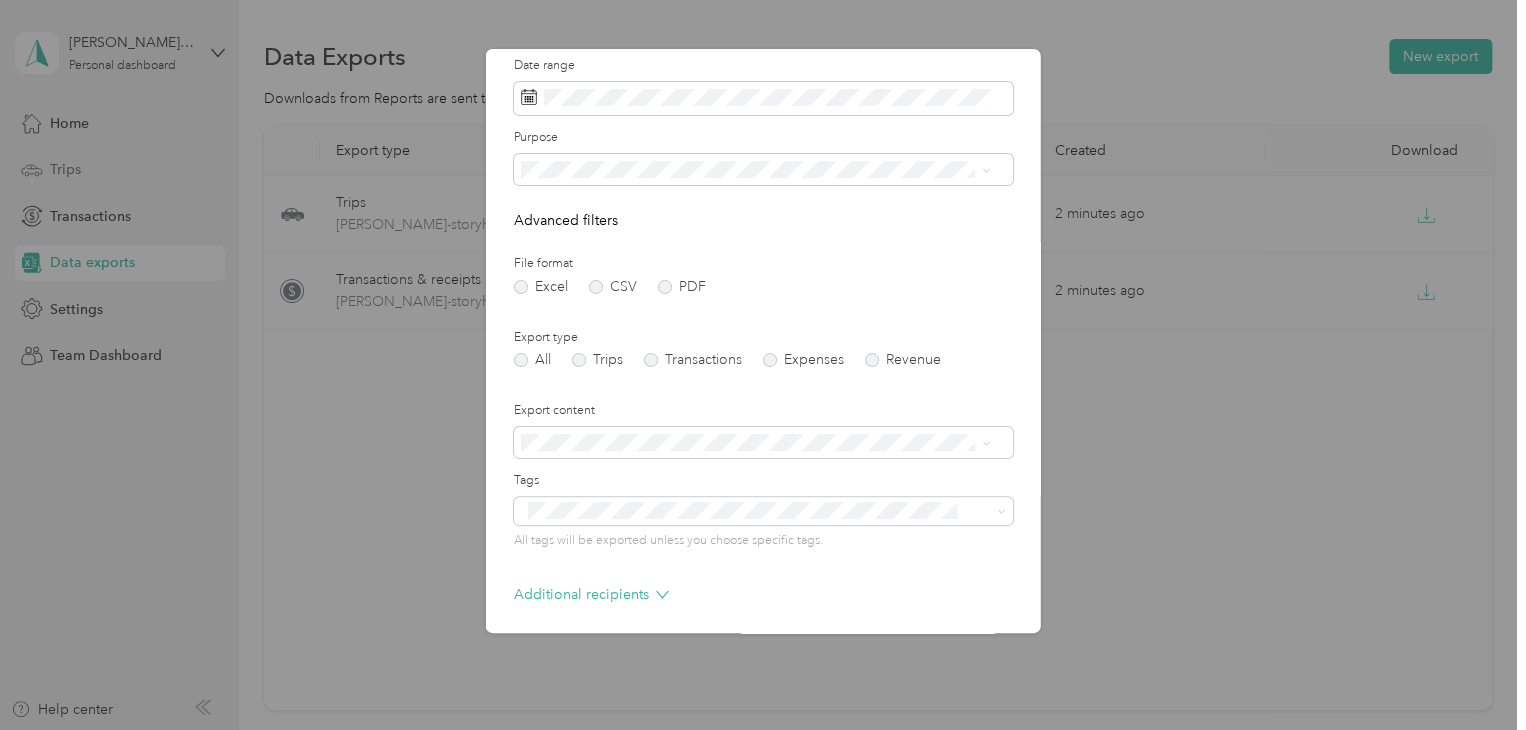 scroll, scrollTop: 143, scrollLeft: 0, axis: vertical 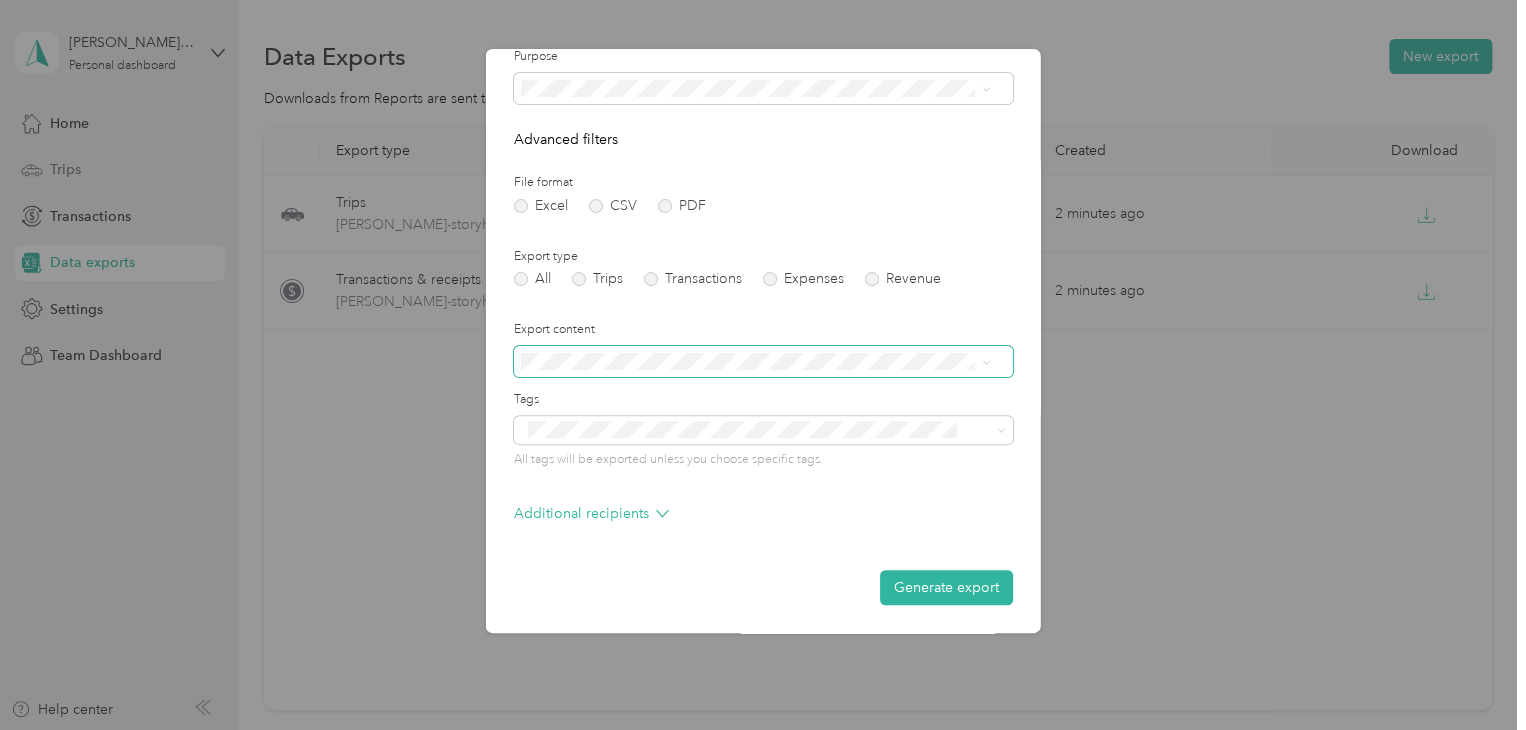 click on "Export content" at bounding box center [763, 349] 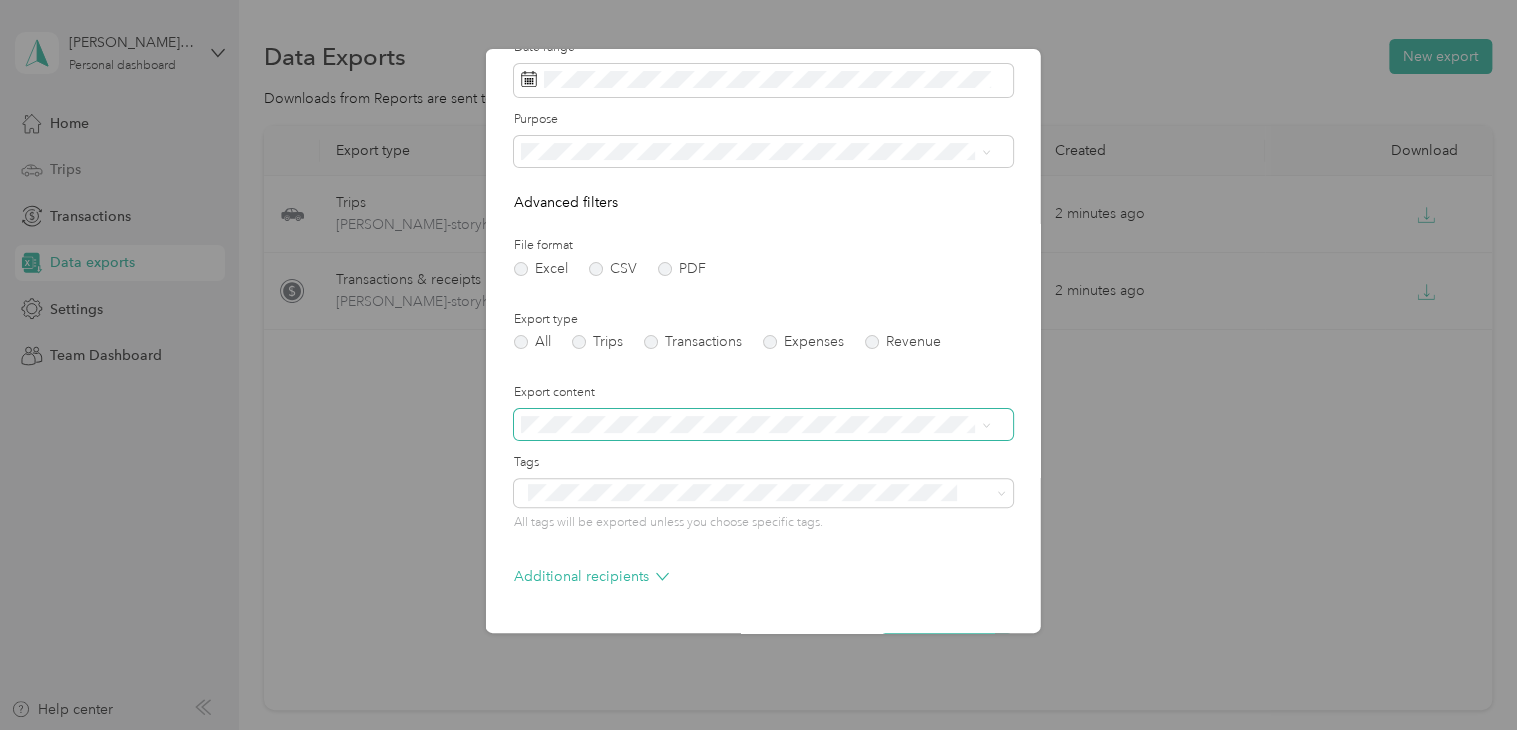 scroll, scrollTop: 0, scrollLeft: 0, axis: both 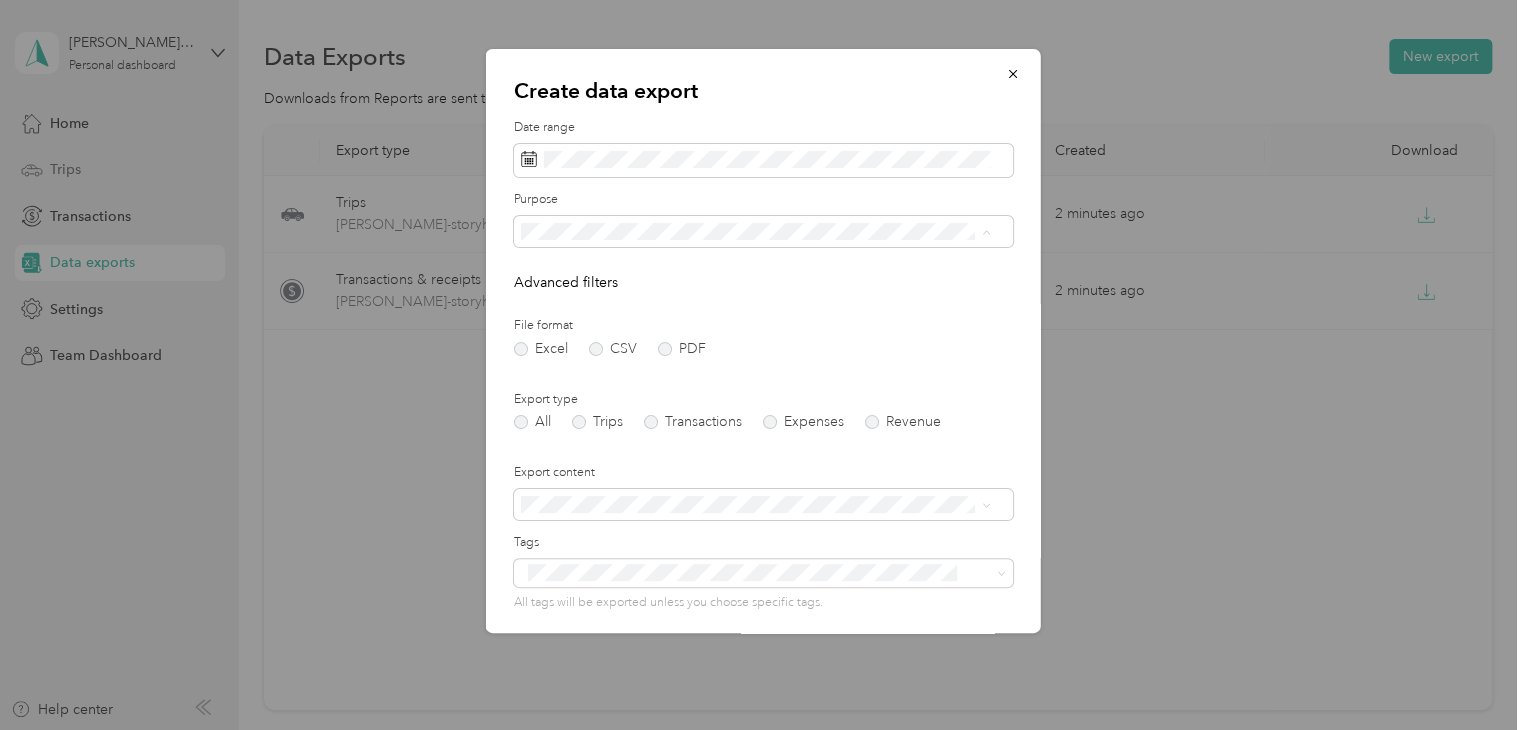 click on "Other" at bounding box center [755, 407] 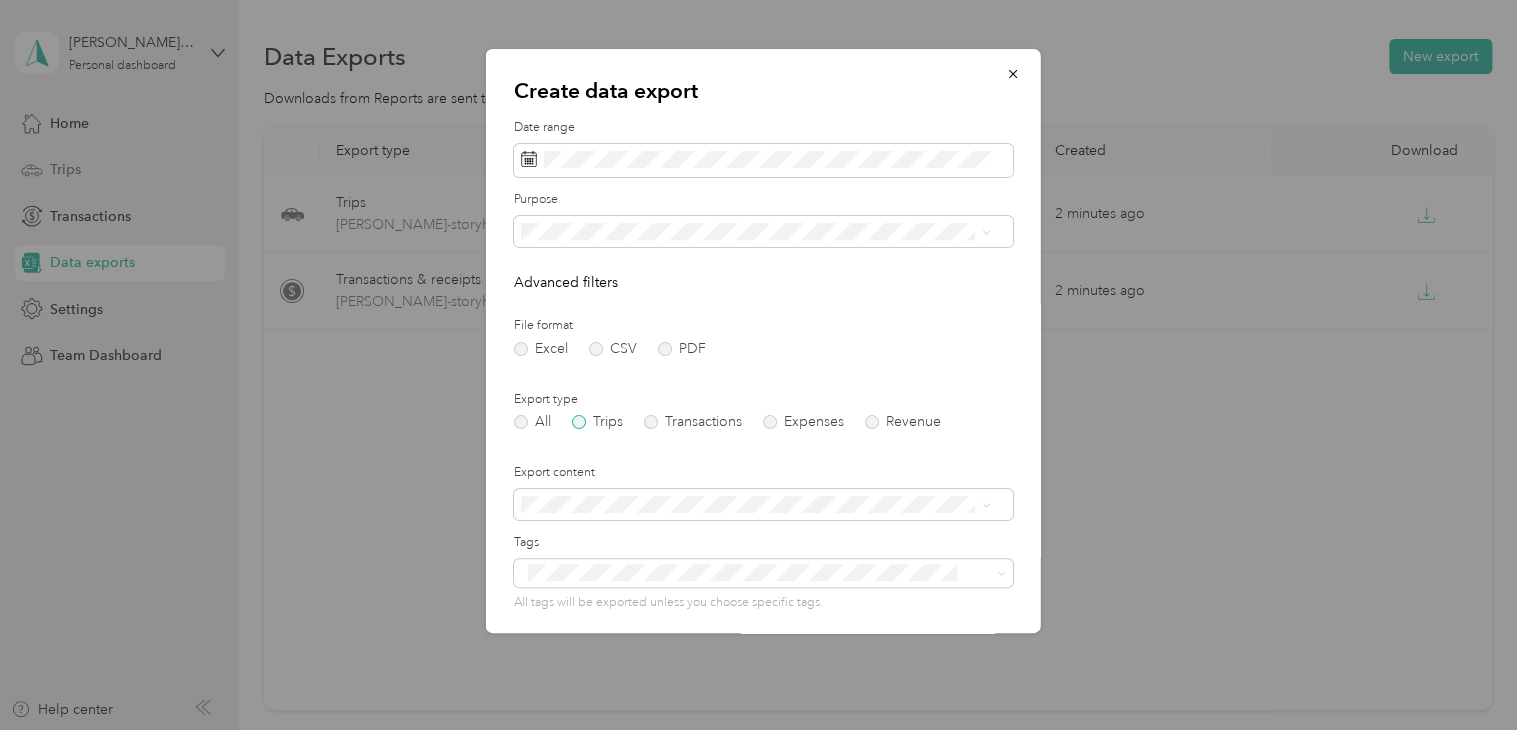 click on "Trips" at bounding box center (597, 422) 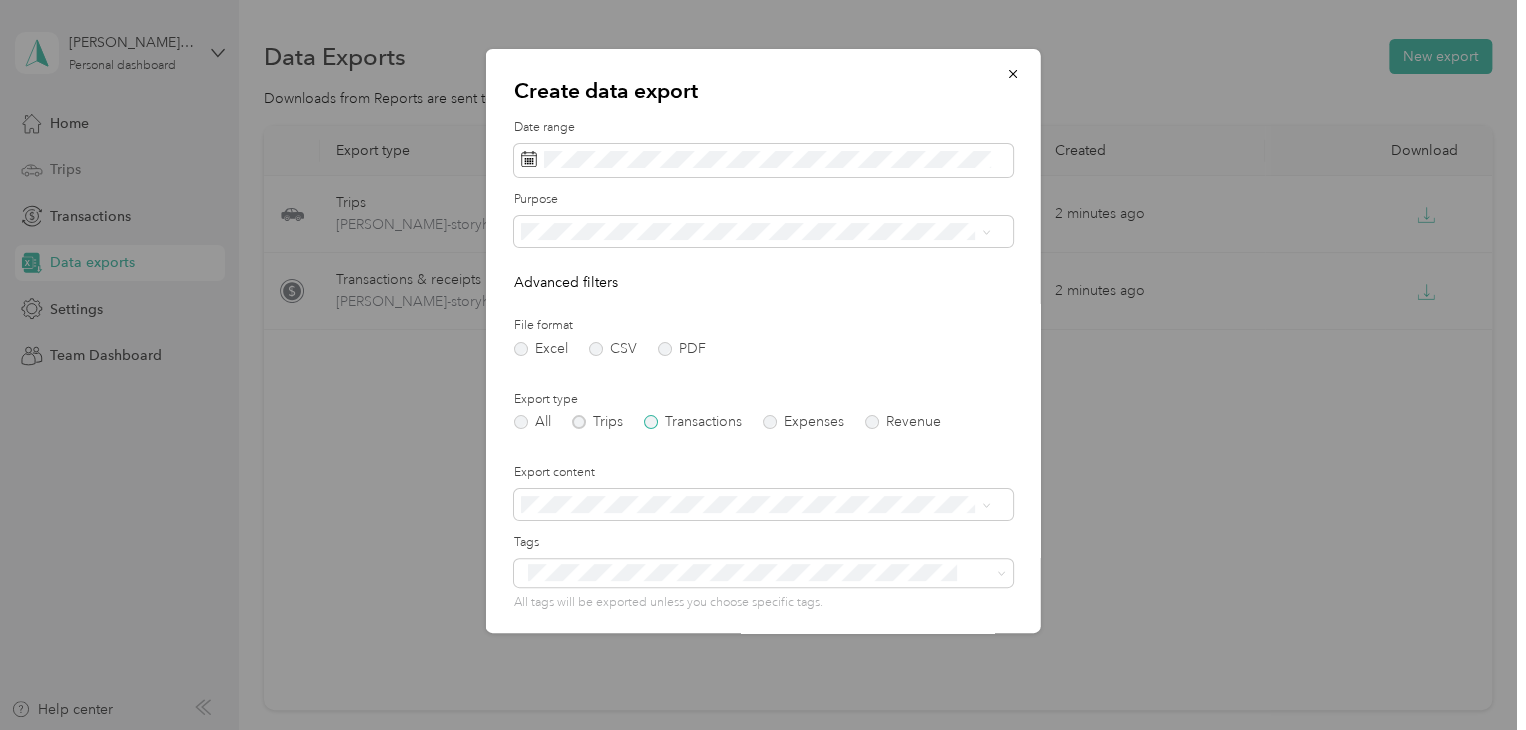 scroll, scrollTop: 143, scrollLeft: 0, axis: vertical 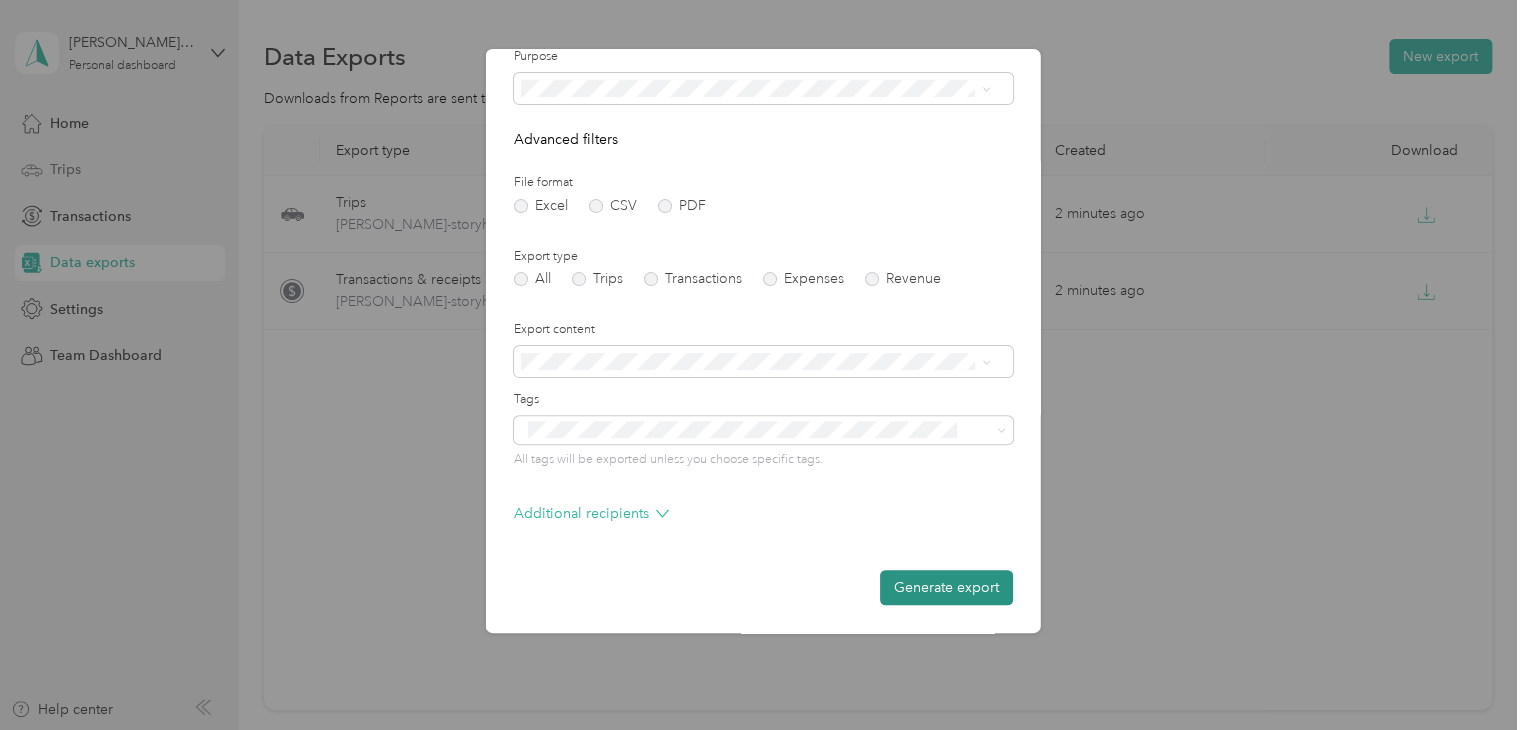 click on "Generate export" at bounding box center [946, 587] 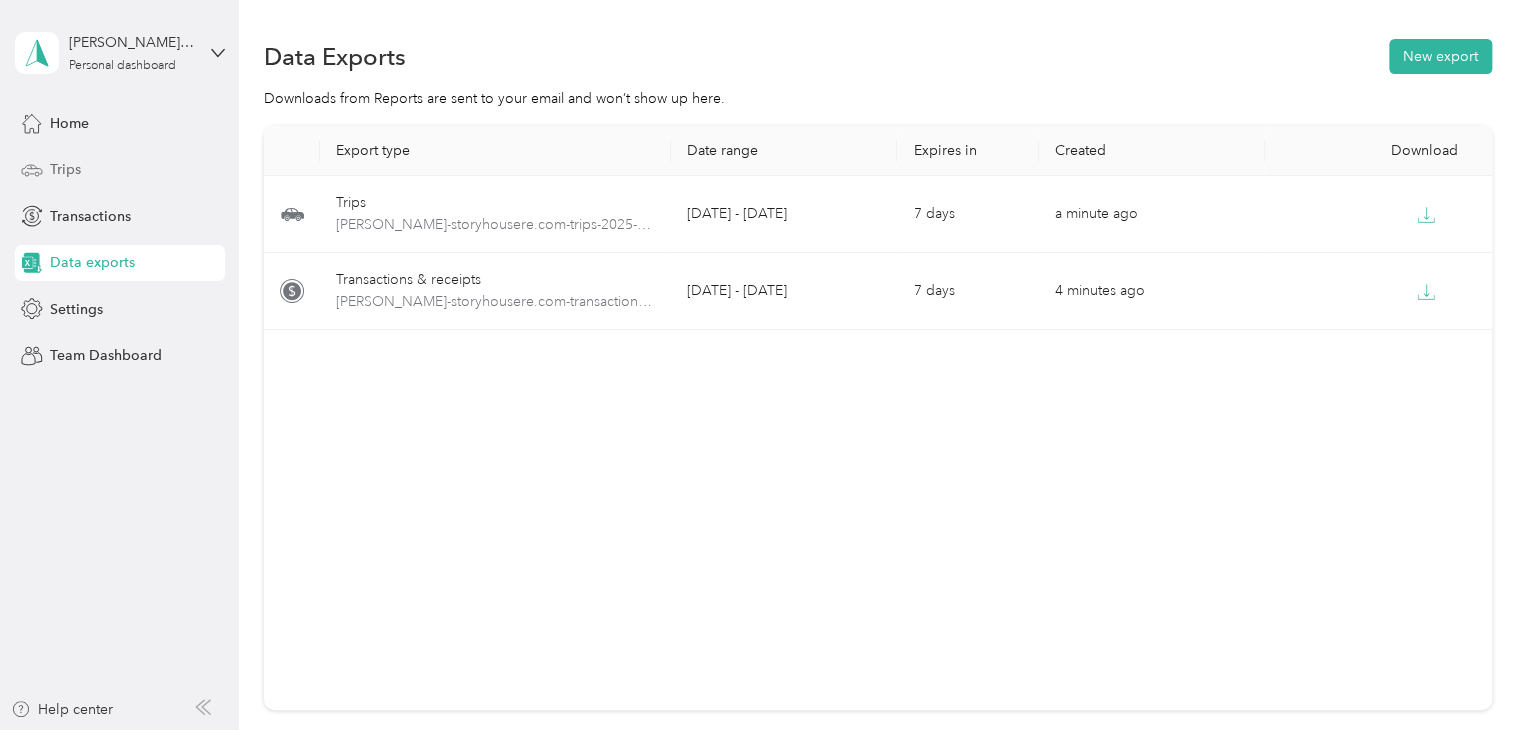 click on "Data exports" at bounding box center [120, 263] 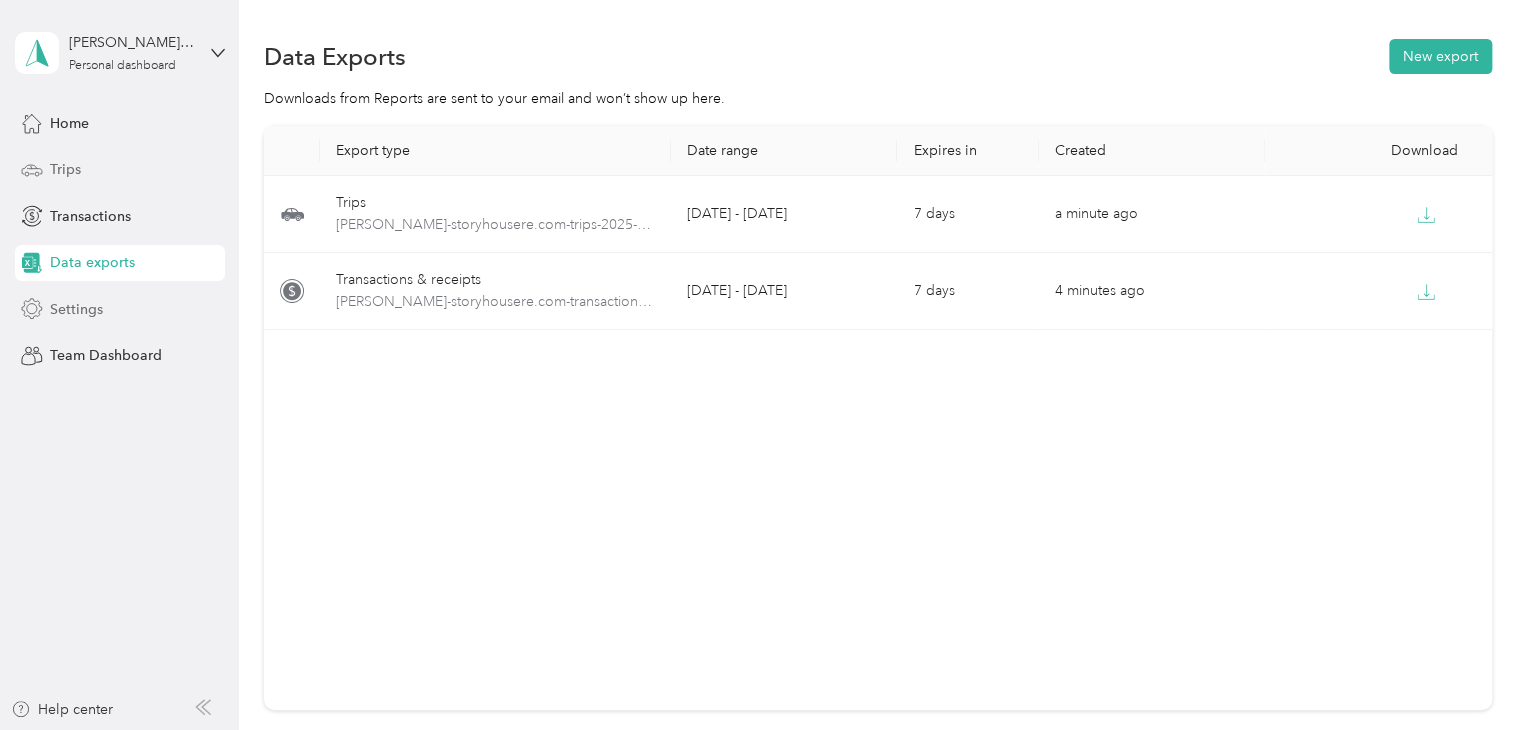 click on "Settings" at bounding box center (120, 309) 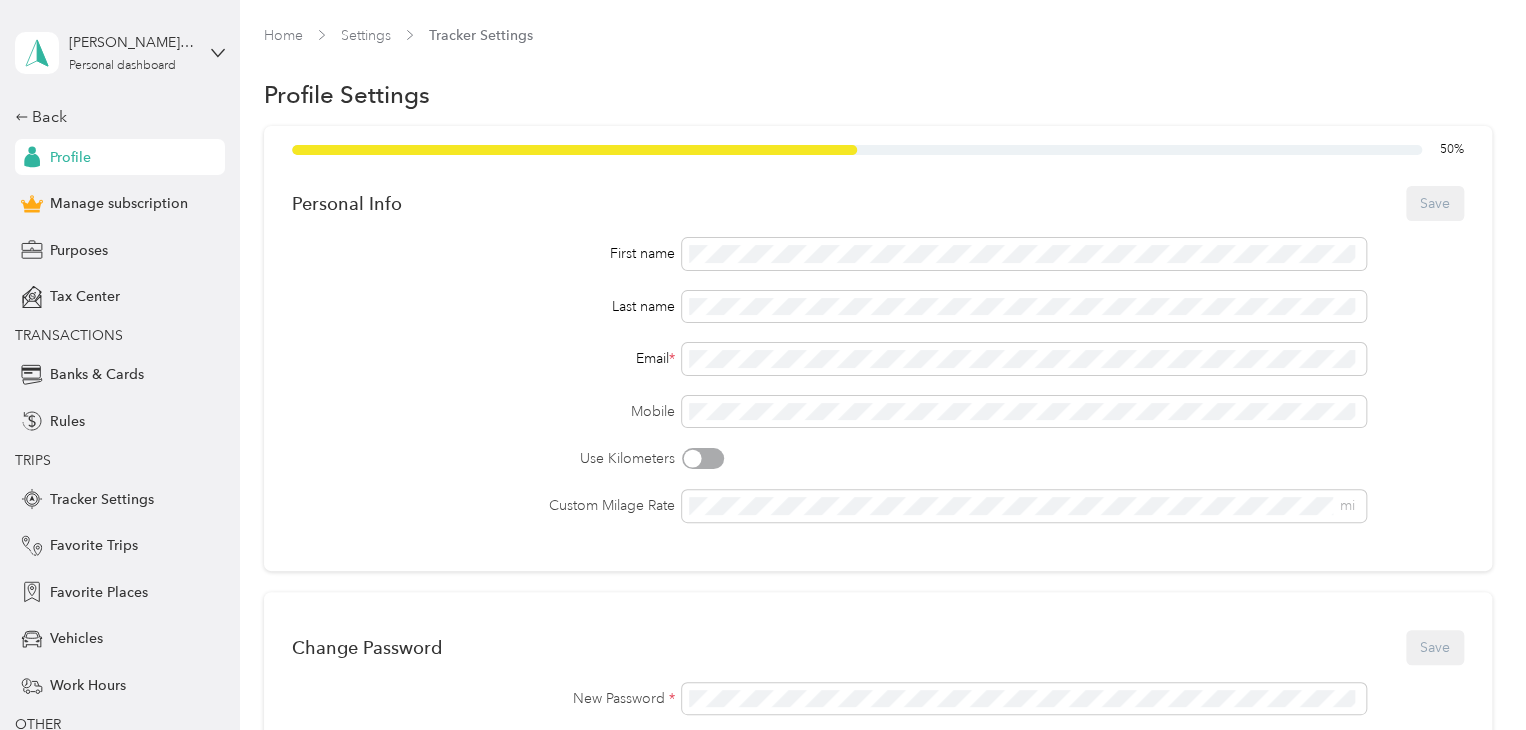 click on "Personal Info Save" at bounding box center [878, 203] 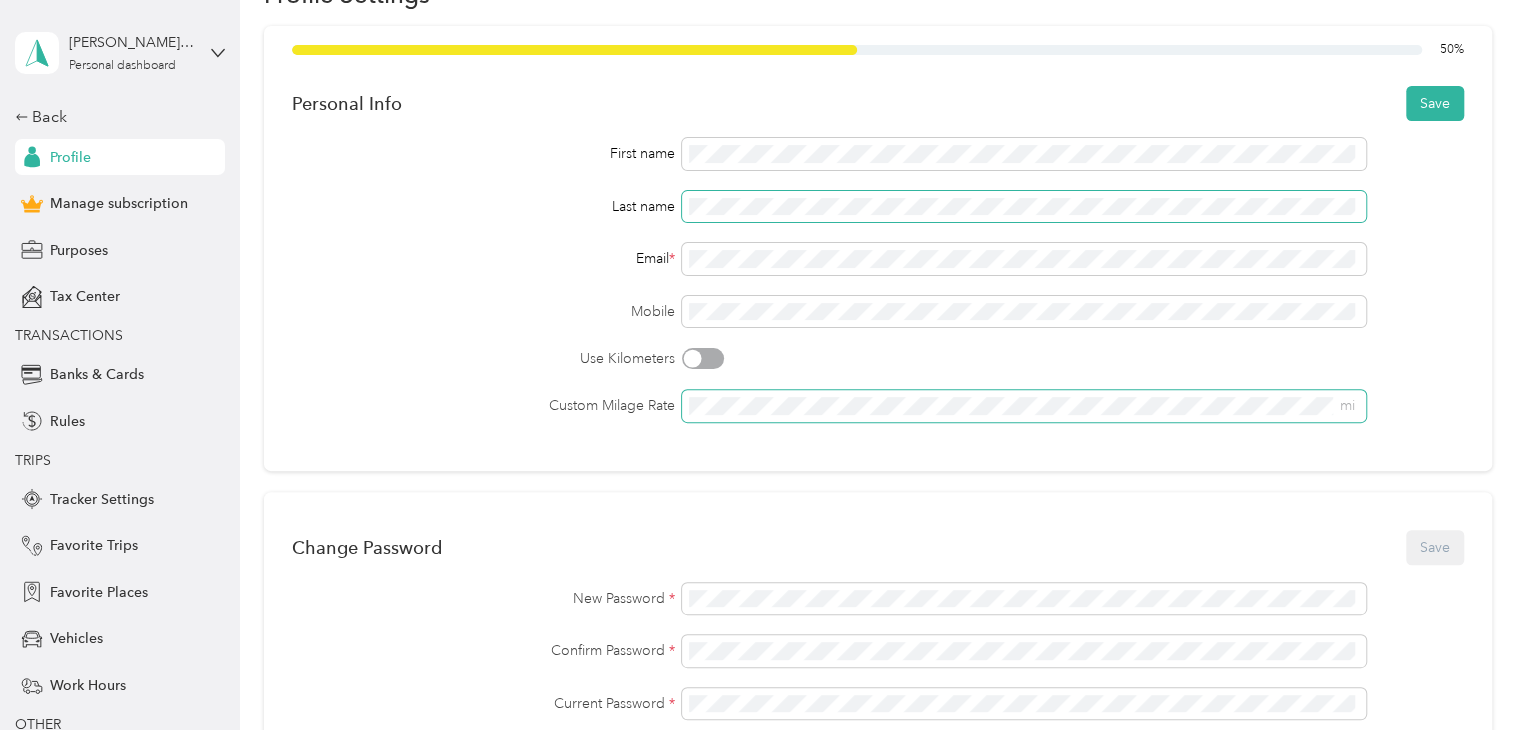 scroll, scrollTop: 0, scrollLeft: 0, axis: both 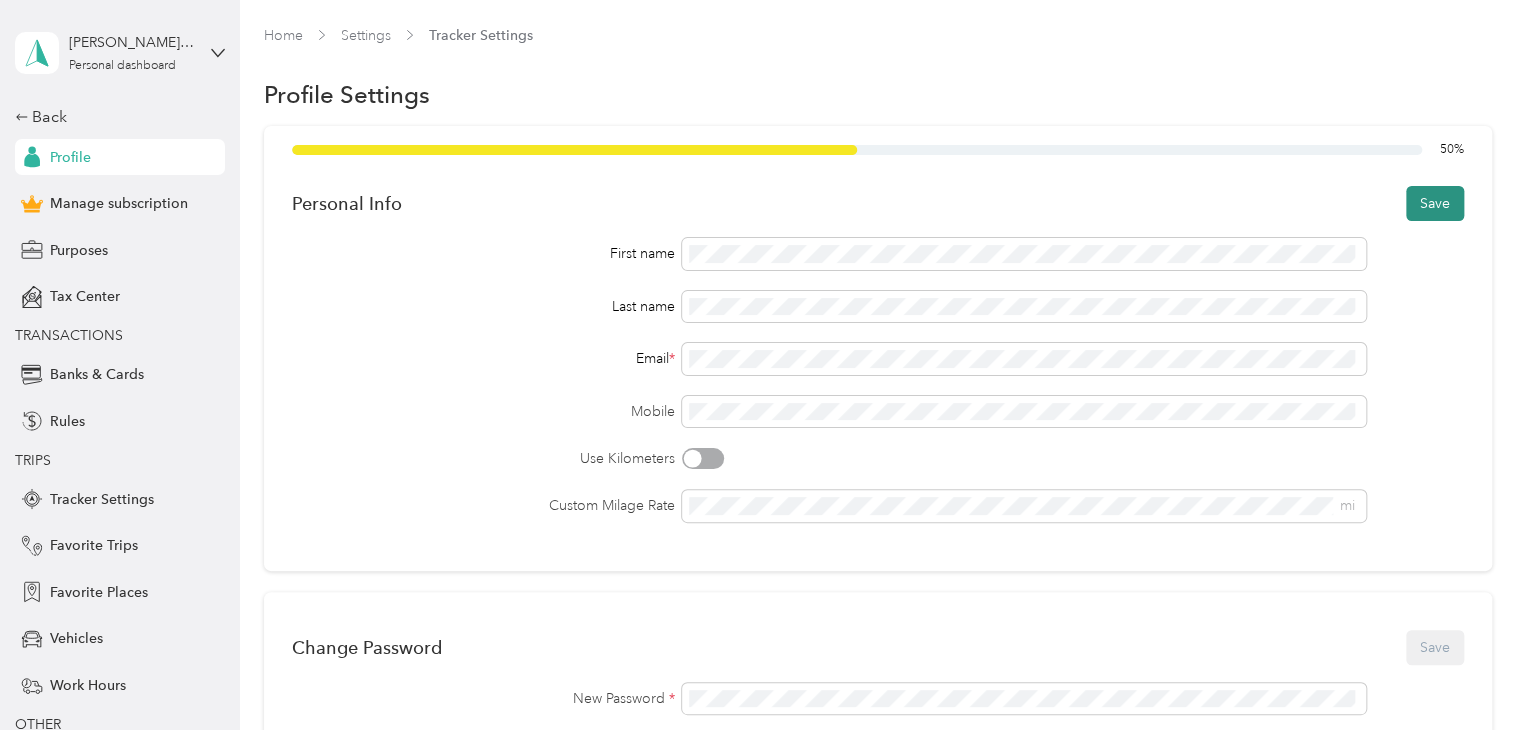 click on "Save" at bounding box center [1435, 203] 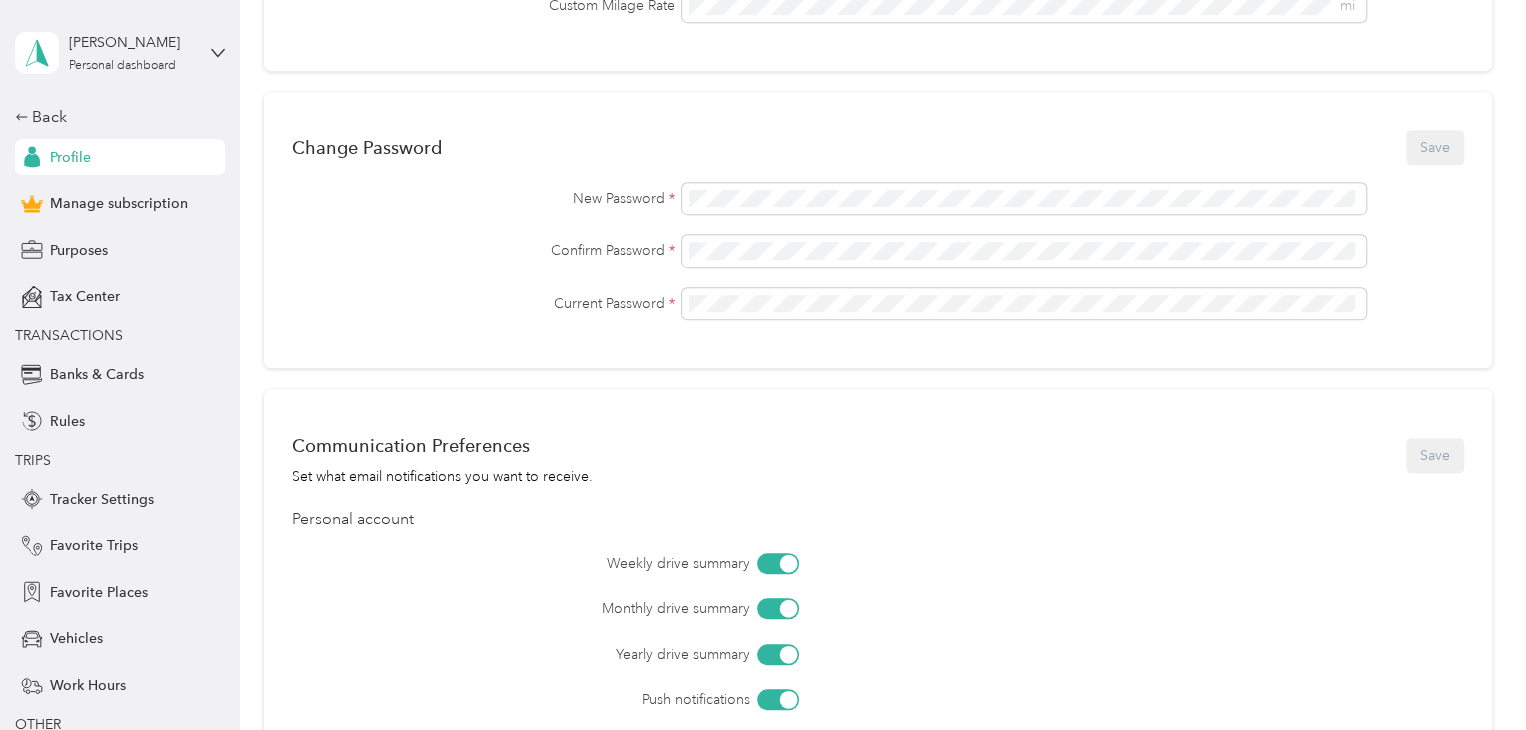scroll, scrollTop: 803, scrollLeft: 0, axis: vertical 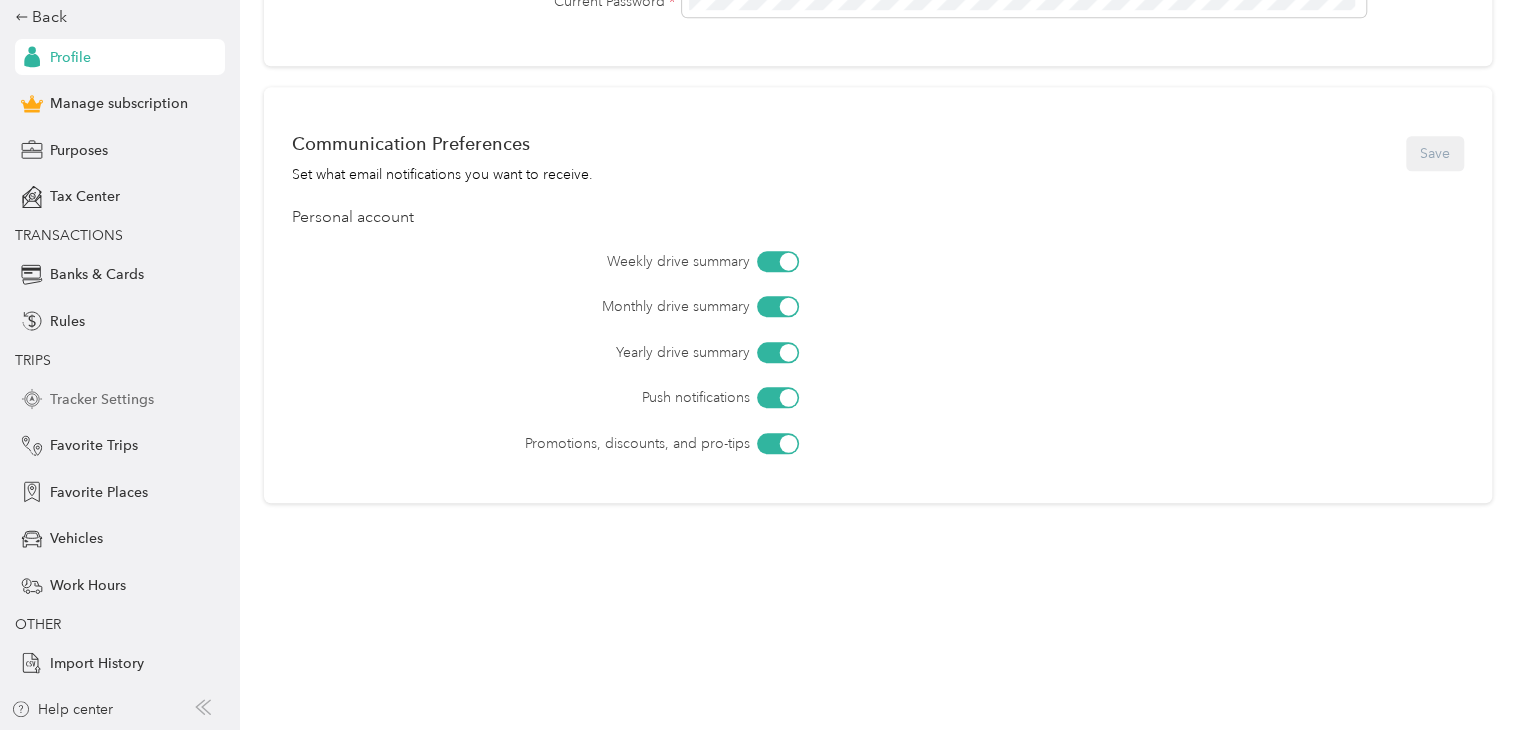click on "Tracker Settings" at bounding box center [102, 399] 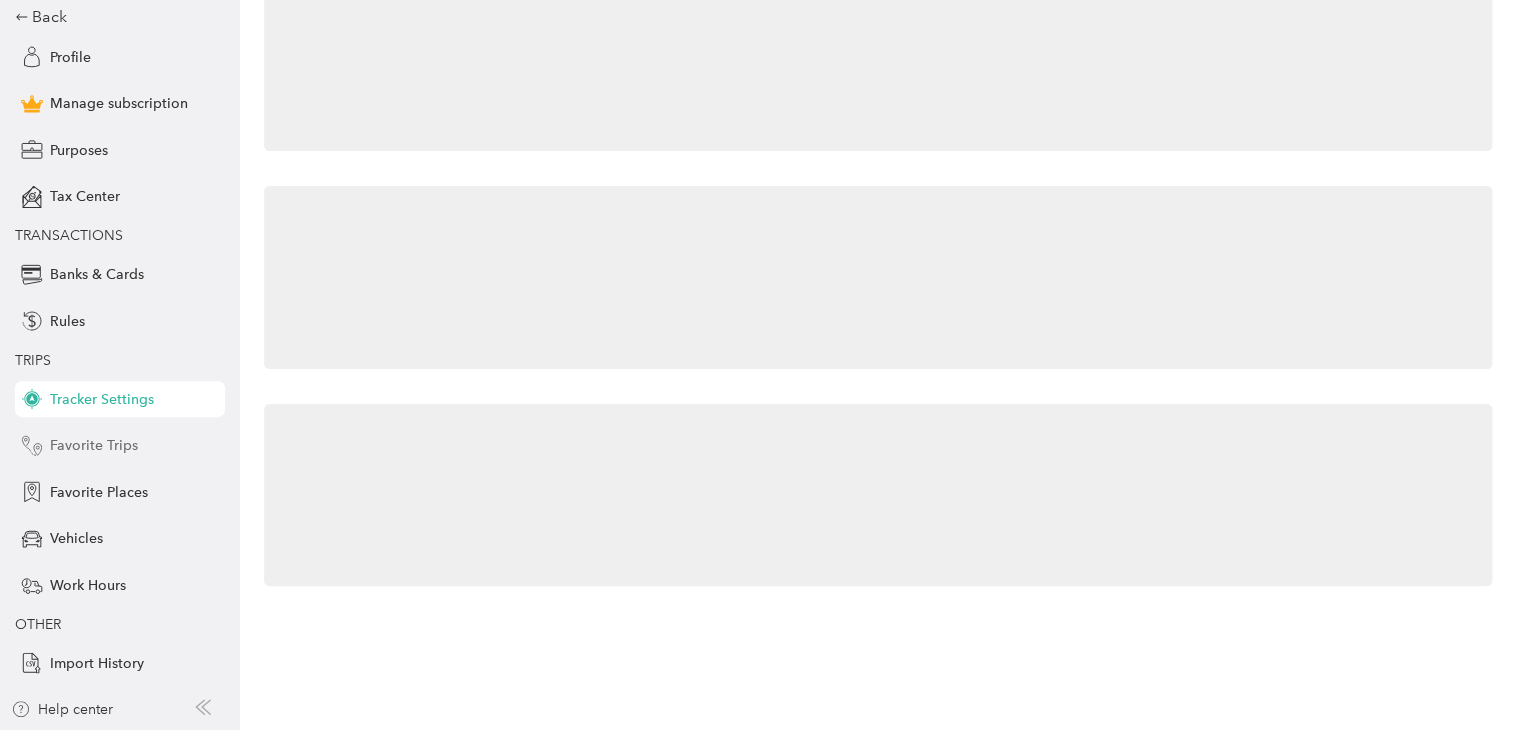 scroll, scrollTop: 0, scrollLeft: 0, axis: both 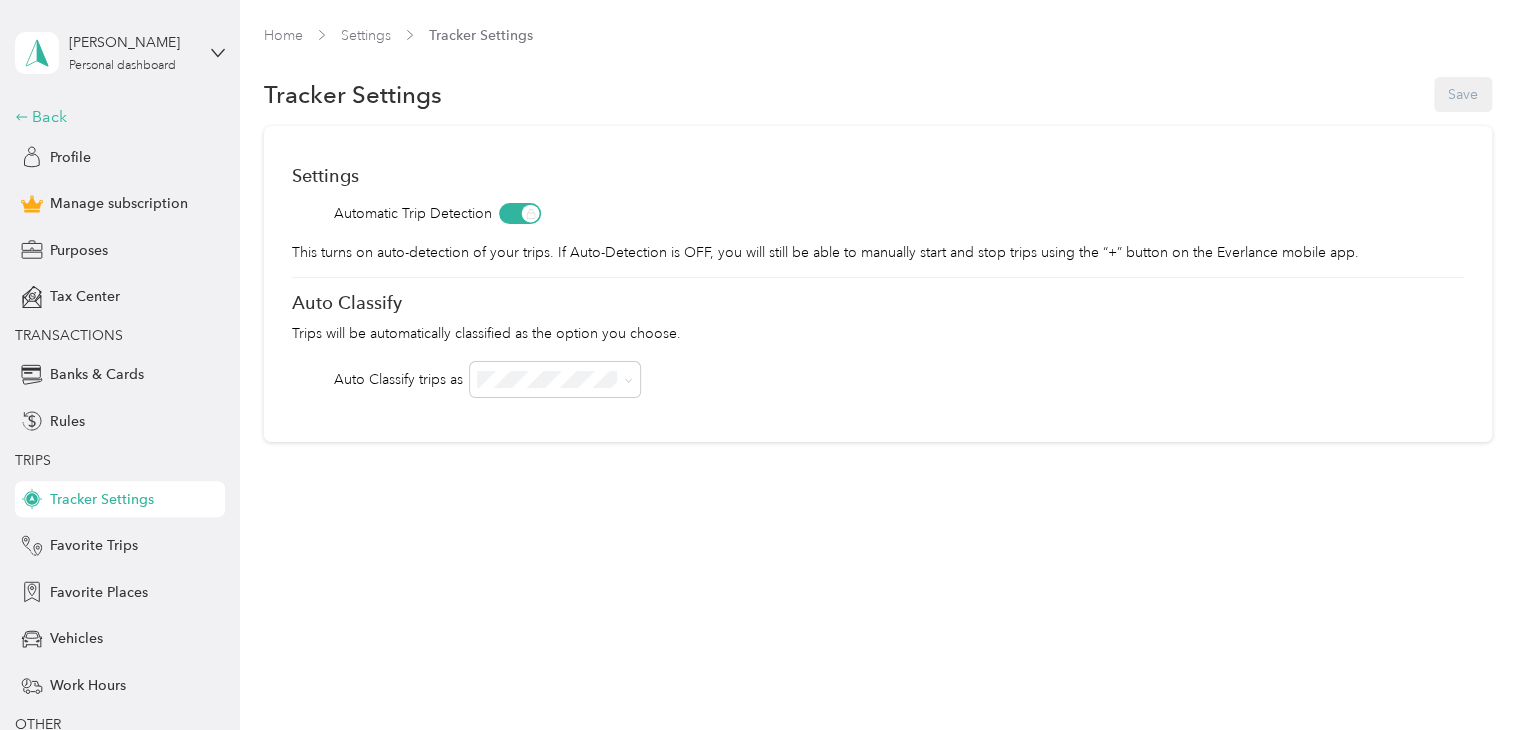 click on "Back" at bounding box center (115, 117) 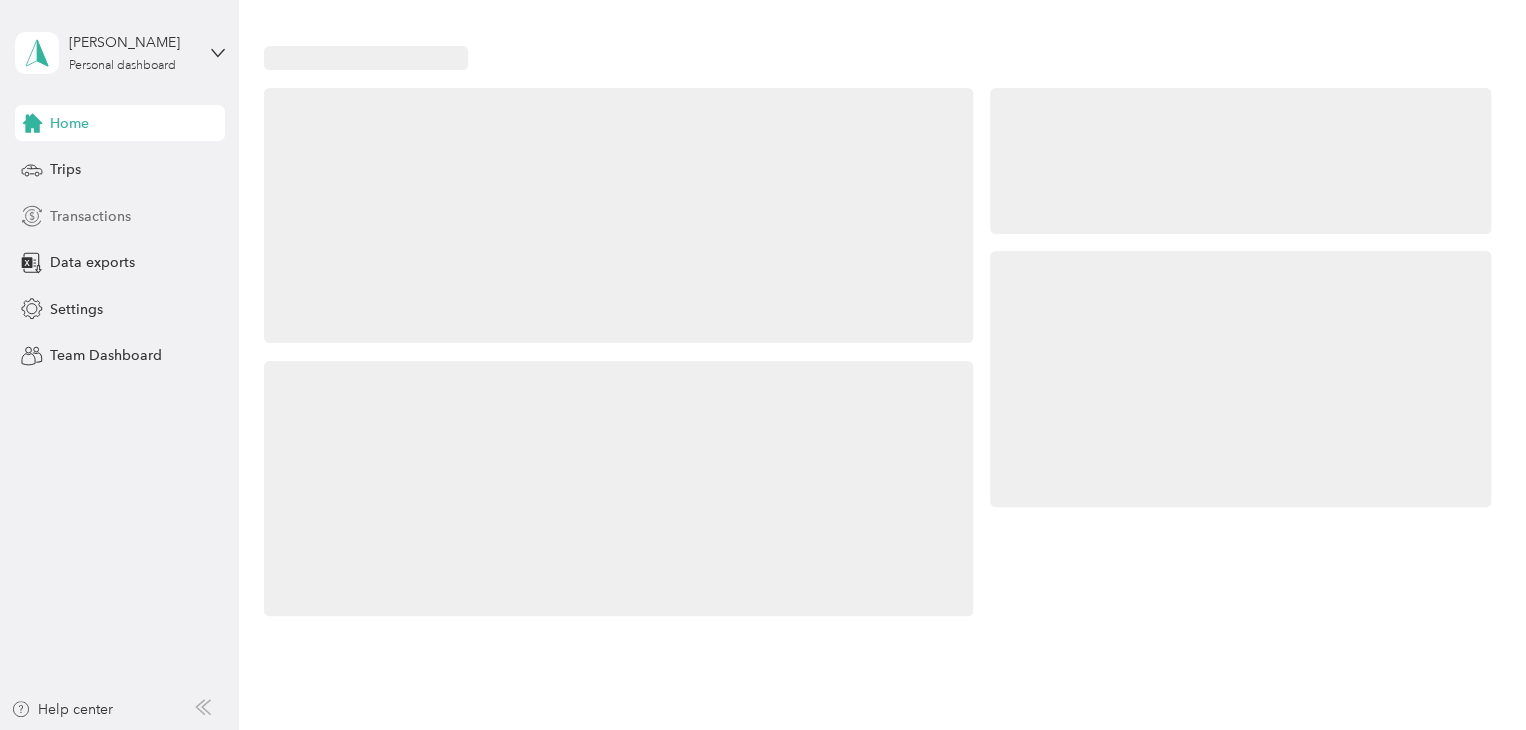click on "Transactions" at bounding box center (90, 216) 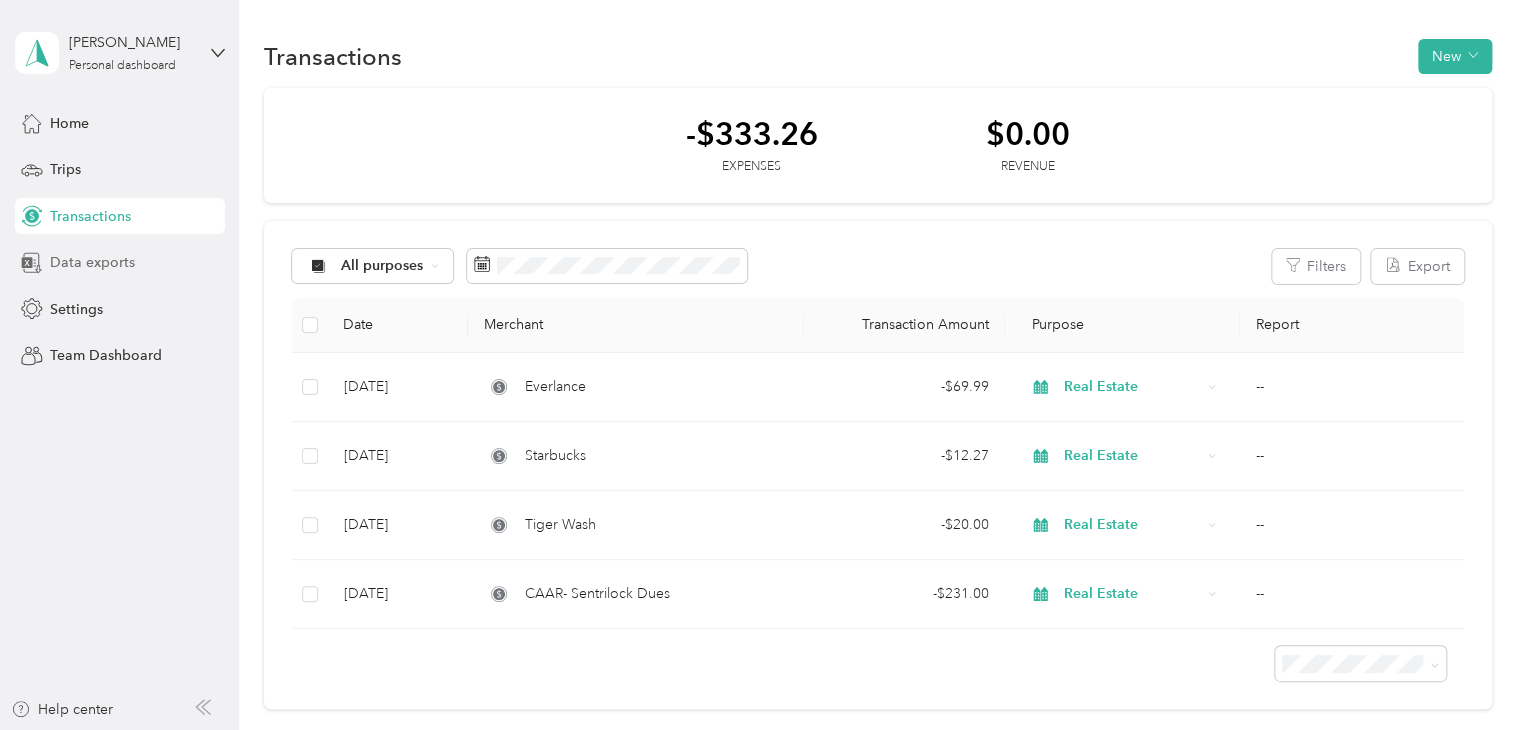 click on "Data exports" at bounding box center [92, 262] 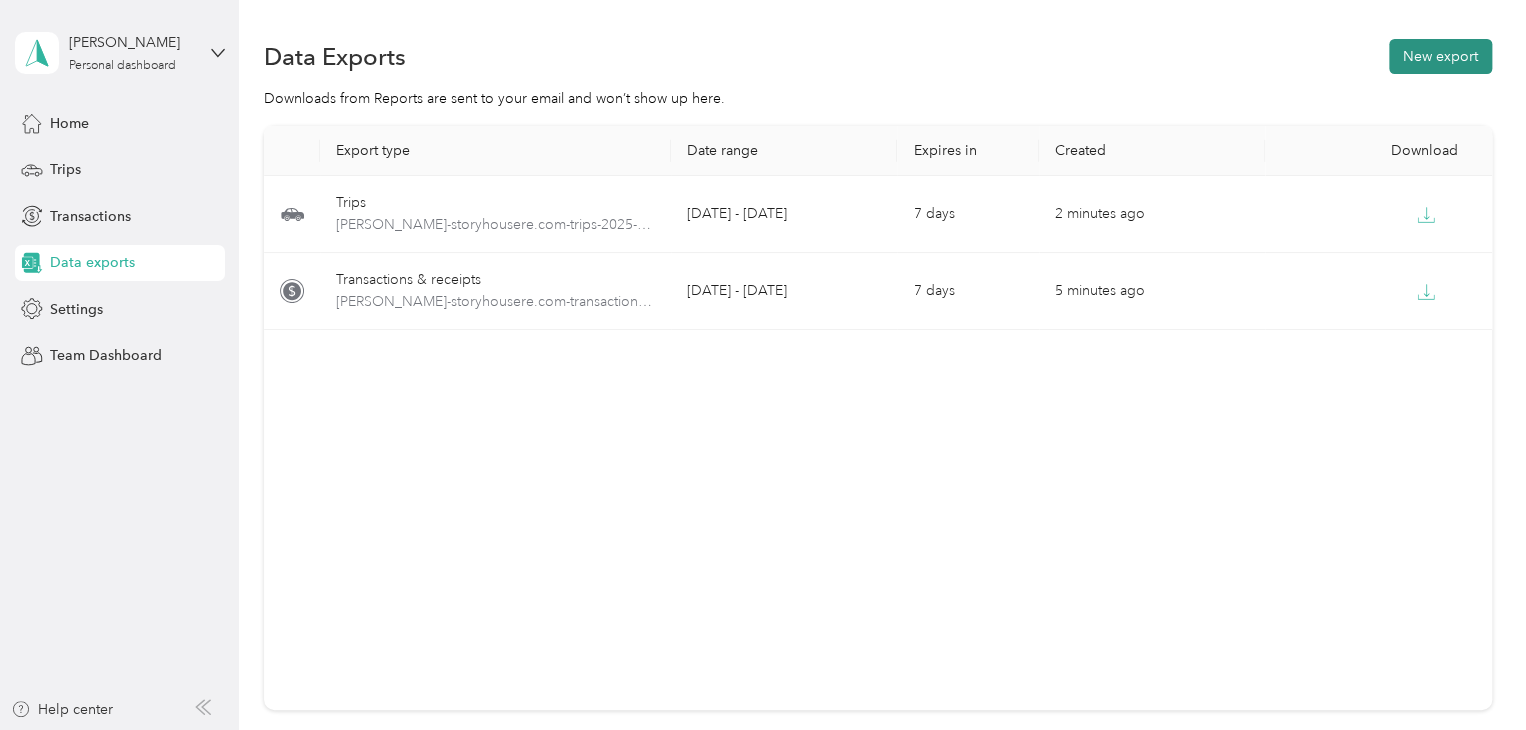 click on "New export" at bounding box center (1440, 56) 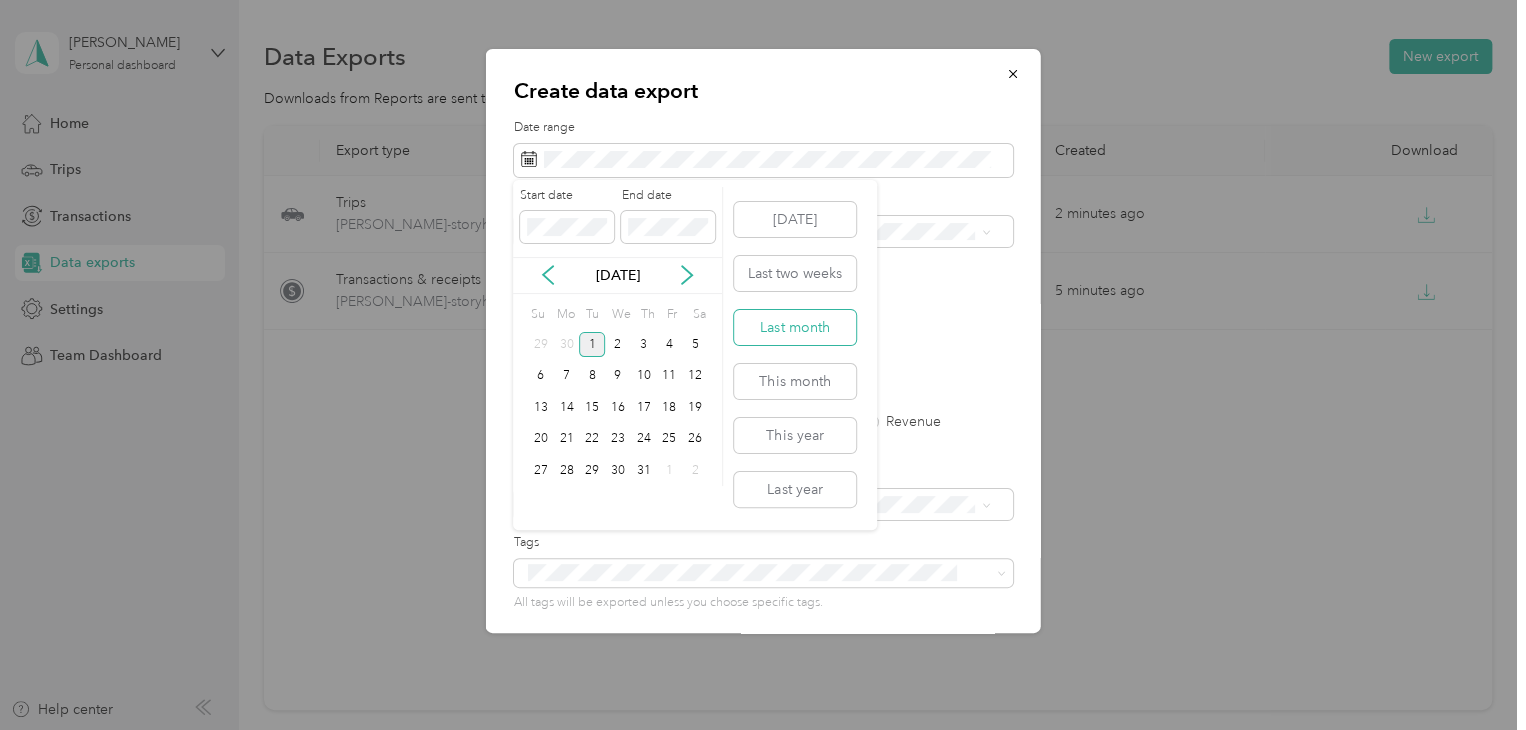 click on "Last month" at bounding box center [795, 327] 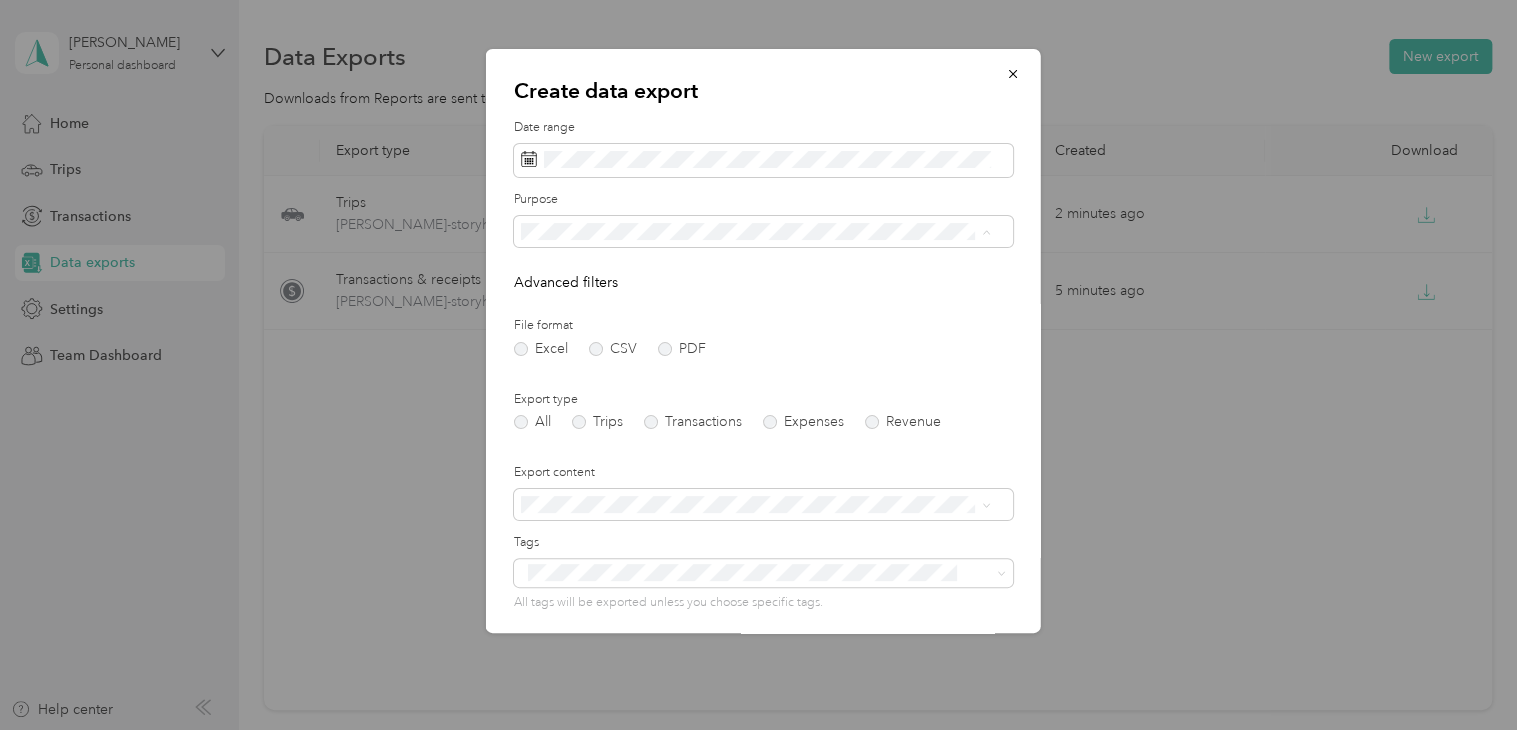 click on "Other" at bounding box center (755, 407) 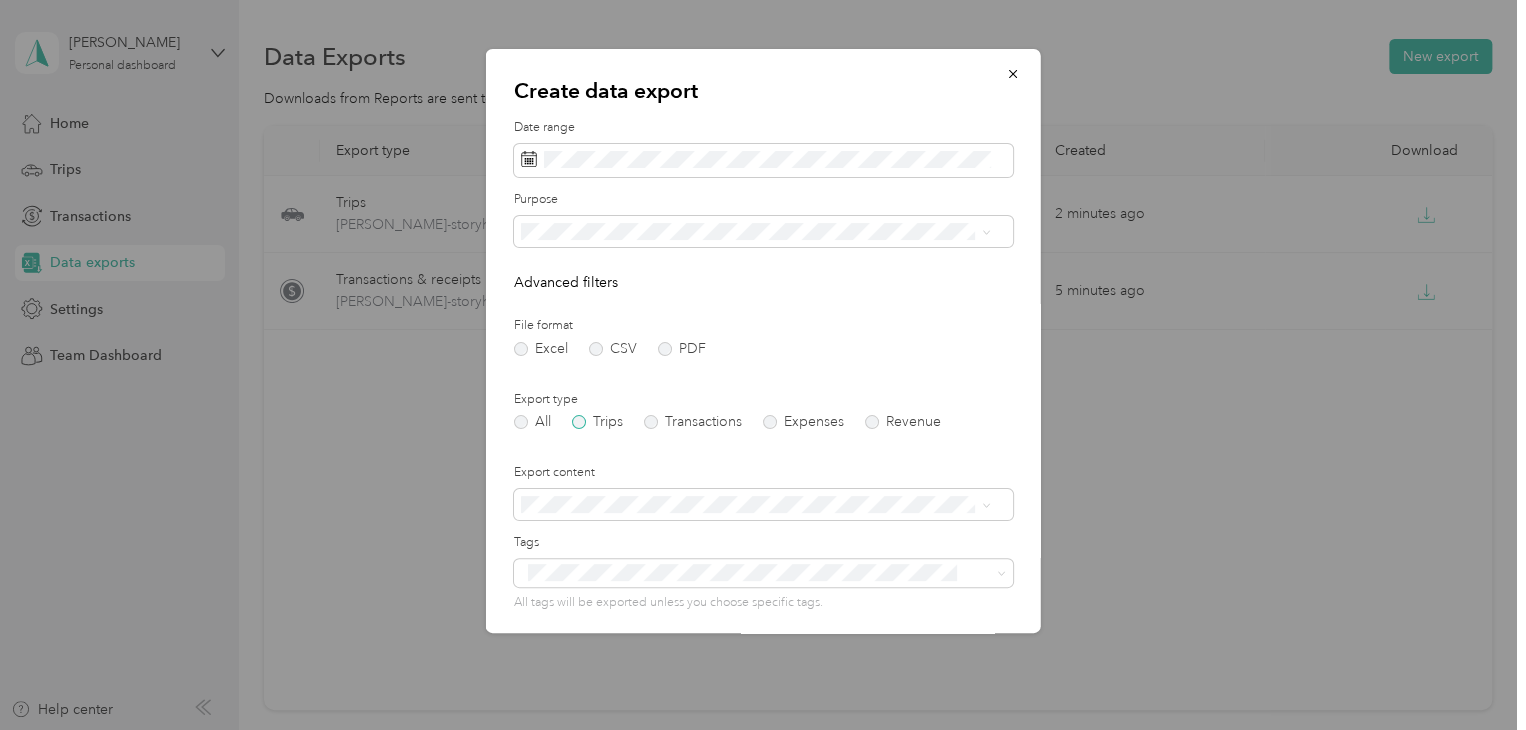 click on "Trips" at bounding box center [597, 422] 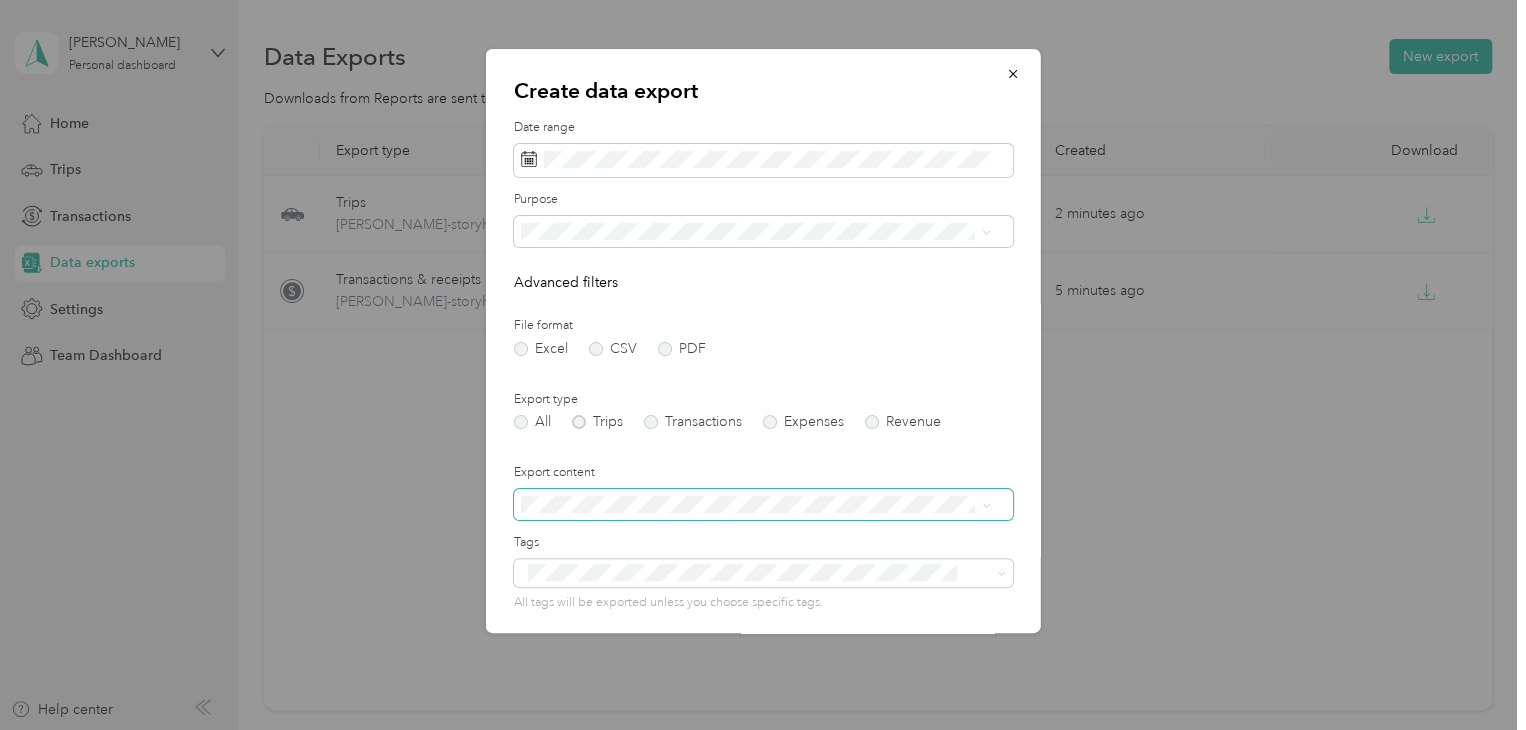 scroll, scrollTop: 143, scrollLeft: 0, axis: vertical 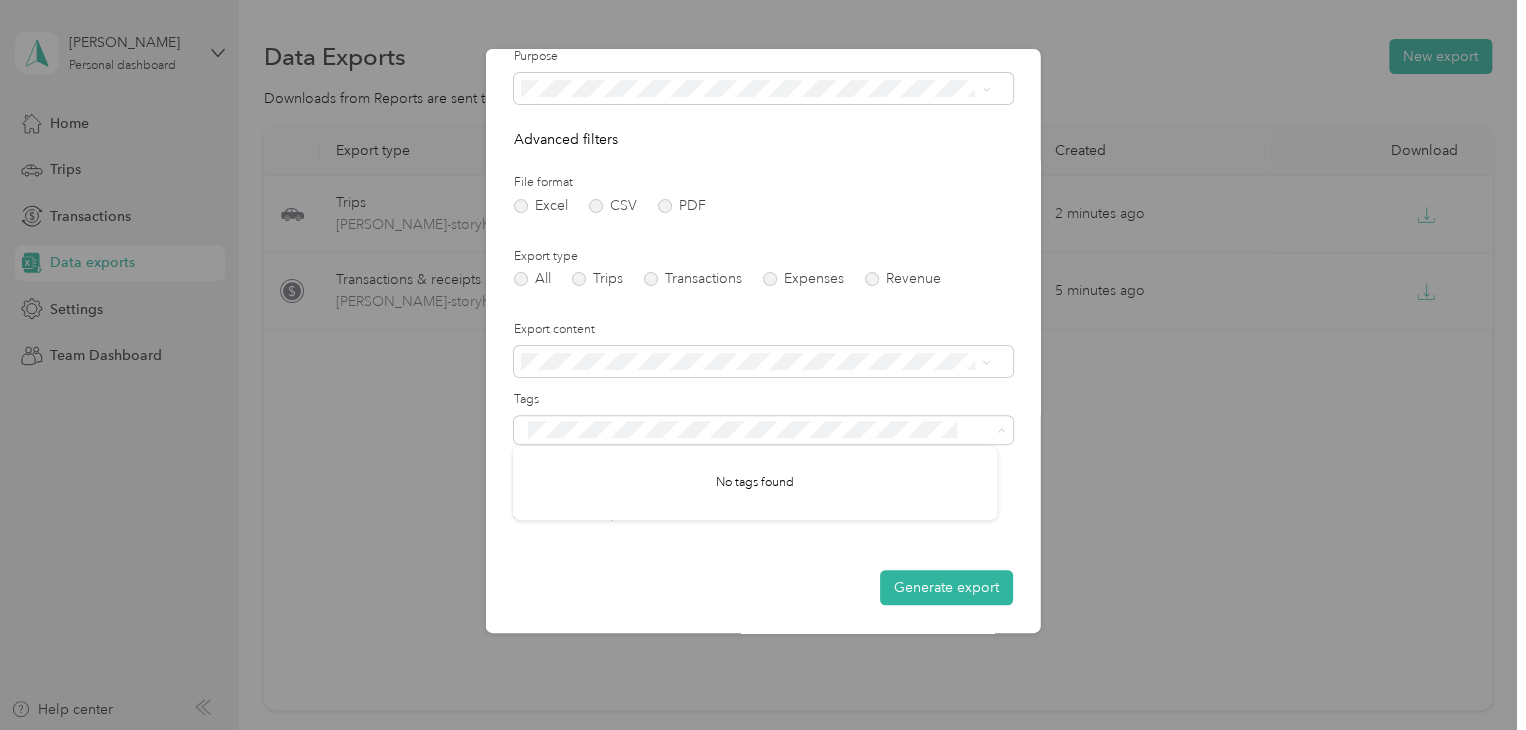 click on "Tags" at bounding box center (763, 400) 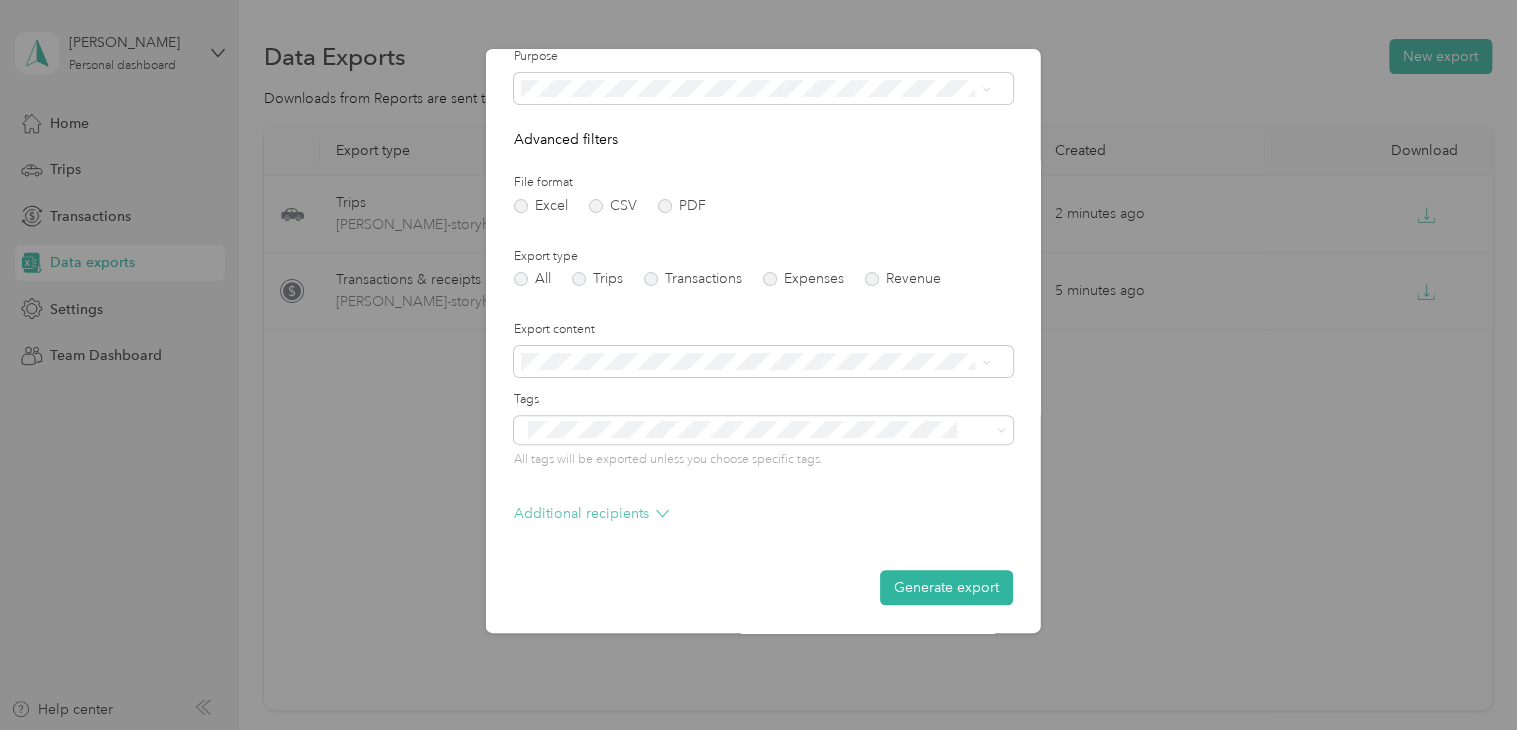 click 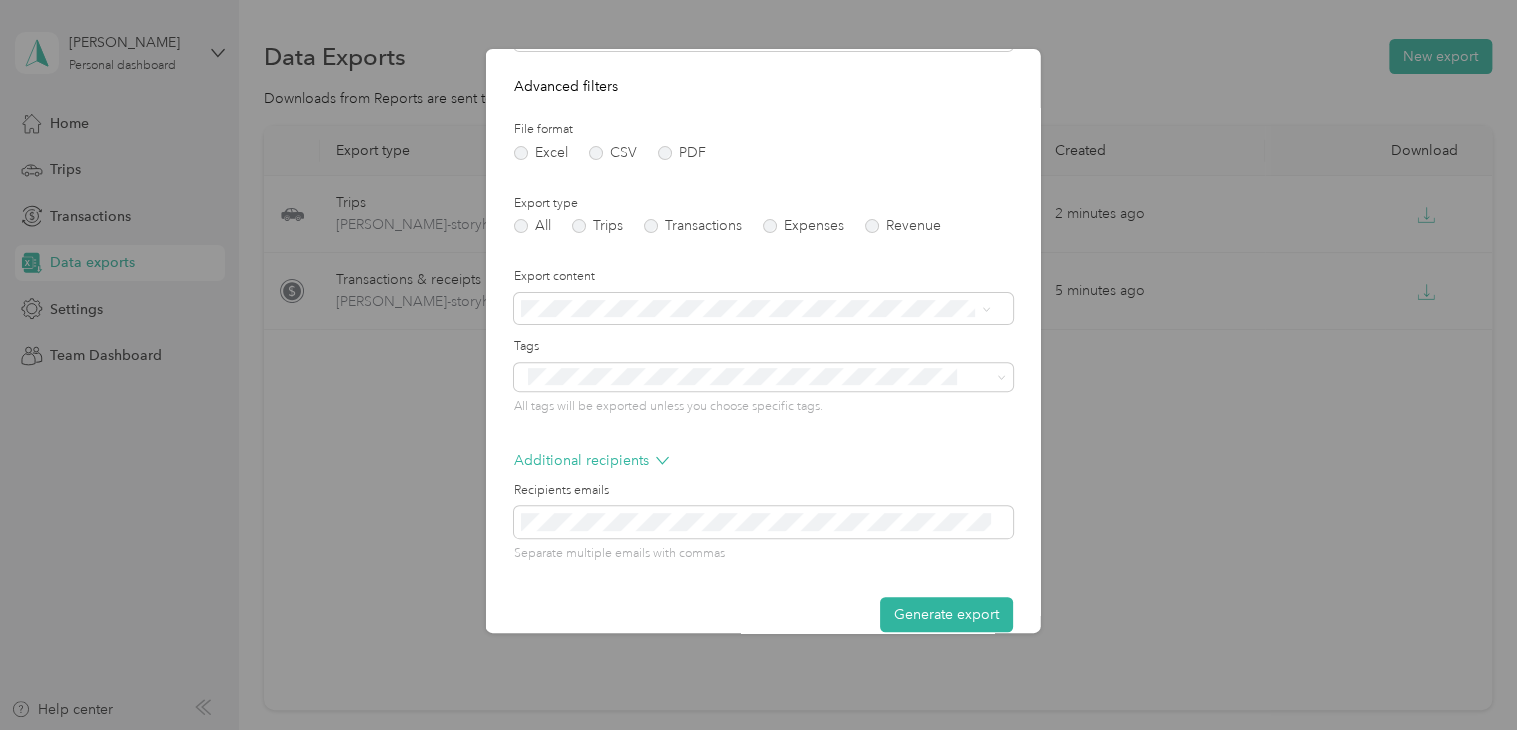 scroll, scrollTop: 224, scrollLeft: 0, axis: vertical 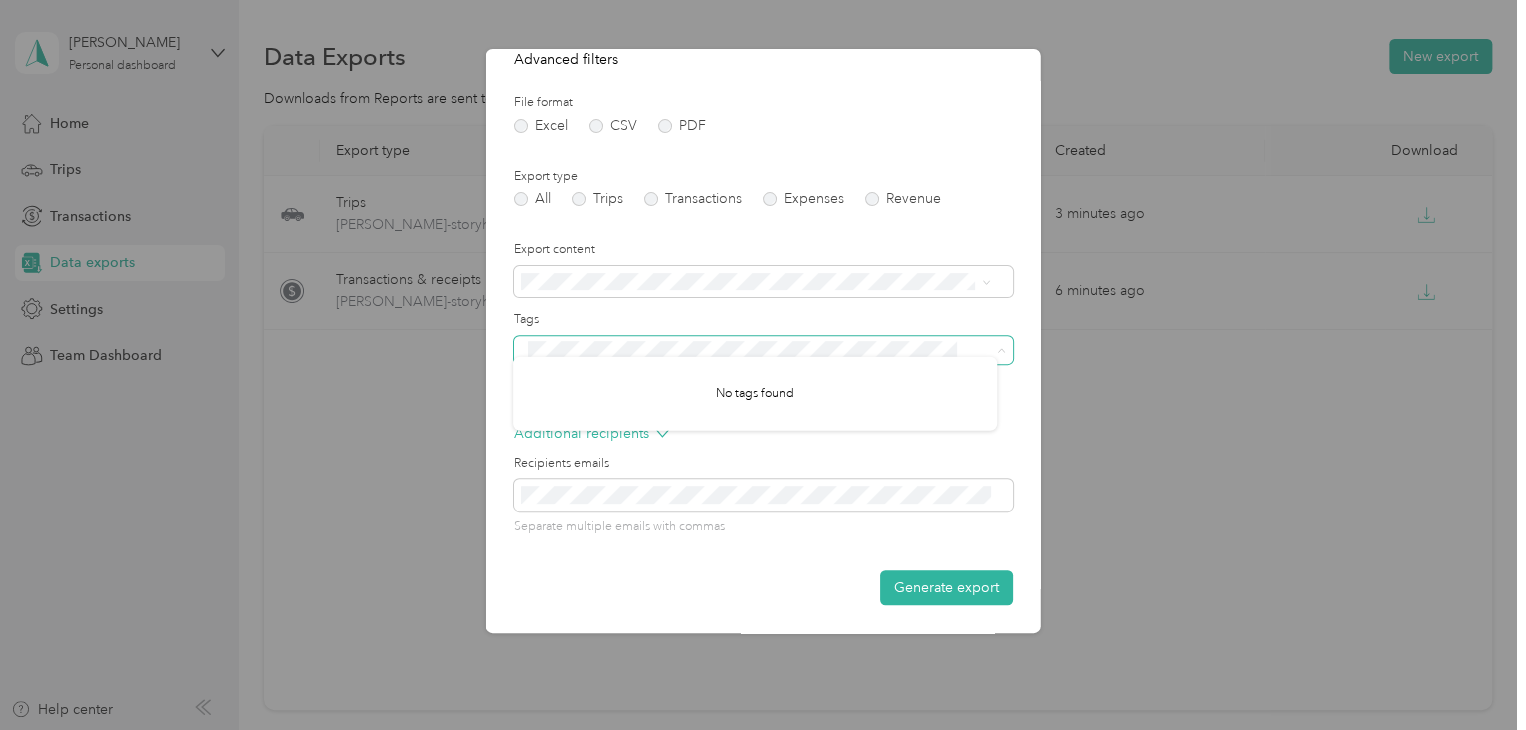 click at bounding box center [763, 350] 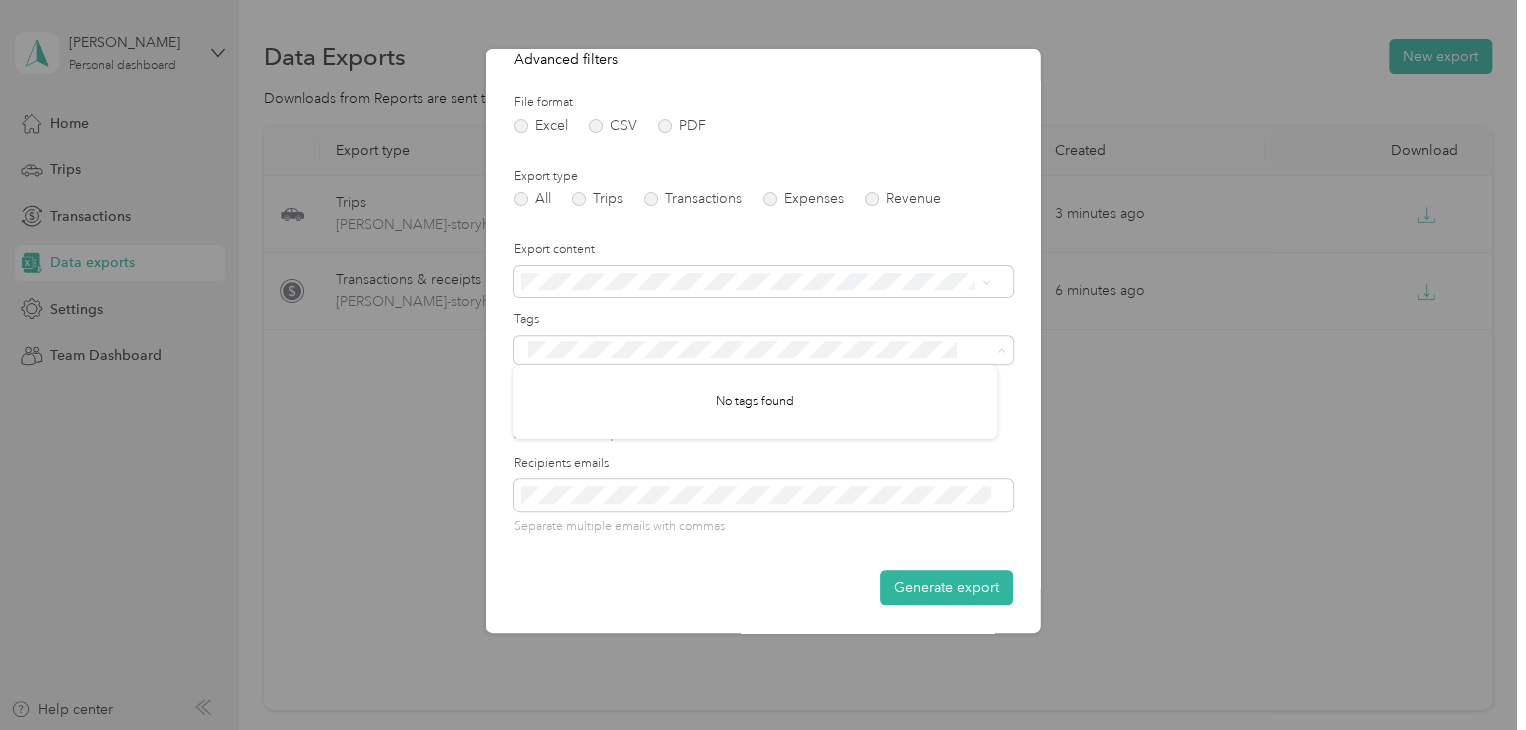 click on "No tags found" at bounding box center [755, 402] 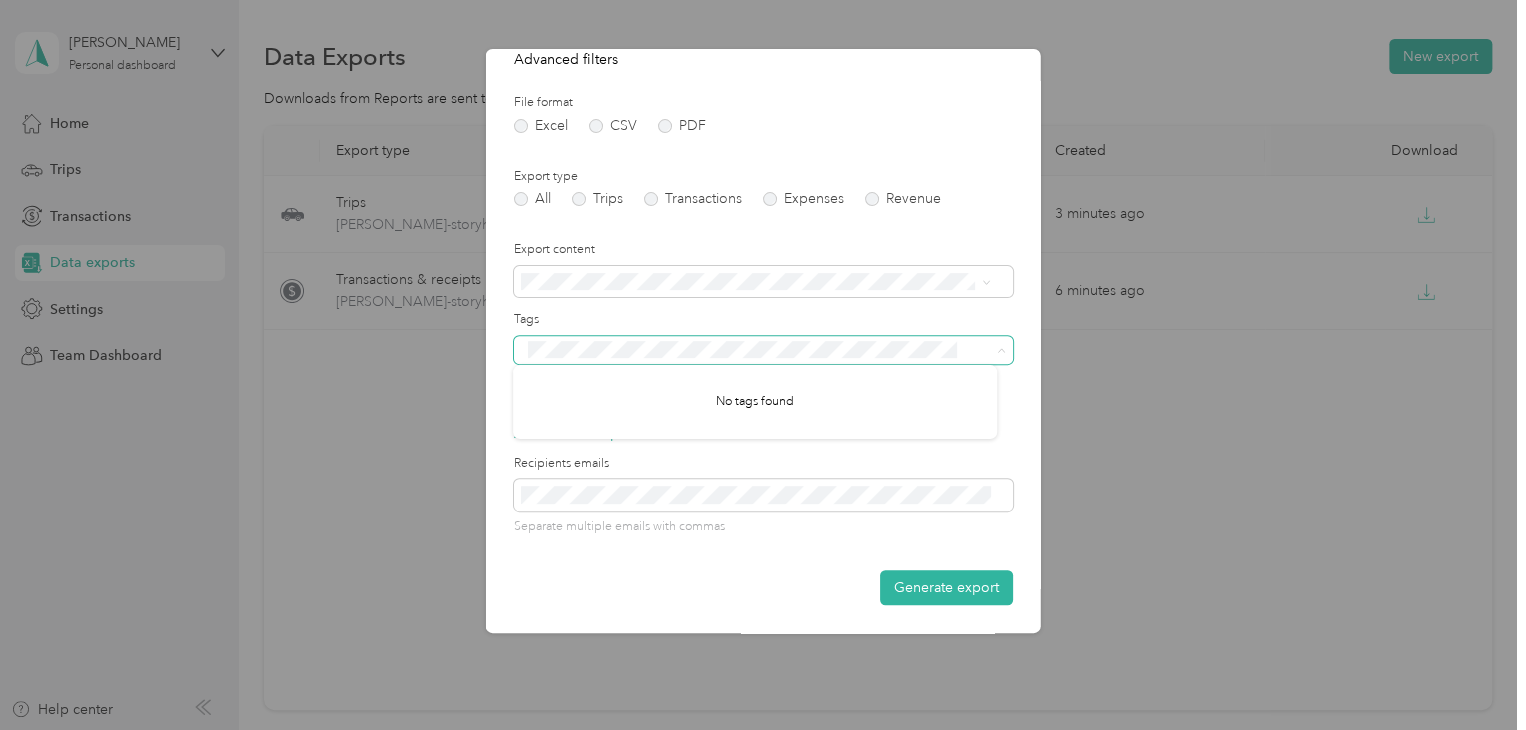 click on "Create data export Date range   Purpose   Advanced filters   File format   Excel CSV PDF Export type   All Trips Transactions Expenses Revenue Export content   Tags   All tags will be exported unless you choose specific tags. Additional recipients Recipients emails   Separate multiple emails with commas Generate export No tags found" at bounding box center (758, 730) 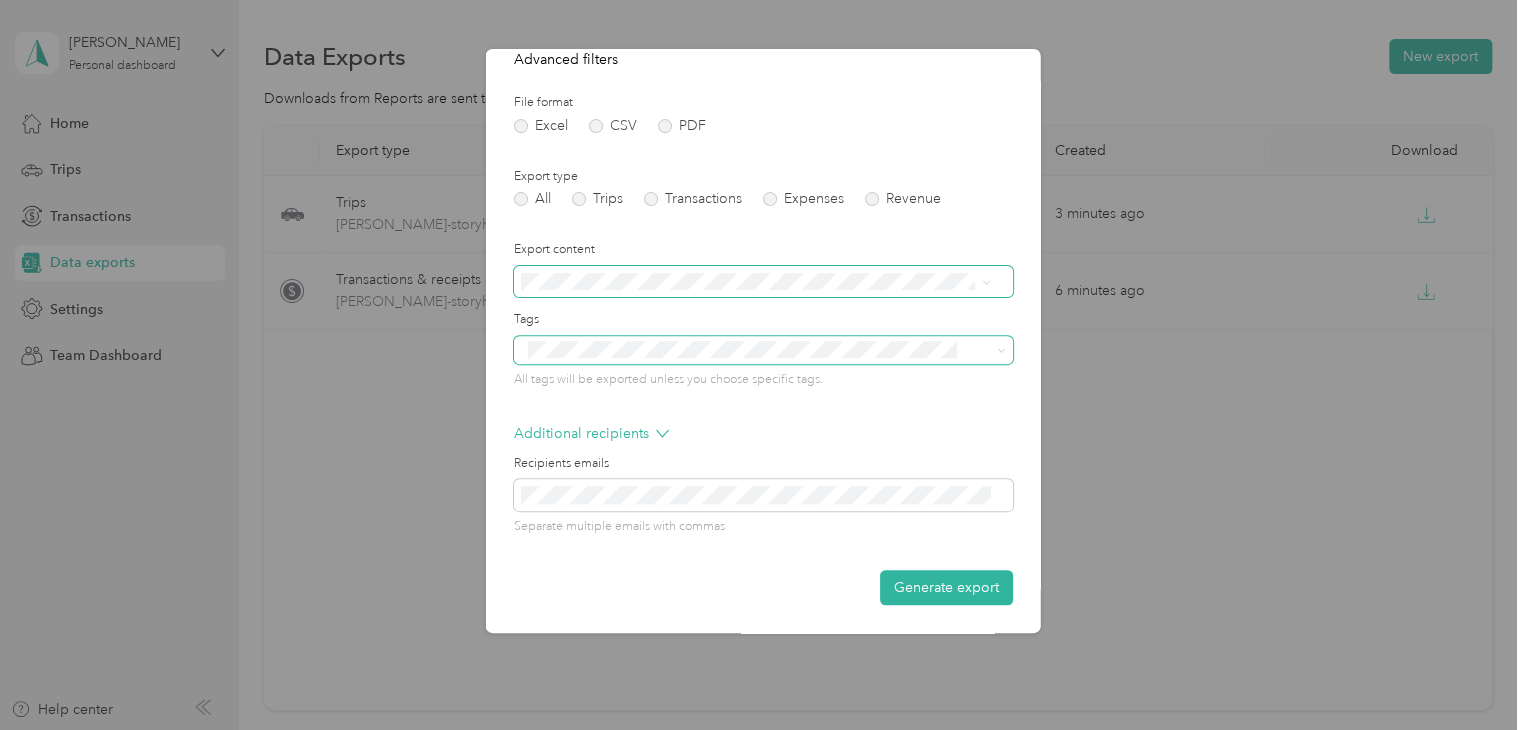 scroll, scrollTop: 0, scrollLeft: 0, axis: both 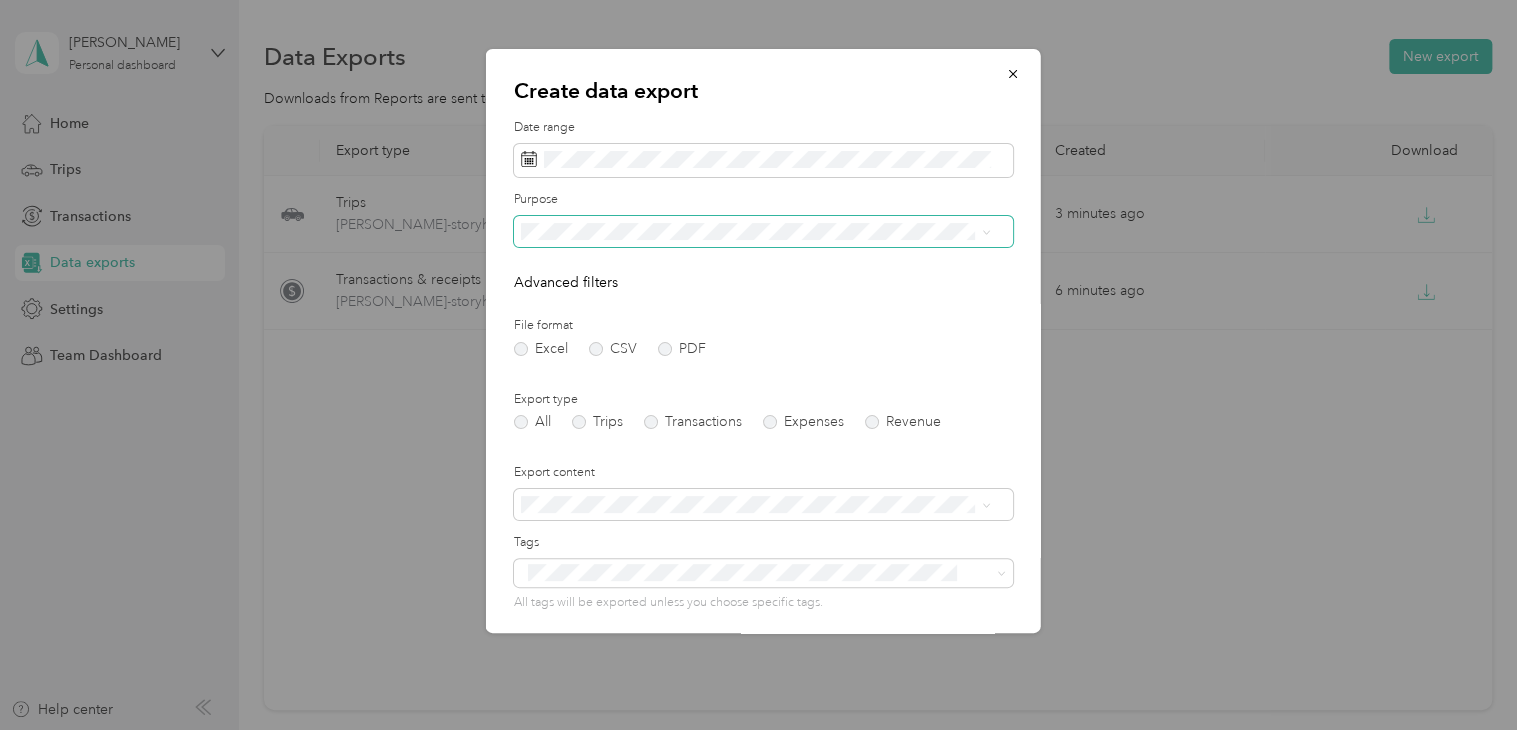 click at bounding box center (763, 232) 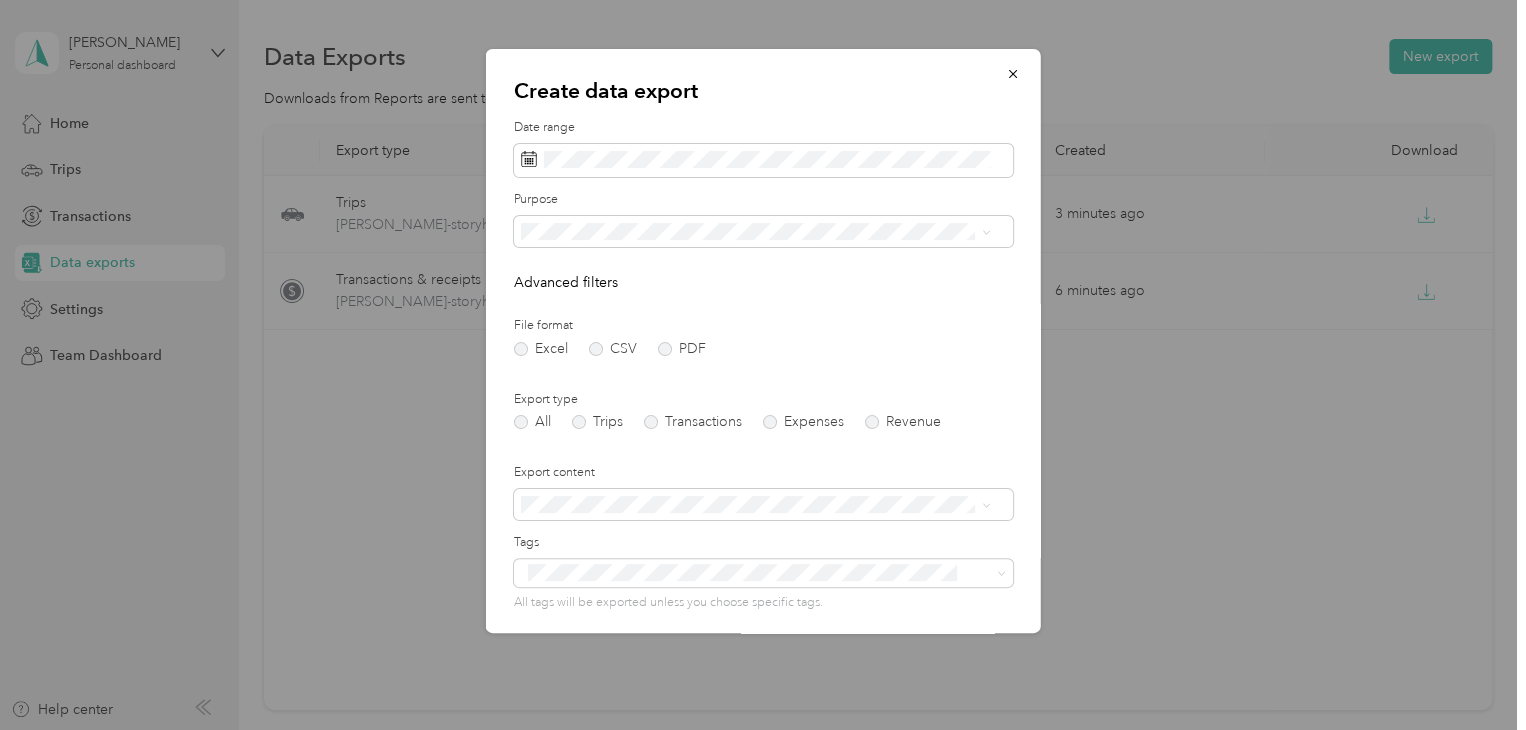 click on "Tags" at bounding box center [763, 543] 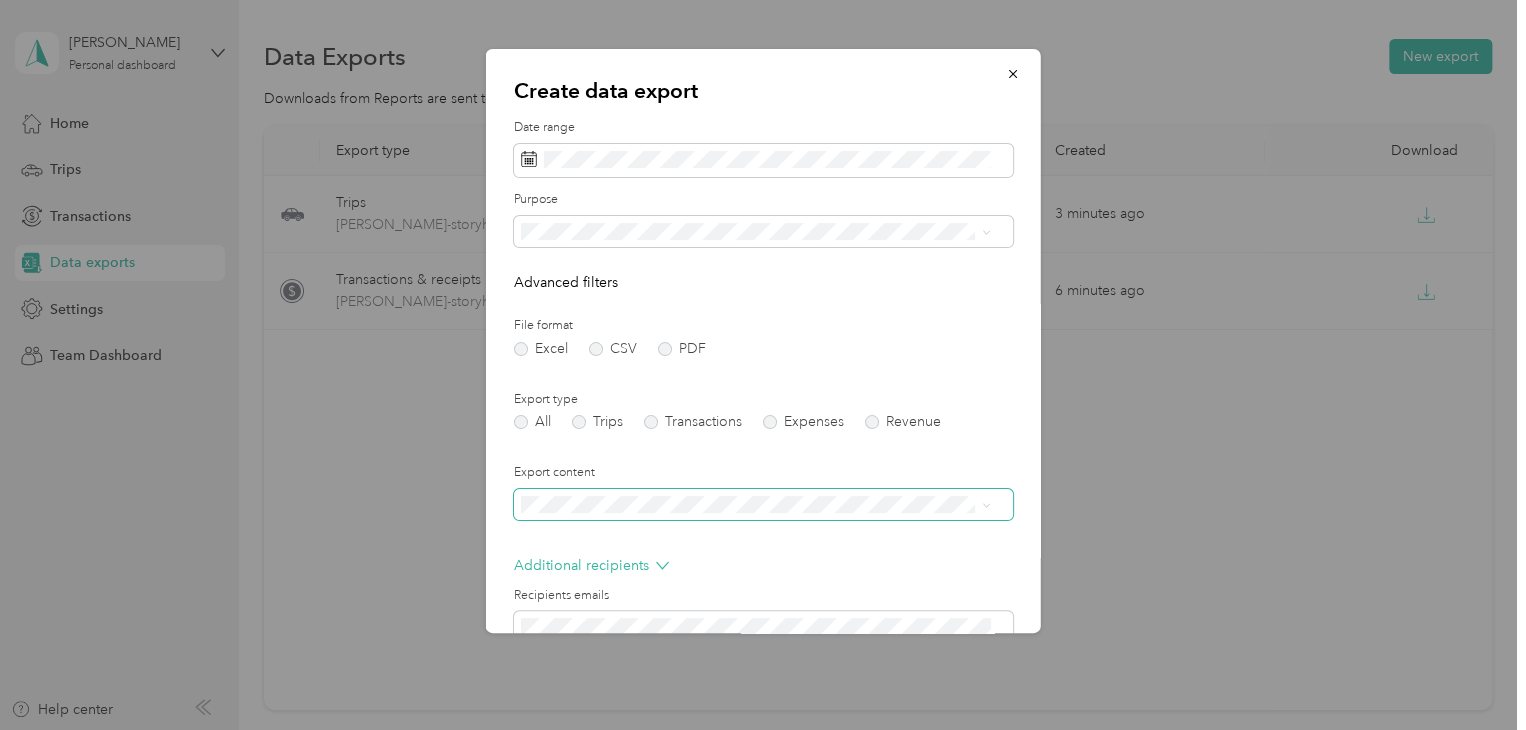 scroll, scrollTop: 132, scrollLeft: 0, axis: vertical 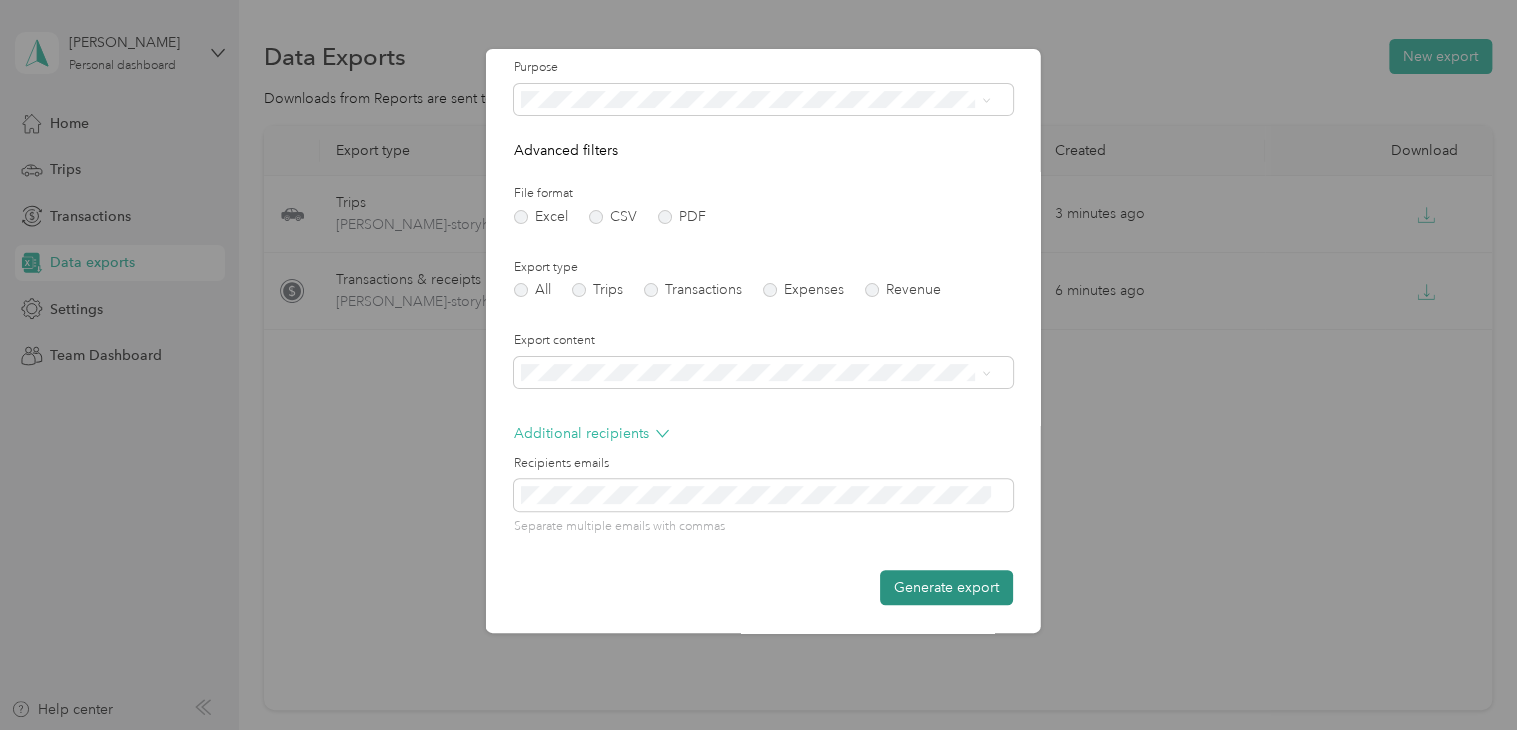 click on "Generate export" at bounding box center [946, 587] 